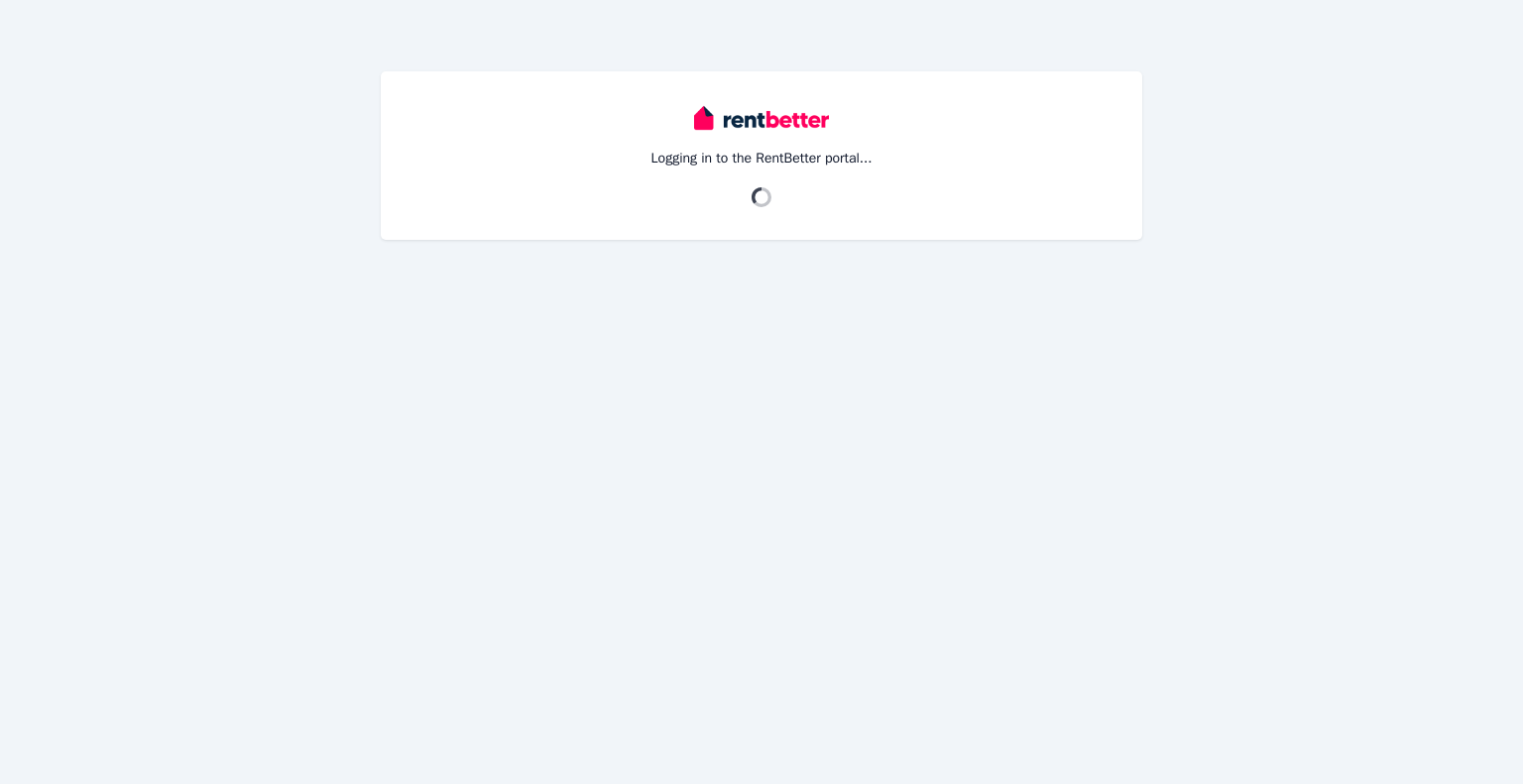 scroll, scrollTop: 0, scrollLeft: 0, axis: both 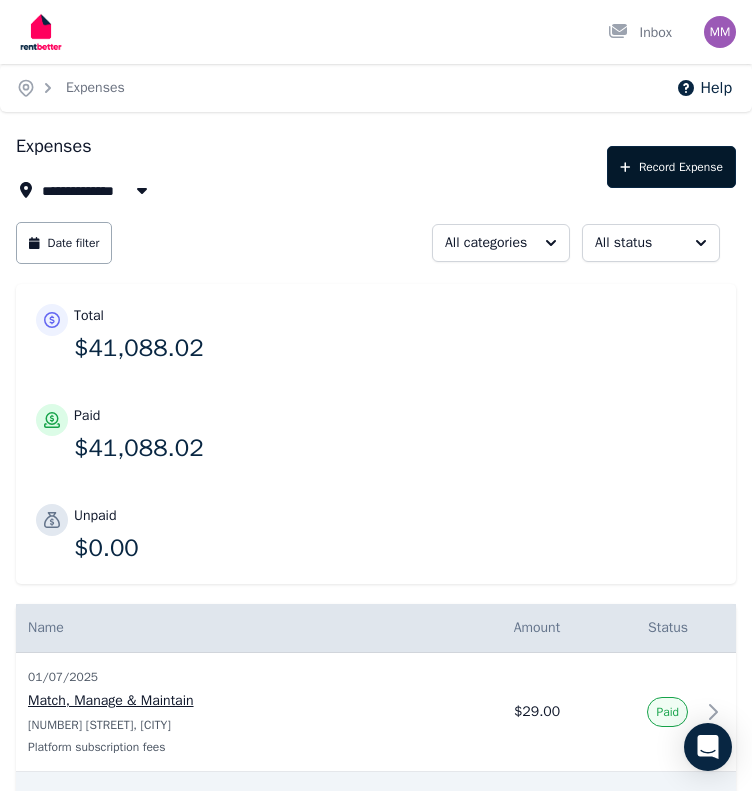 click on "Record Expense" at bounding box center [671, 167] 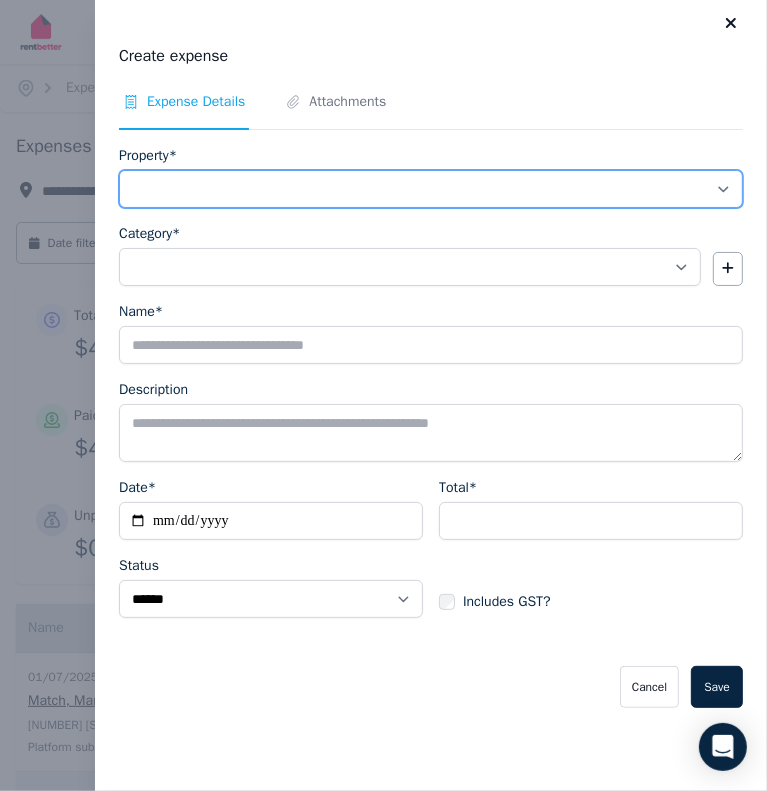click on "**********" at bounding box center [431, 189] 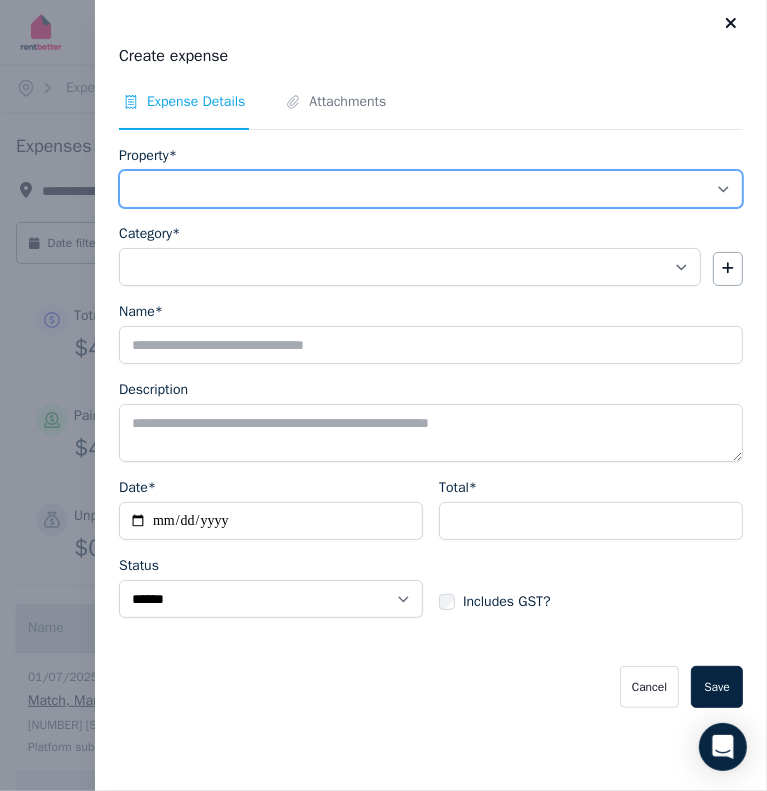 select on "**********" 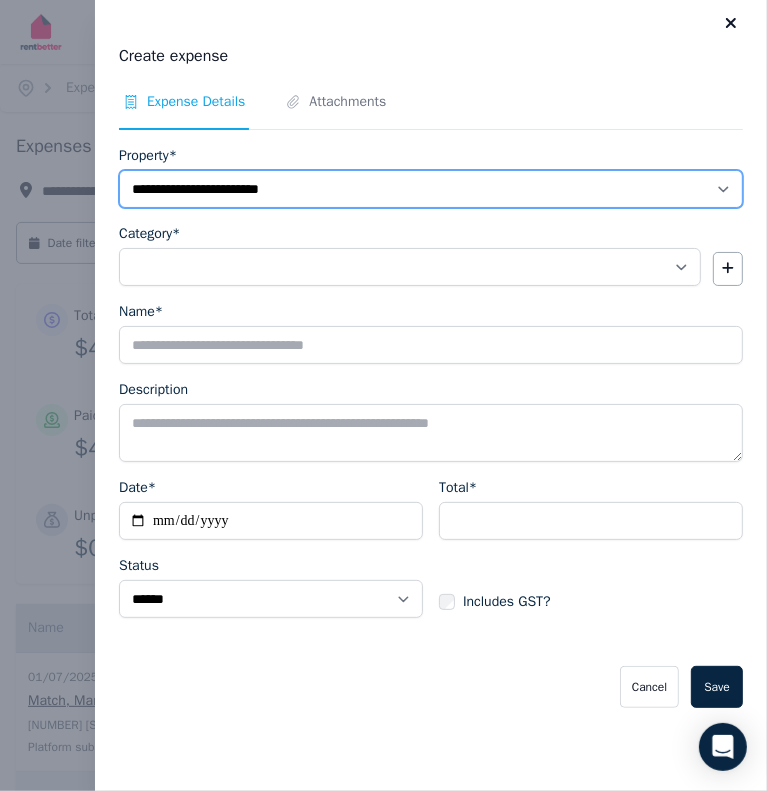 click on "**********" at bounding box center [431, 189] 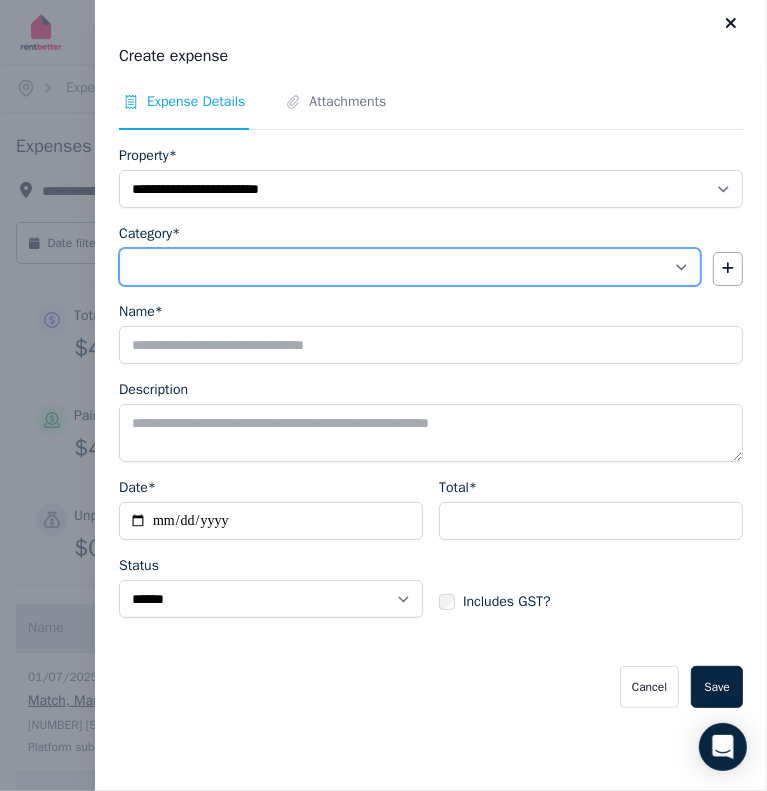 click on "**********" at bounding box center (410, 267) 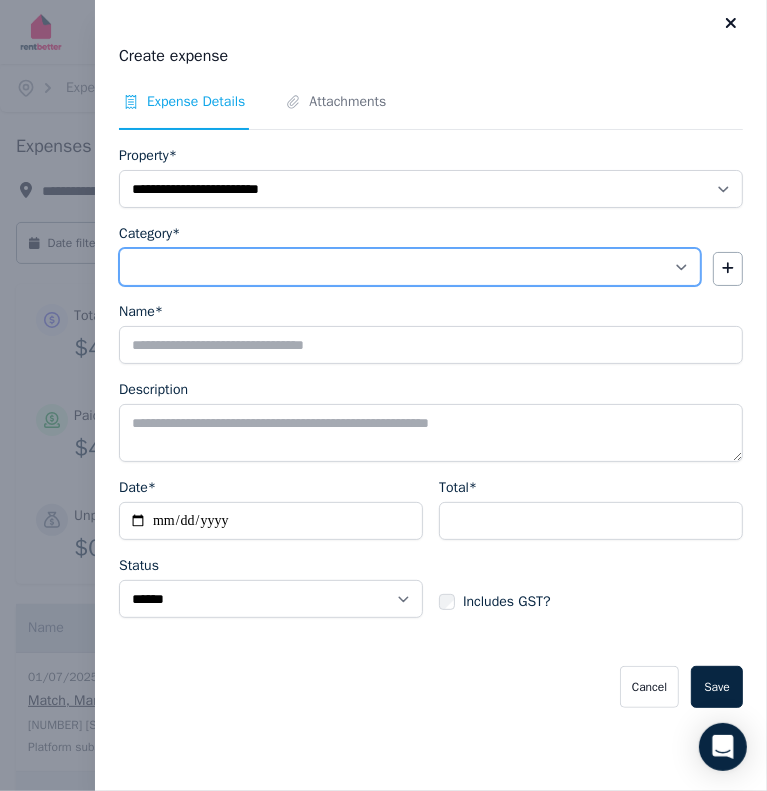 select on "**********" 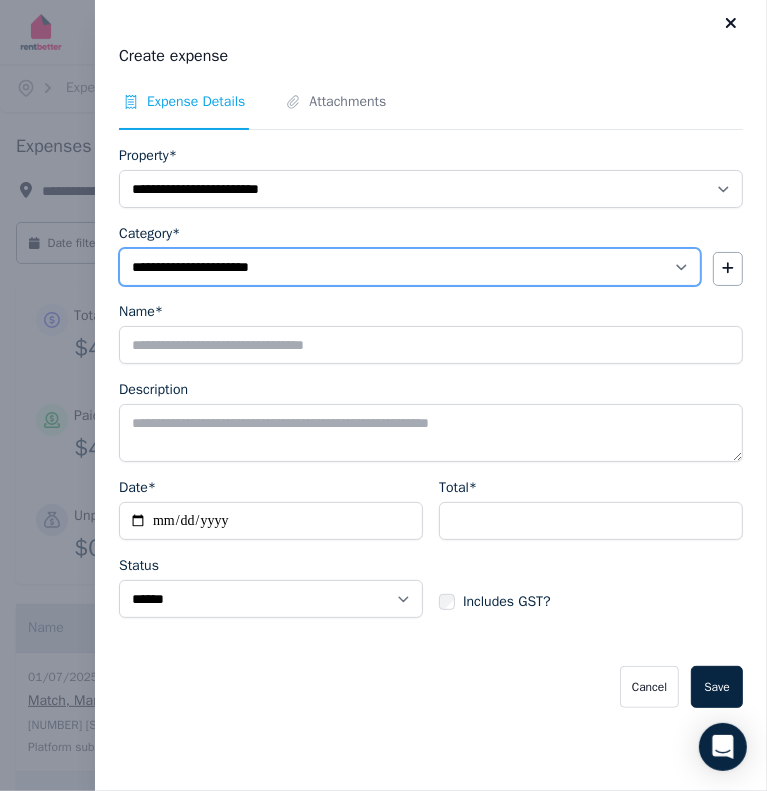 click on "**********" at bounding box center (410, 267) 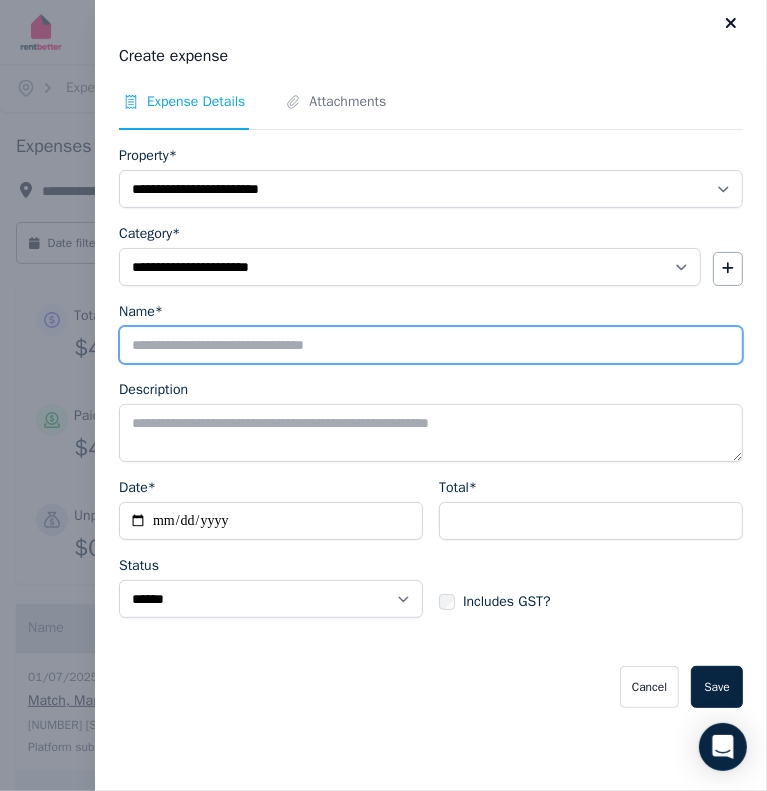 click on "Name*" at bounding box center [431, 345] 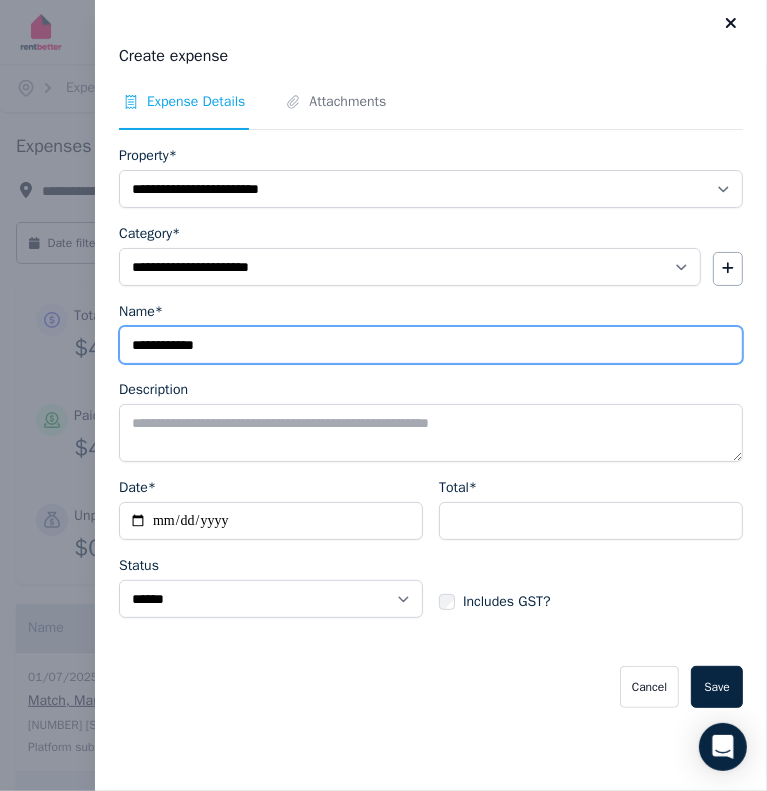 type on "**********" 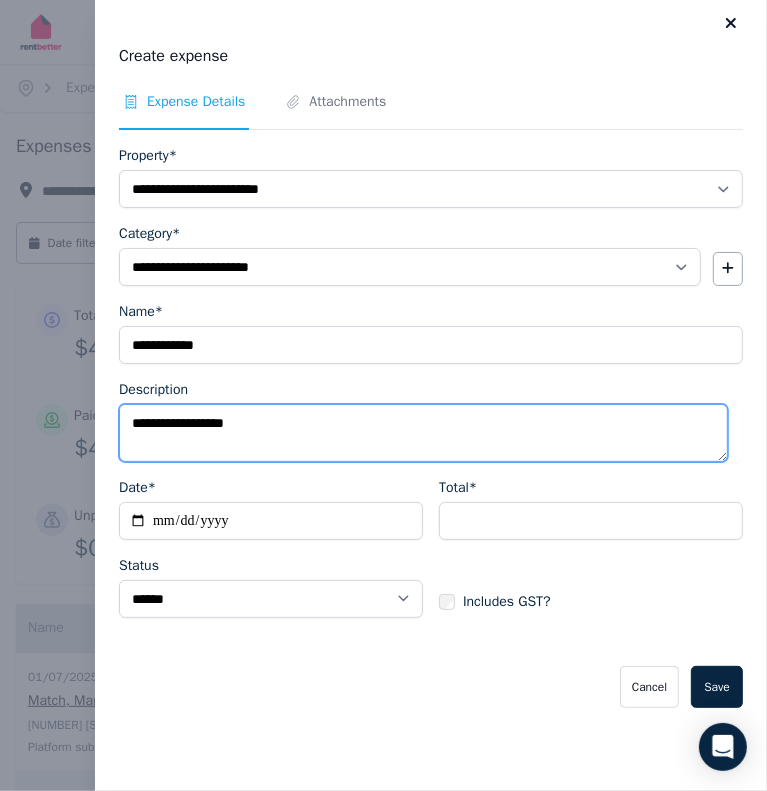 type on "**********" 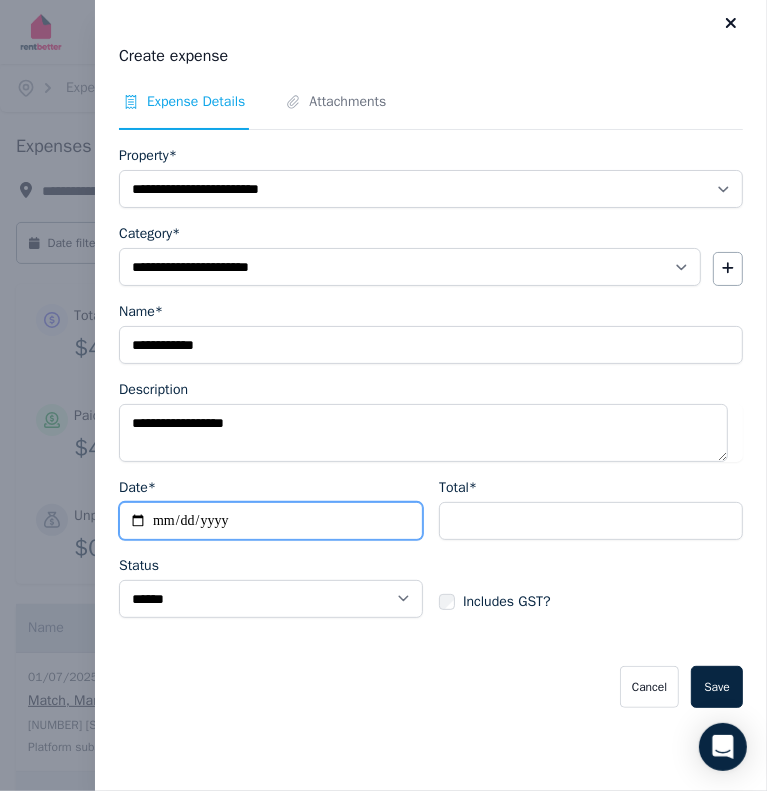 click on "Date*" at bounding box center [271, 521] 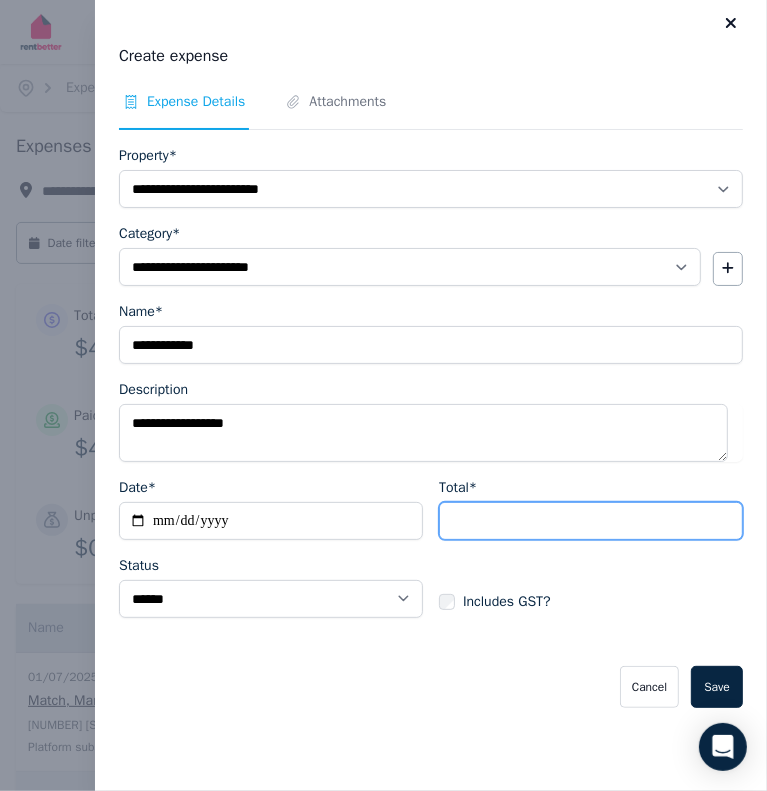 click on "Total*" at bounding box center [591, 521] 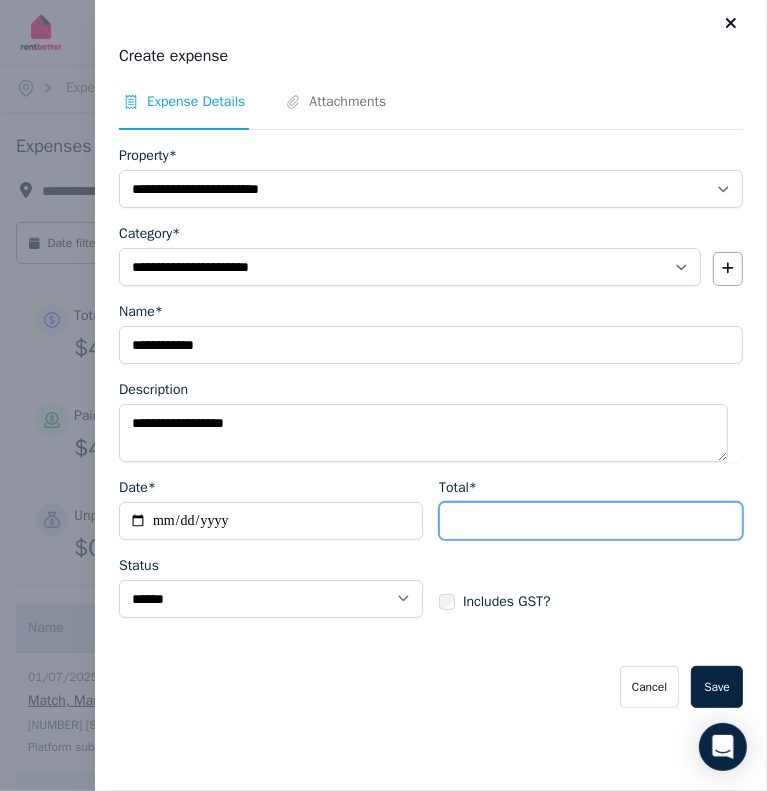 type on "******" 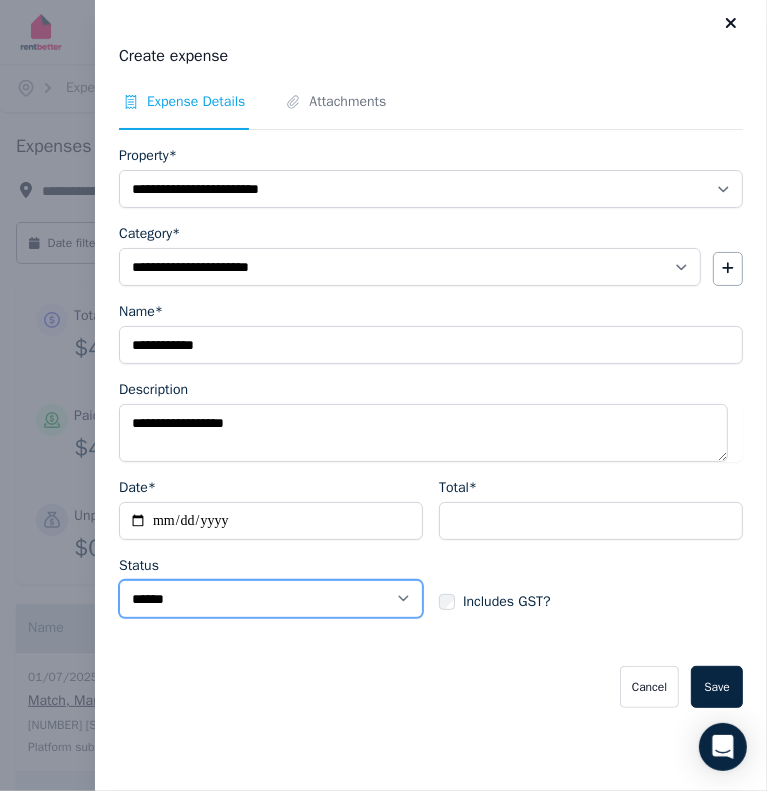 click on "****** ****" at bounding box center [271, 599] 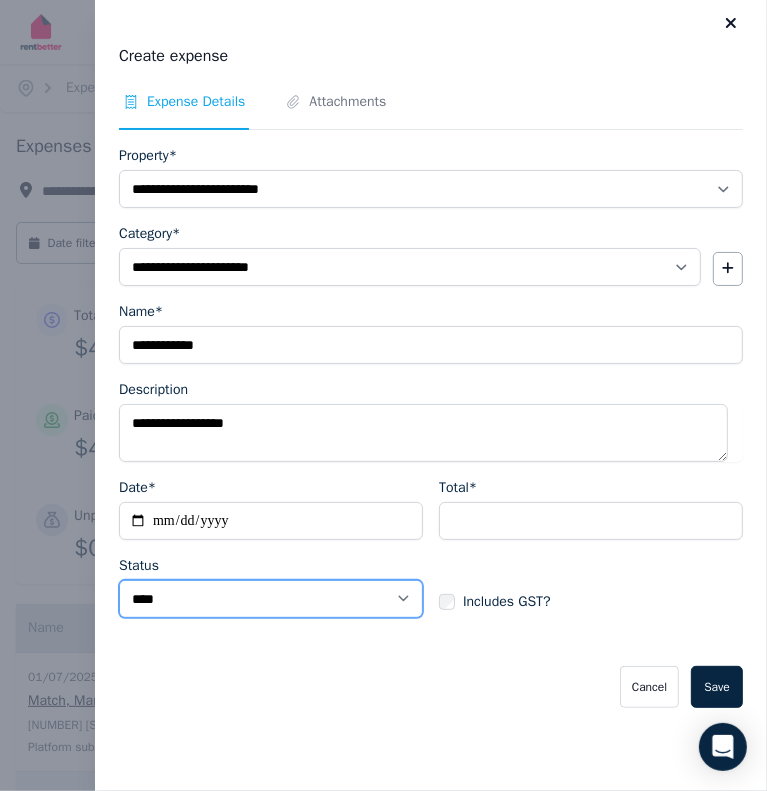 click on "****** ****" at bounding box center (271, 599) 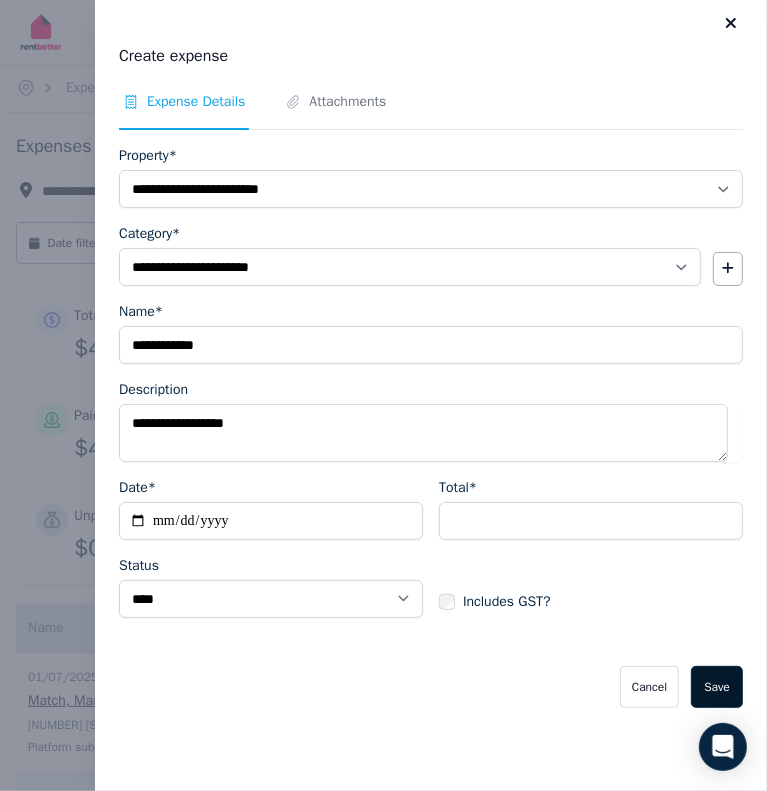 click on "Save" at bounding box center (717, 687) 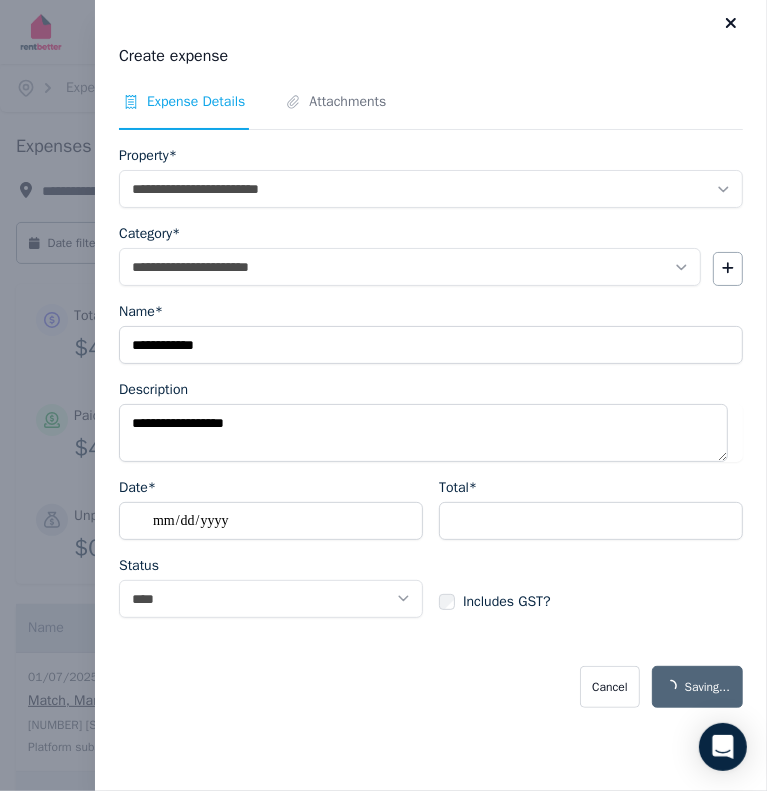 select on "**********" 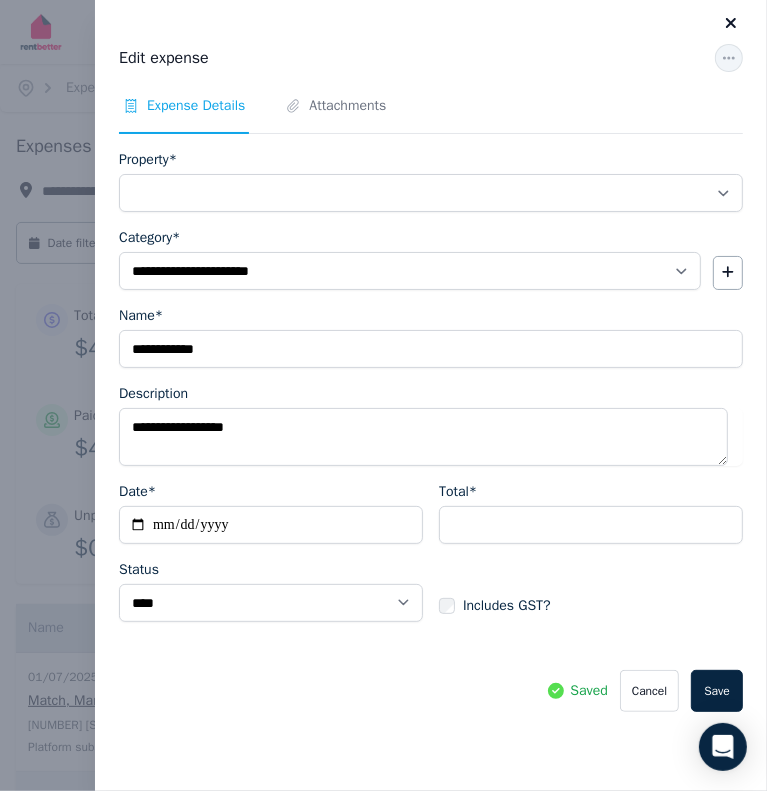 select on "**********" 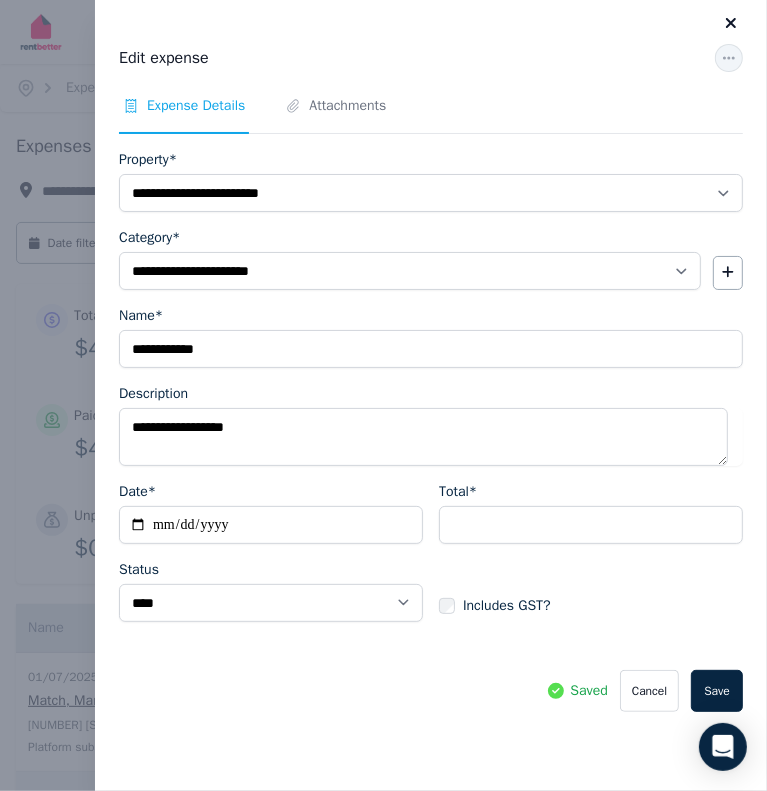 click 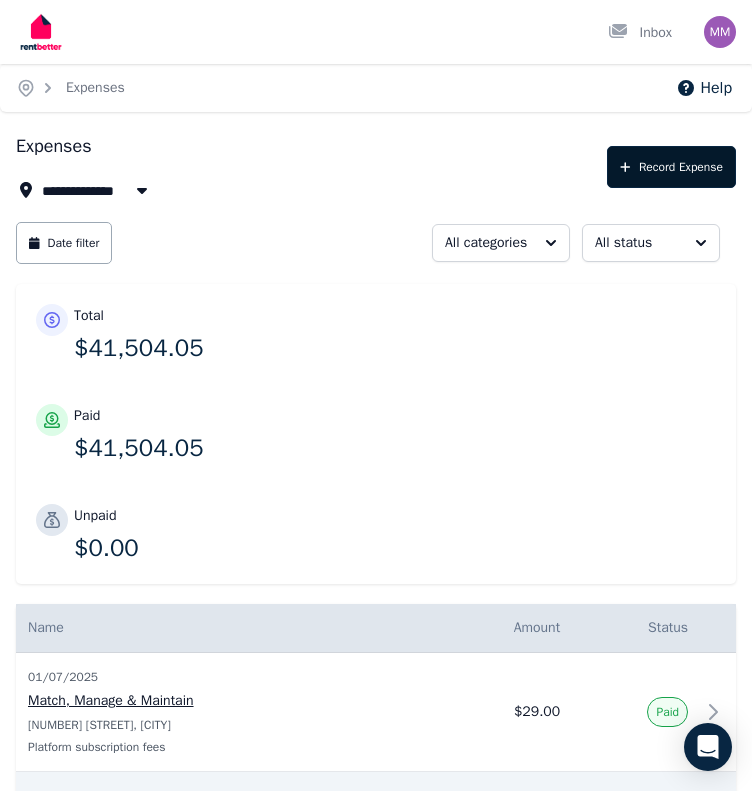 click on "Record Expense" at bounding box center (671, 167) 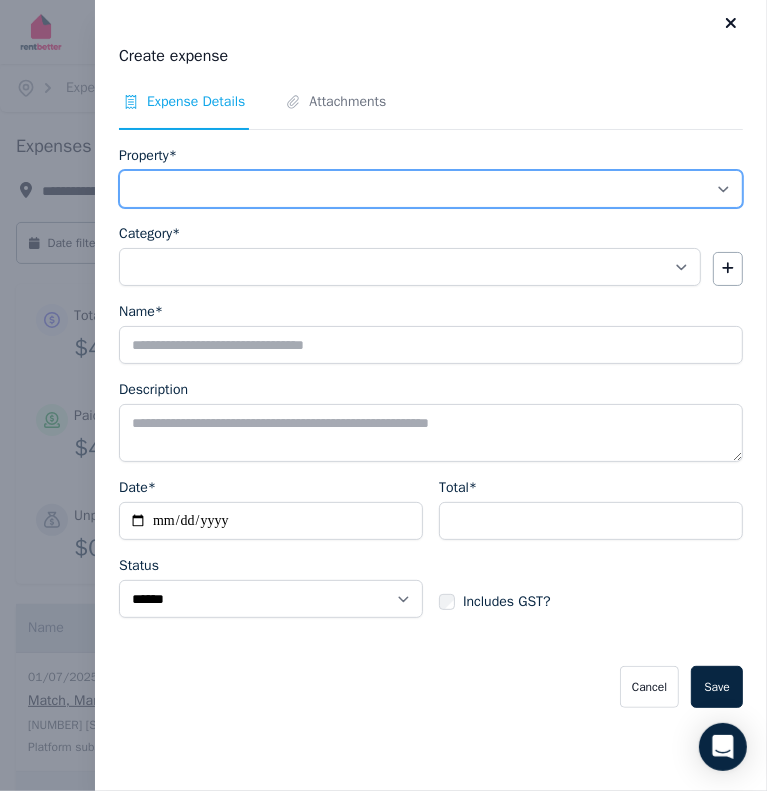 click on "**********" at bounding box center [431, 189] 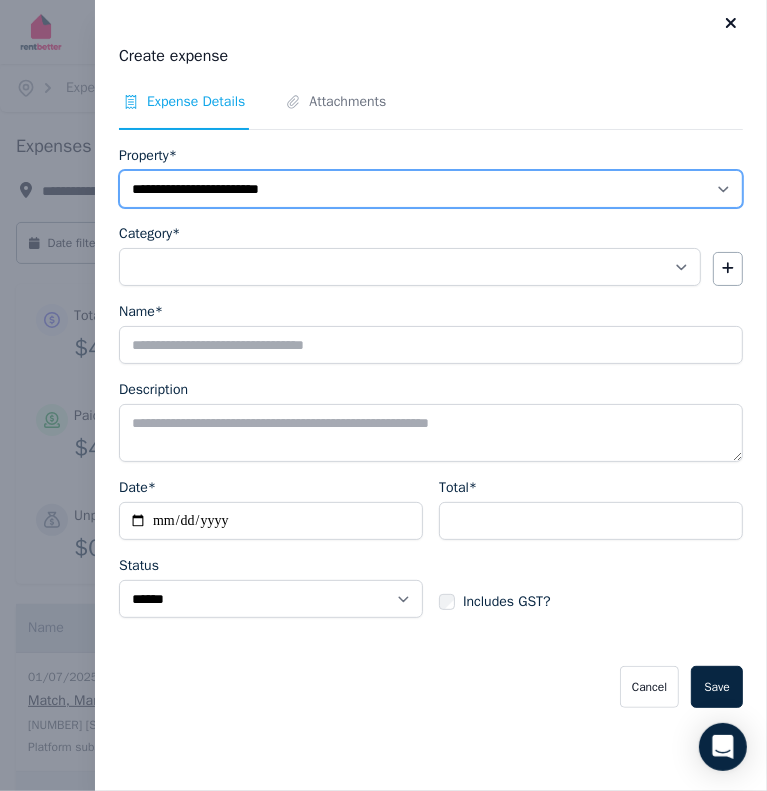 click on "**********" at bounding box center [431, 189] 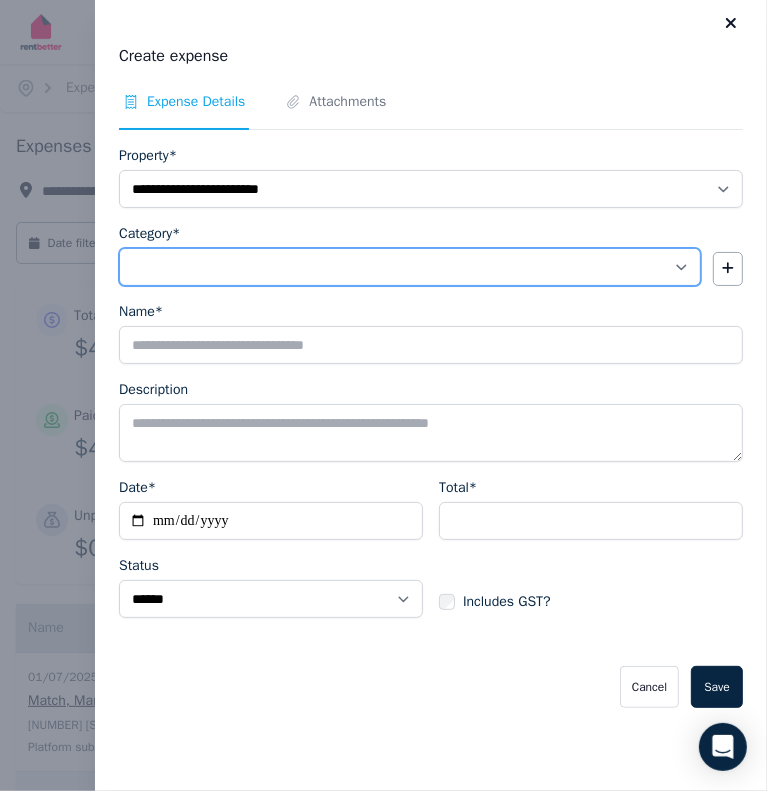click on "**********" at bounding box center [410, 267] 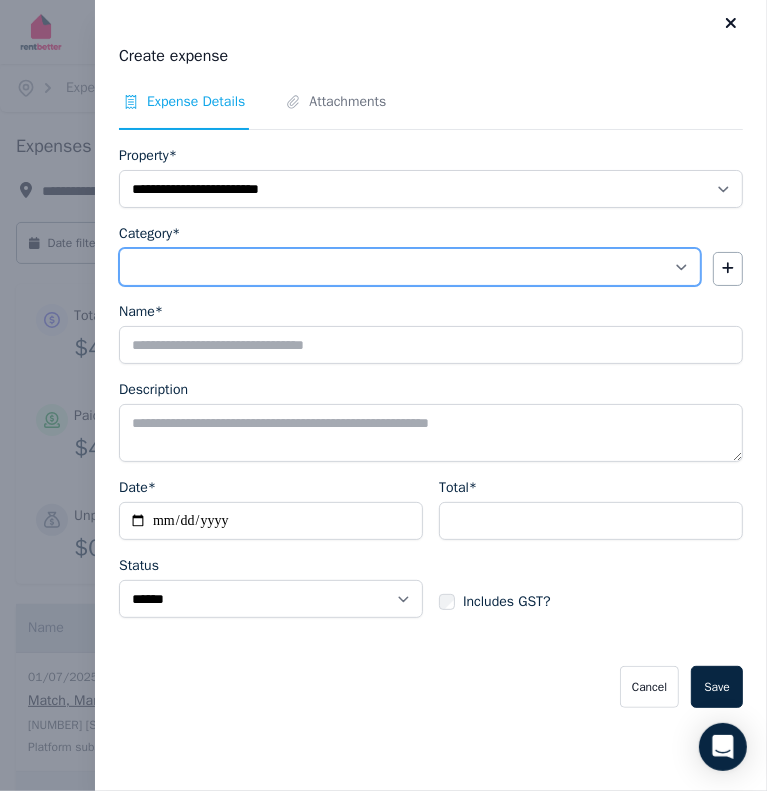 select on "**********" 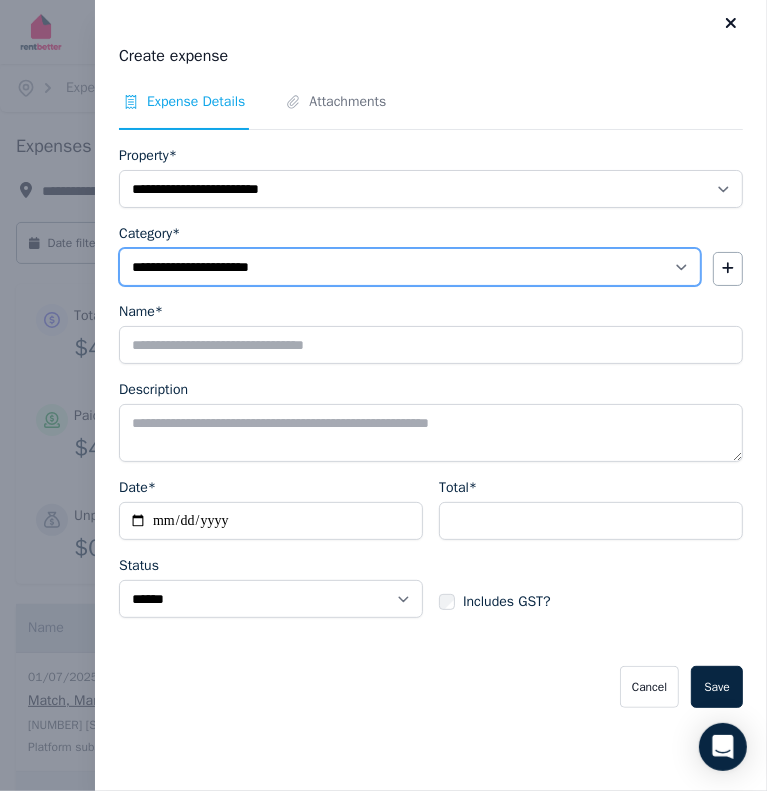 click on "**********" at bounding box center (410, 267) 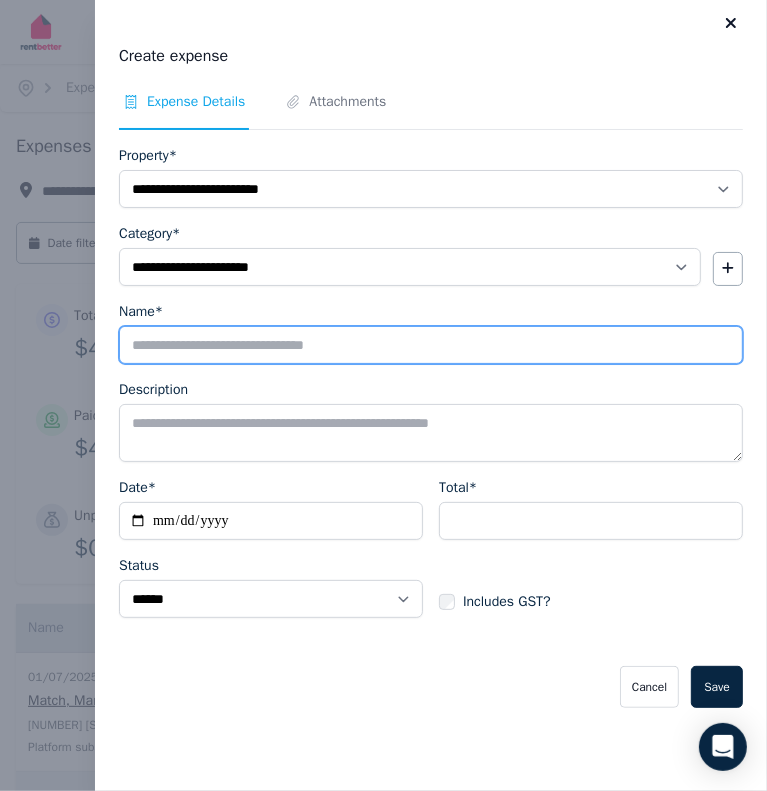 click on "Name*" at bounding box center [431, 345] 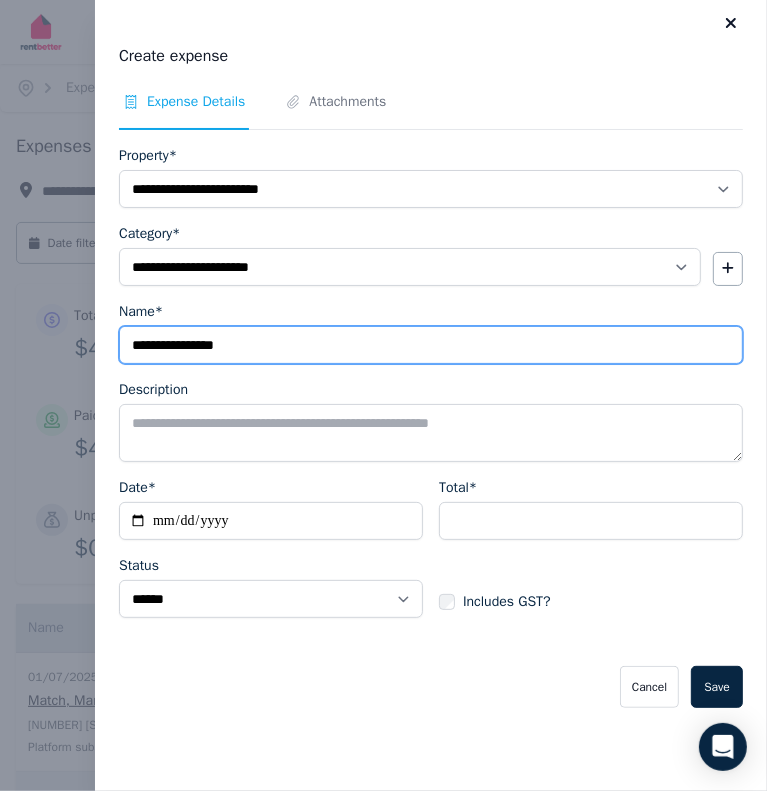 type on "**********" 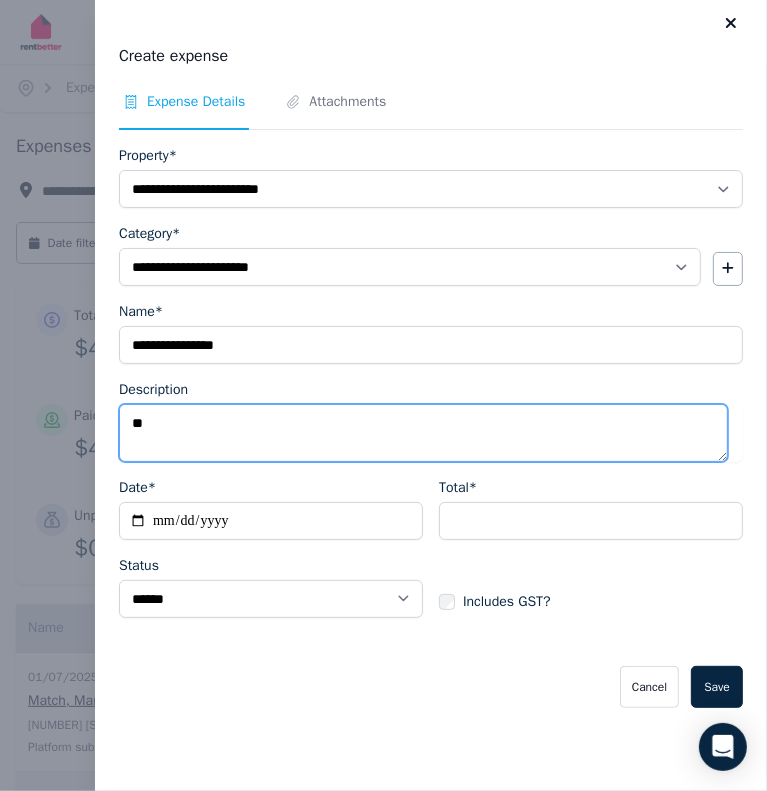 type on "*" 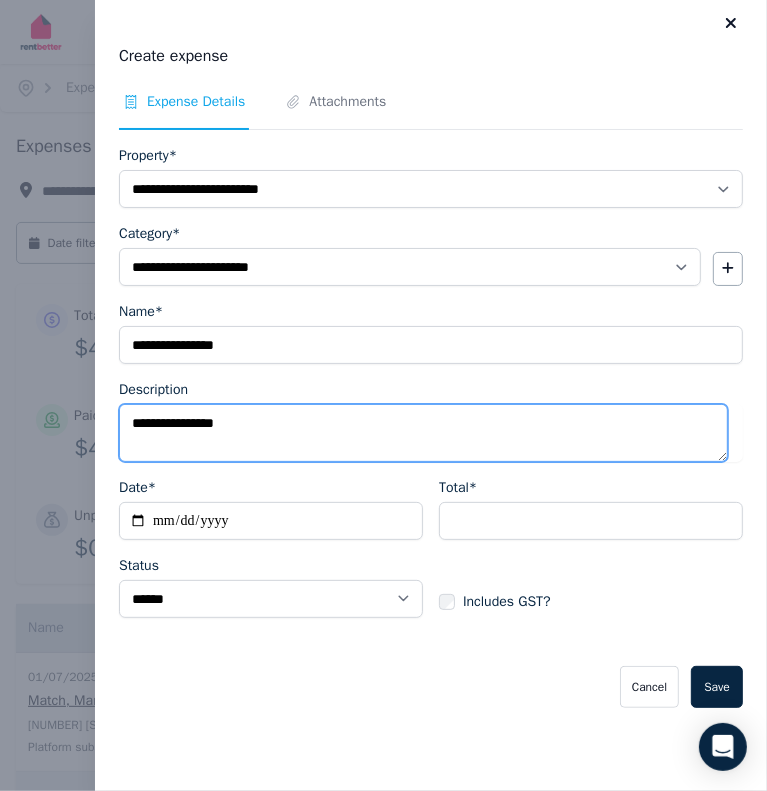 type on "**********" 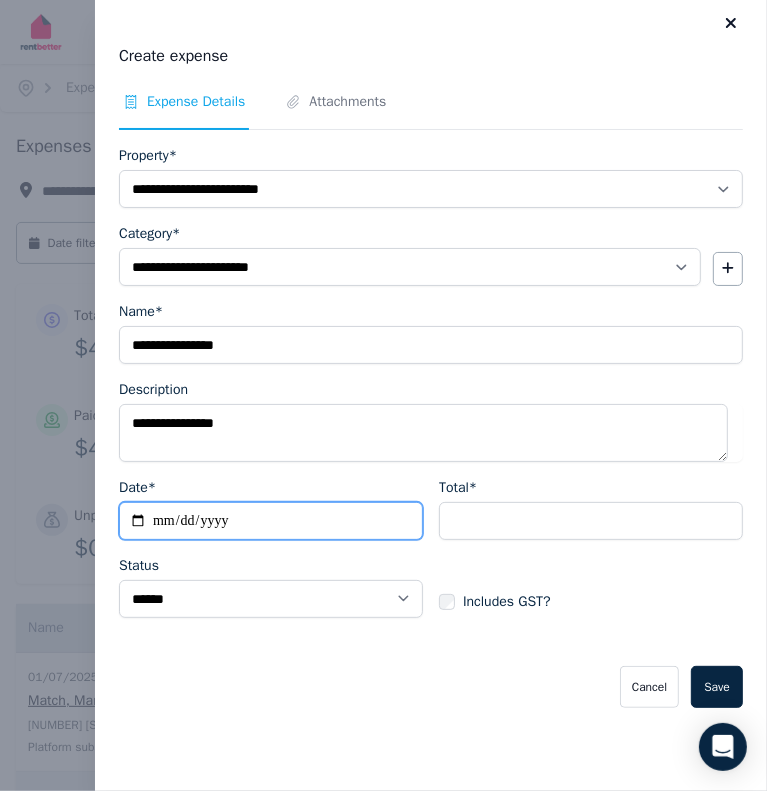 click on "Date*" at bounding box center [271, 521] 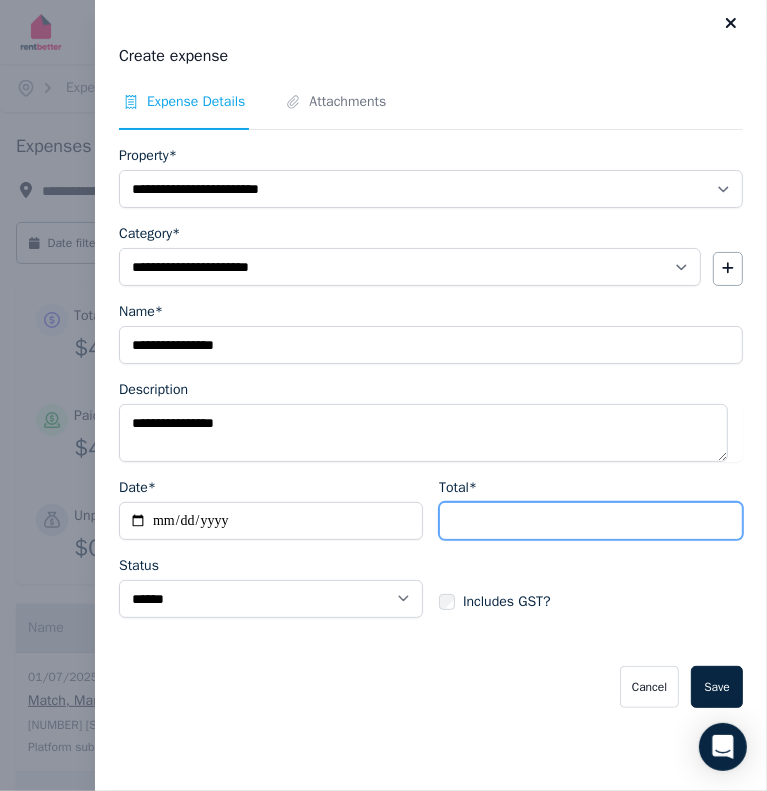 click on "Total*" at bounding box center (591, 521) 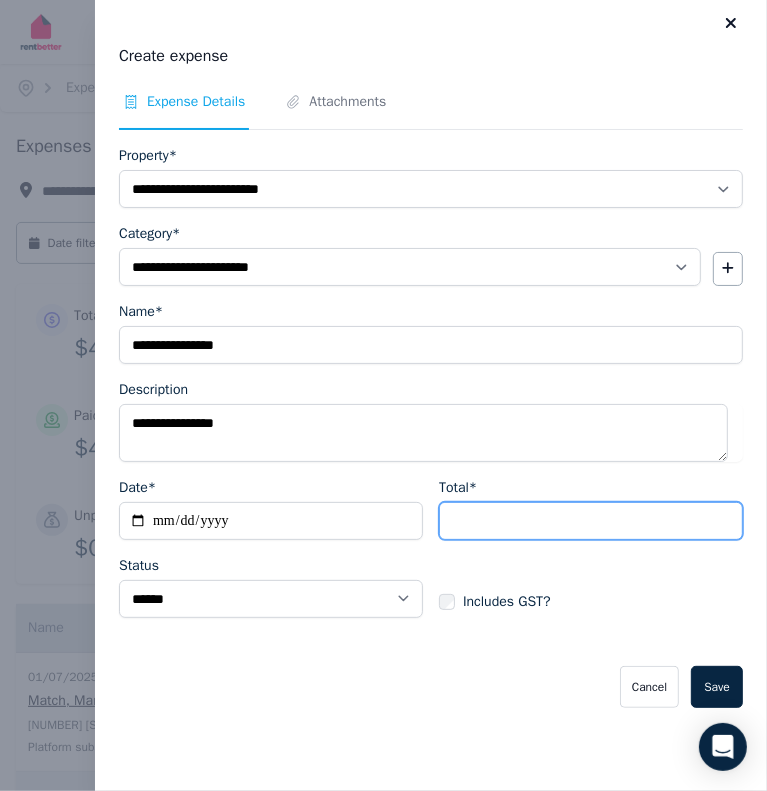 type on "******" 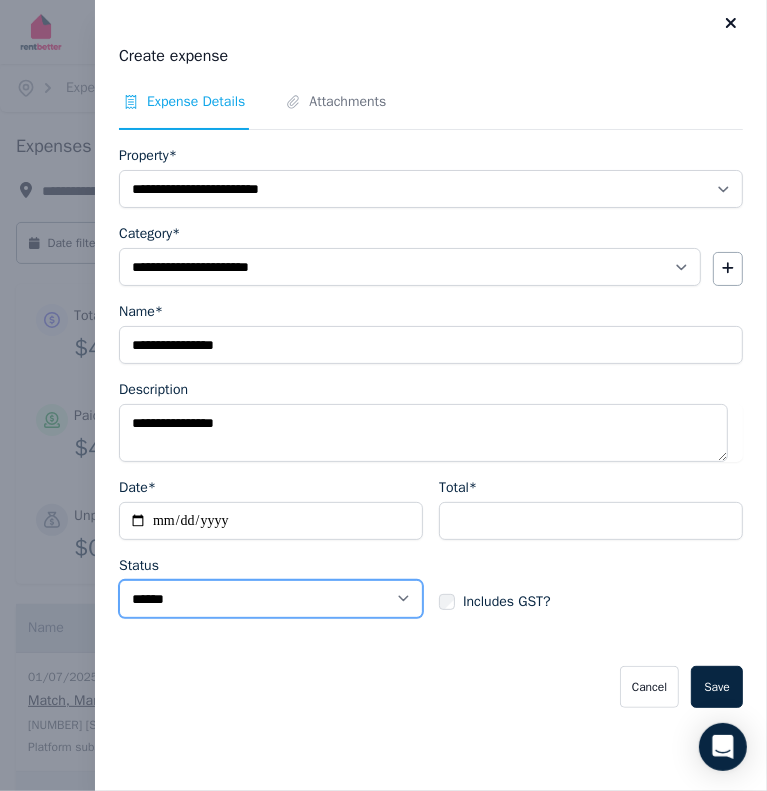 click on "****** ****" at bounding box center [271, 599] 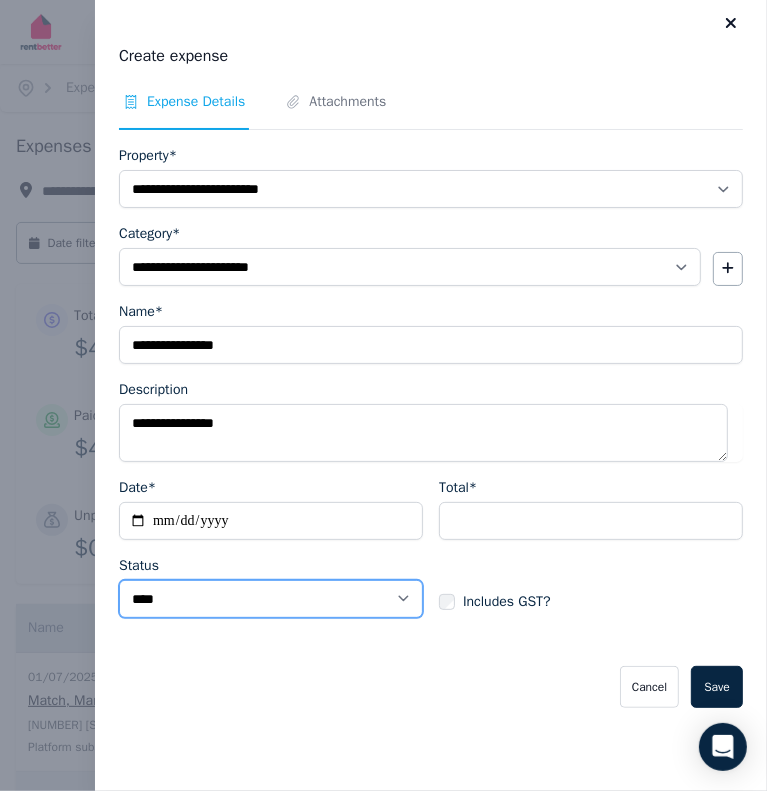 click on "****** ****" at bounding box center (271, 599) 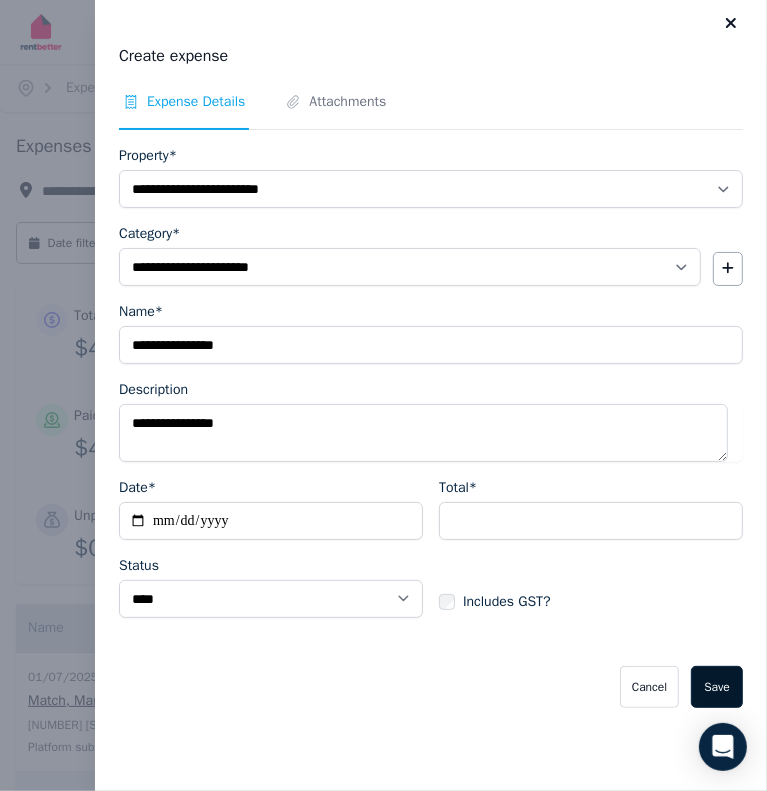click on "Save" at bounding box center [717, 687] 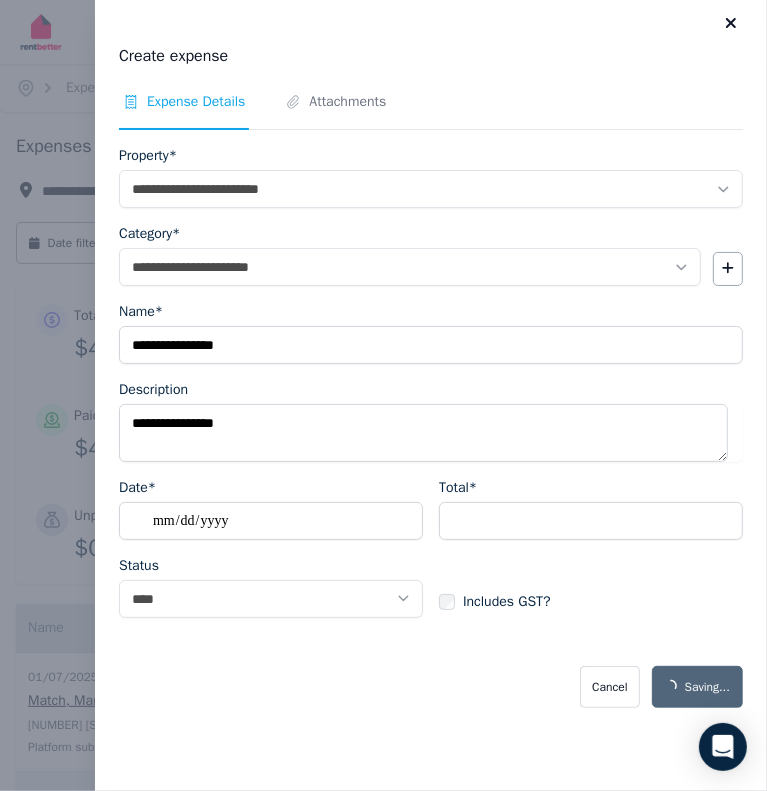 select on "**********" 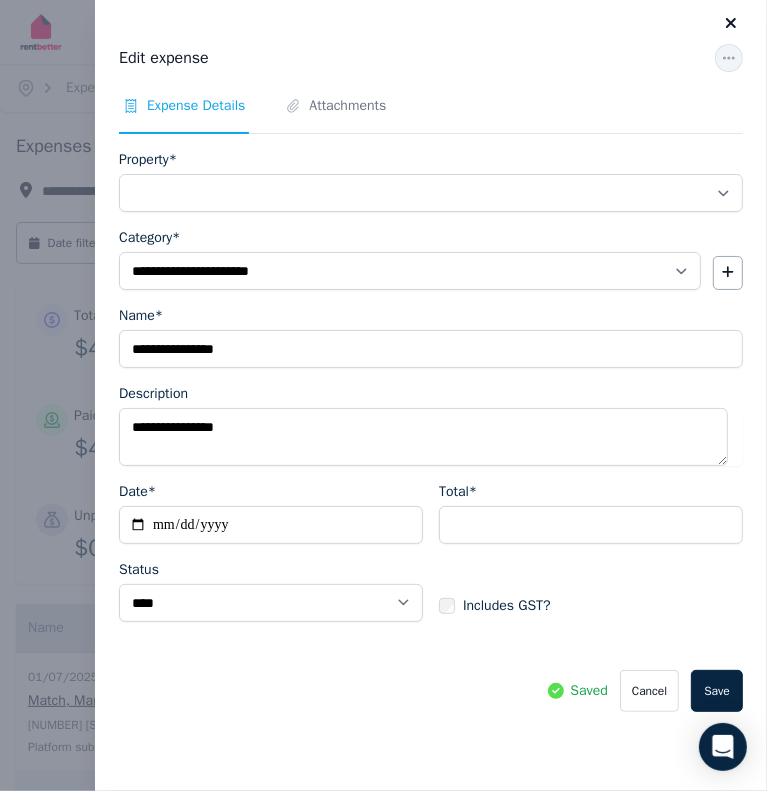 select on "**********" 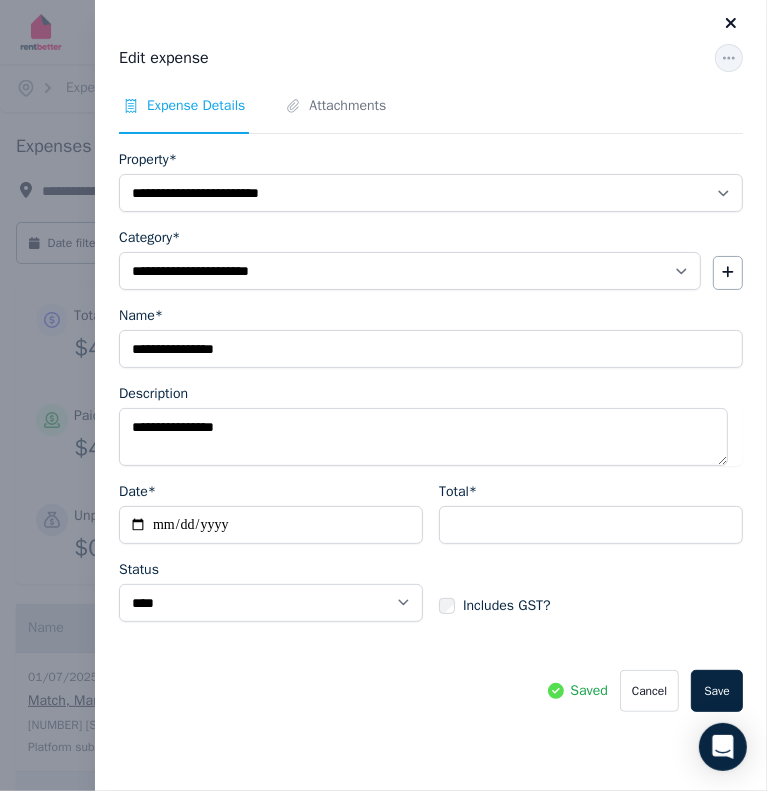 click 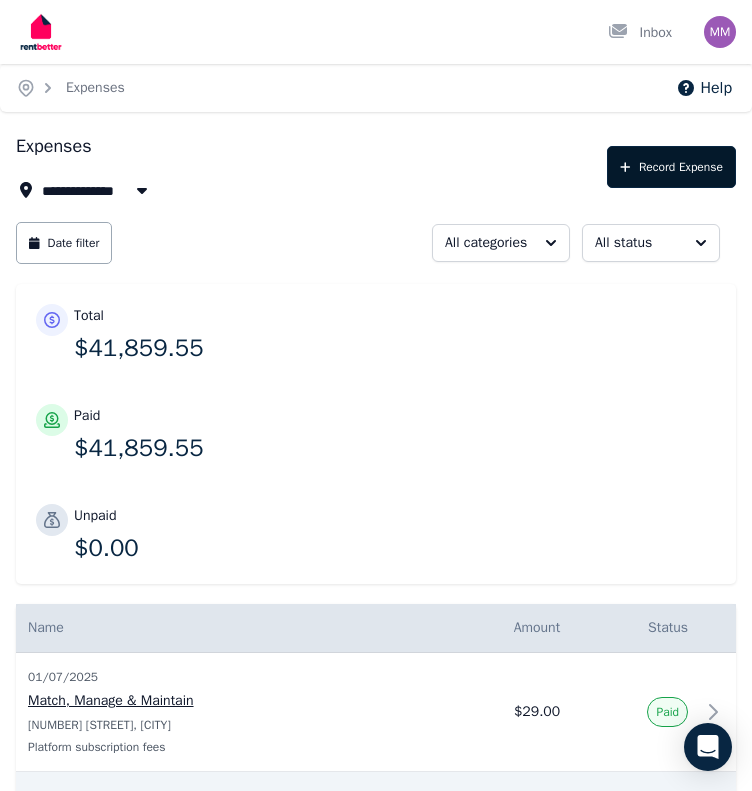 click on "Record Expense" at bounding box center (671, 167) 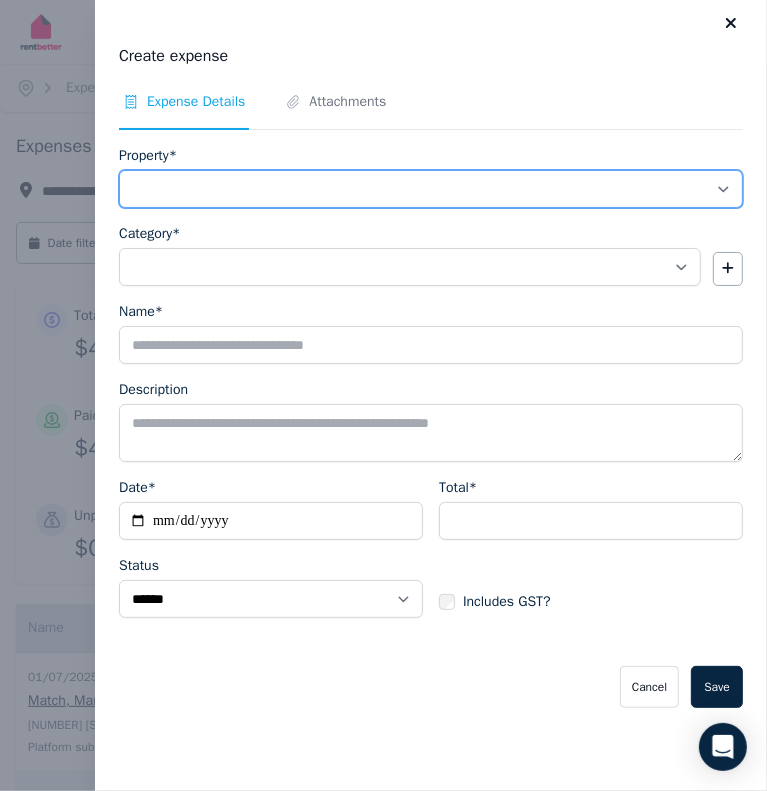click on "**********" at bounding box center (431, 189) 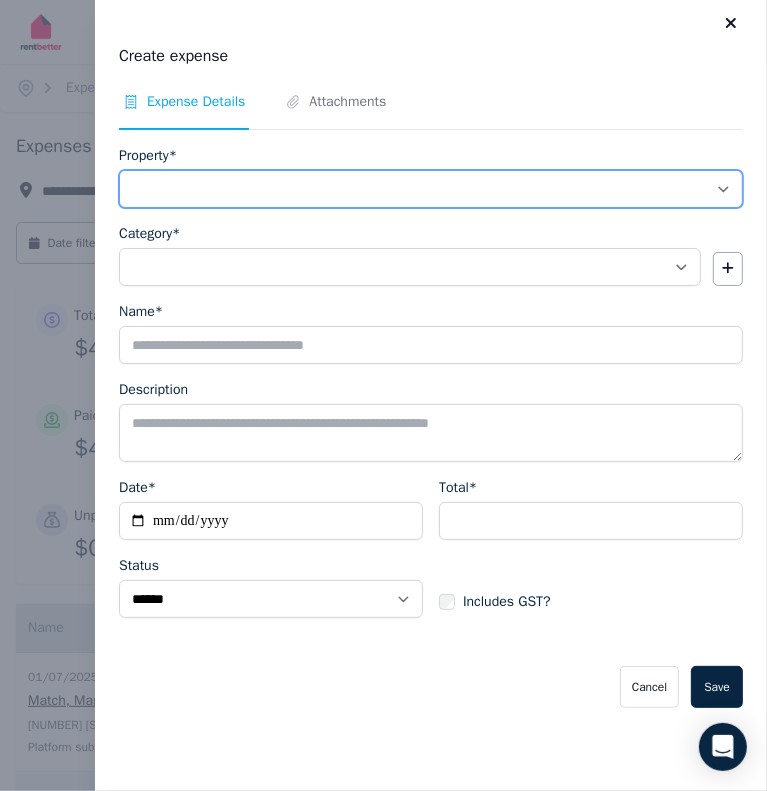 select on "**********" 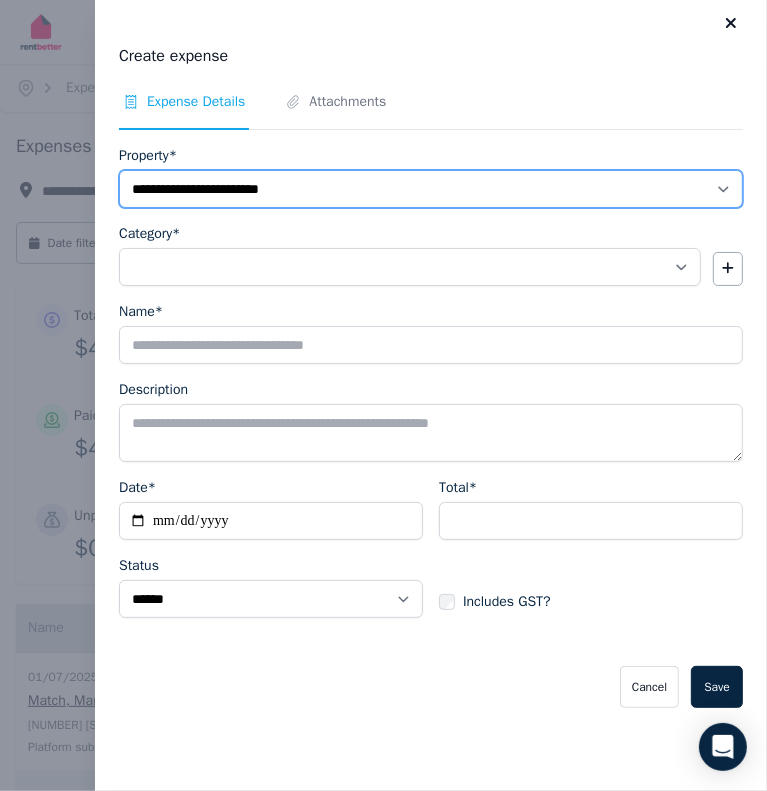click on "**********" at bounding box center (431, 189) 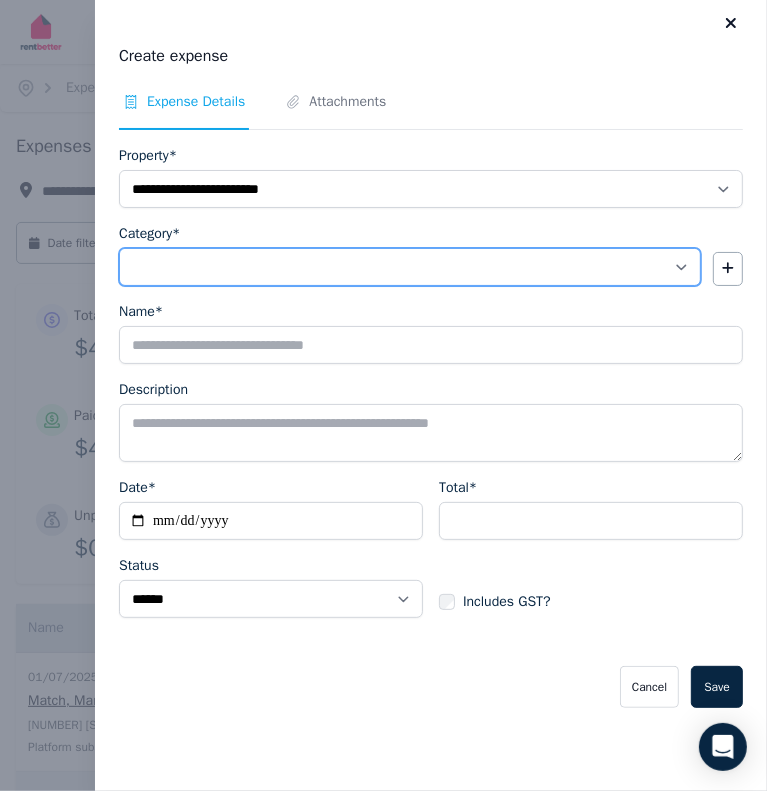 click on "**********" at bounding box center [410, 267] 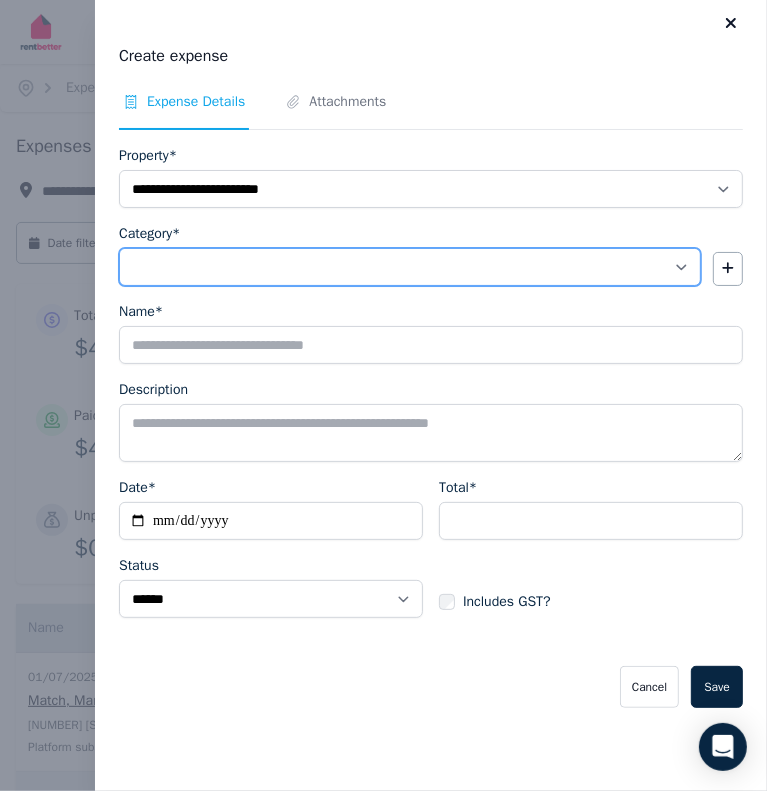 select on "**********" 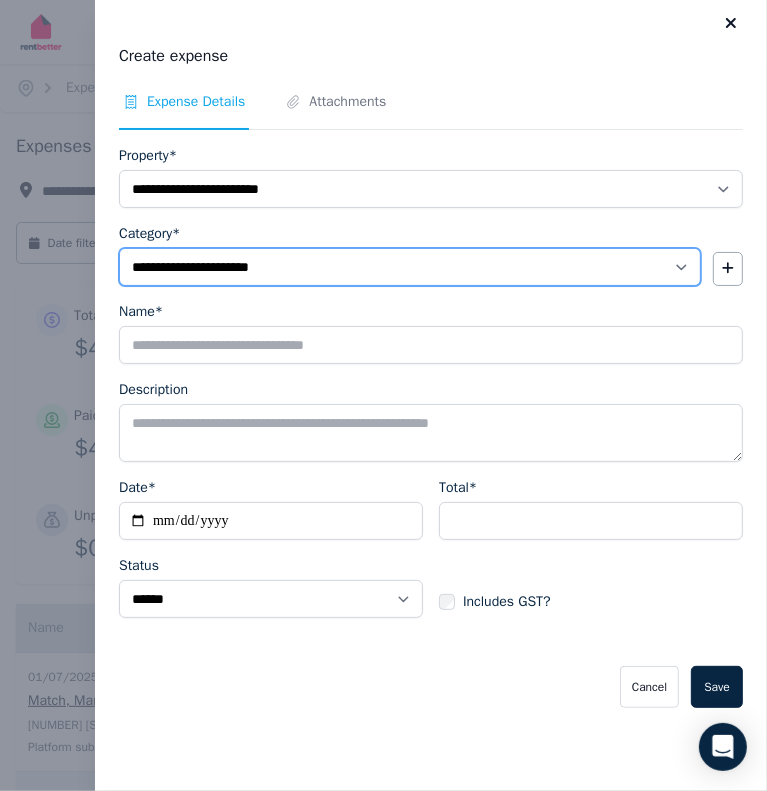 click on "**********" at bounding box center [410, 267] 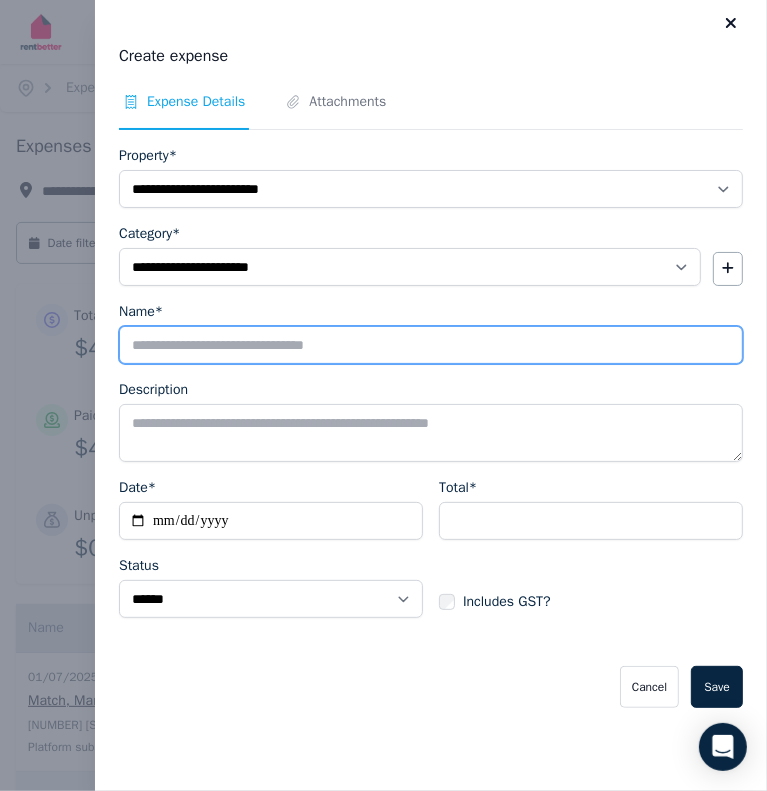 click on "Name*" at bounding box center [431, 345] 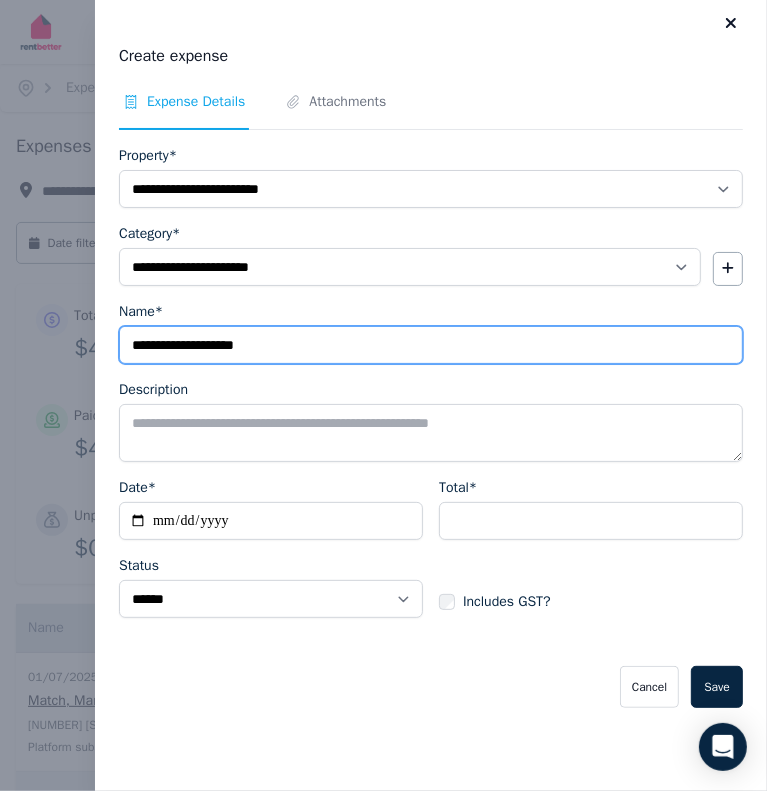 type on "**********" 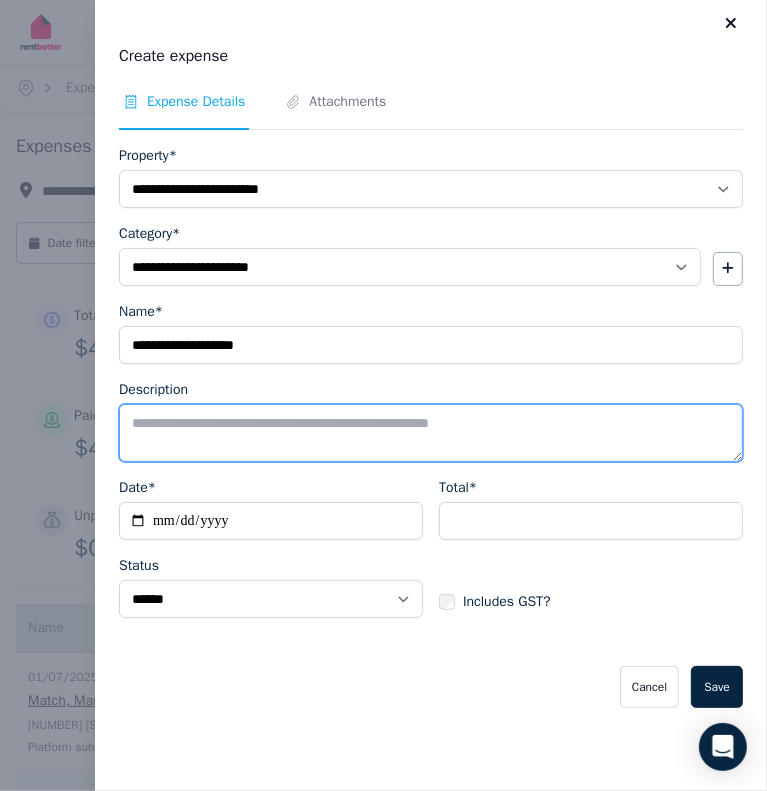 click on "Description" at bounding box center (431, 433) 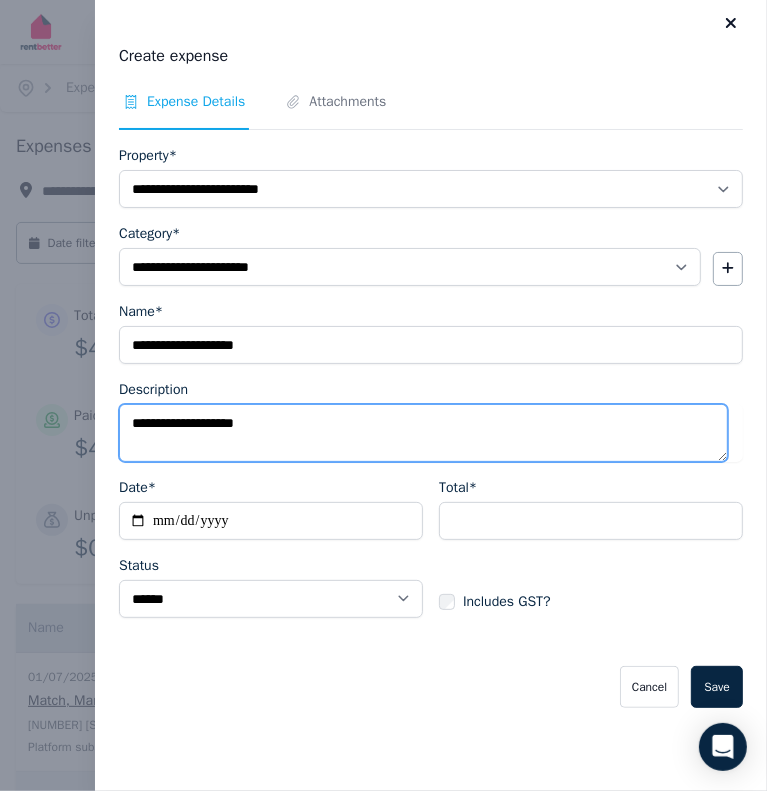 type on "**********" 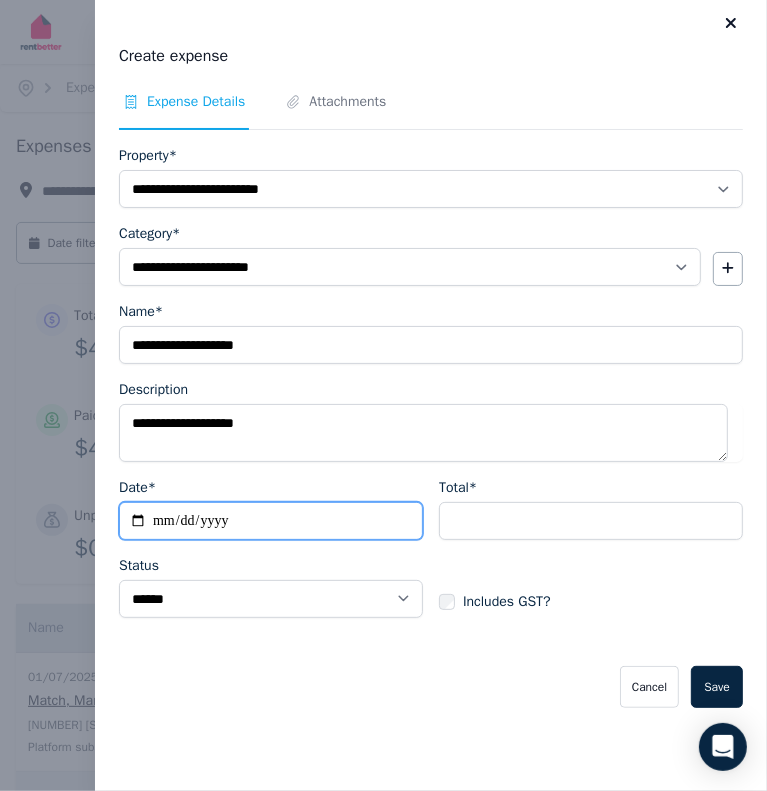 click on "Date*" at bounding box center (271, 521) 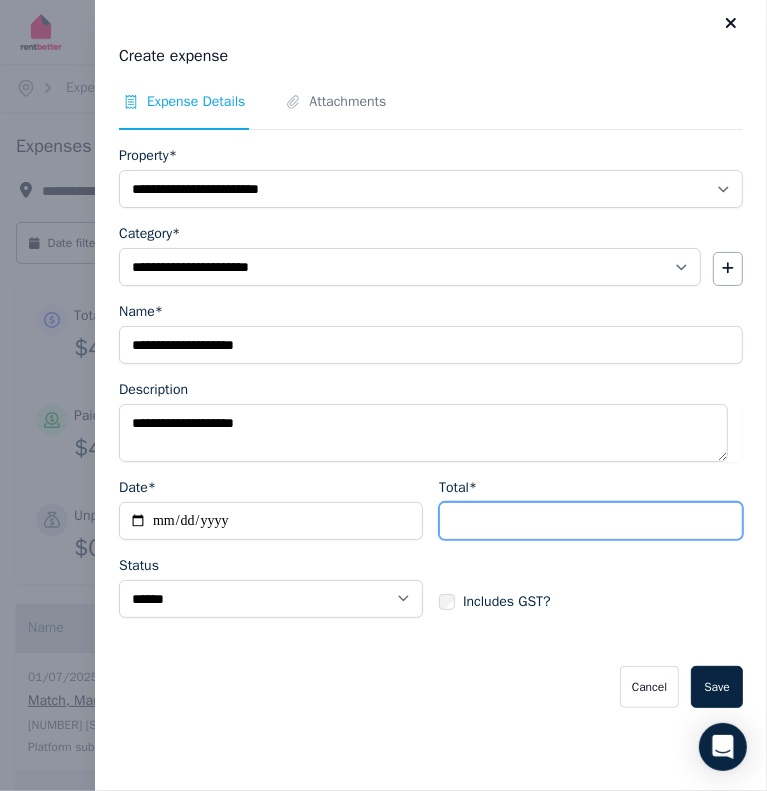 click on "Total*" at bounding box center (591, 521) 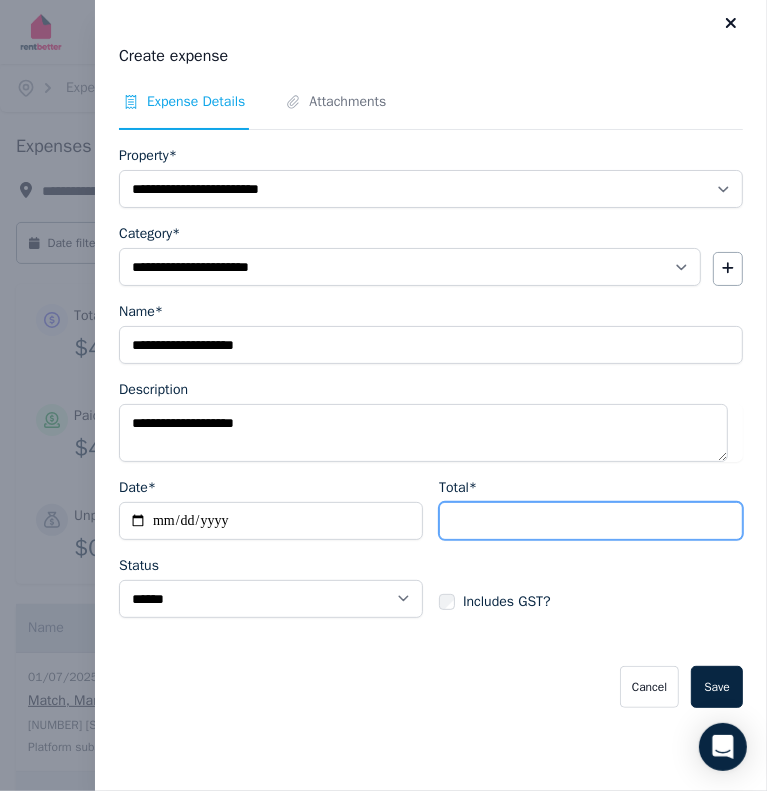 type on "******" 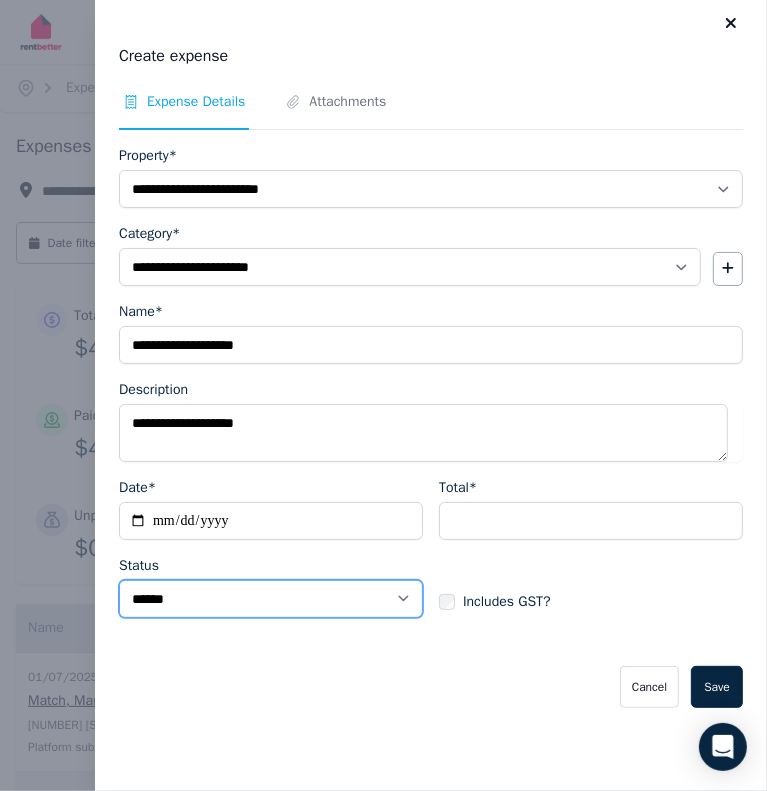 click on "****** ****" at bounding box center (271, 599) 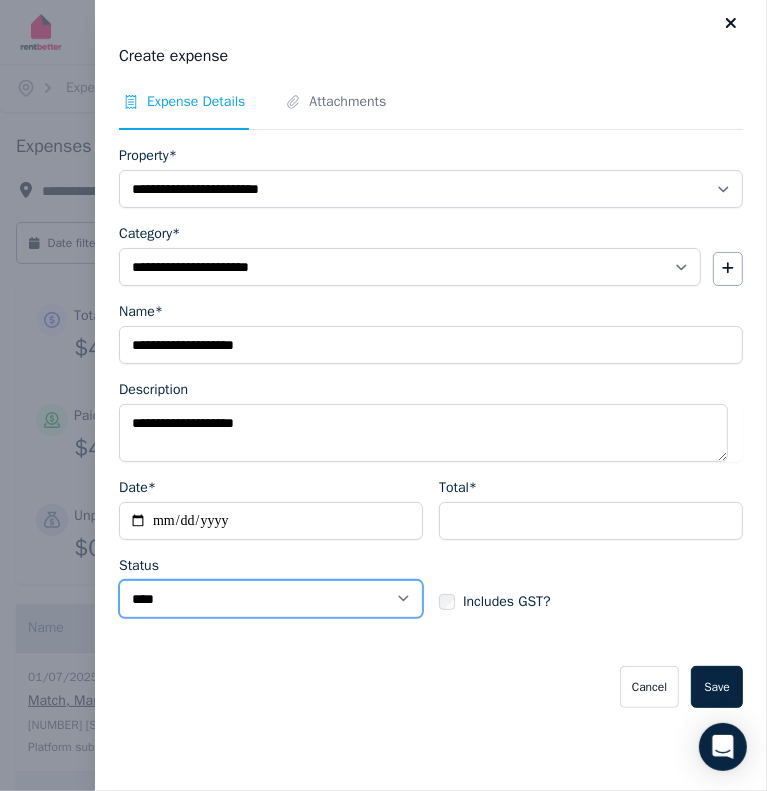 click on "****** ****" at bounding box center [271, 599] 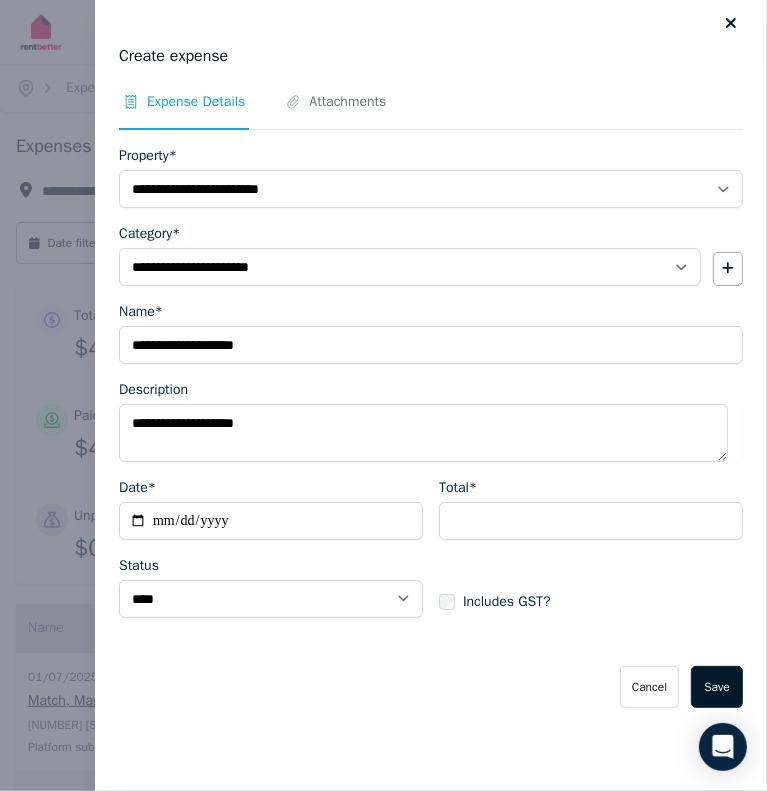 click on "Save" at bounding box center [717, 687] 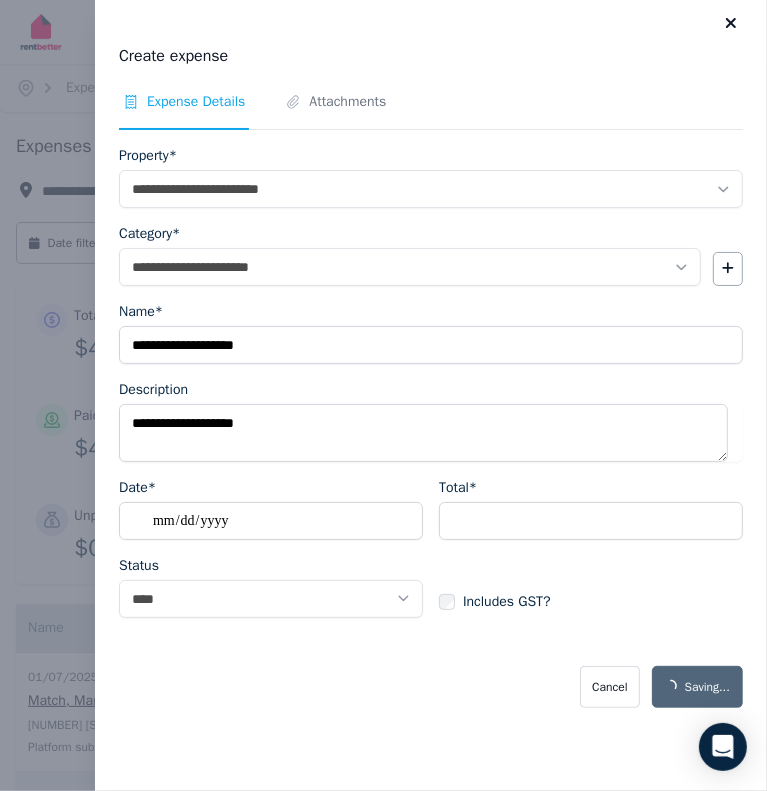 select on "**********" 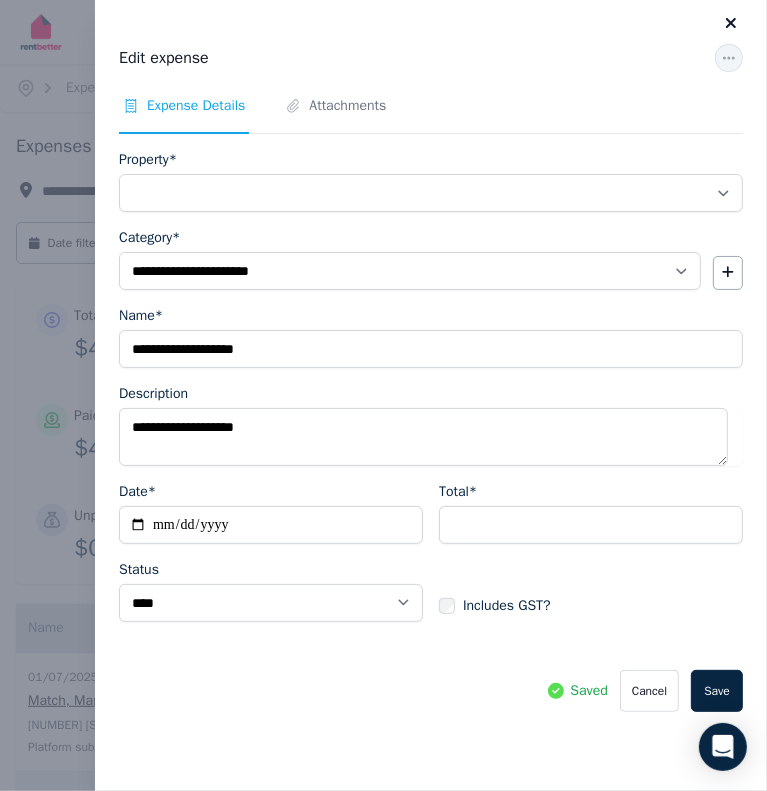 click 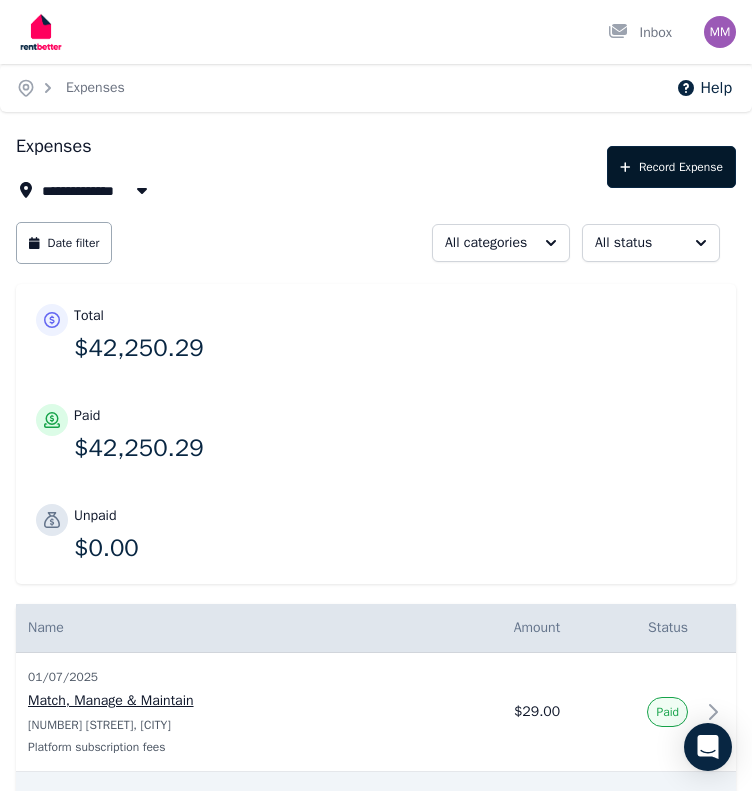 click on "Record Expense" at bounding box center (671, 167) 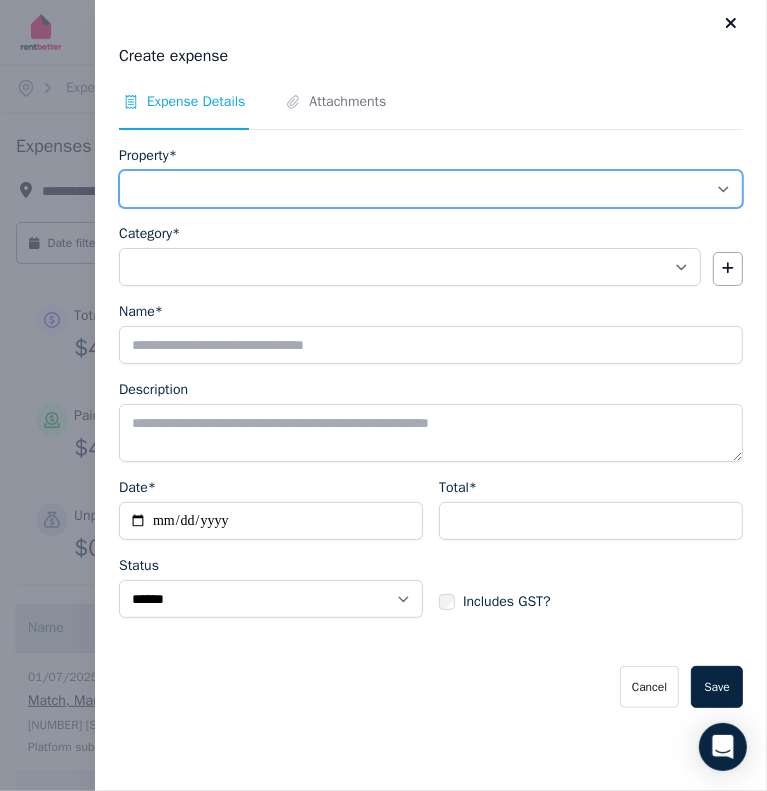 click on "**********" at bounding box center (431, 189) 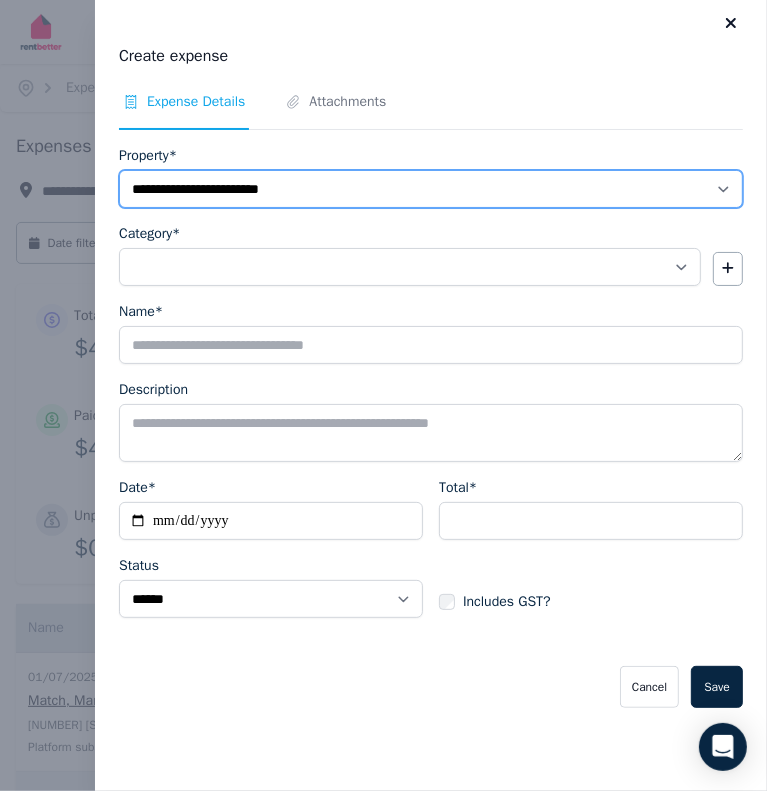 click on "**********" at bounding box center [431, 189] 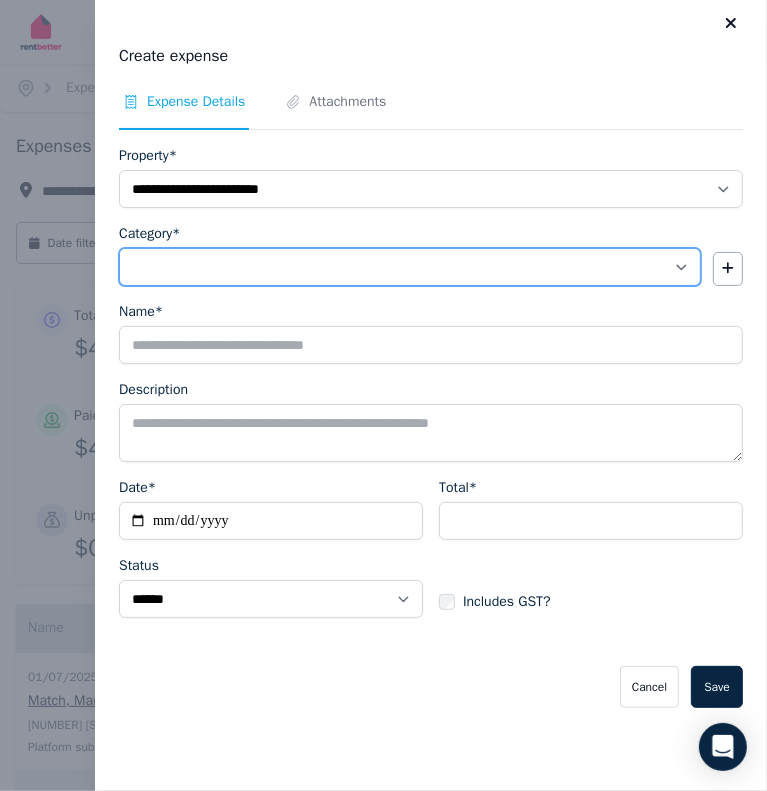 click on "**********" at bounding box center (410, 267) 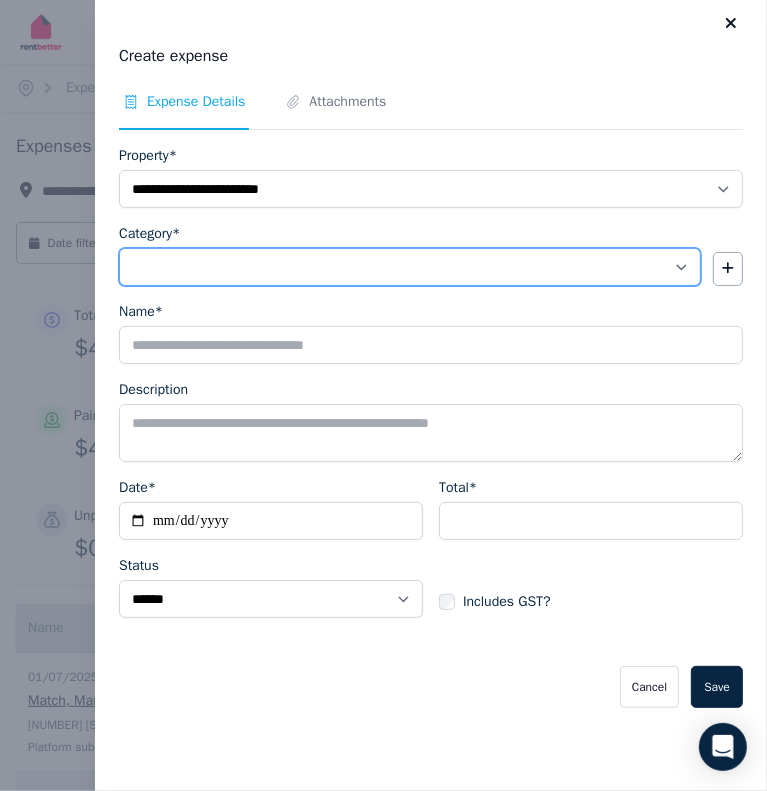 select on "**********" 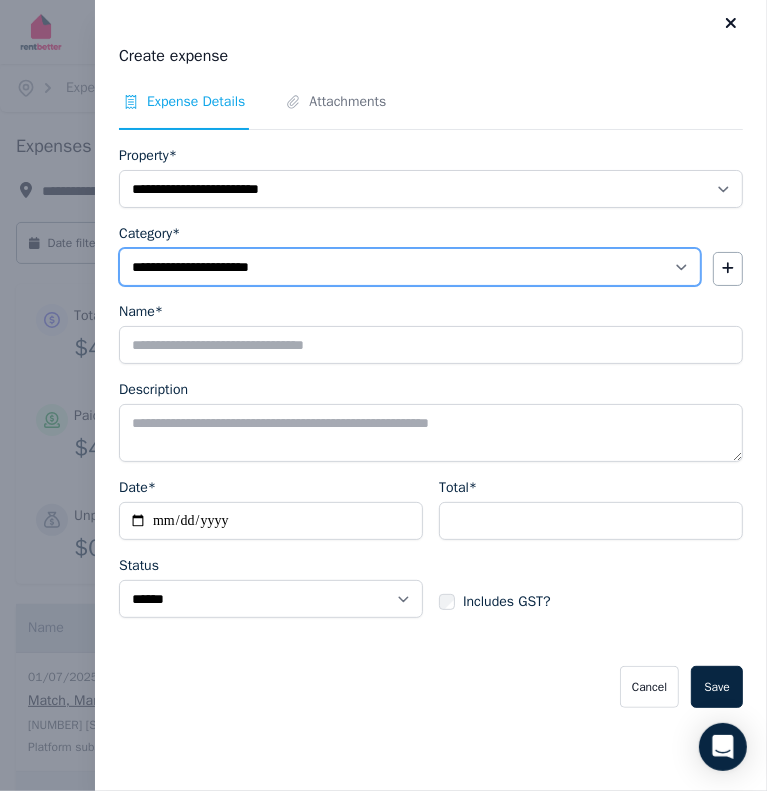 click on "**********" at bounding box center [410, 267] 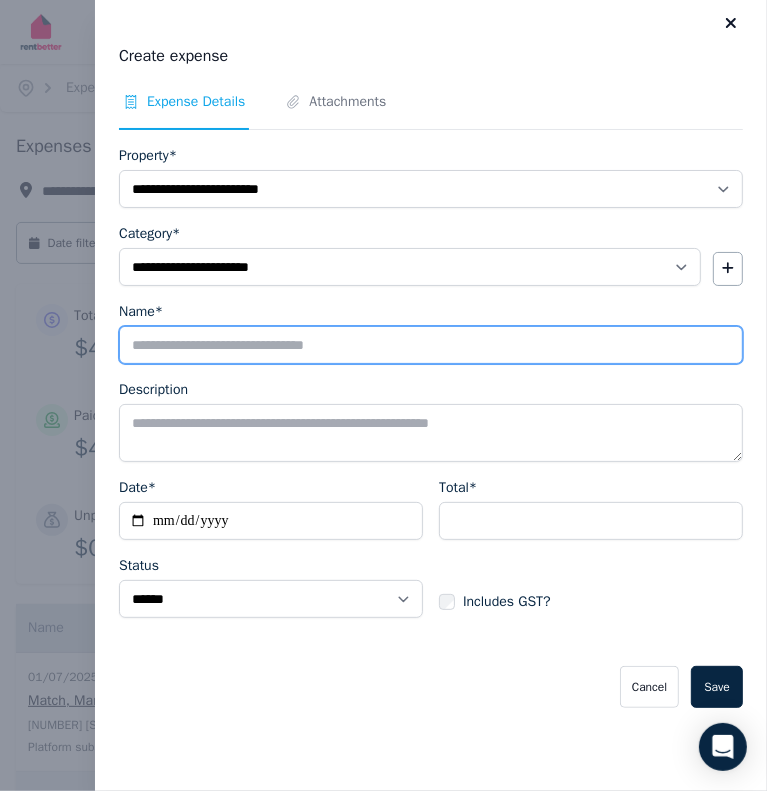 click on "Name*" at bounding box center [431, 345] 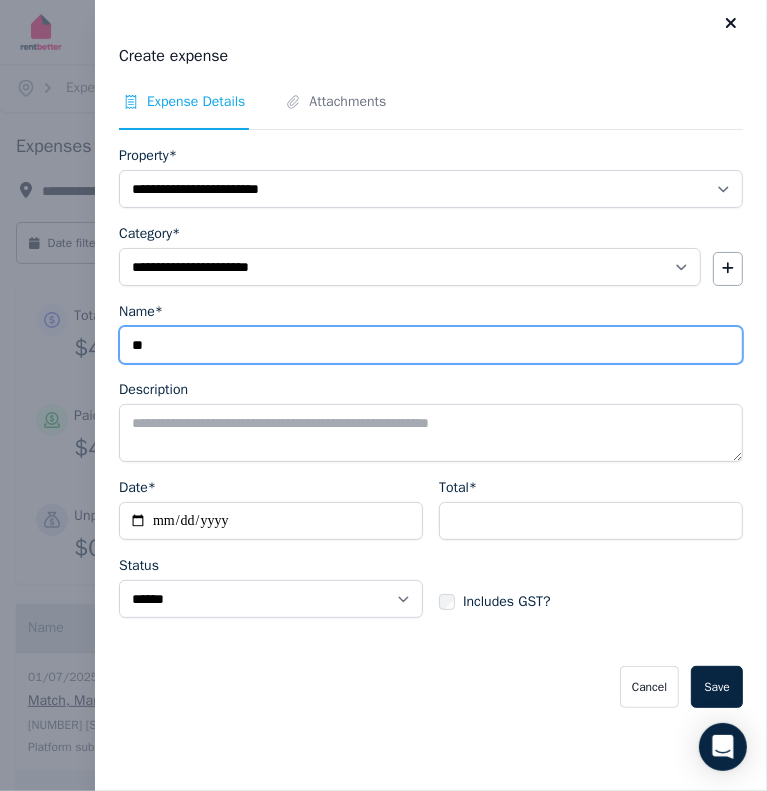 type on "*" 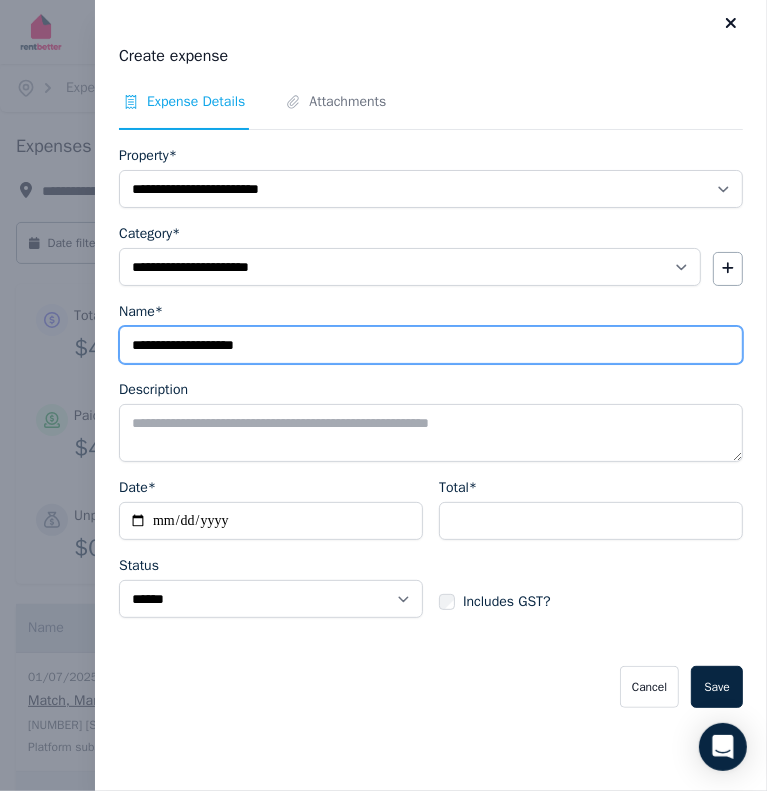 type on "**********" 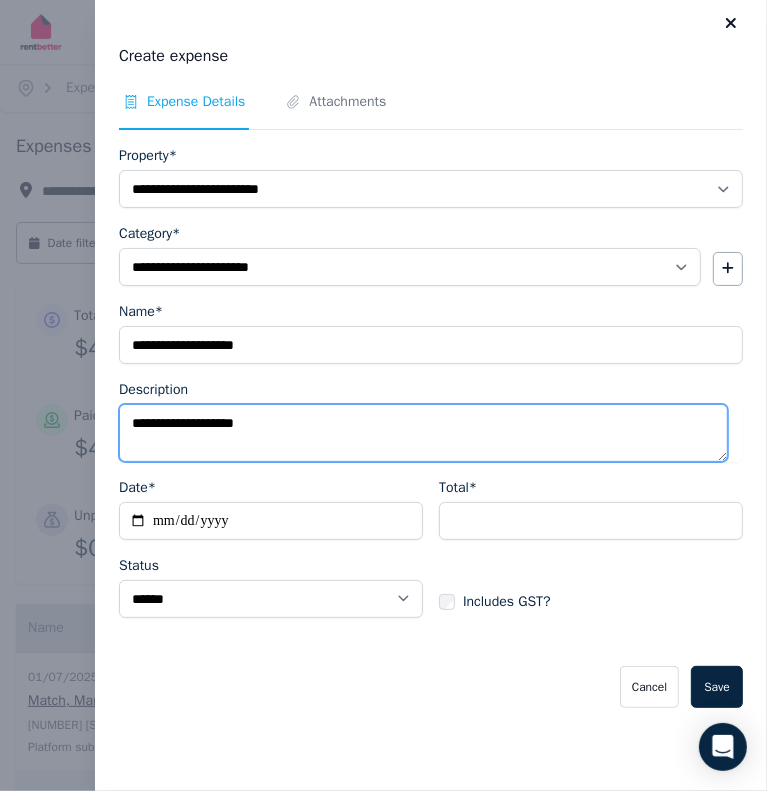type on "**********" 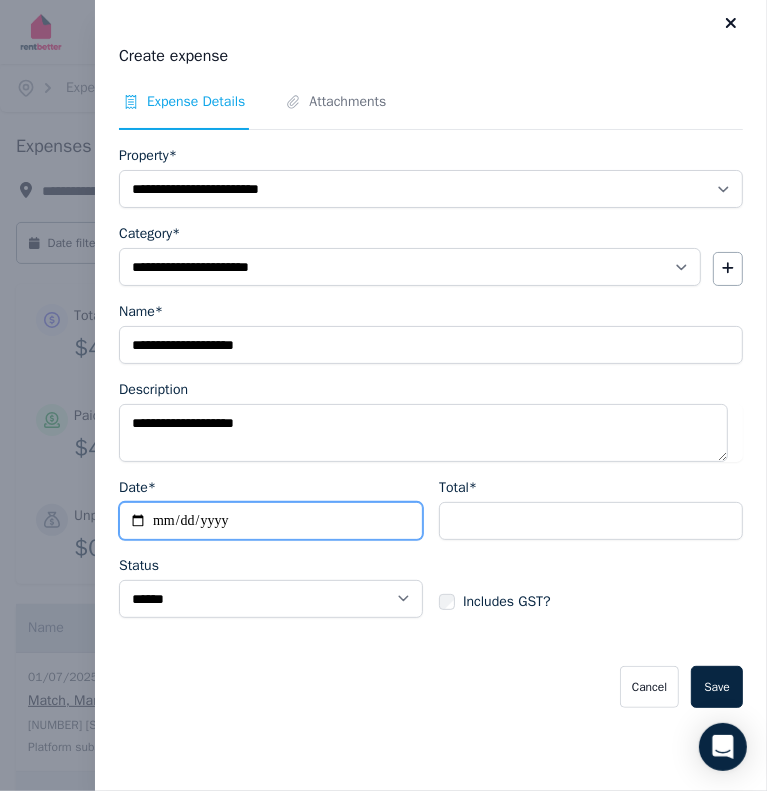 type on "**********" 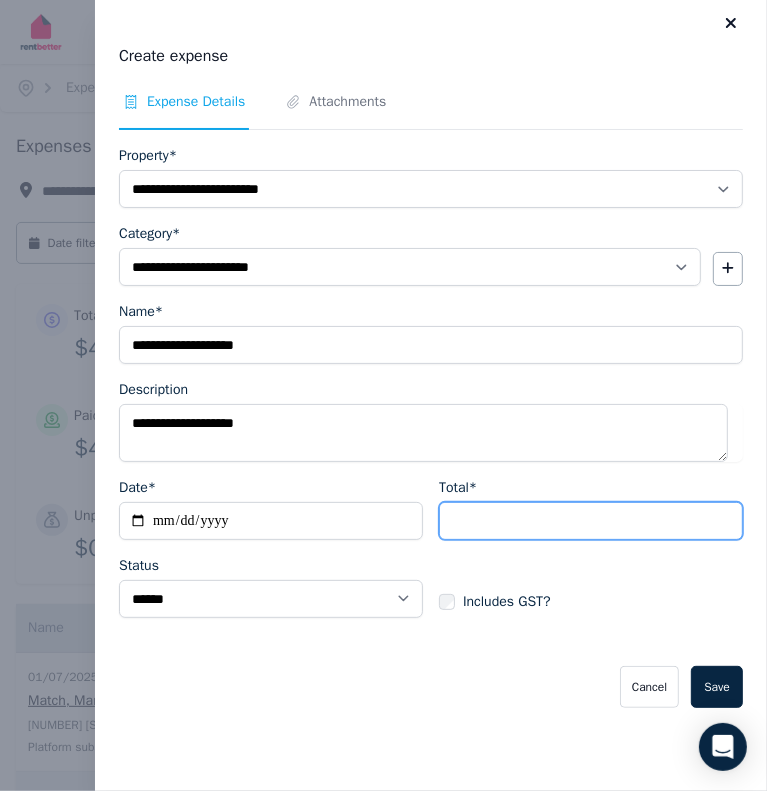 click on "Total*" at bounding box center (591, 521) 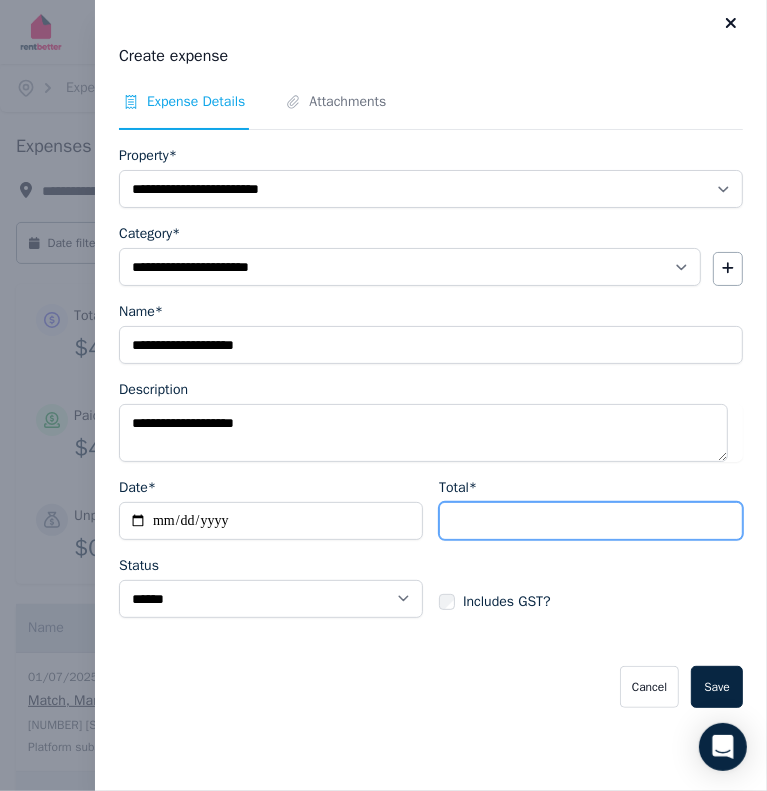 type on "******" 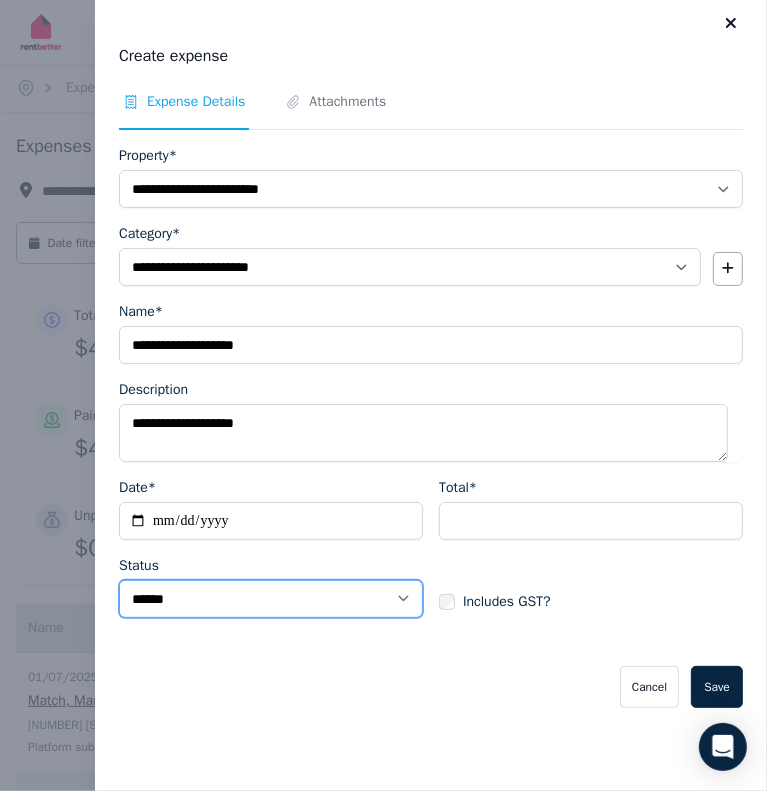 click on "****** ****" at bounding box center [271, 599] 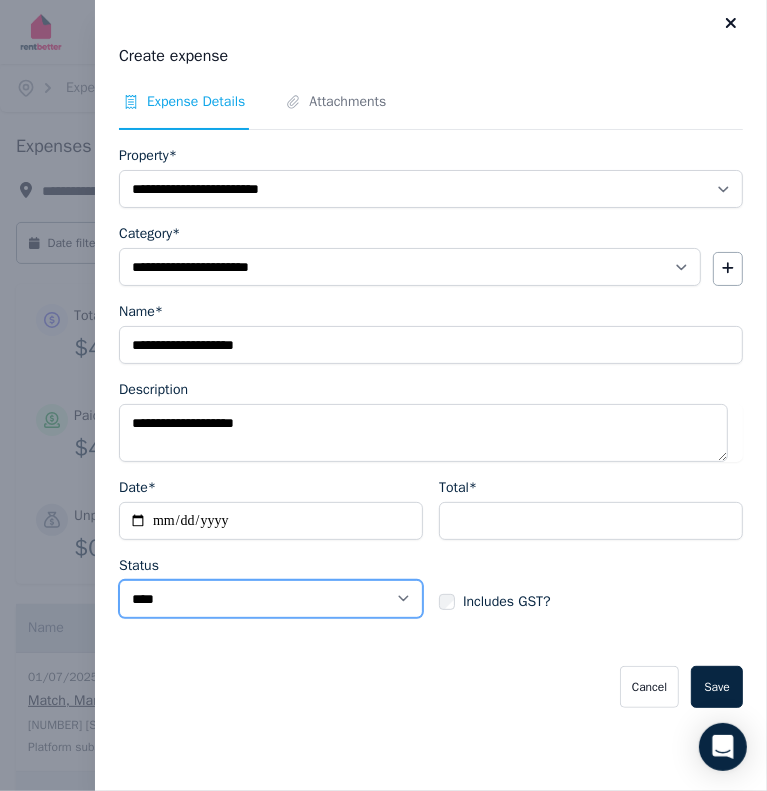 click on "****** ****" at bounding box center [271, 599] 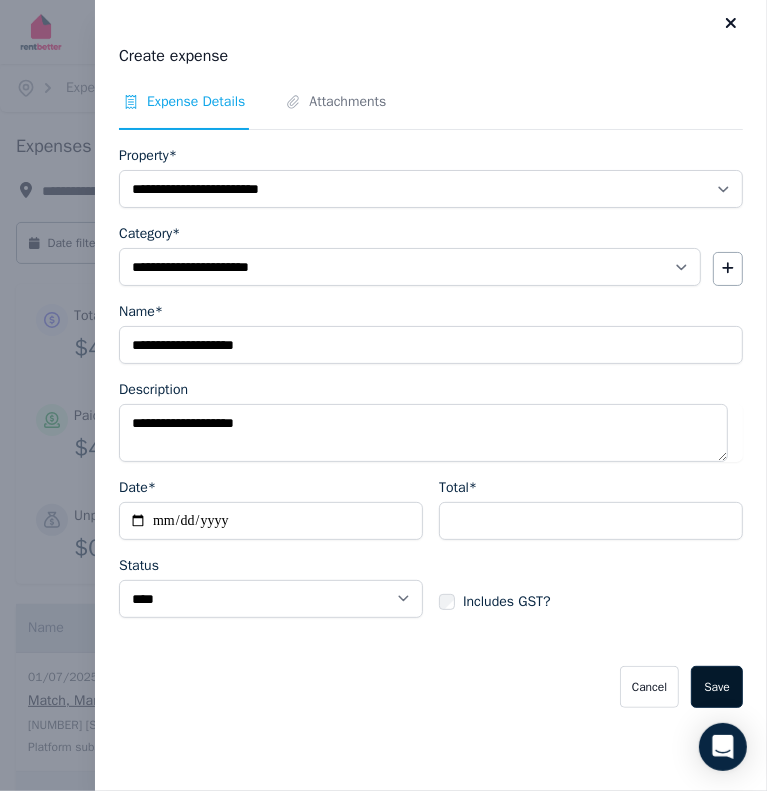 click on "Save" at bounding box center (717, 687) 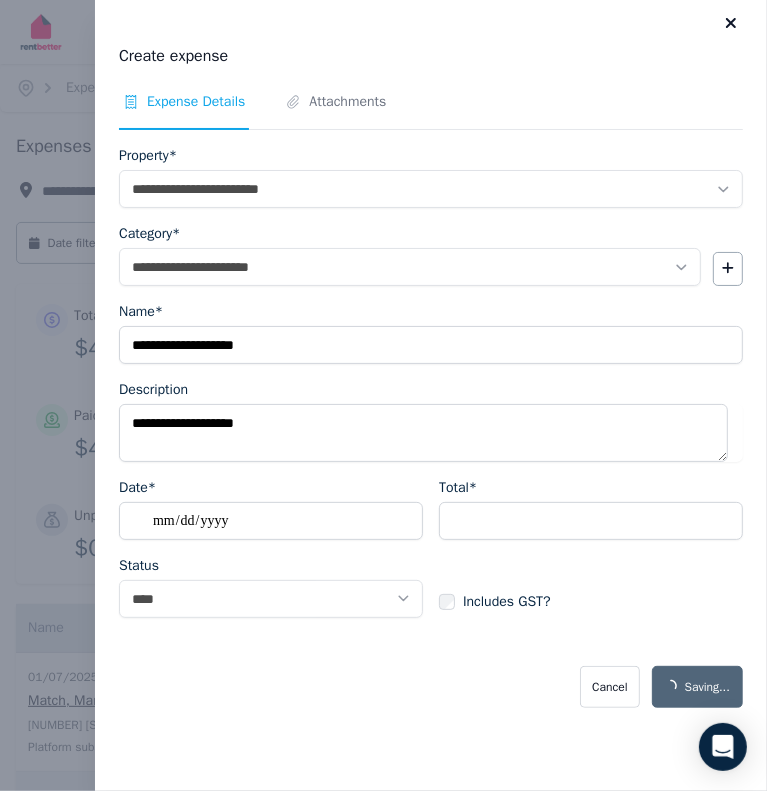 select on "**********" 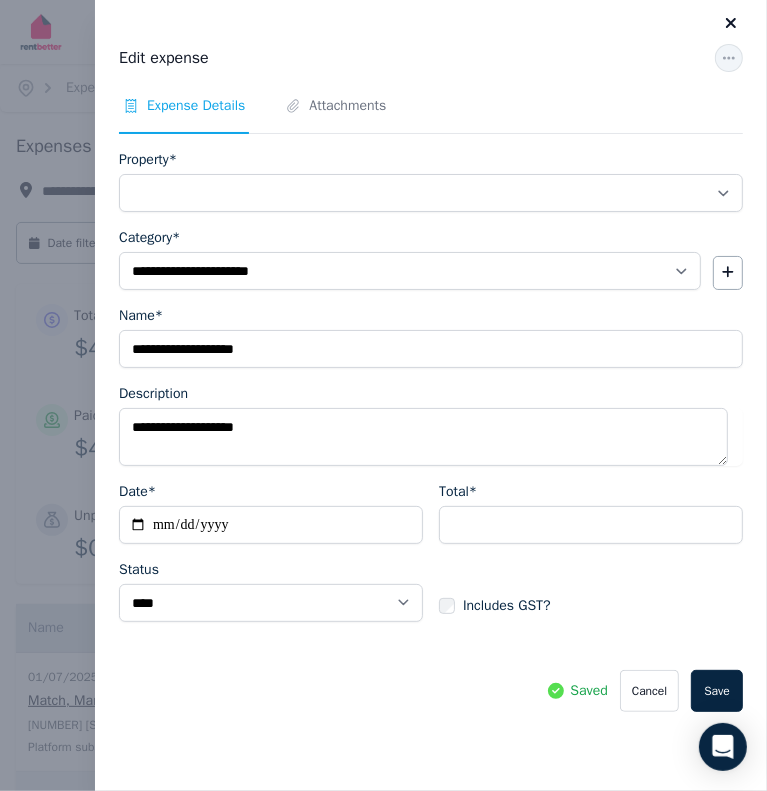 click 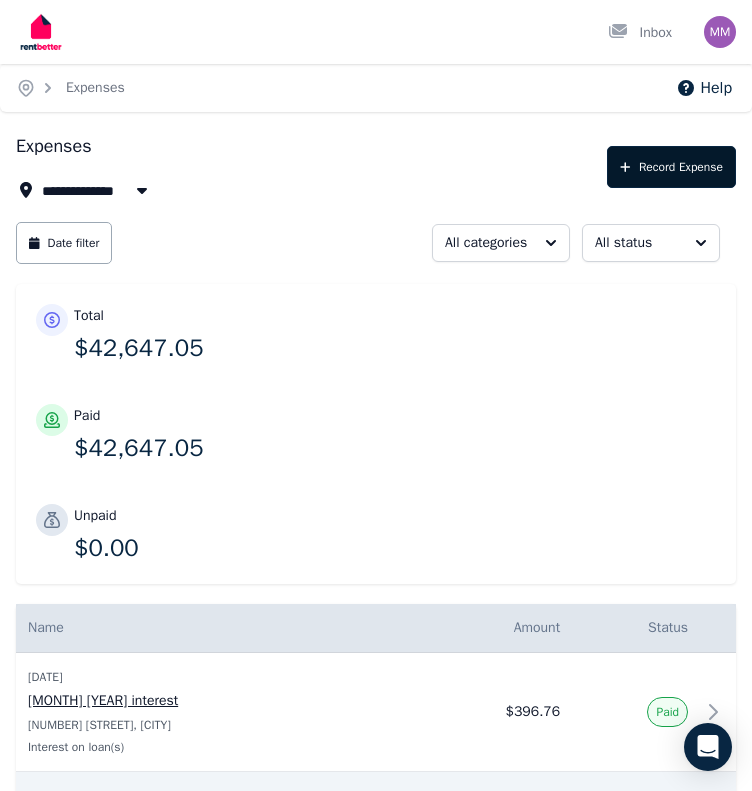 click on "Record Expense" at bounding box center [671, 167] 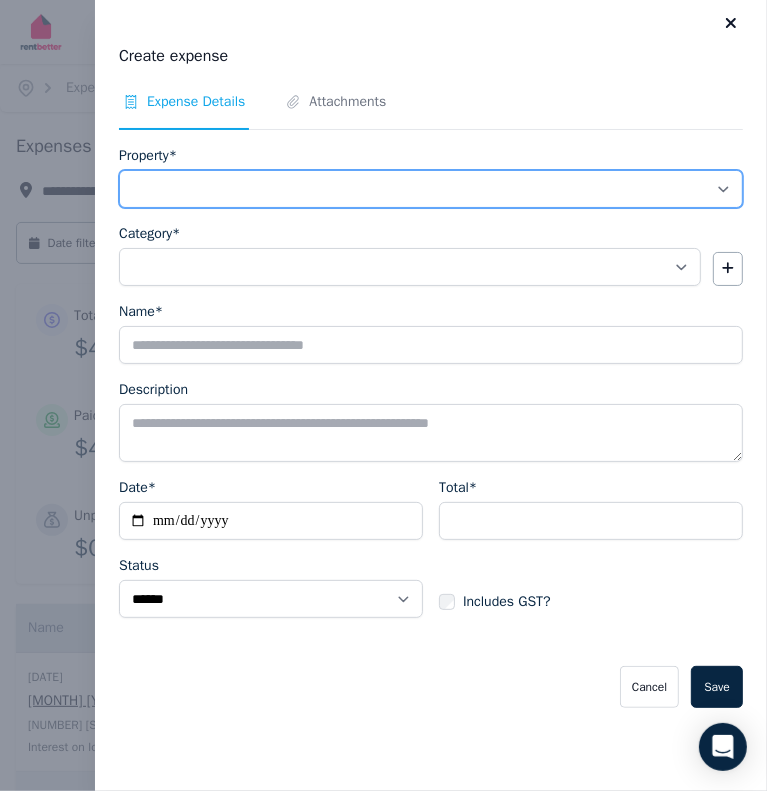 click on "**********" at bounding box center [431, 189] 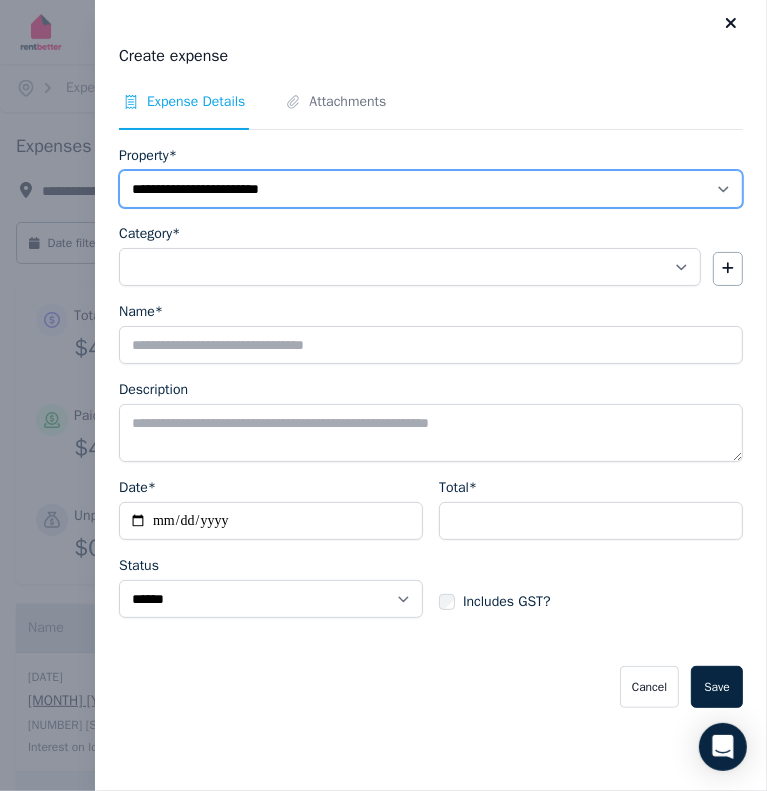 click on "**********" at bounding box center [431, 189] 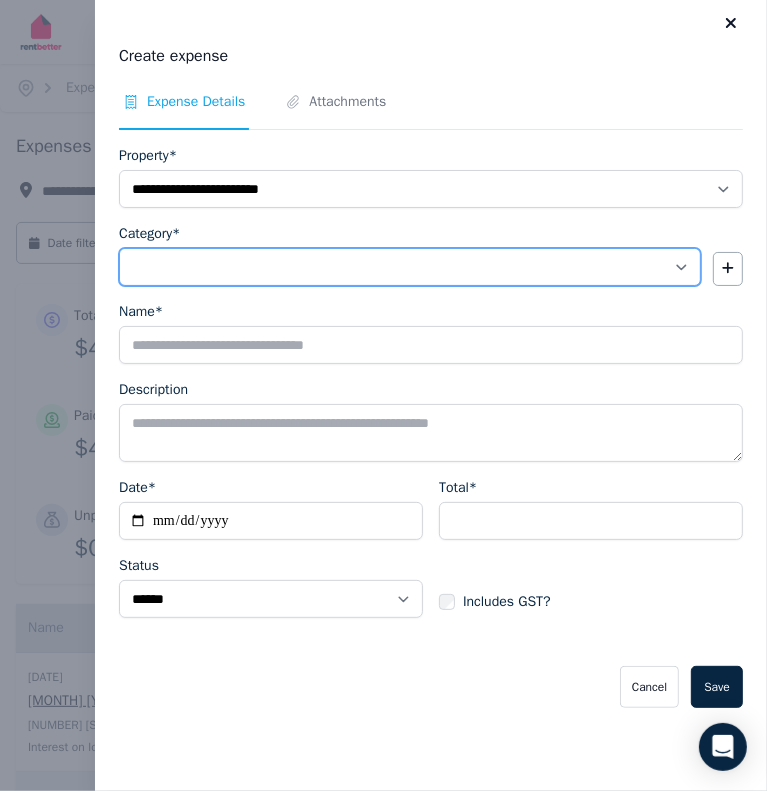 click on "**********" at bounding box center [410, 267] 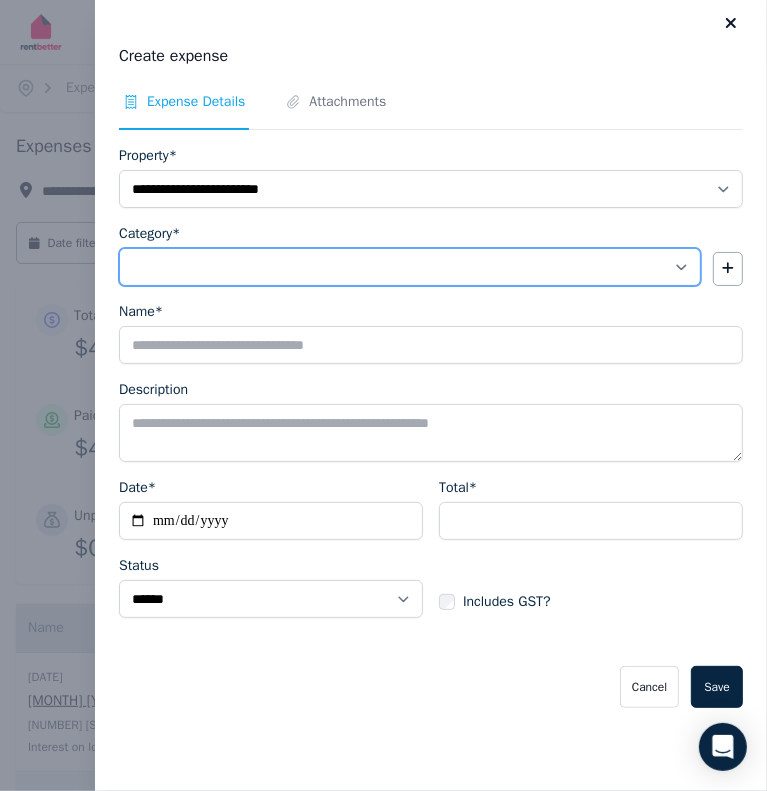 select on "**********" 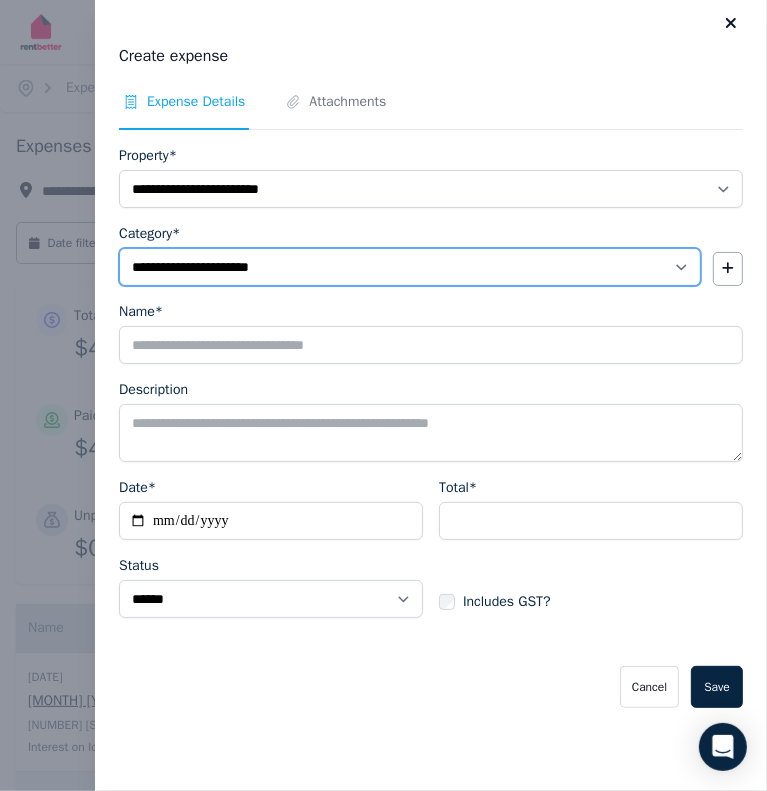click on "**********" at bounding box center (410, 267) 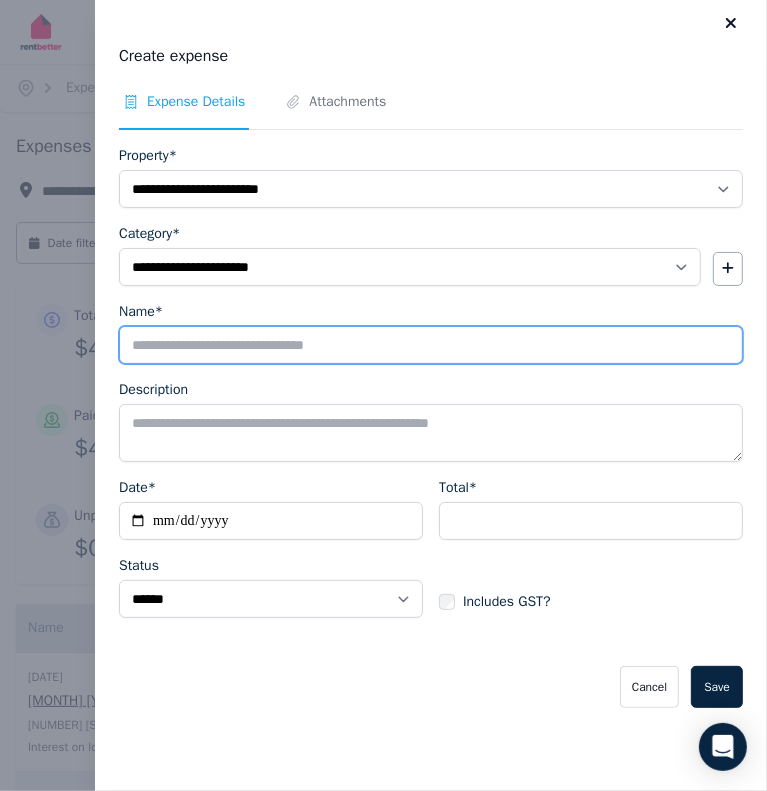 click on "Name*" at bounding box center (431, 345) 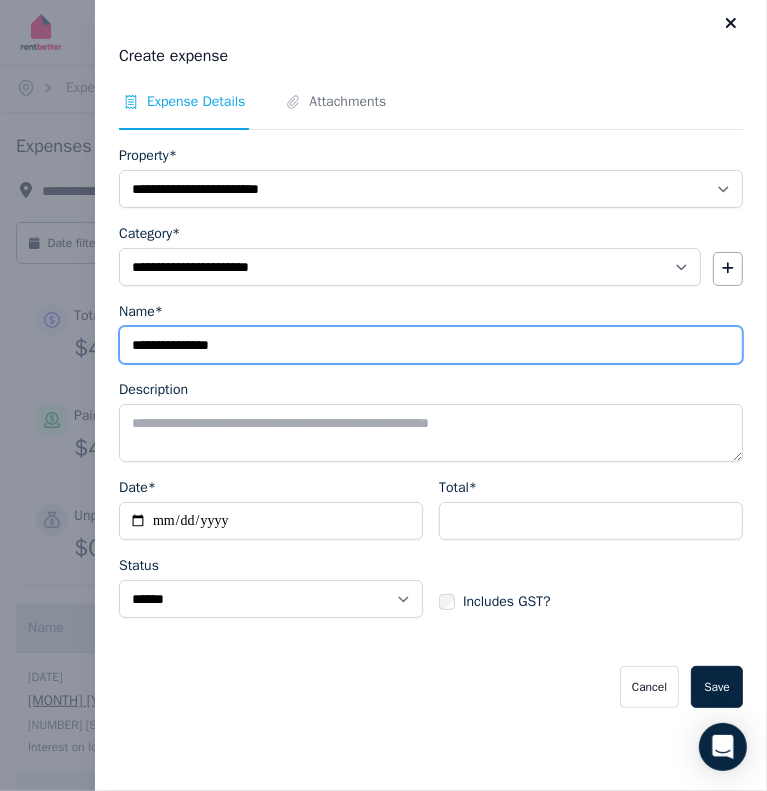 type on "**********" 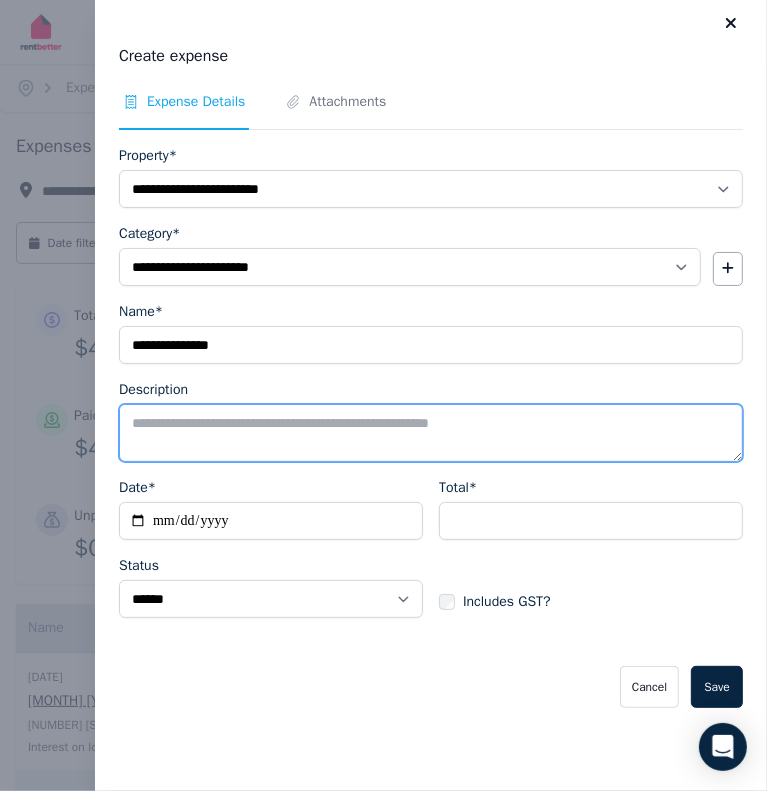click on "Description" at bounding box center (431, 433) 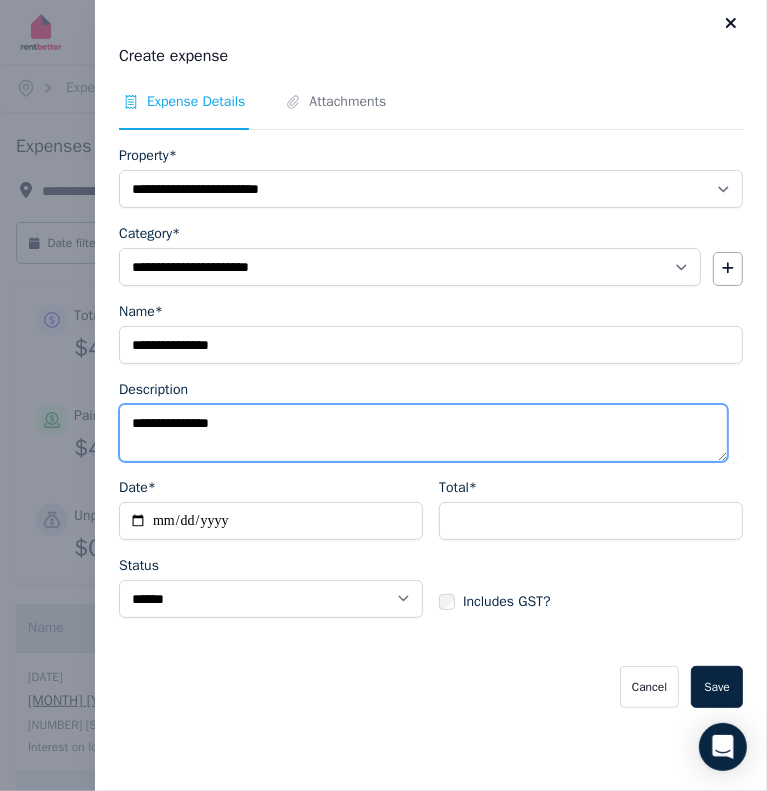 type on "**********" 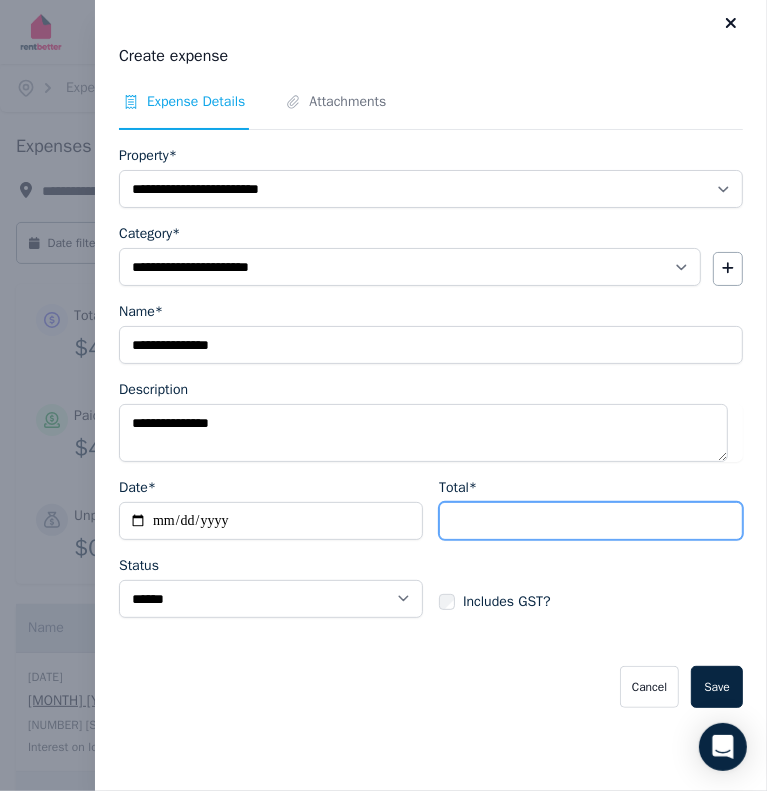 click on "Total*" at bounding box center [591, 521] 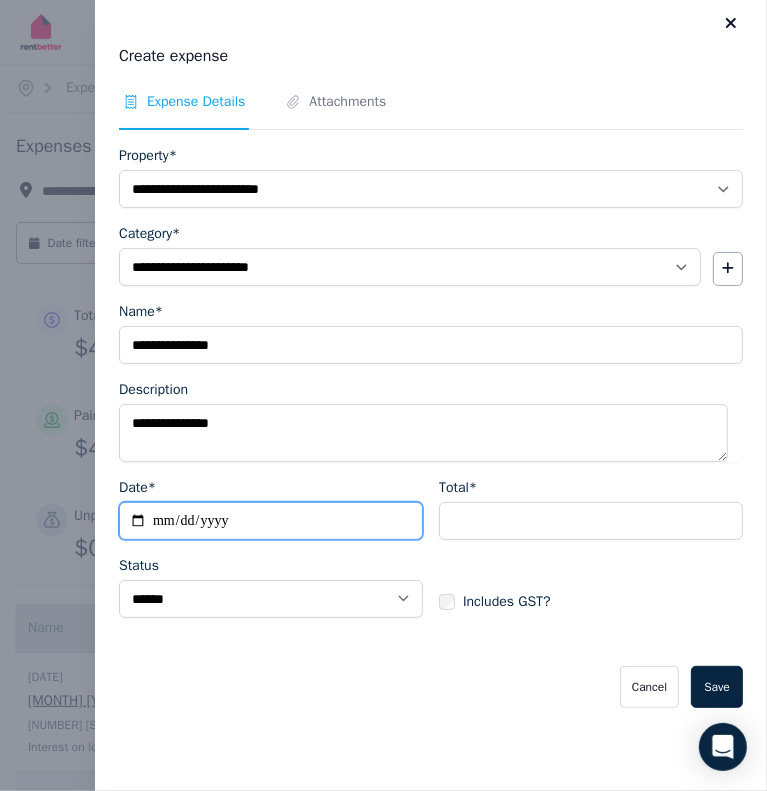 click on "Date*" at bounding box center [271, 521] 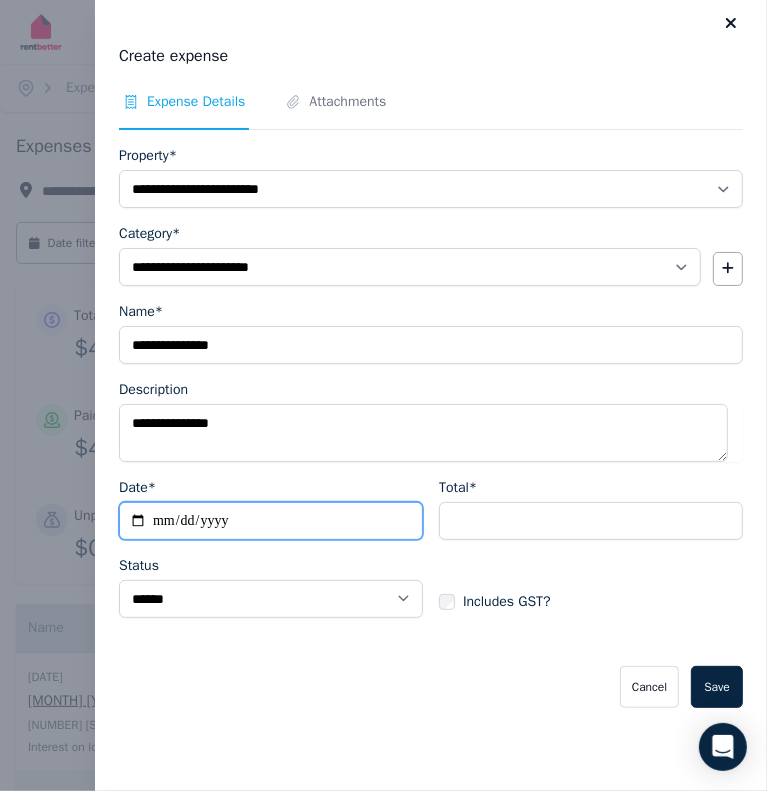 type on "**********" 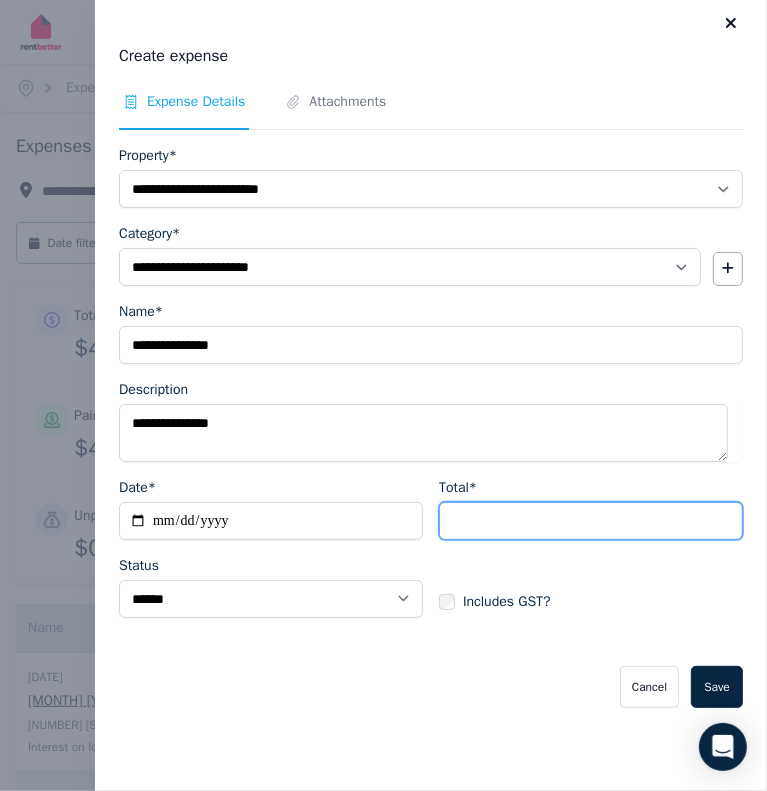 click on "Total*" at bounding box center (591, 521) 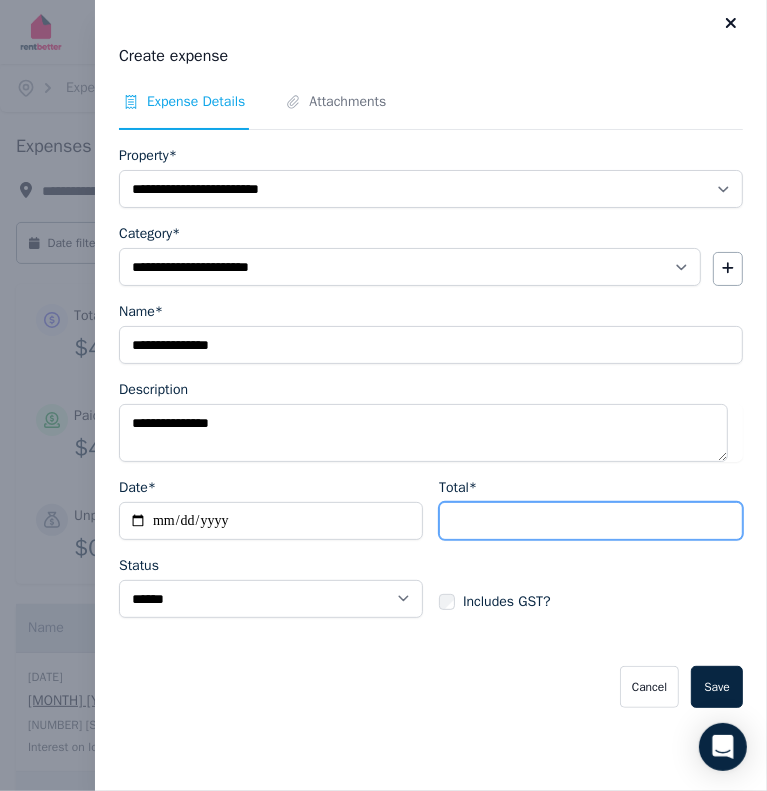 type on "******" 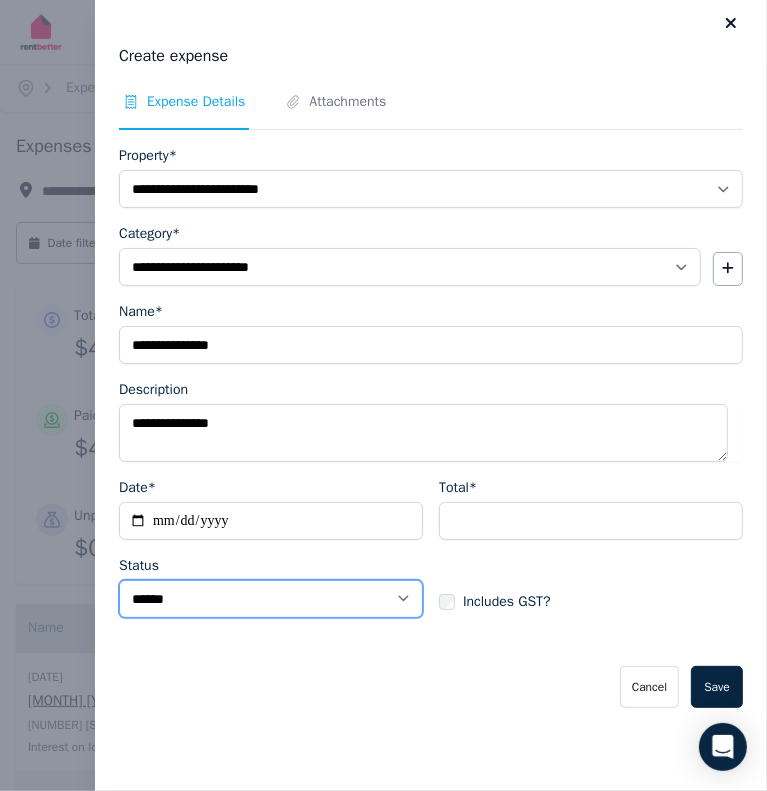 click on "****** ****" at bounding box center (271, 599) 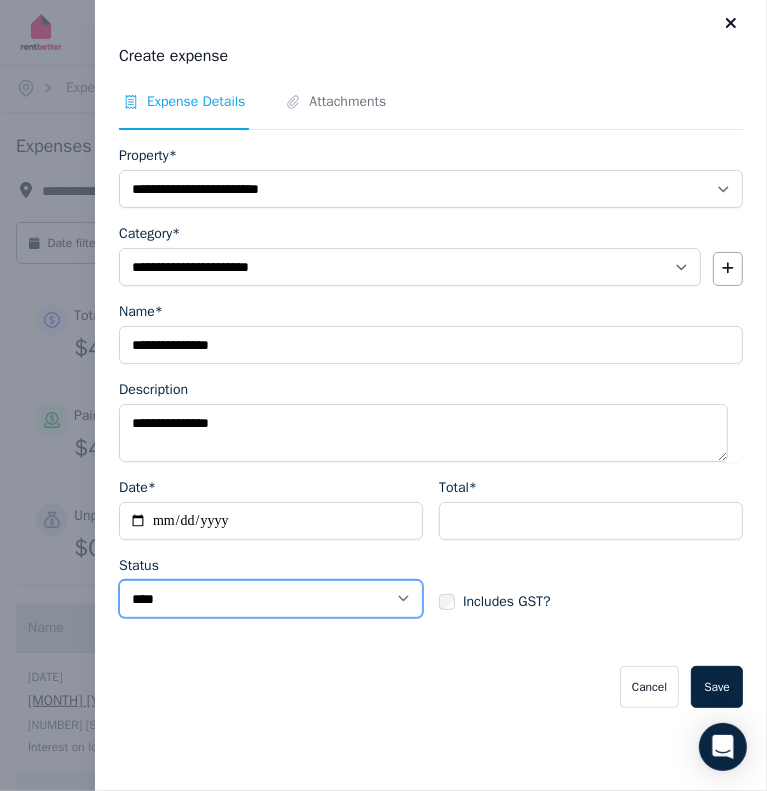 click on "****** ****" at bounding box center (271, 599) 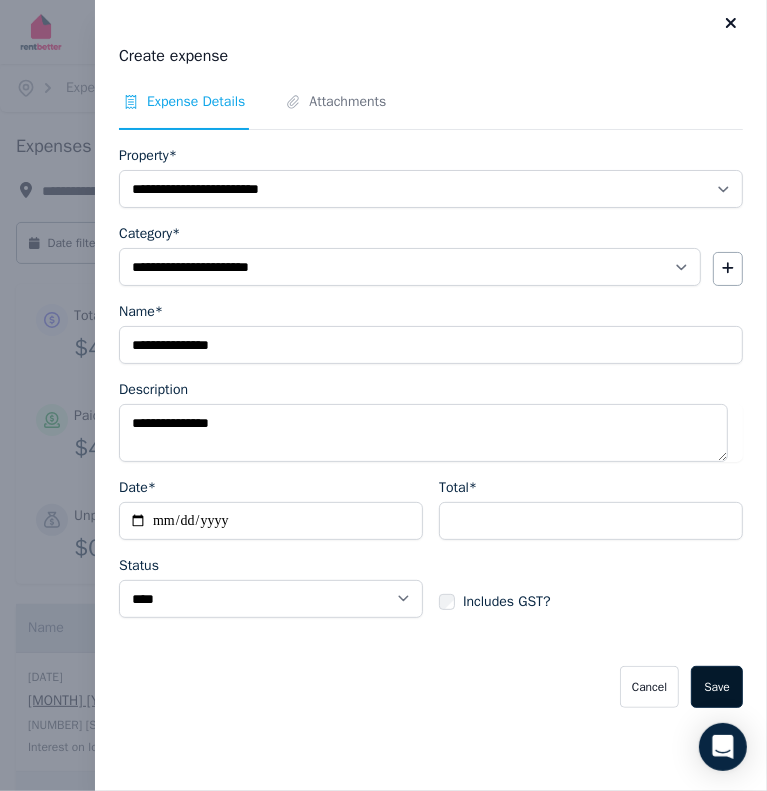 click on "Save" at bounding box center (717, 687) 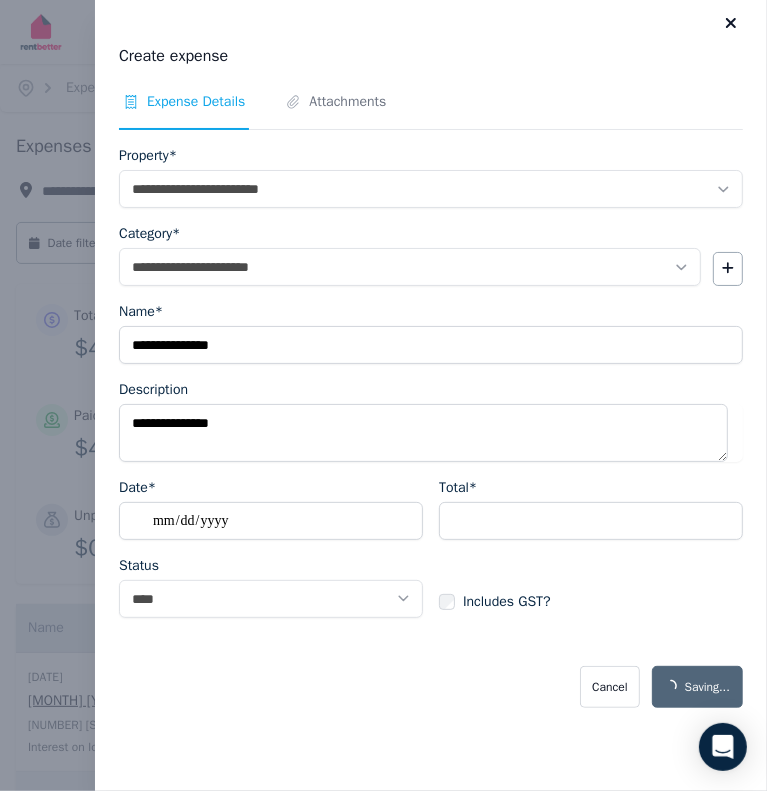 select on "**********" 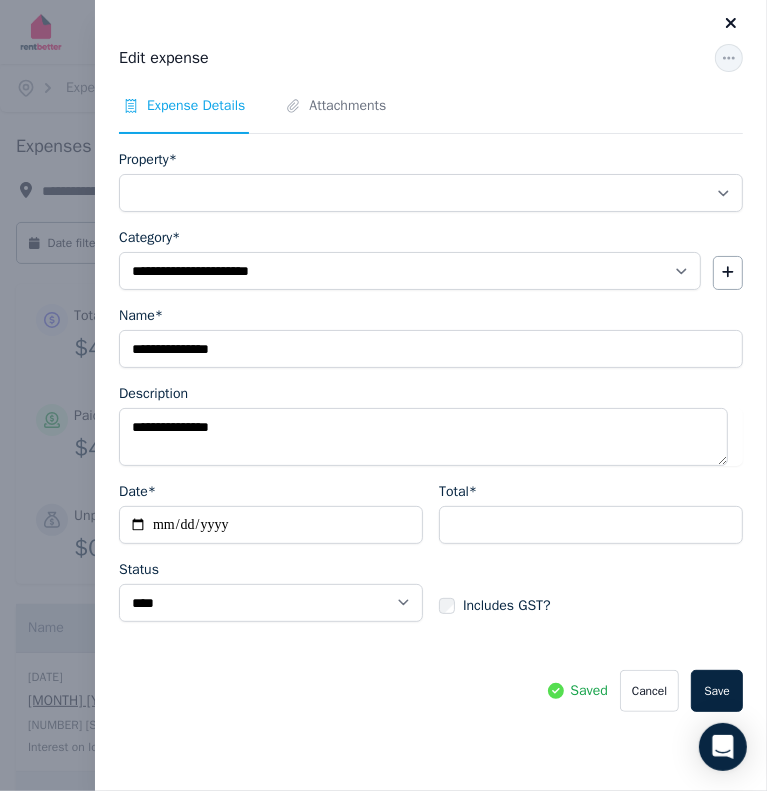 select on "**********" 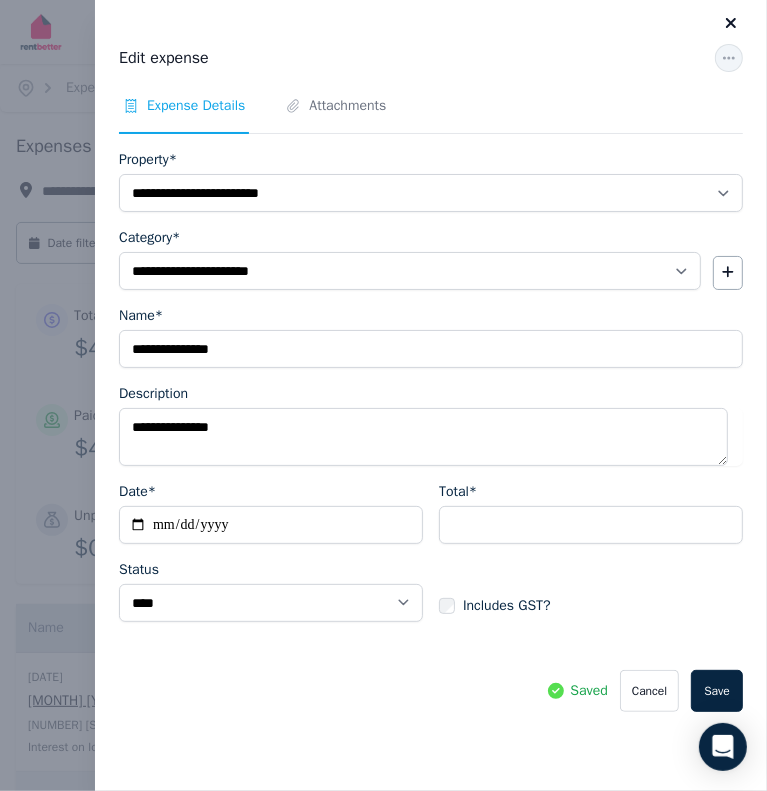 click 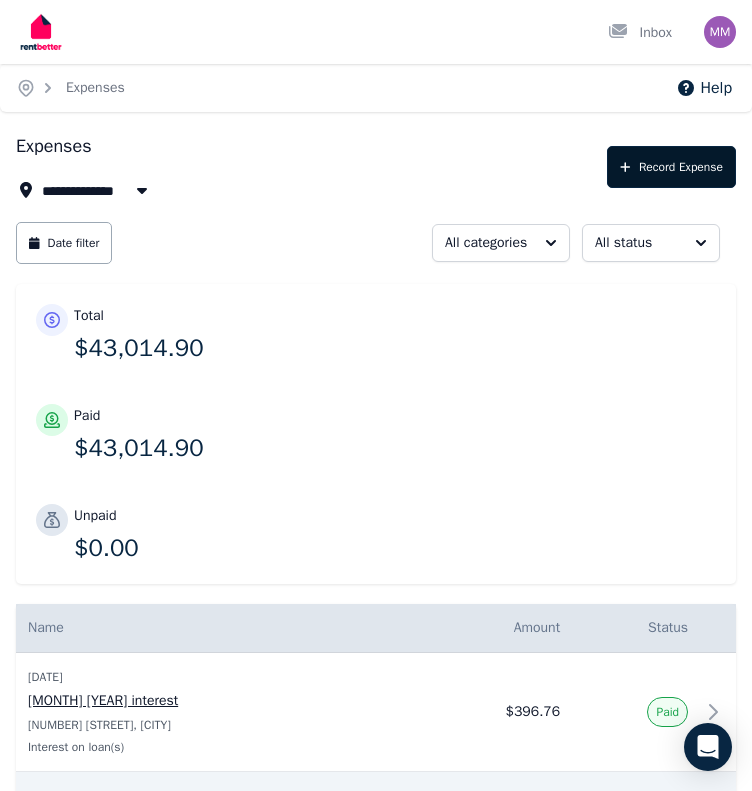 click on "Record Expense" at bounding box center [671, 167] 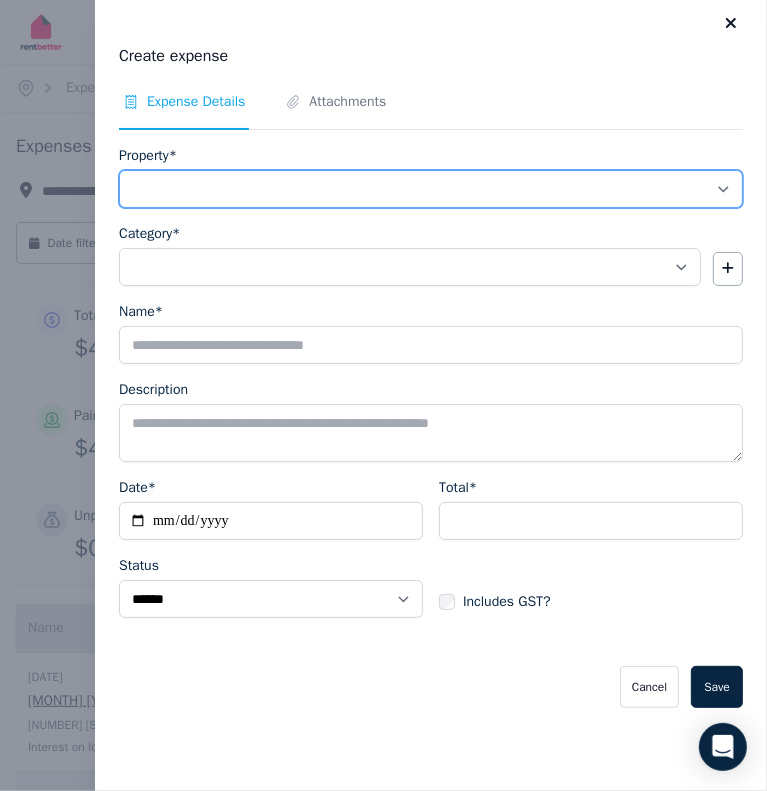 click on "**********" at bounding box center (431, 189) 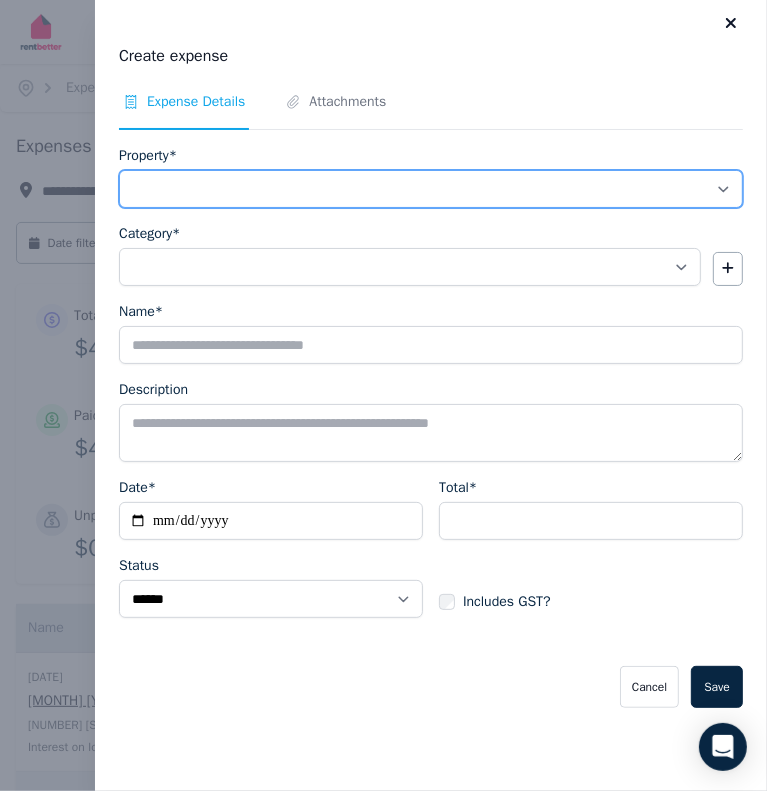select on "**********" 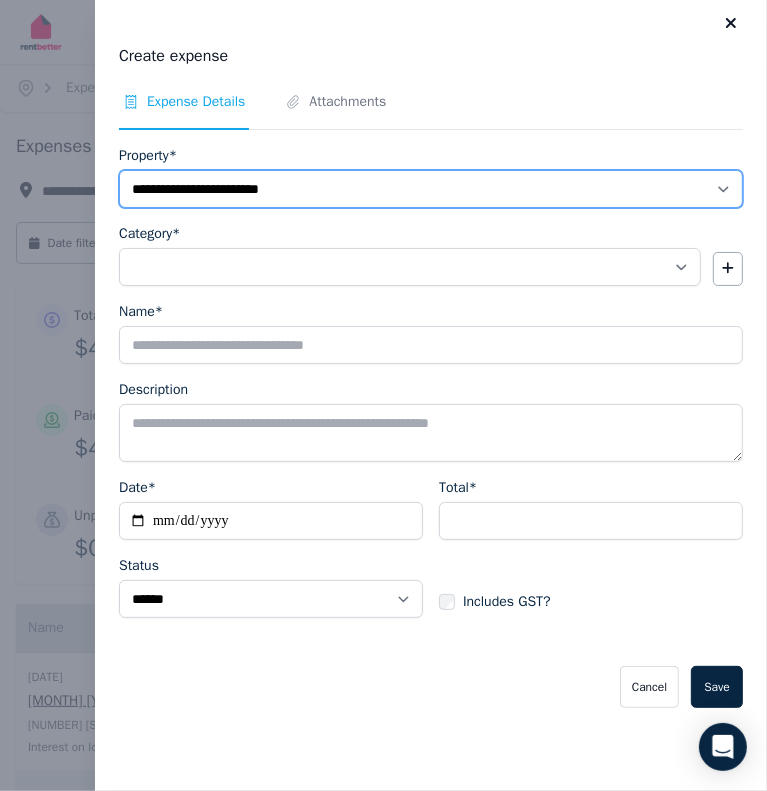 click on "**********" at bounding box center (431, 189) 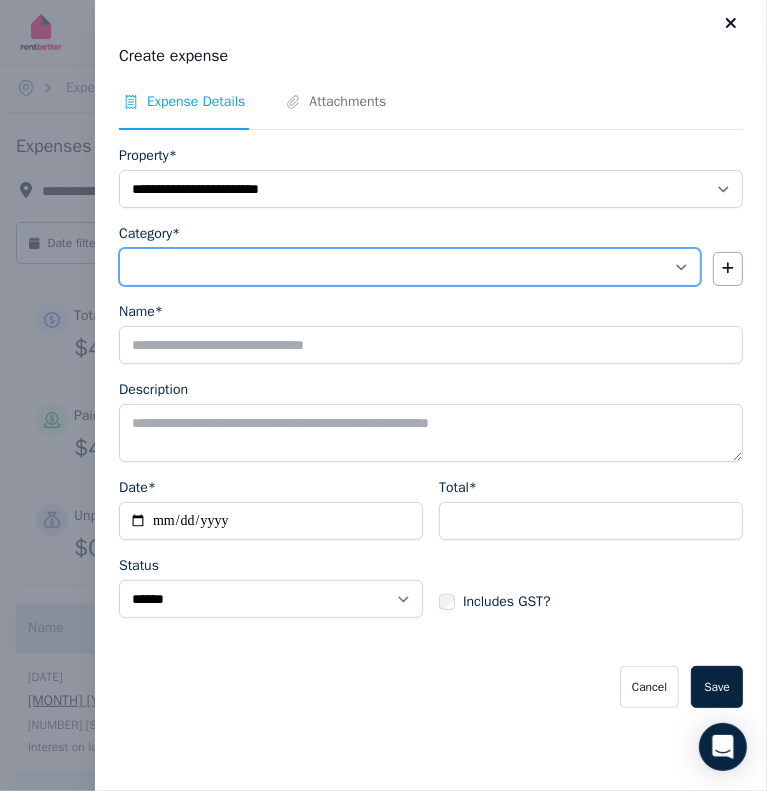 click on "**********" at bounding box center [410, 267] 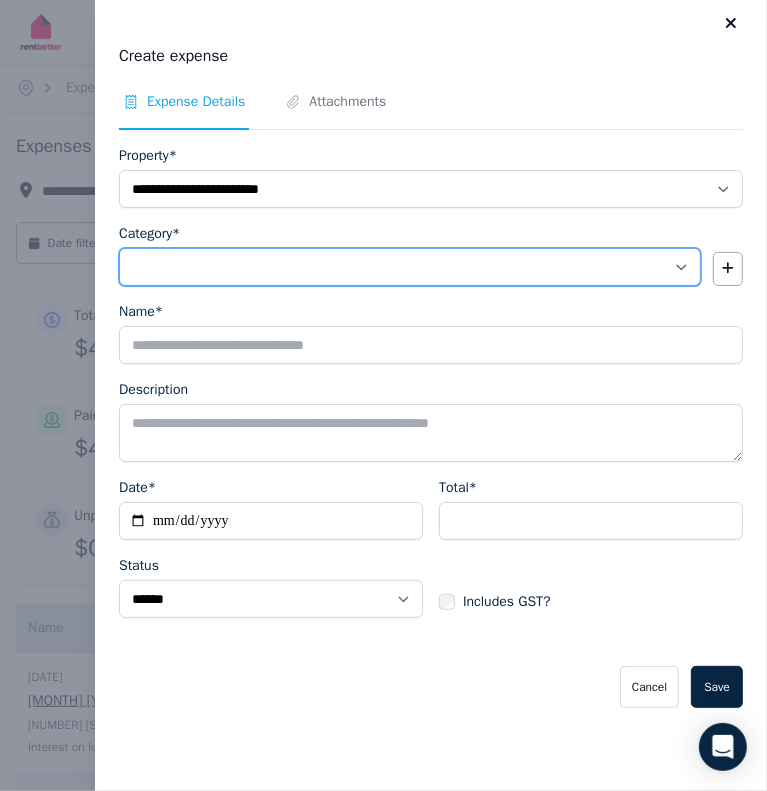 select on "**********" 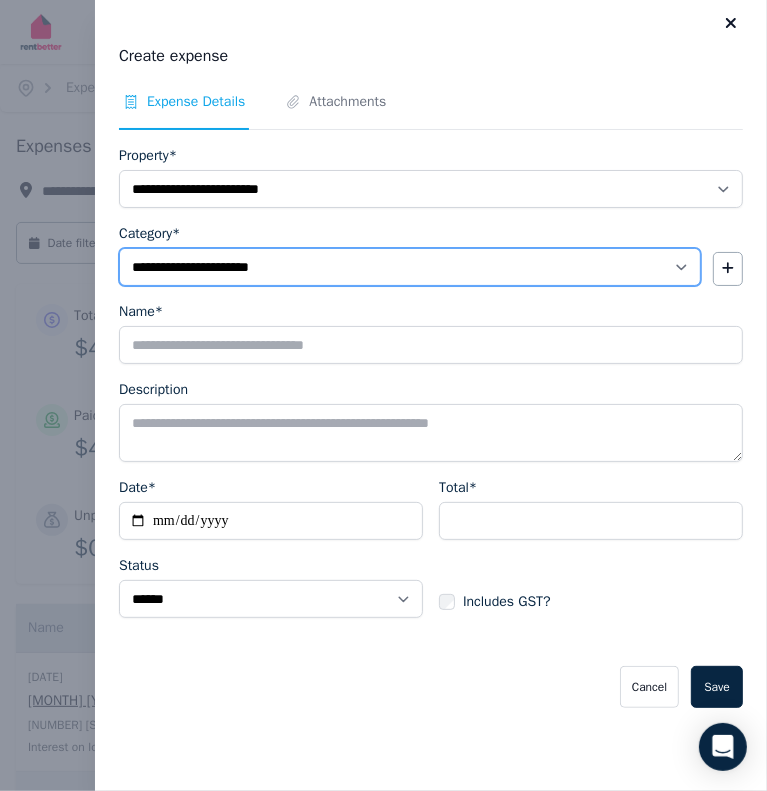 click on "**********" at bounding box center (410, 267) 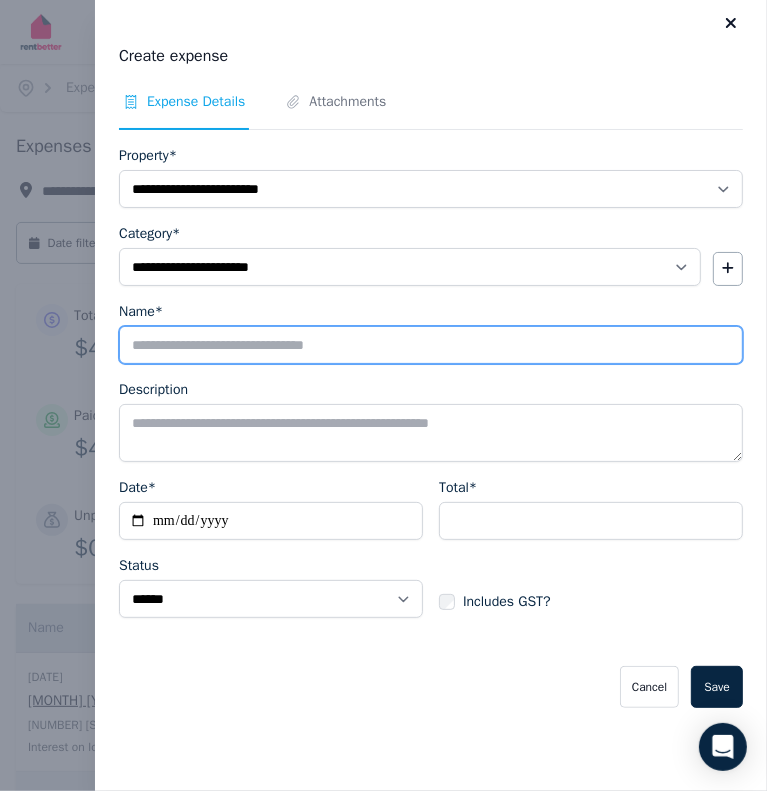 click on "Name*" at bounding box center (431, 345) 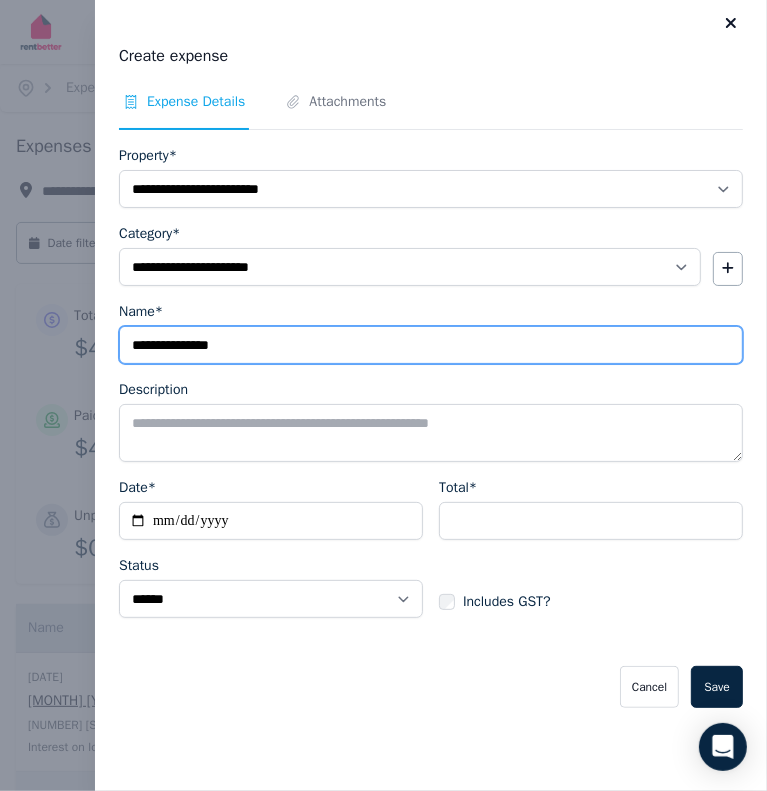 type on "**********" 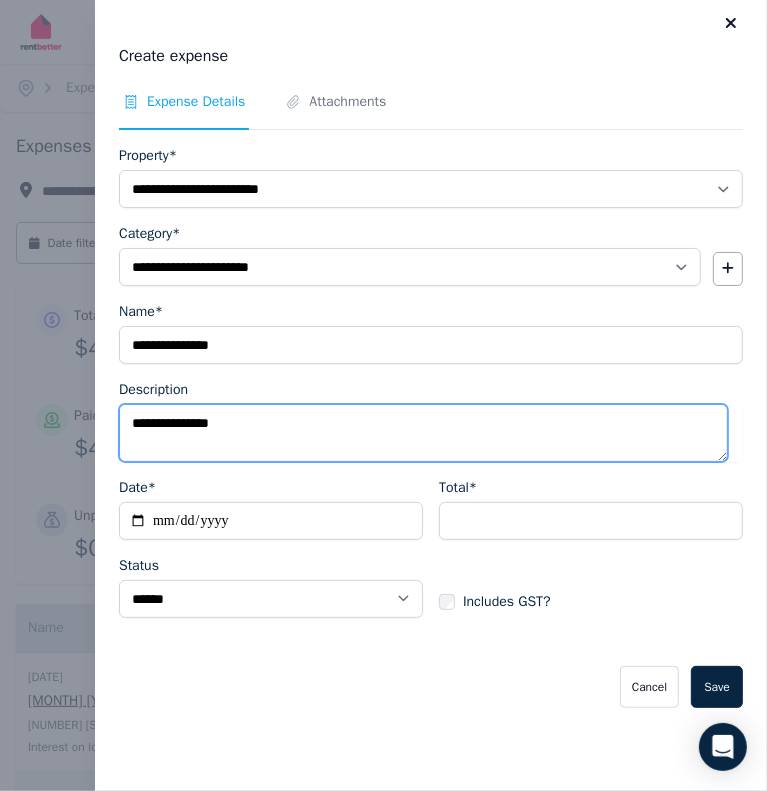 type on "**********" 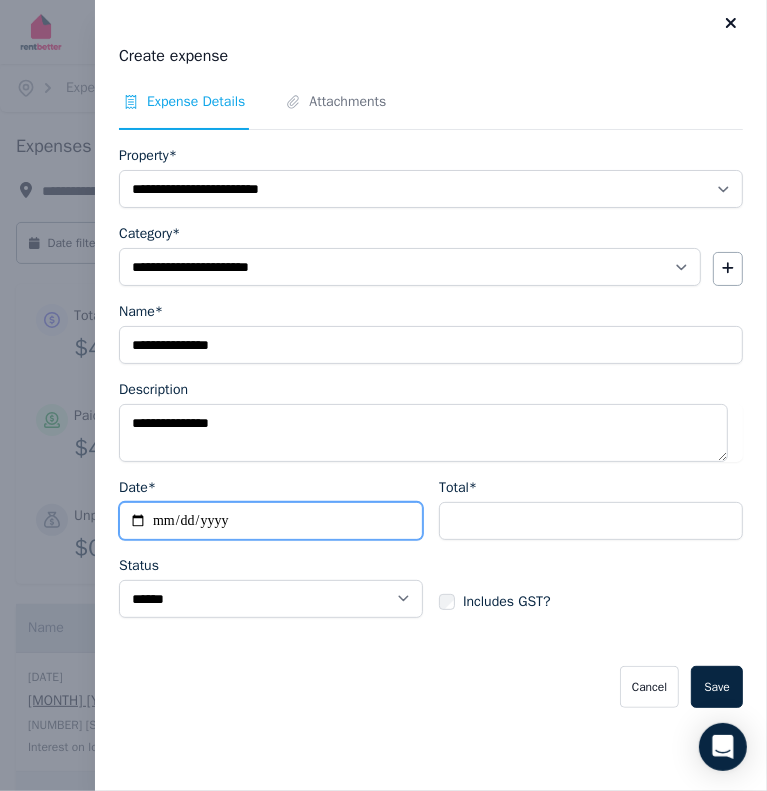 click on "Date*" at bounding box center [271, 521] 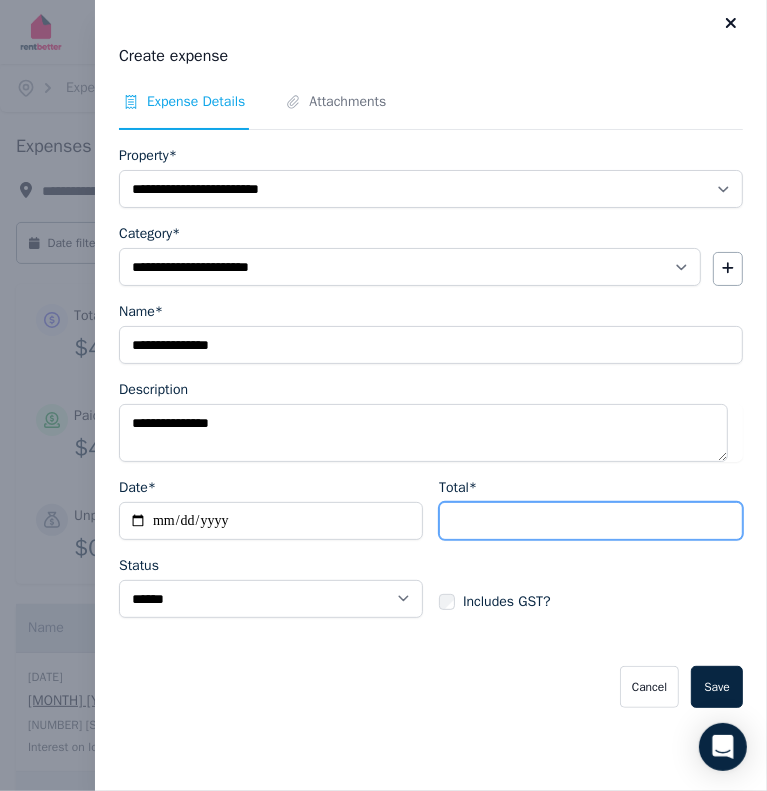 click on "Total*" at bounding box center [591, 521] 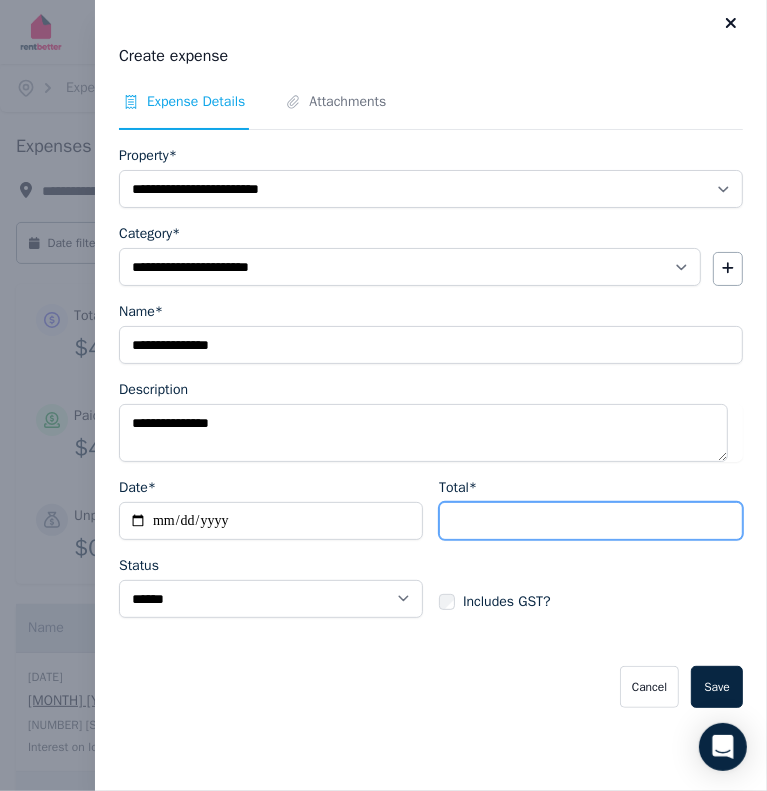 type on "******" 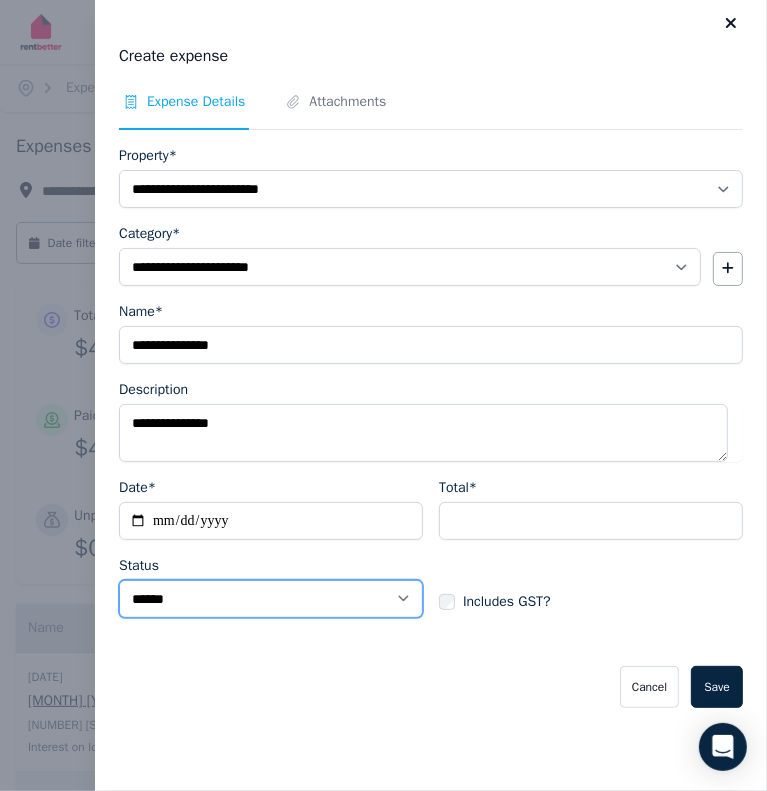 click on "****** ****" at bounding box center [271, 599] 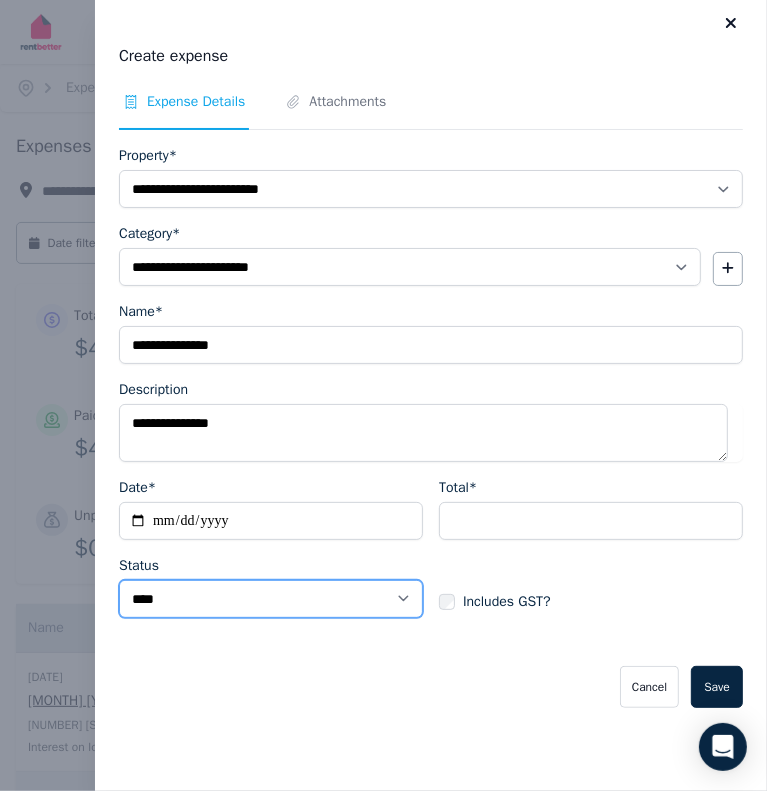 click on "****** ****" at bounding box center (271, 599) 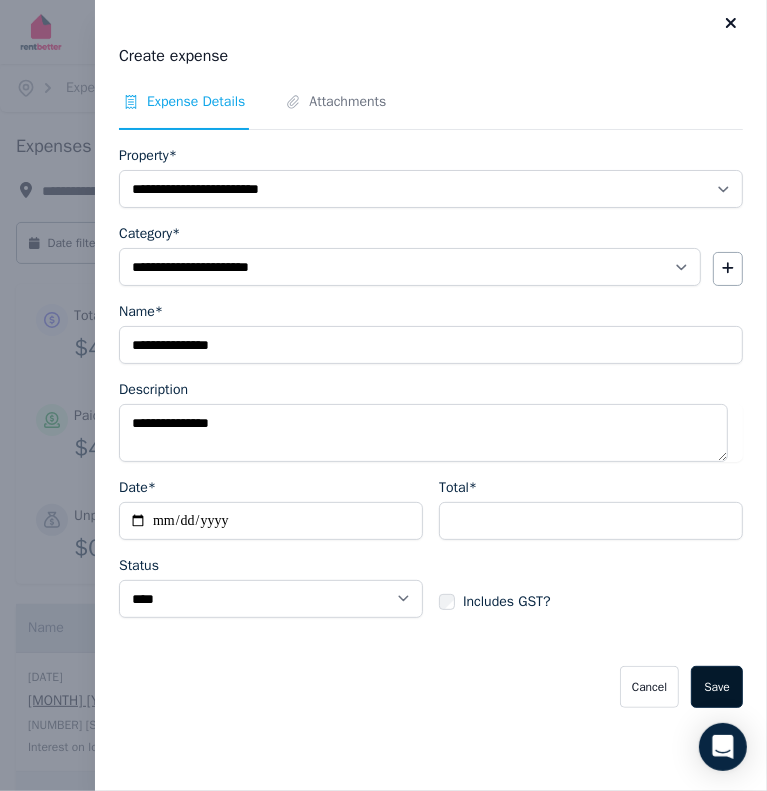 click on "Save" at bounding box center [717, 687] 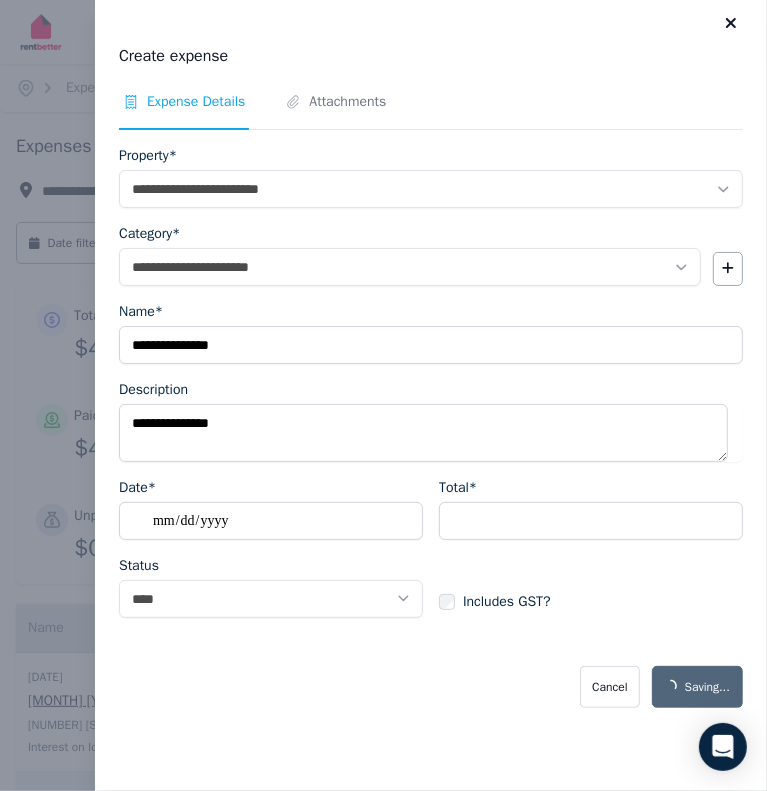 select on "**********" 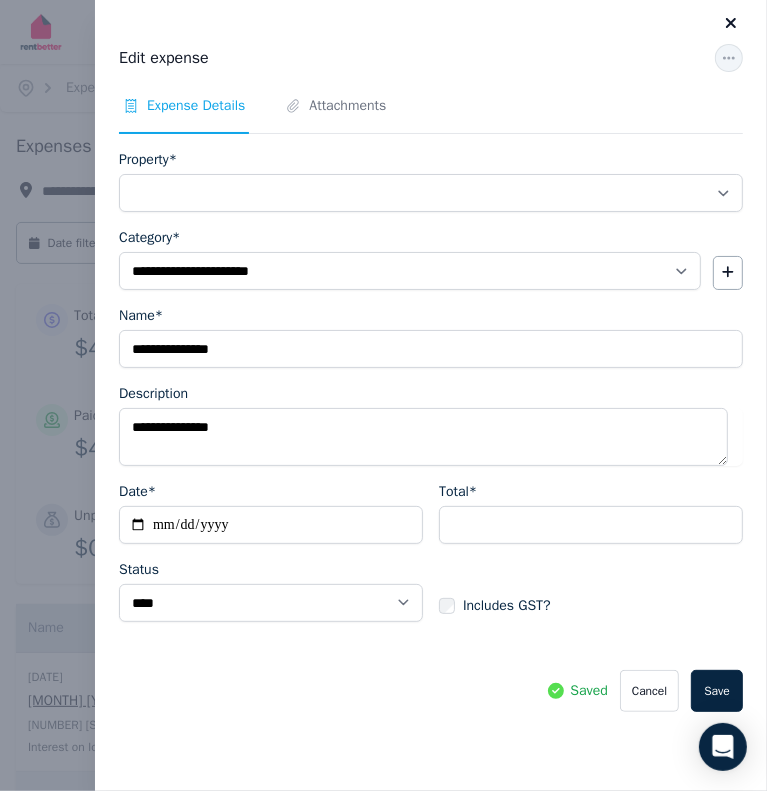 select on "**********" 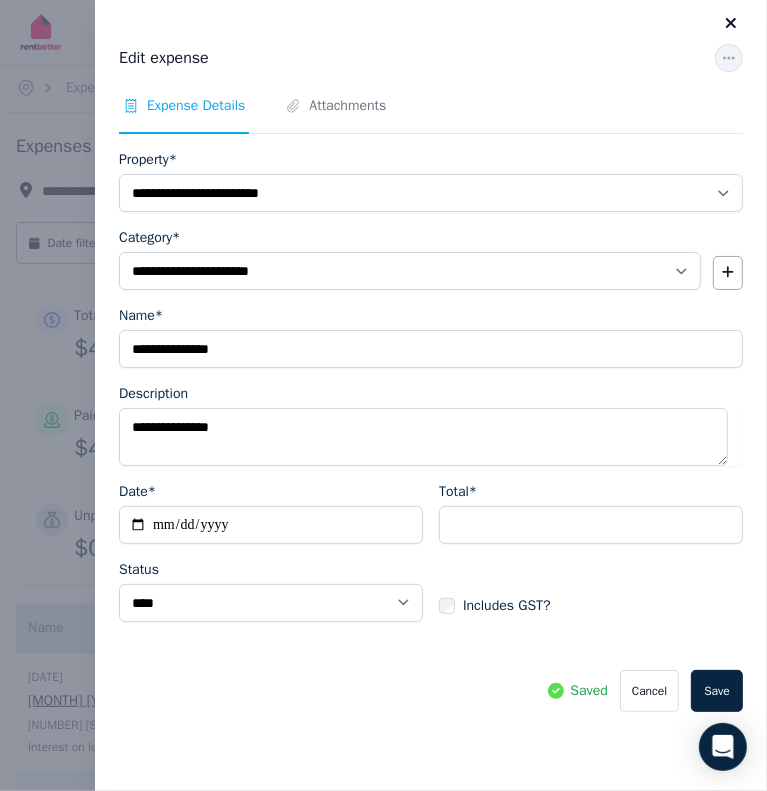 click 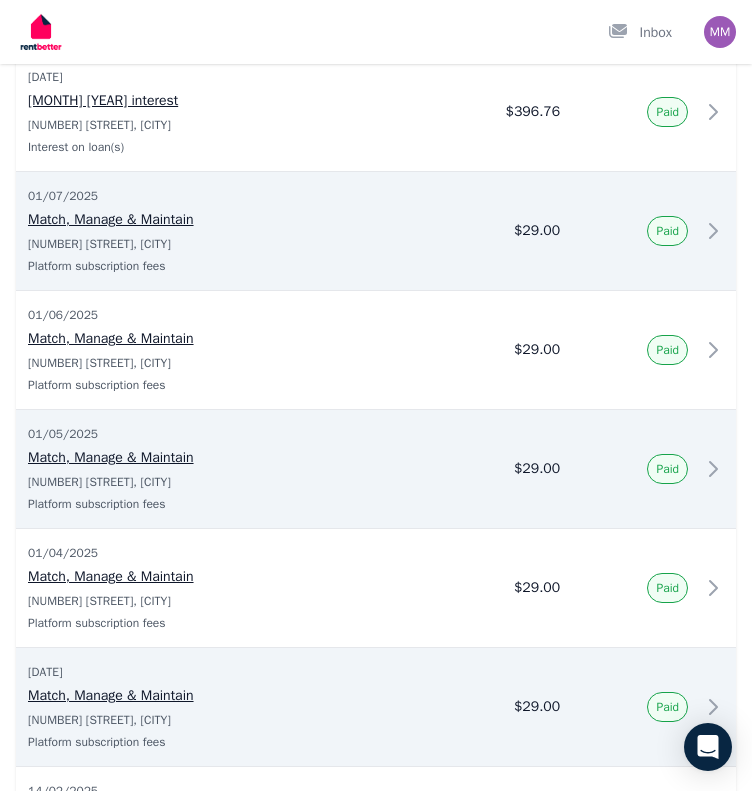 scroll, scrollTop: 500, scrollLeft: 0, axis: vertical 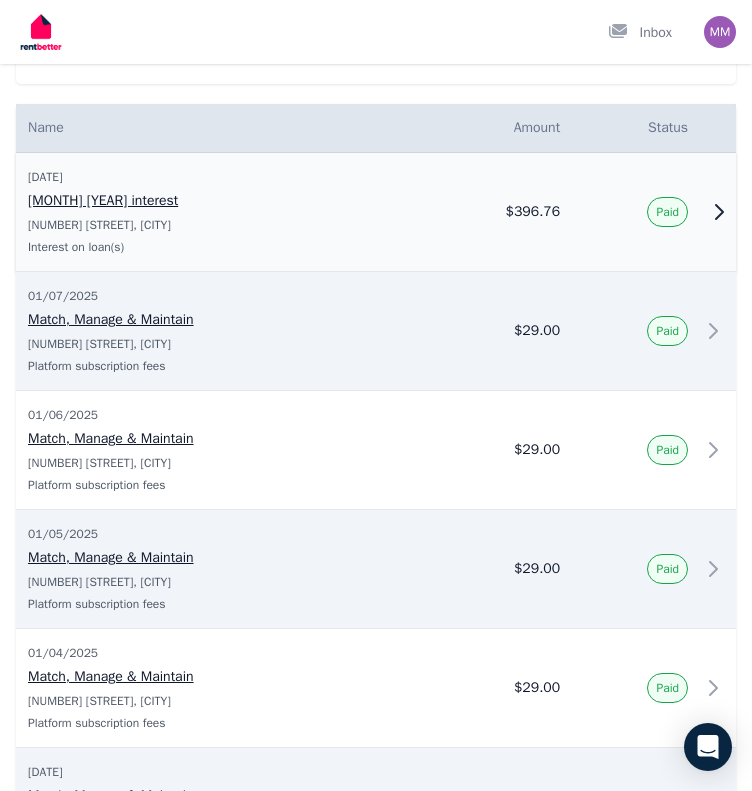 click on "[MONTH] [YEAR] interest" at bounding box center (204, 201) 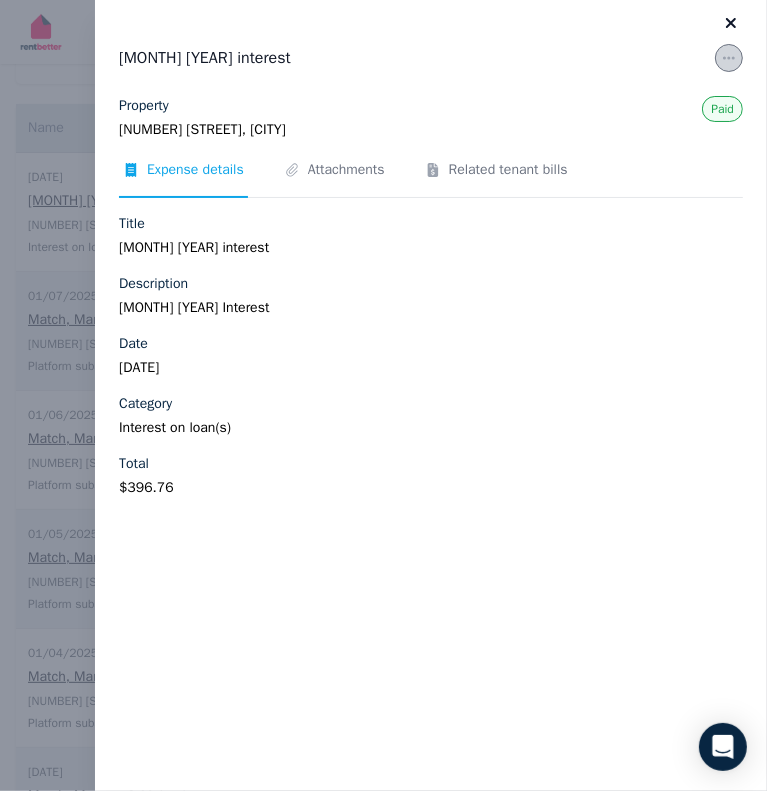 click 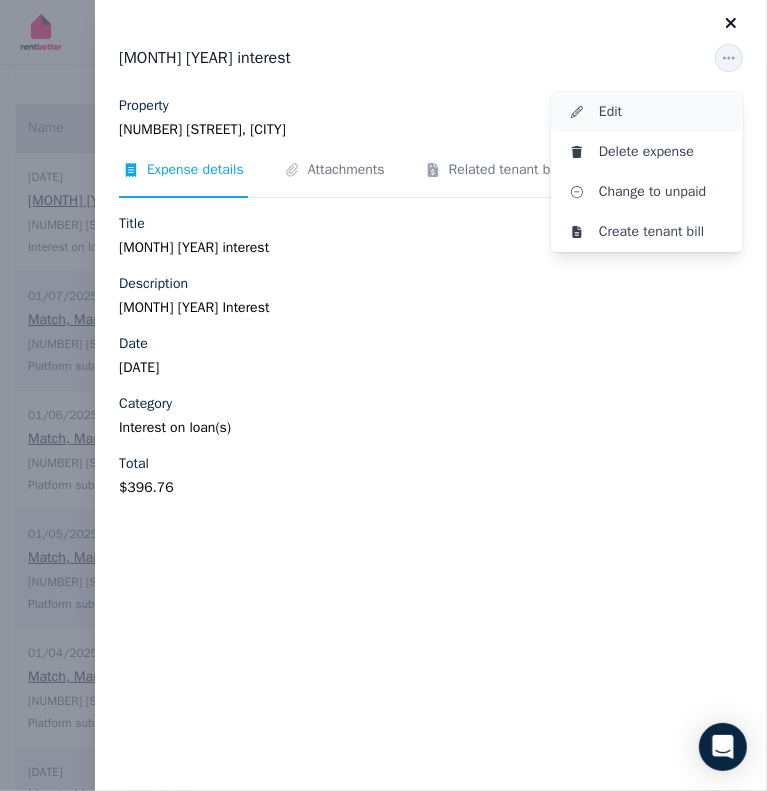 click on "Edit" at bounding box center [663, 112] 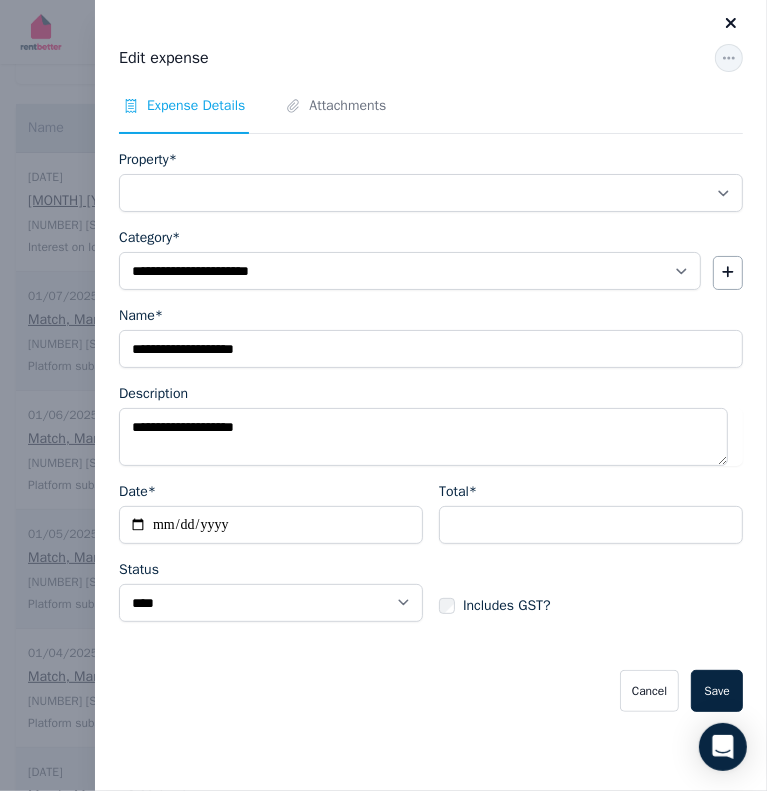 select on "**********" 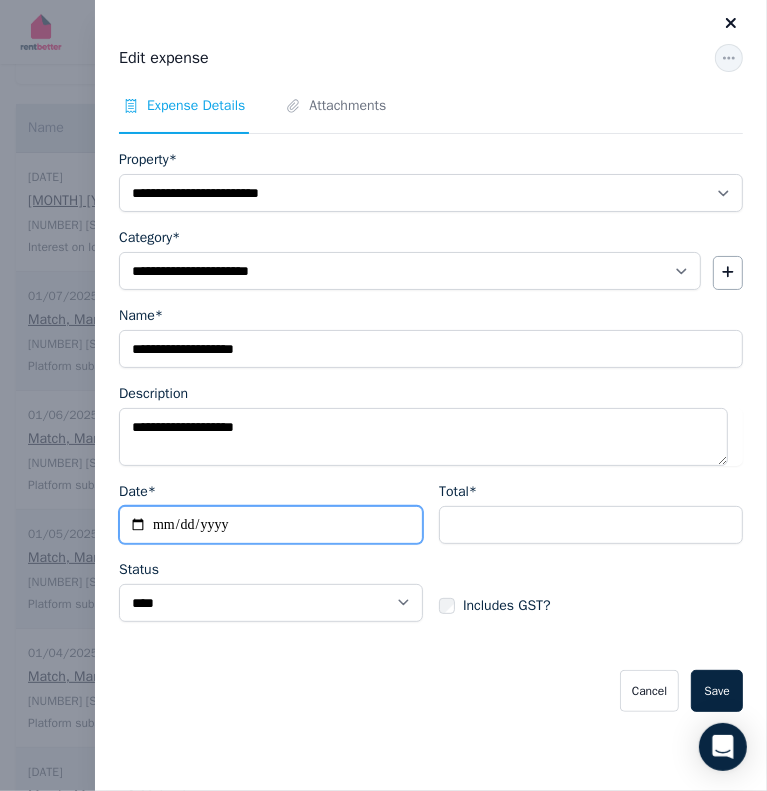 click on "**********" at bounding box center (271, 525) 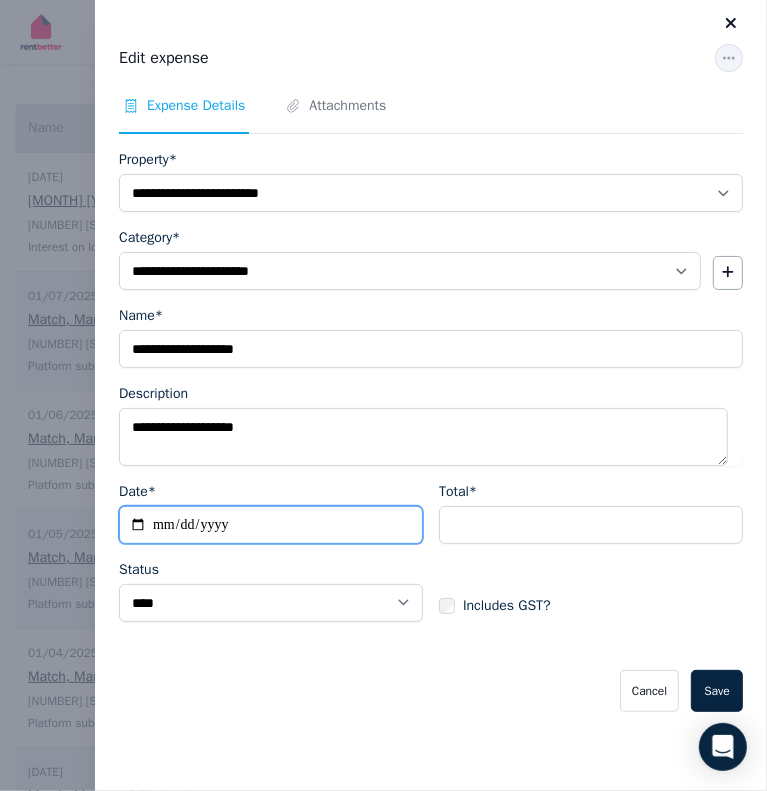type on "**********" 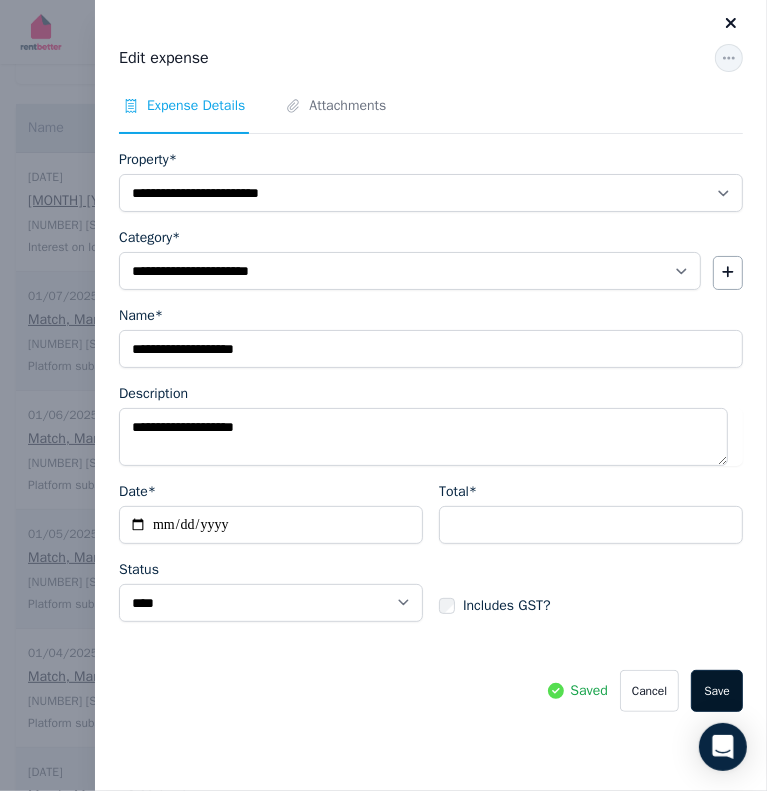 click on "Save" at bounding box center [717, 691] 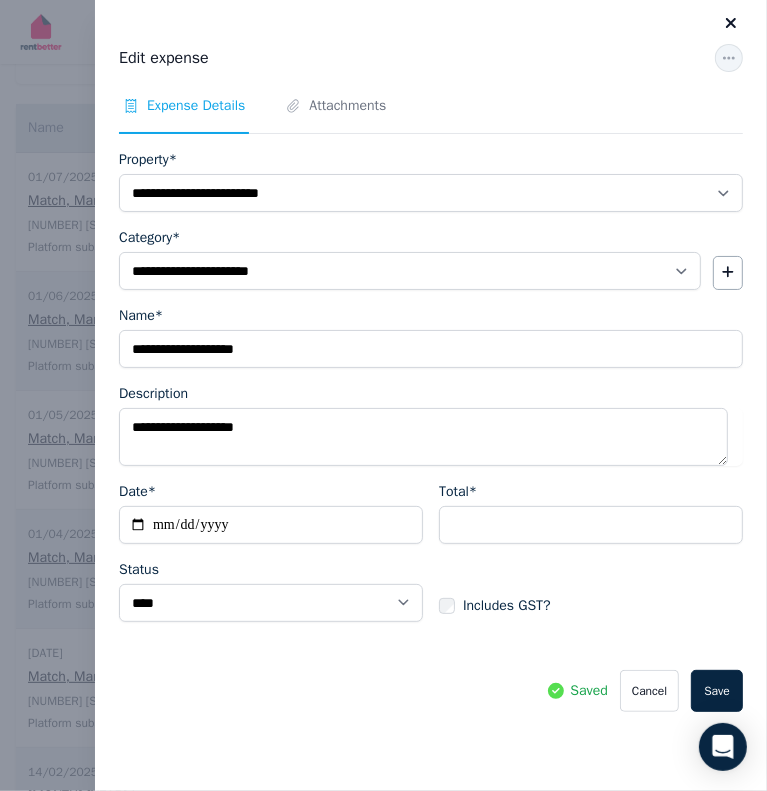 click 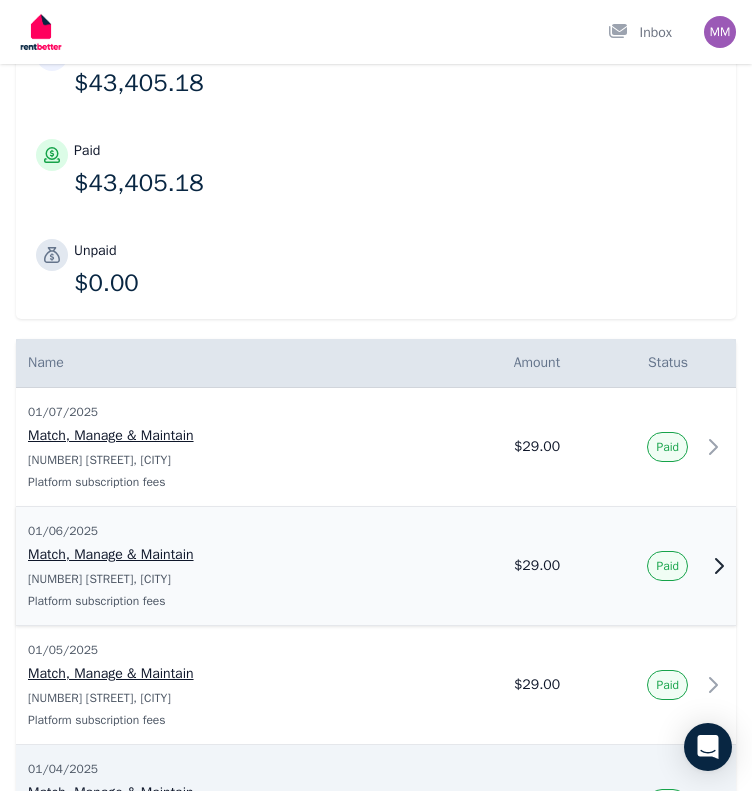 scroll, scrollTop: 0, scrollLeft: 0, axis: both 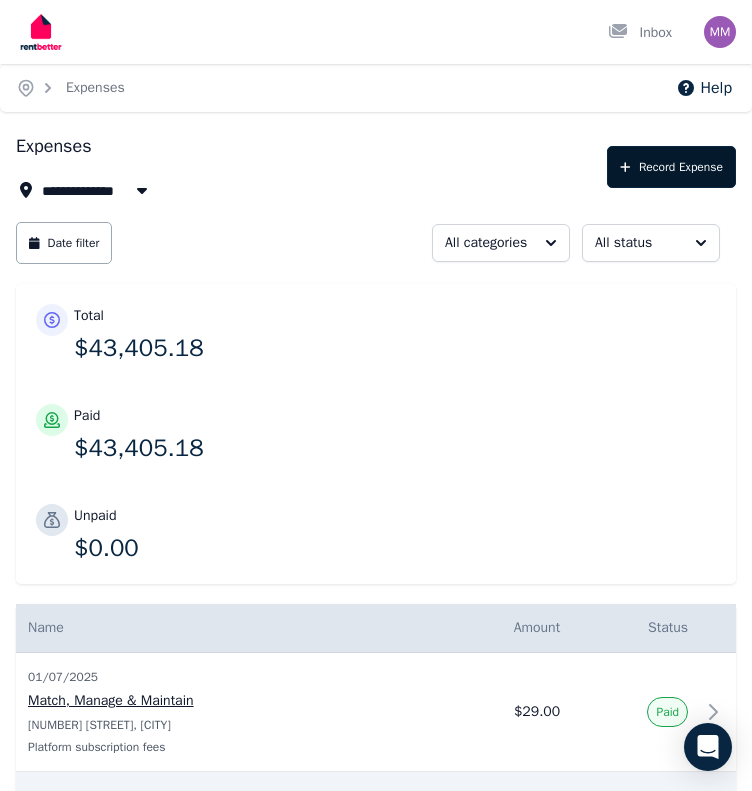 click on "Record Expense" at bounding box center (671, 167) 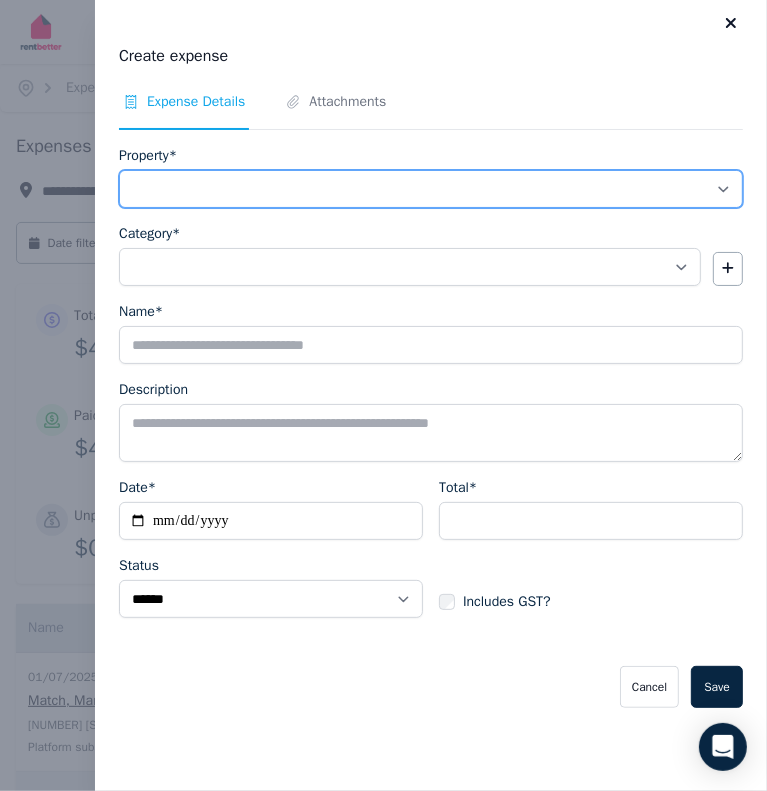 click on "**********" at bounding box center (431, 189) 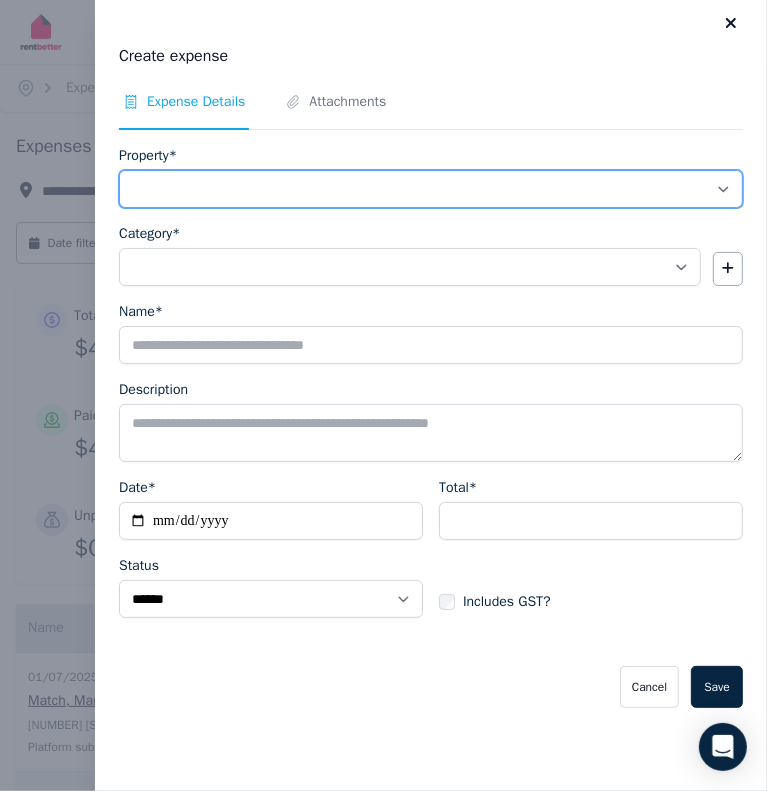 select on "**********" 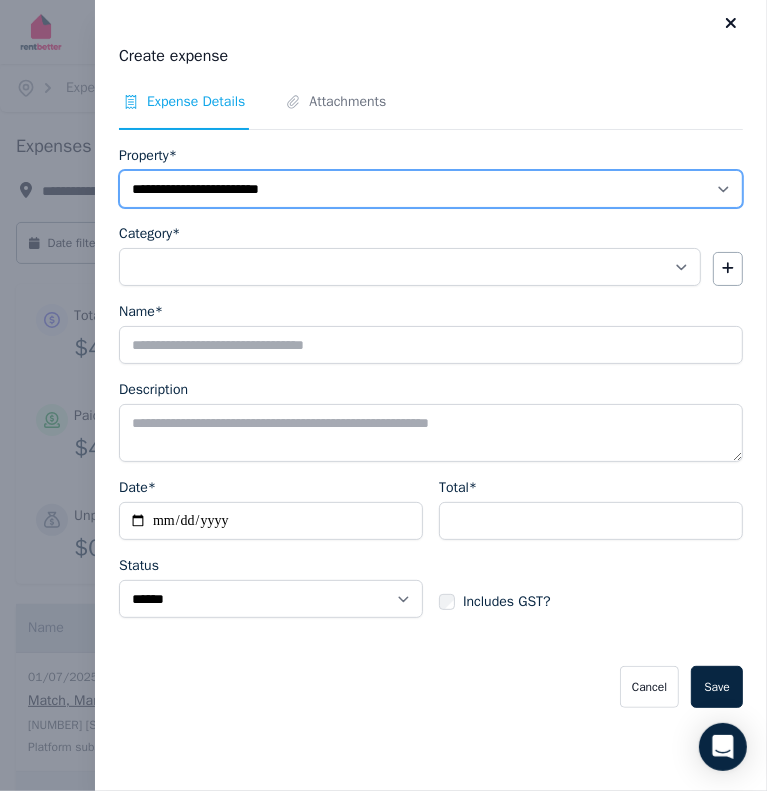 click on "**********" at bounding box center [431, 189] 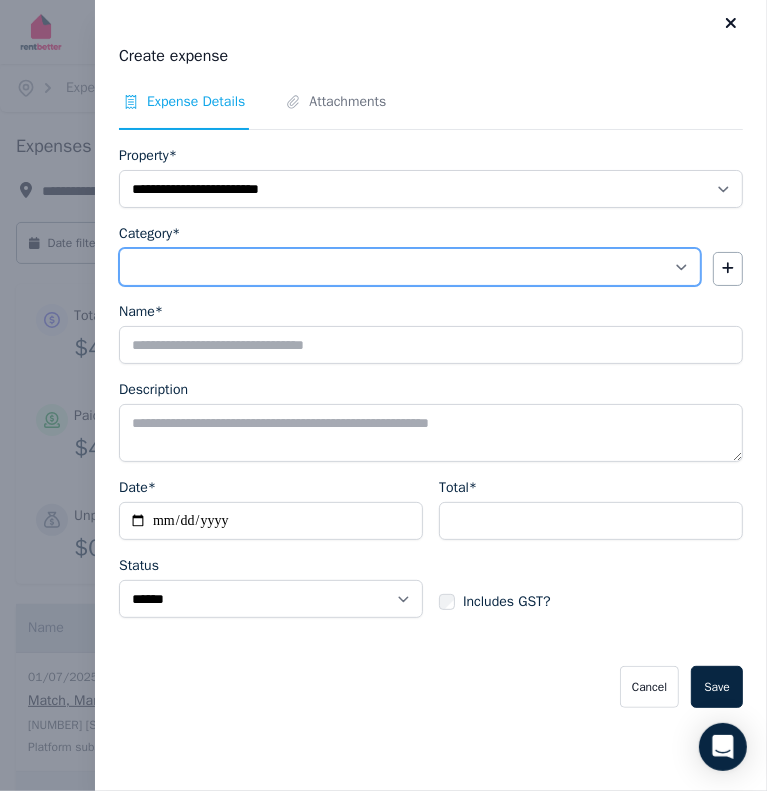 click on "**********" at bounding box center (410, 267) 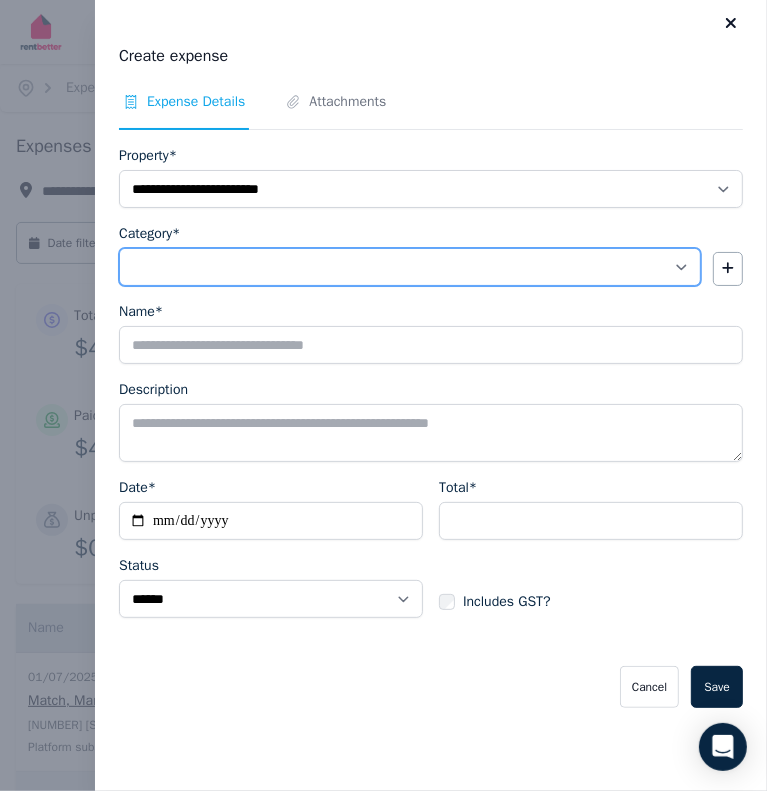 select on "**********" 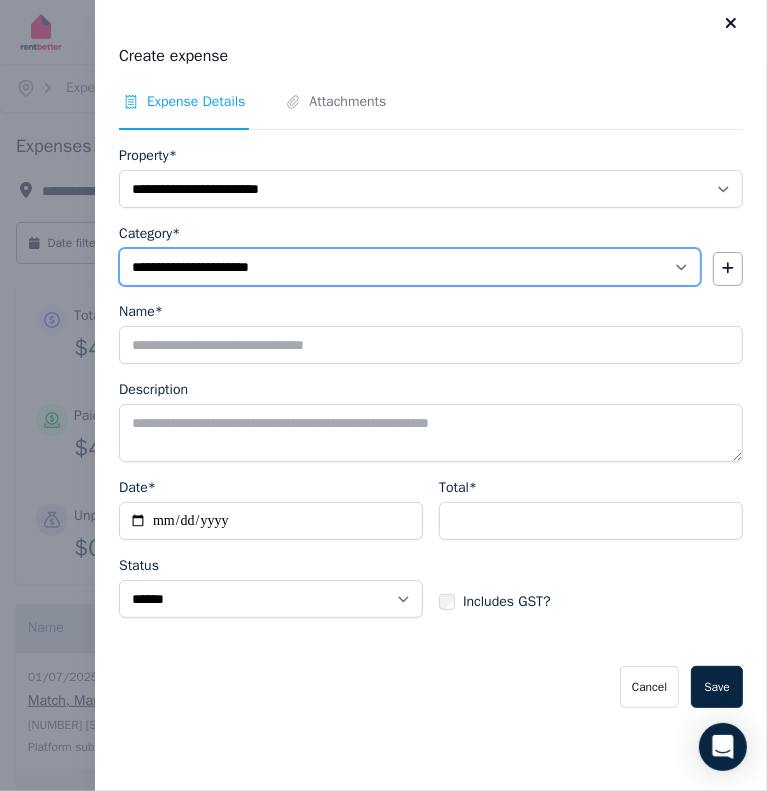 click on "**********" at bounding box center [410, 267] 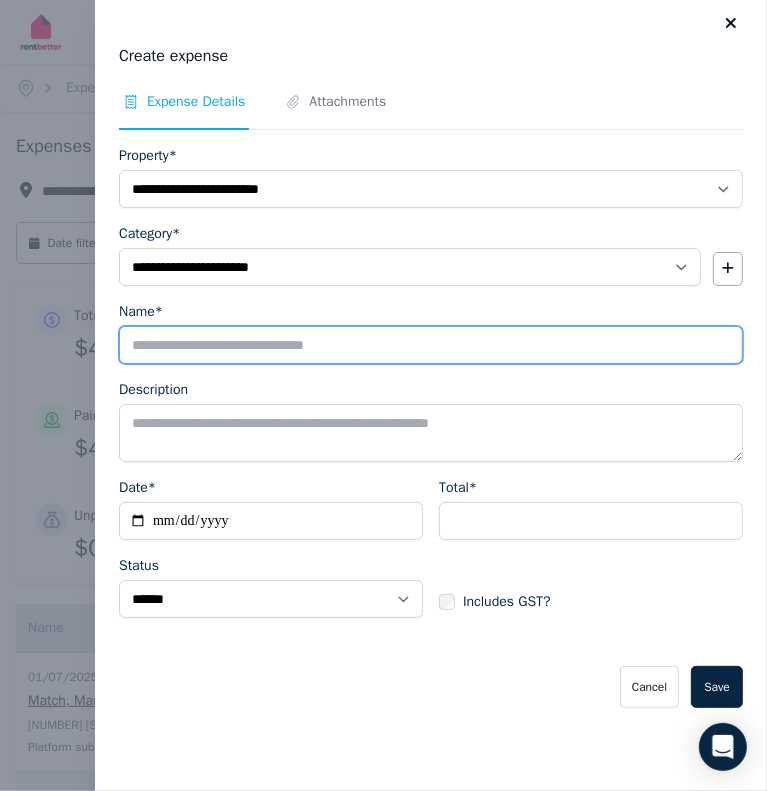 click on "Name*" at bounding box center [431, 345] 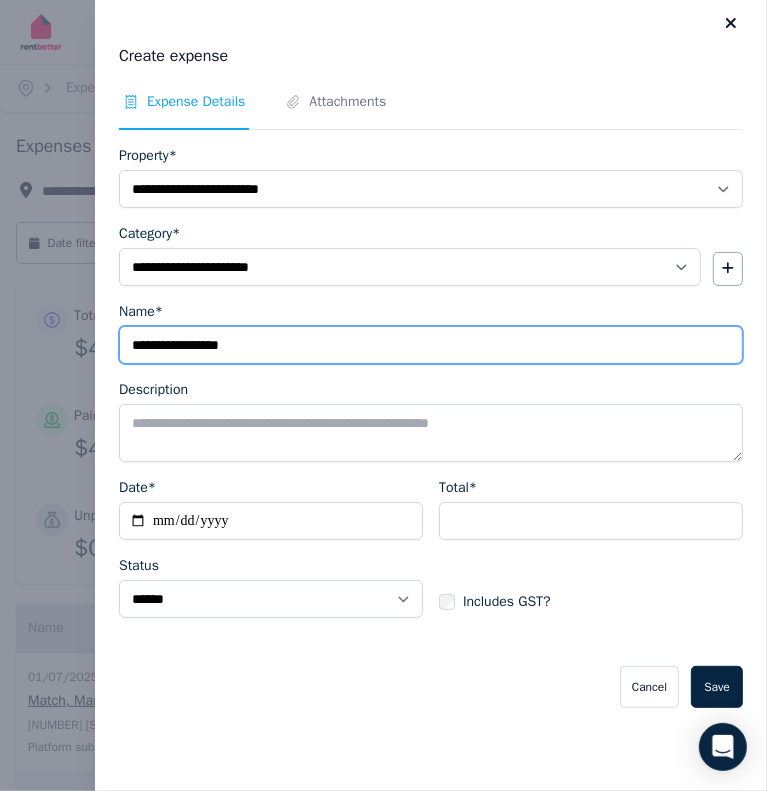 type on "**********" 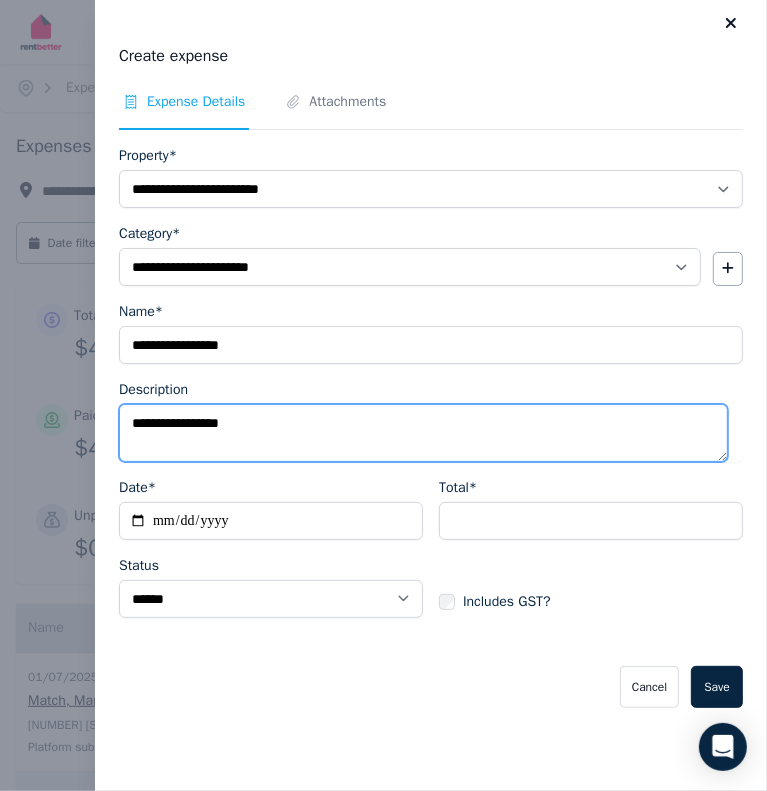 type on "**********" 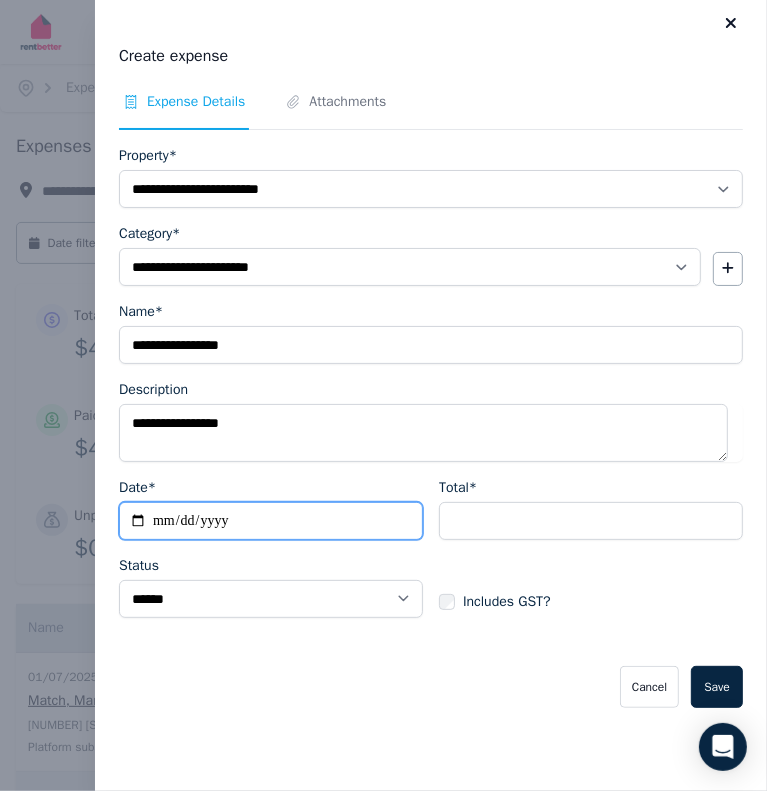 type on "**********" 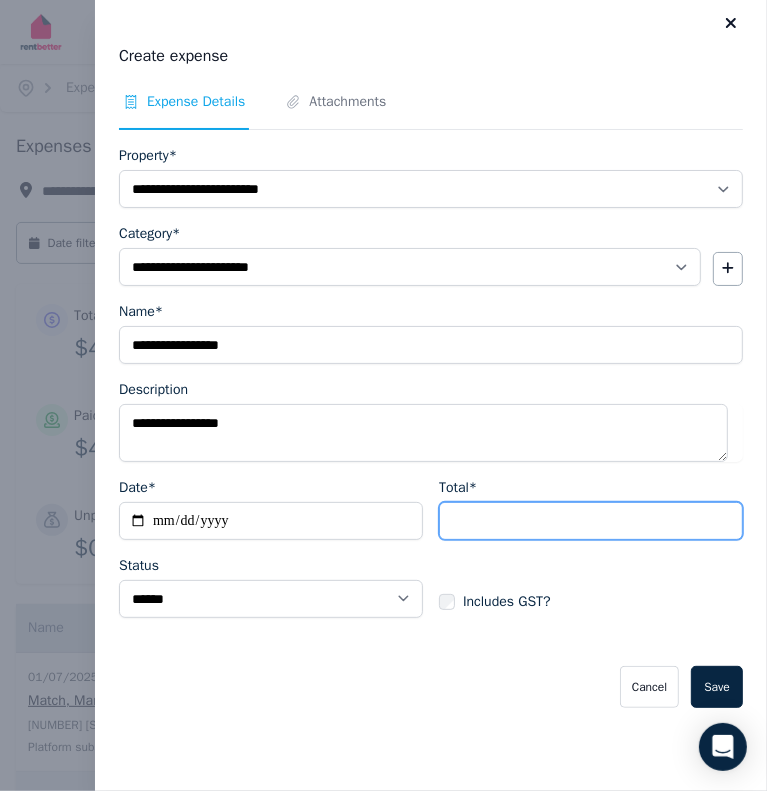 click on "Total*" at bounding box center (591, 521) 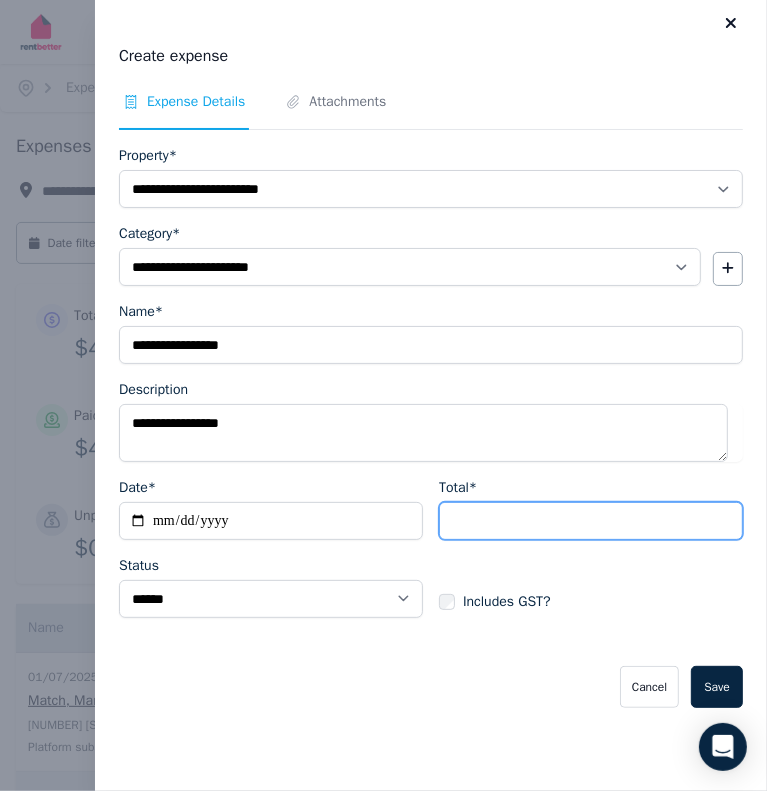 type on "*" 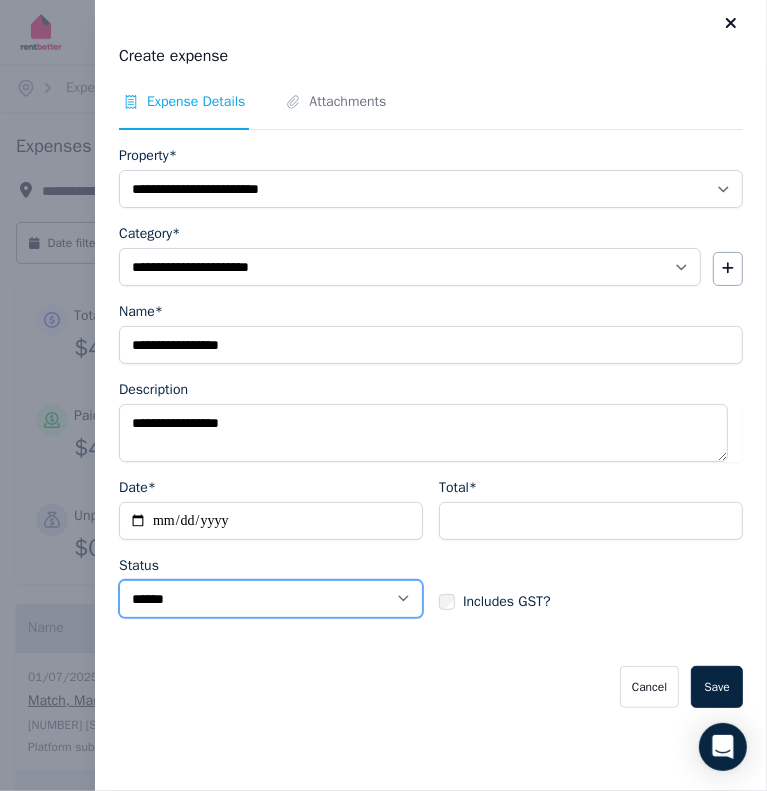 click on "****** ****" at bounding box center [271, 599] 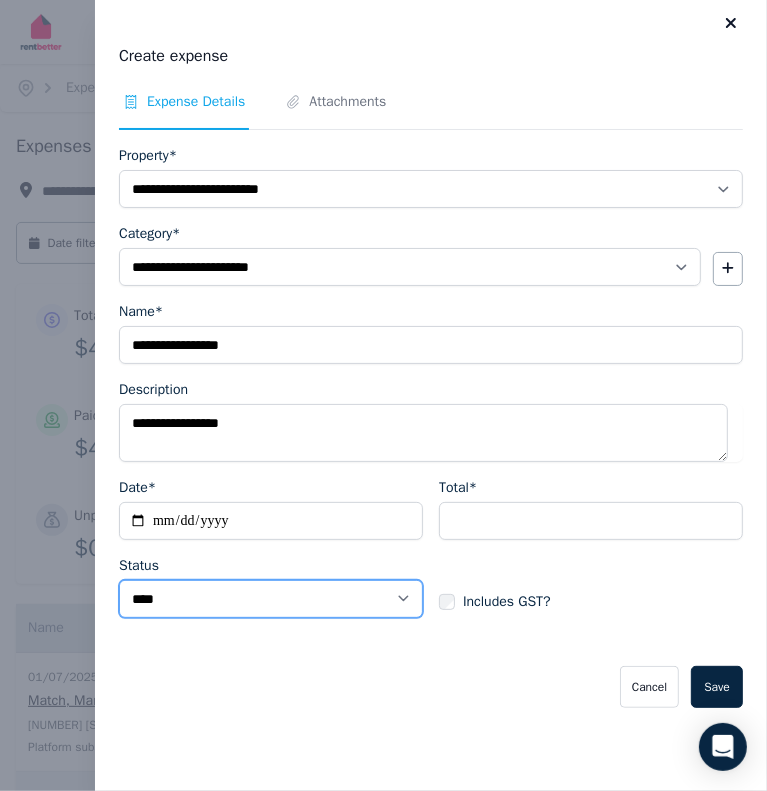 click on "****** ****" at bounding box center [271, 599] 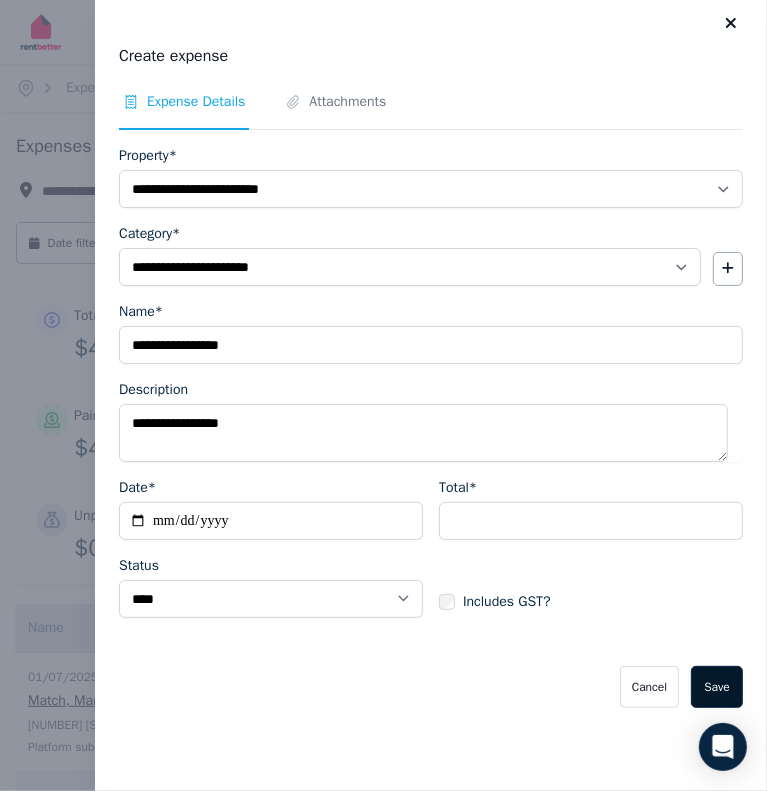 click on "Save" at bounding box center [717, 687] 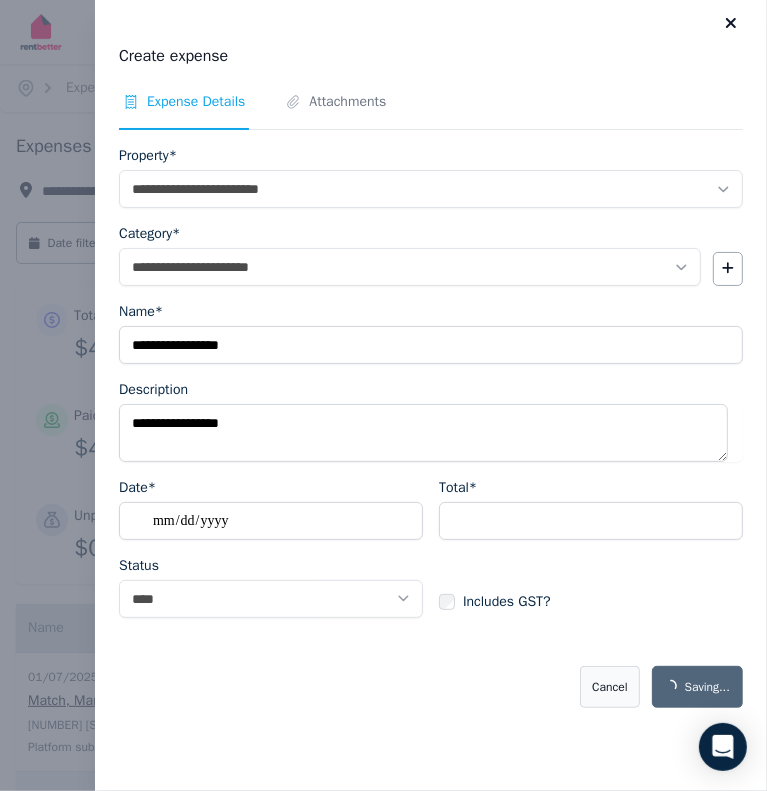 select on "**********" 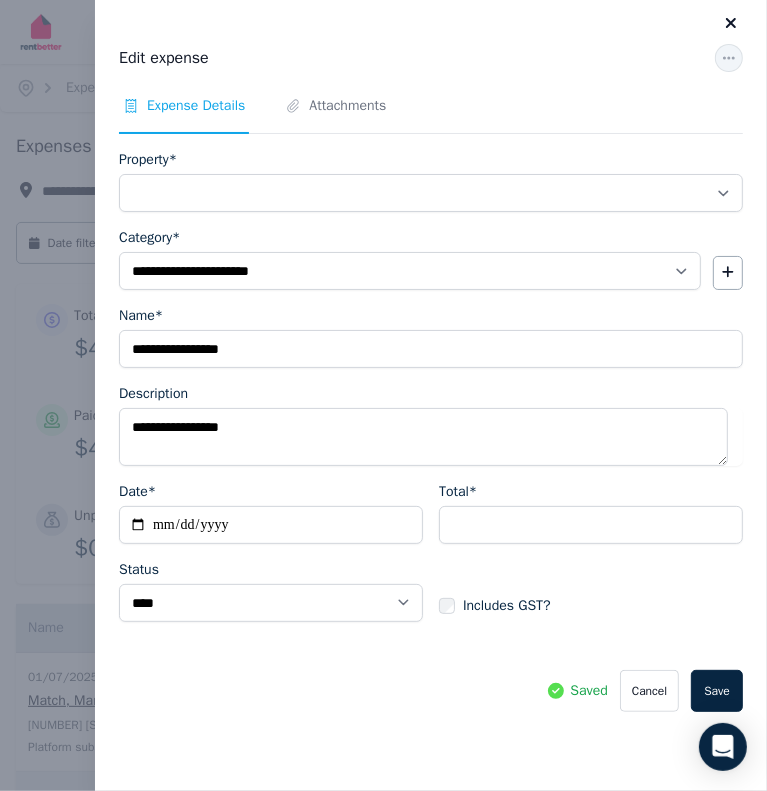 select on "**********" 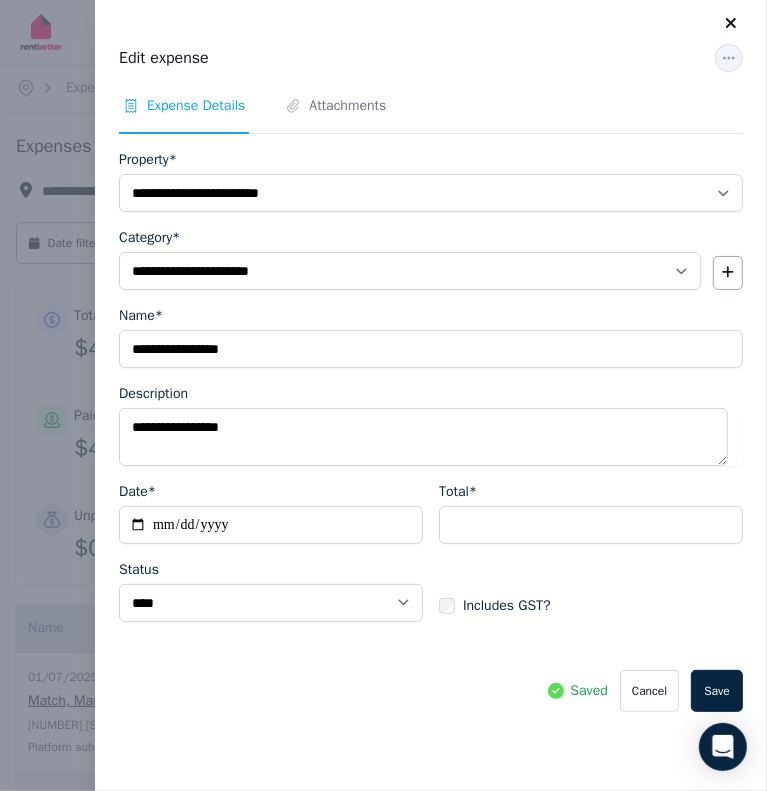 click 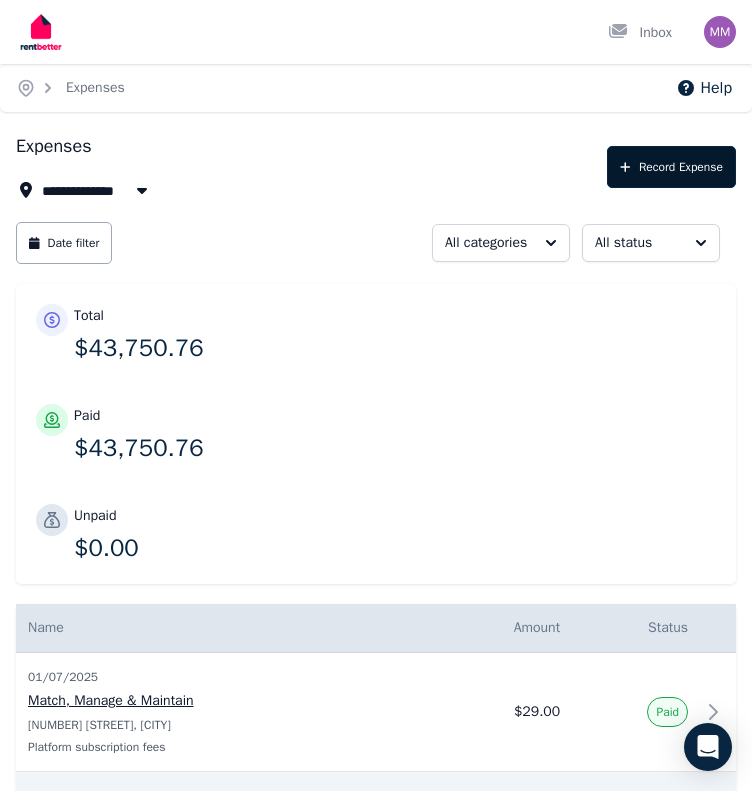 click on "Record Expense" at bounding box center [671, 167] 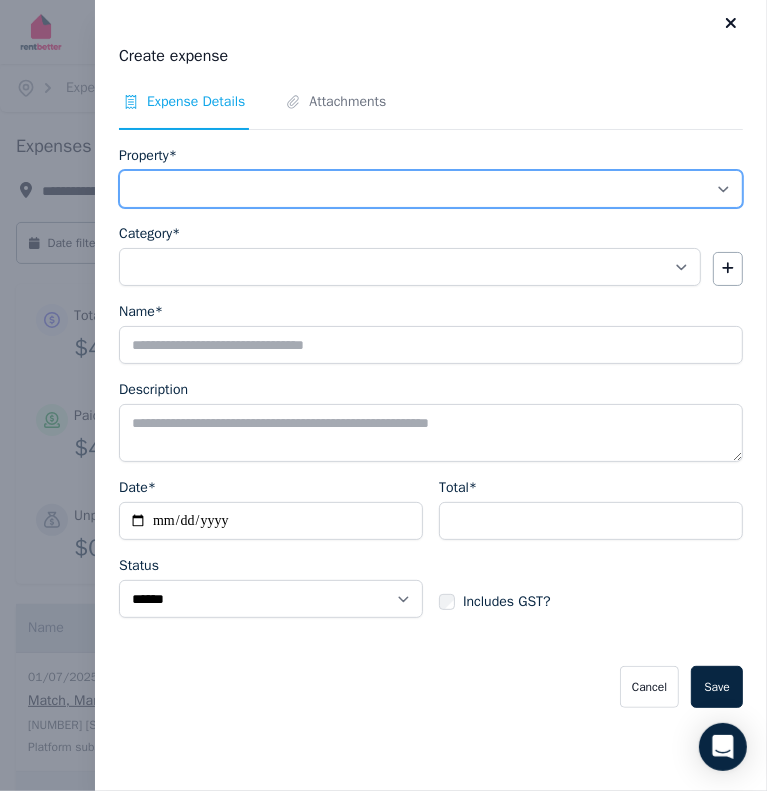 click on "**********" at bounding box center [431, 189] 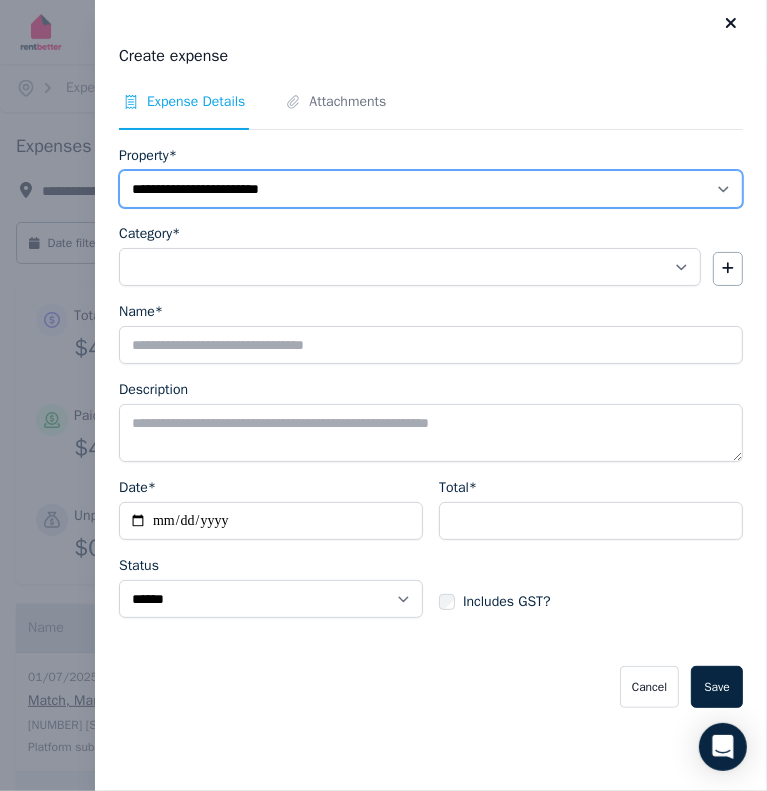 click on "**********" at bounding box center (431, 189) 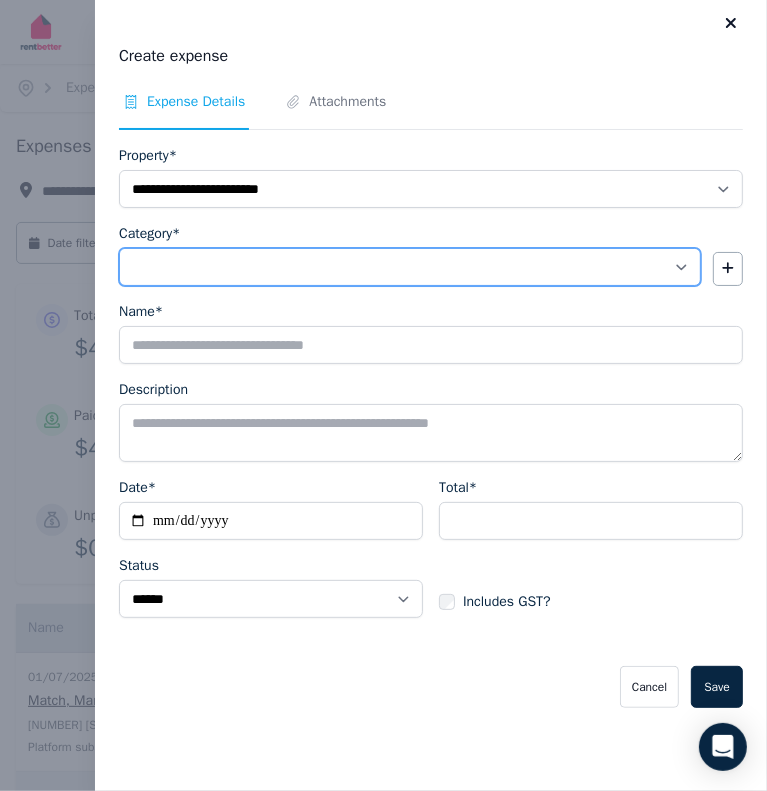 click on "**********" at bounding box center [410, 267] 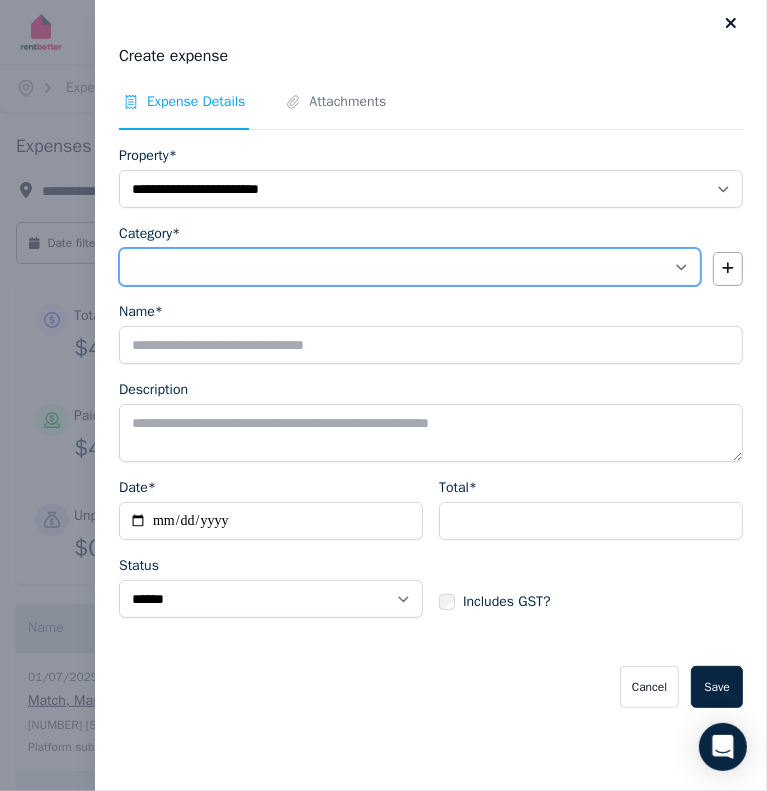 select on "**********" 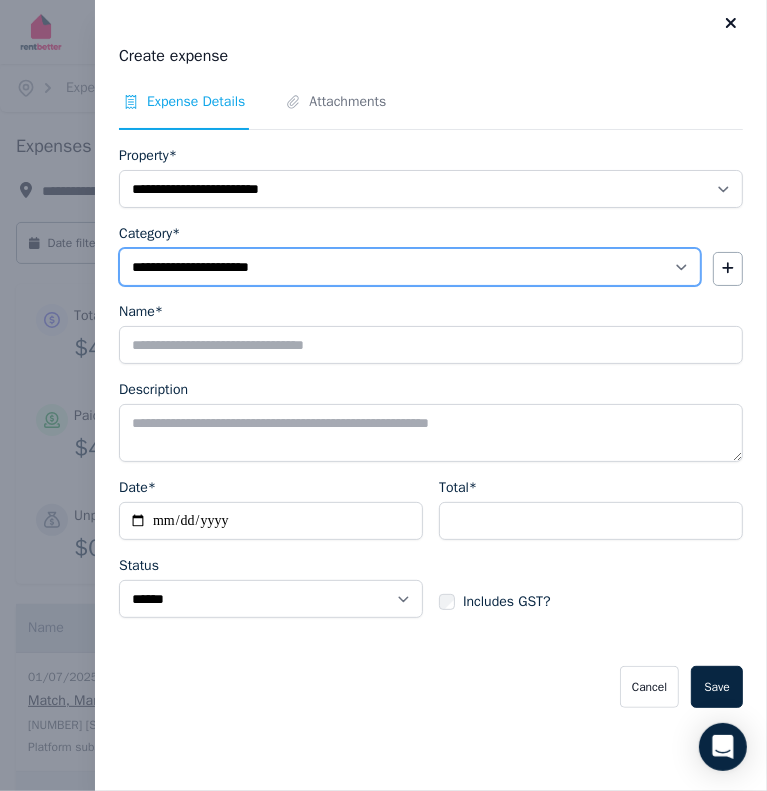 click on "**********" at bounding box center (410, 267) 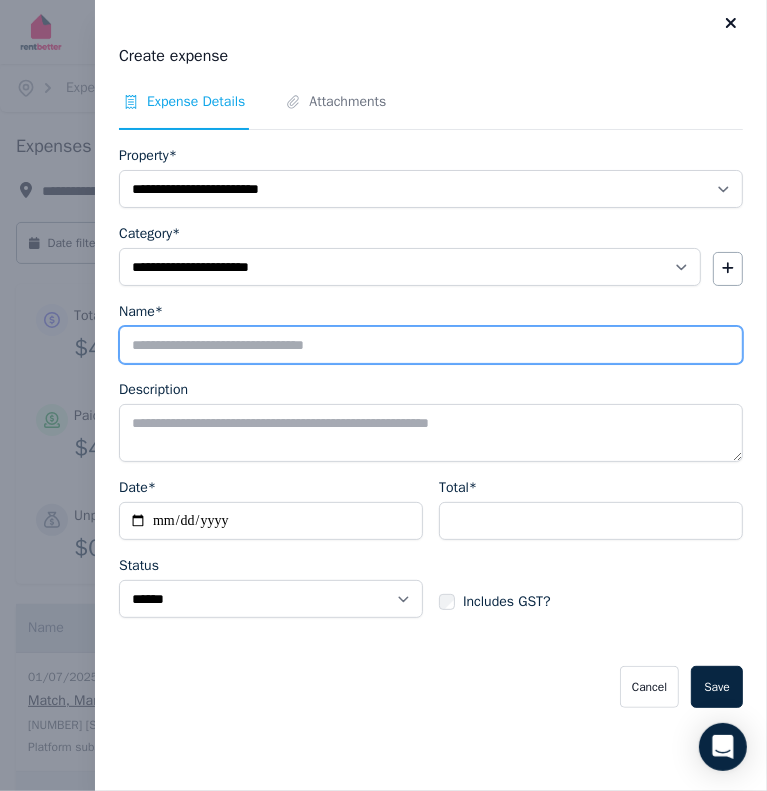click on "Name*" at bounding box center (431, 345) 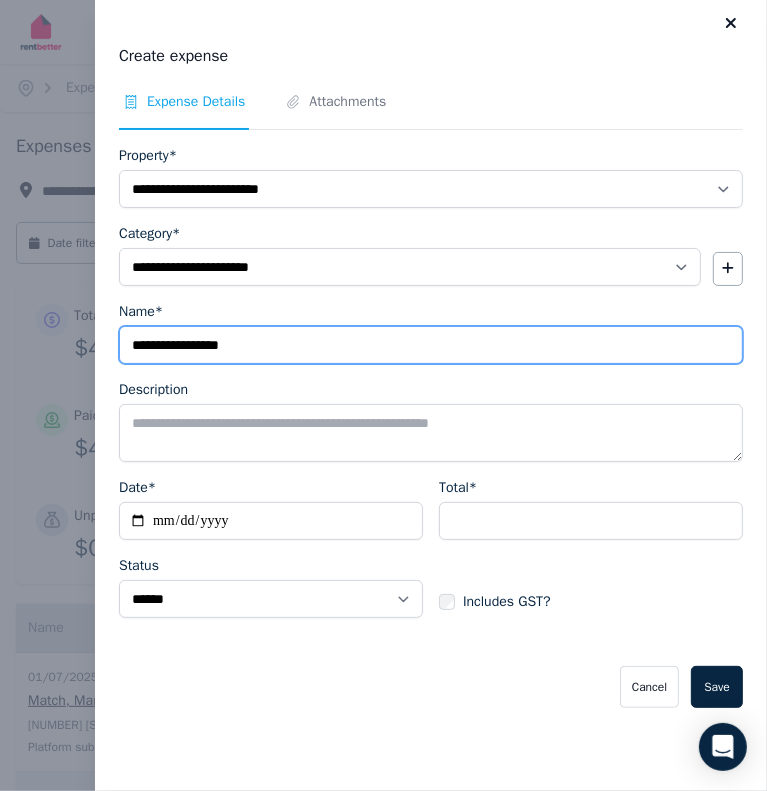 type on "**********" 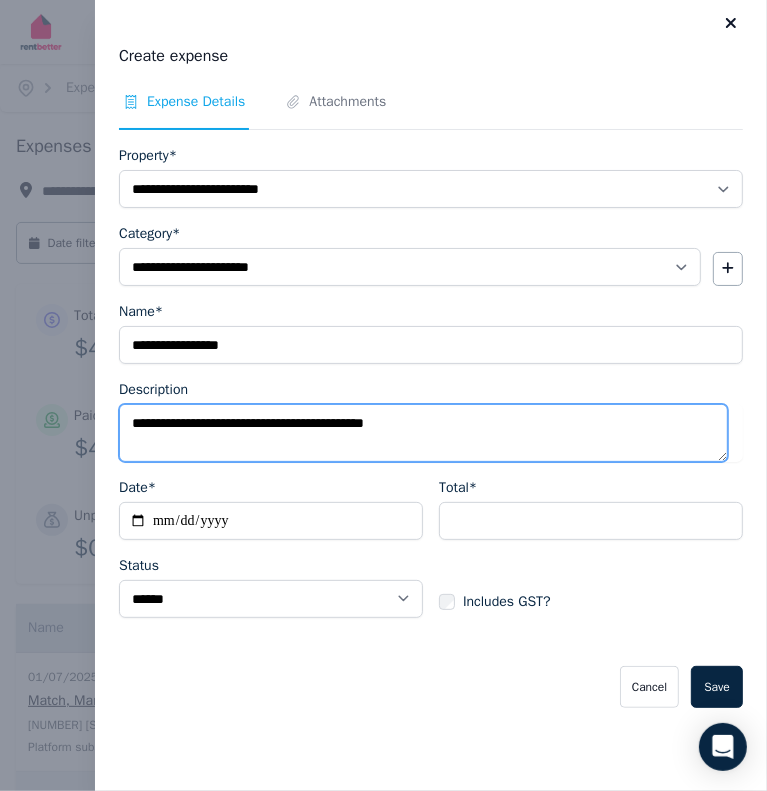 type on "**********" 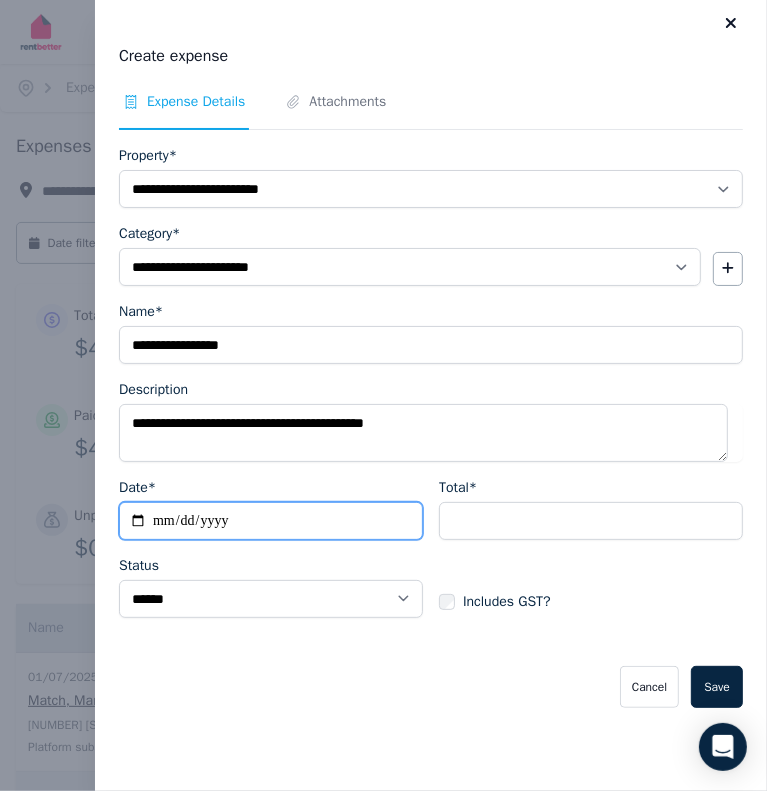type on "**********" 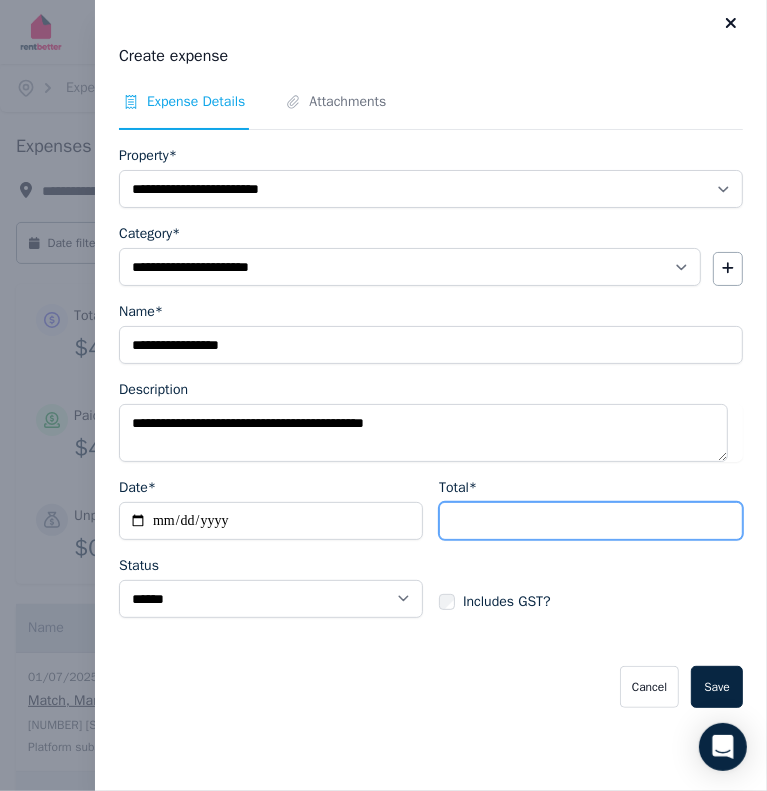 click on "Total*" at bounding box center (591, 521) 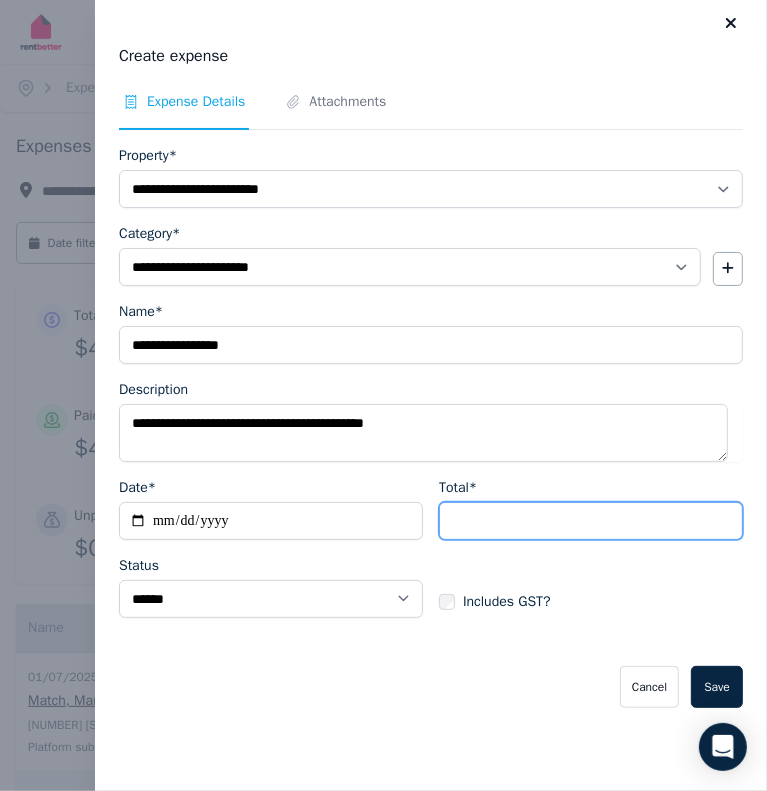 type on "******" 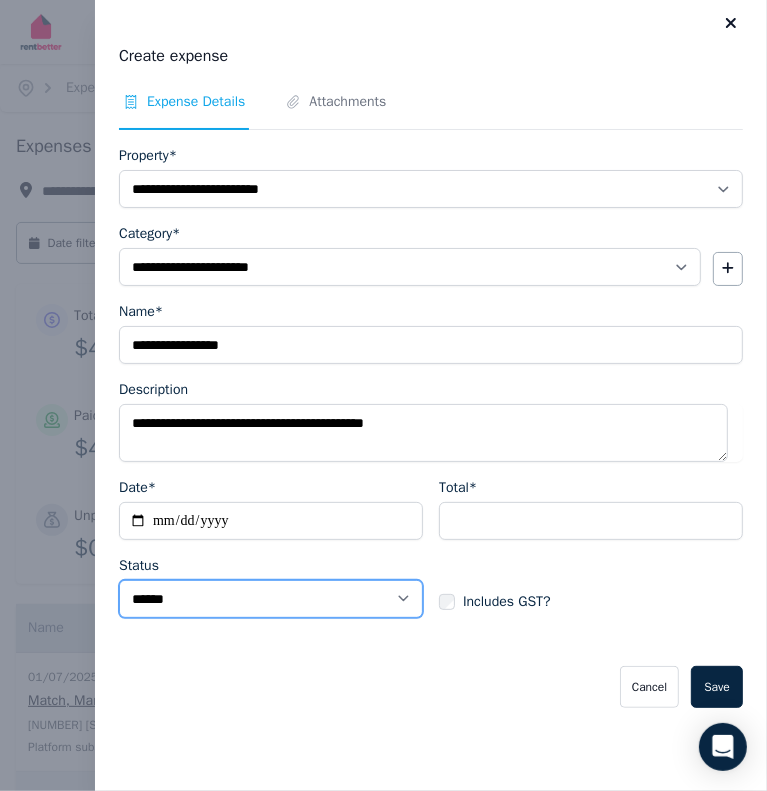 click on "****** ****" at bounding box center [271, 599] 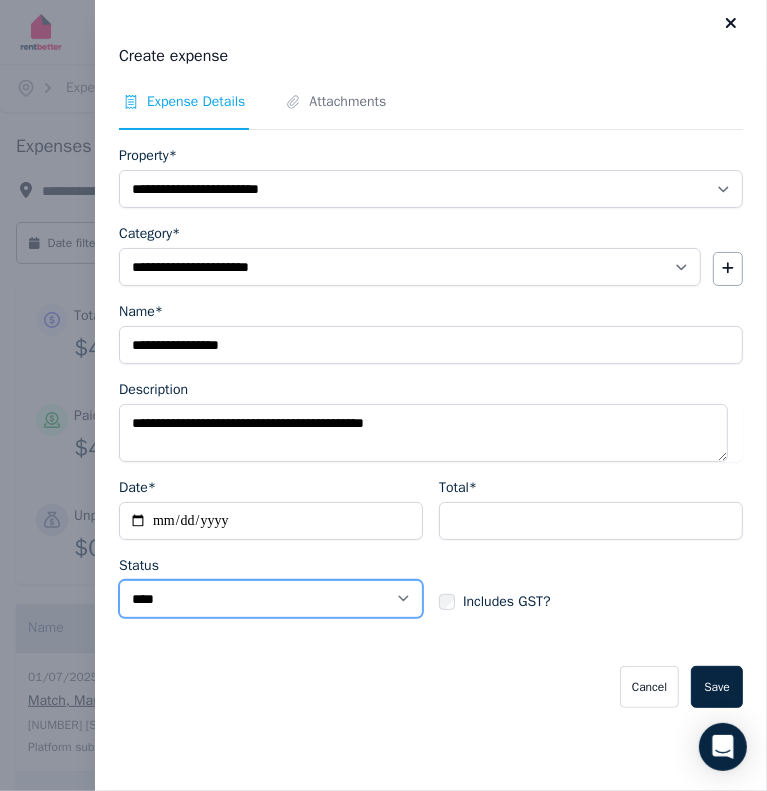 click on "****** ****" at bounding box center [271, 599] 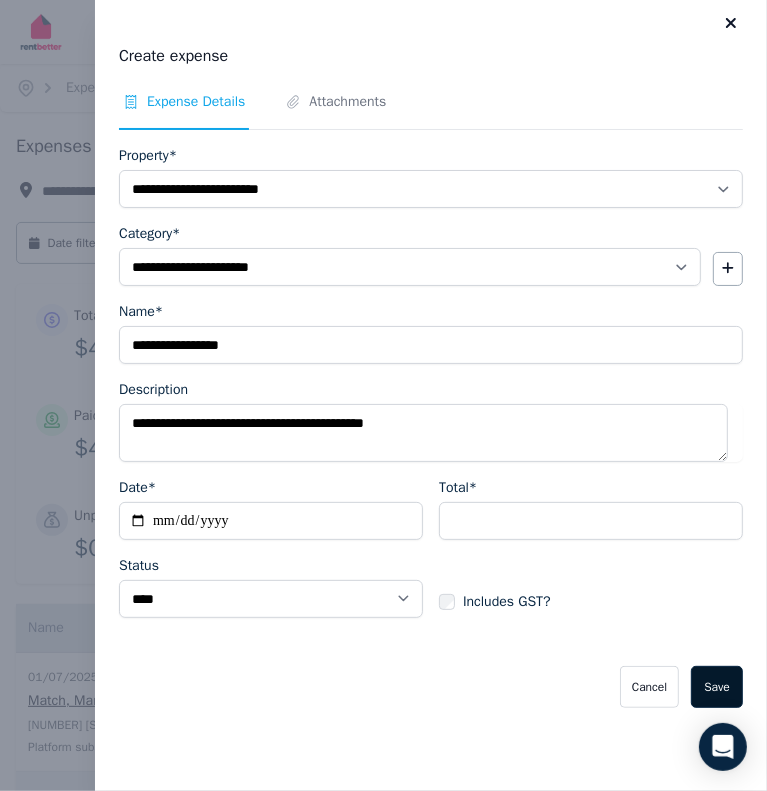 click on "Save" at bounding box center (717, 687) 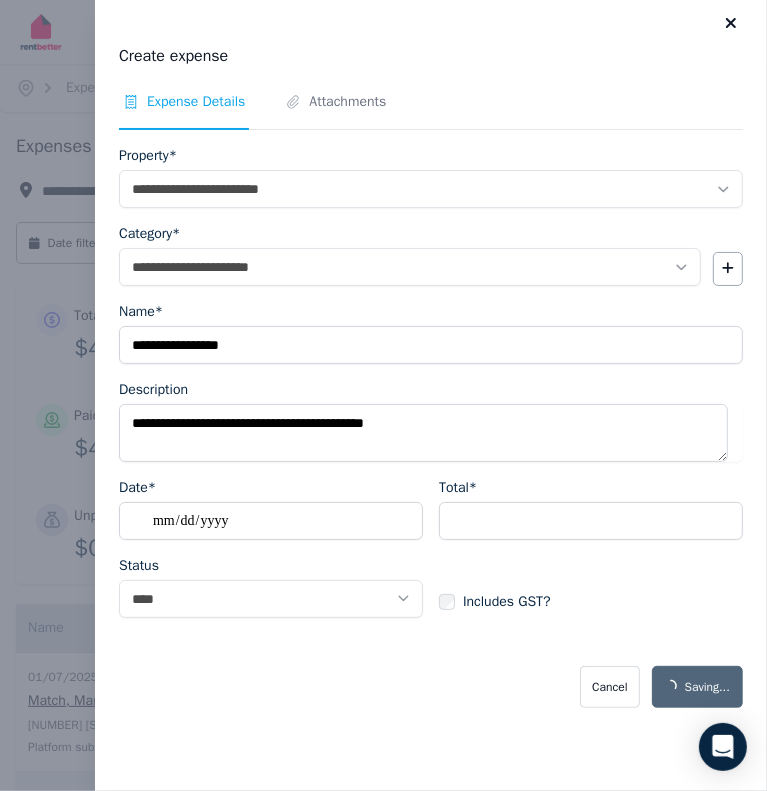 select on "**********" 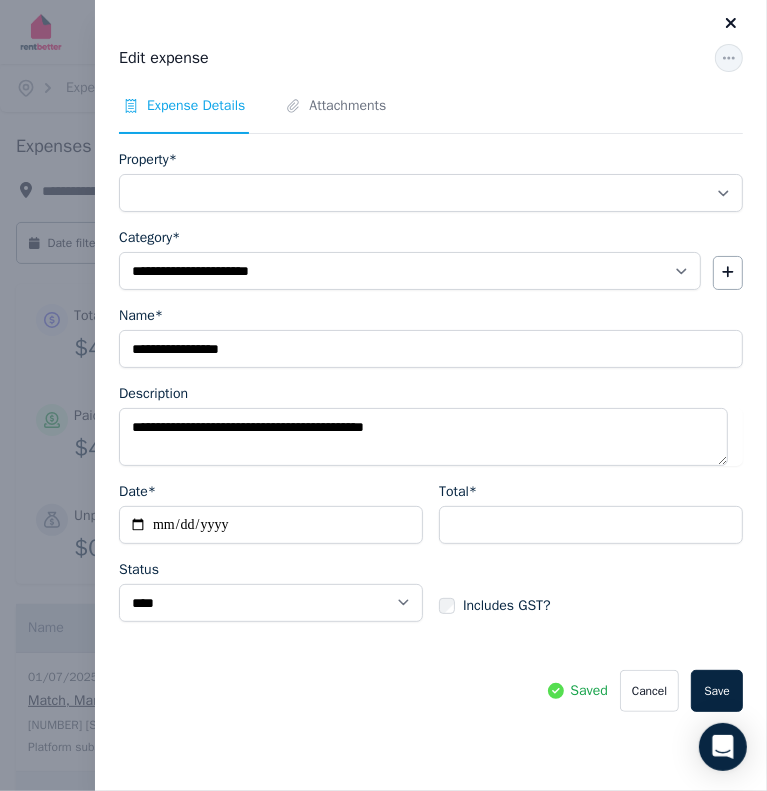 select on "**********" 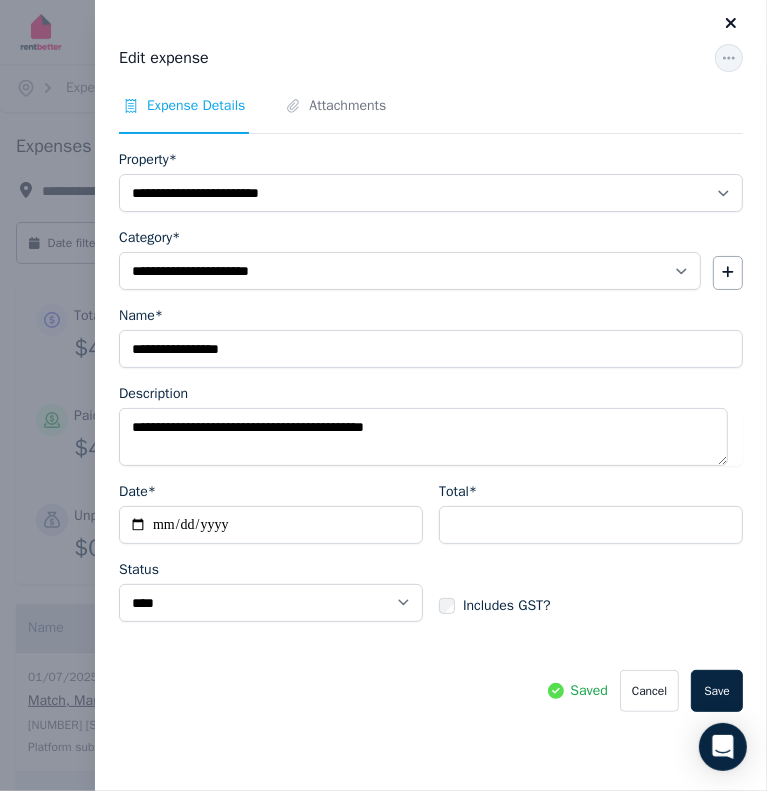 click 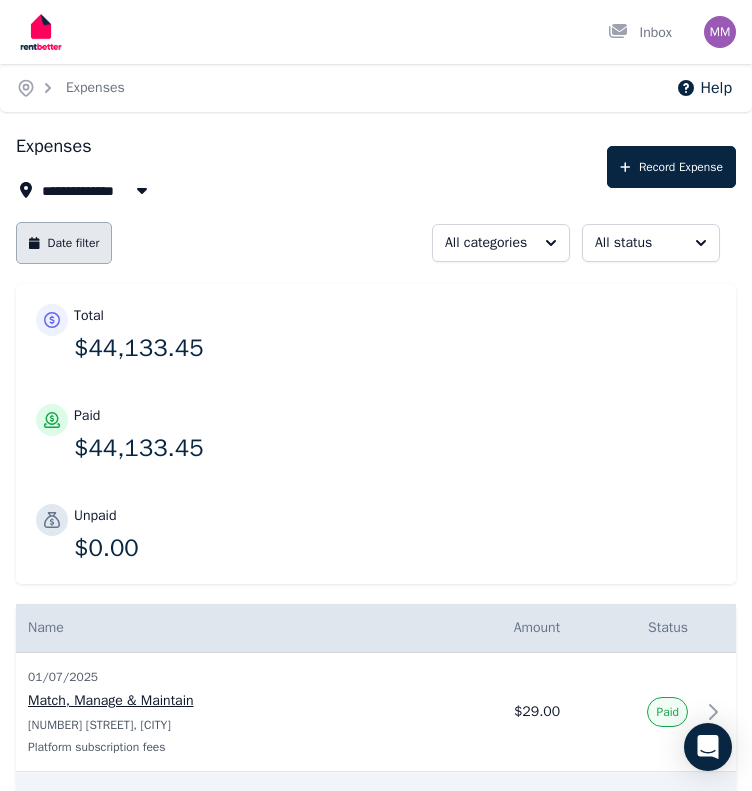 click on "Date filter" at bounding box center (64, 243) 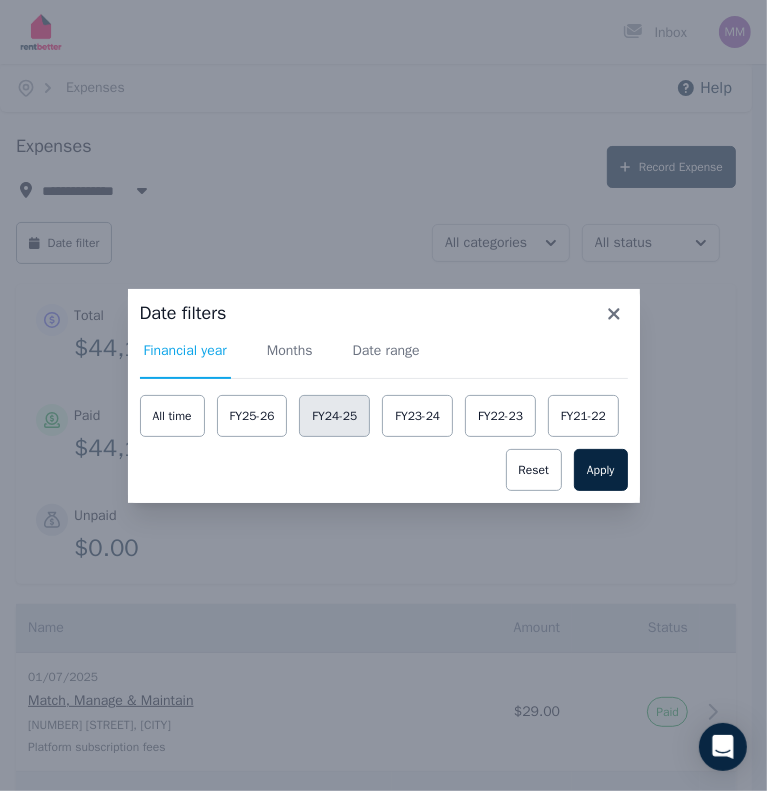 click on "FY24-25" at bounding box center (334, 416) 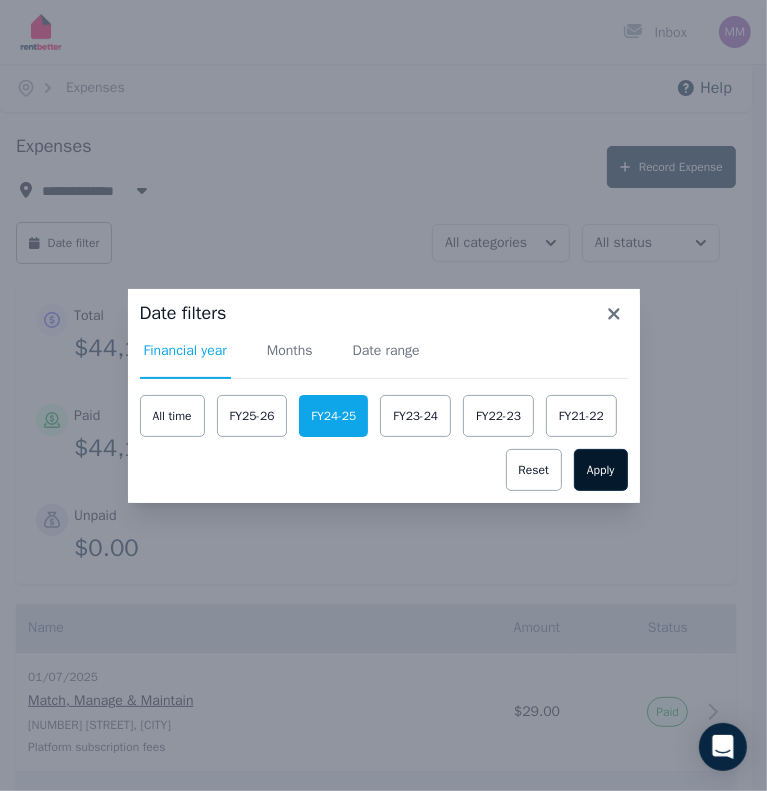 click on "Apply" at bounding box center (601, 470) 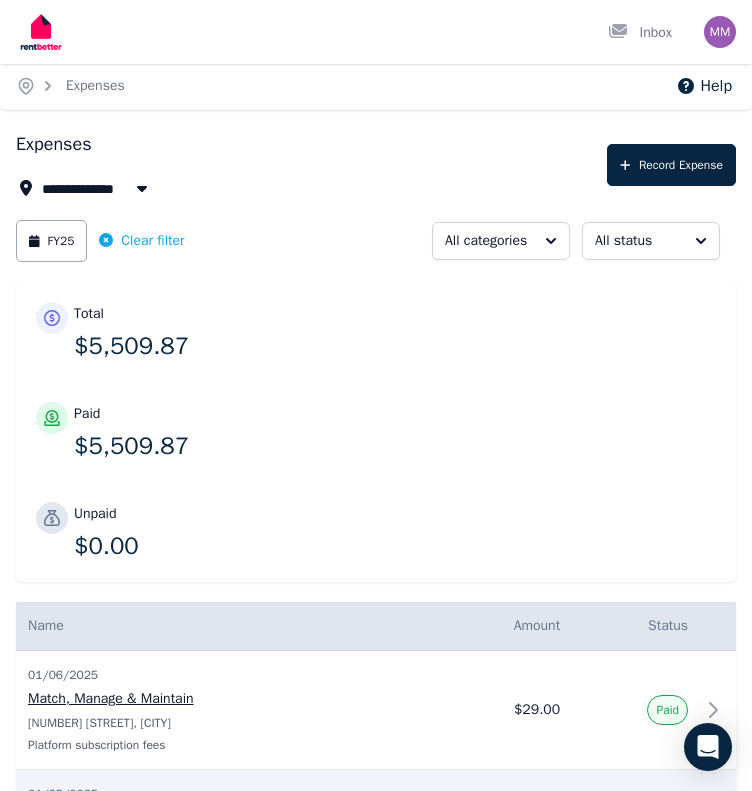 scroll, scrollTop: 0, scrollLeft: 0, axis: both 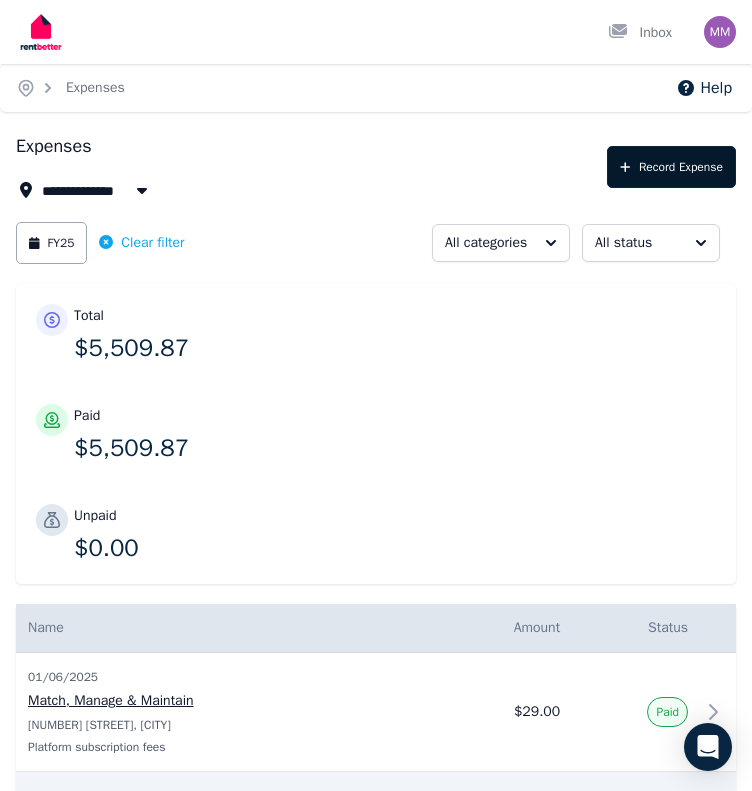 click on "Record Expense" at bounding box center (671, 167) 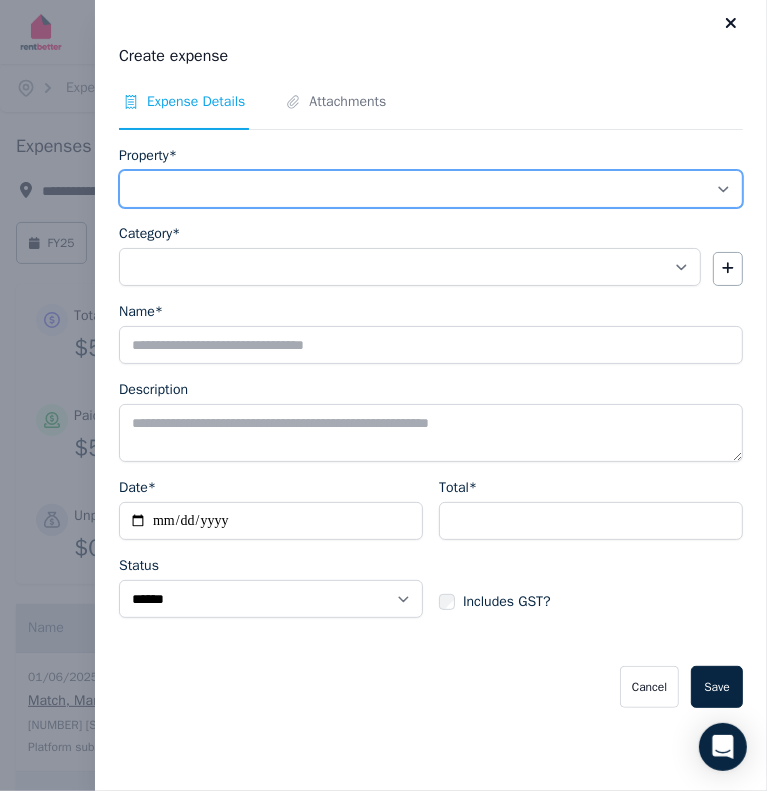click on "**********" at bounding box center [431, 189] 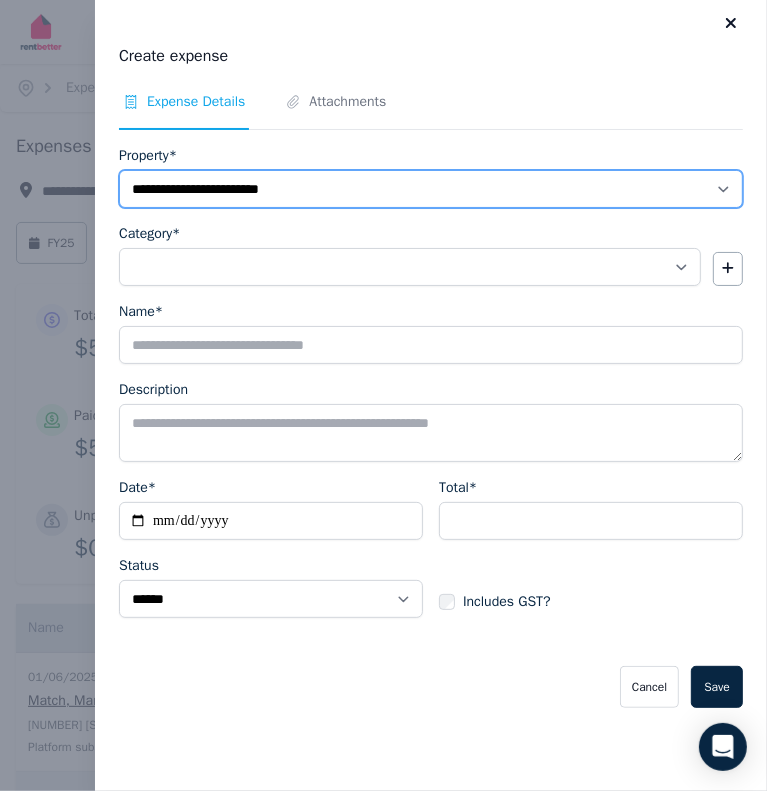 click on "**********" at bounding box center [431, 189] 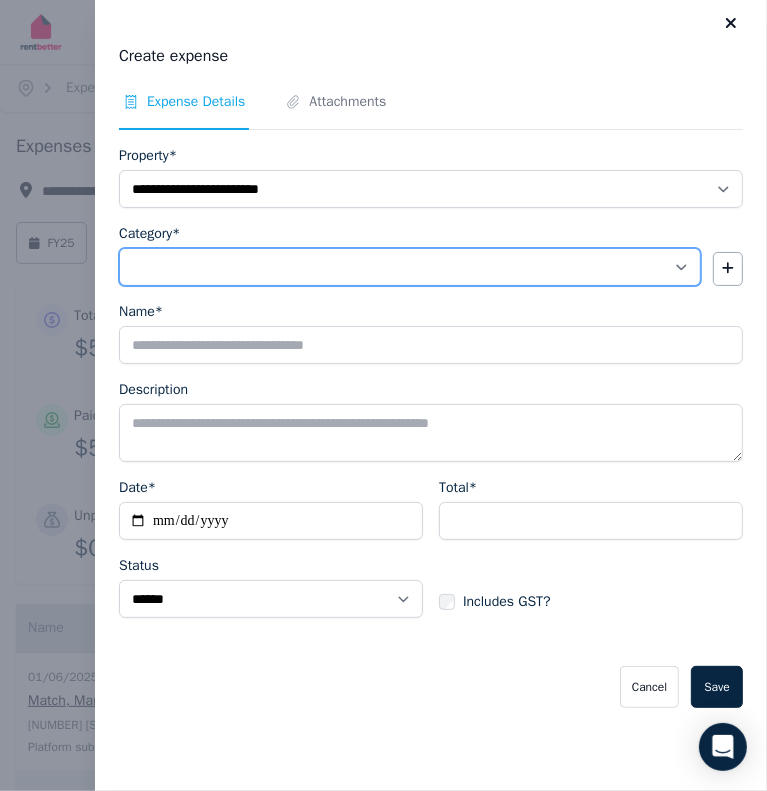 click on "**********" at bounding box center [410, 267] 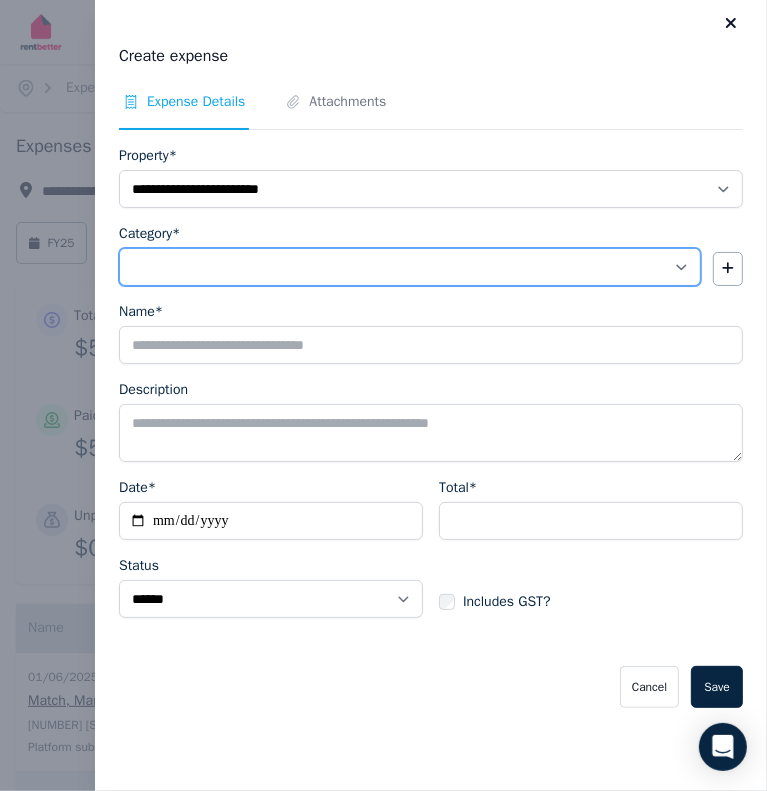 select on "**********" 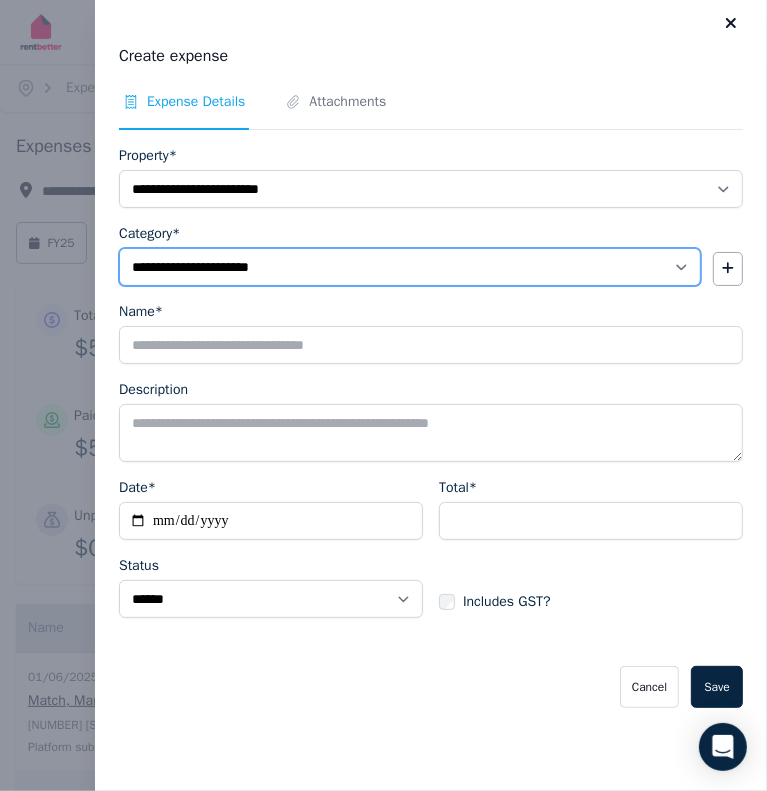 click on "**********" at bounding box center [410, 267] 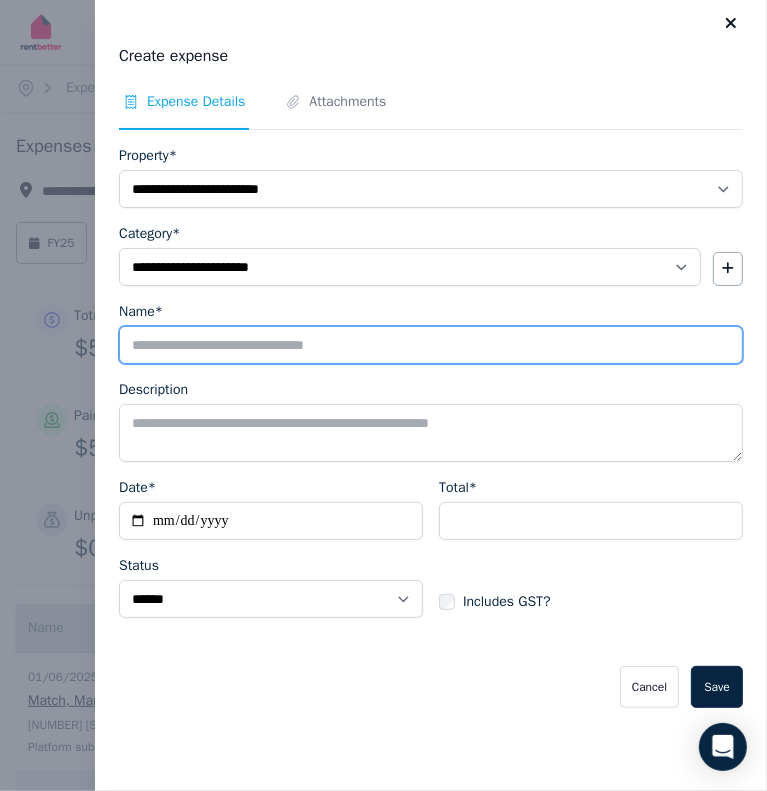 click on "Name*" at bounding box center [431, 345] 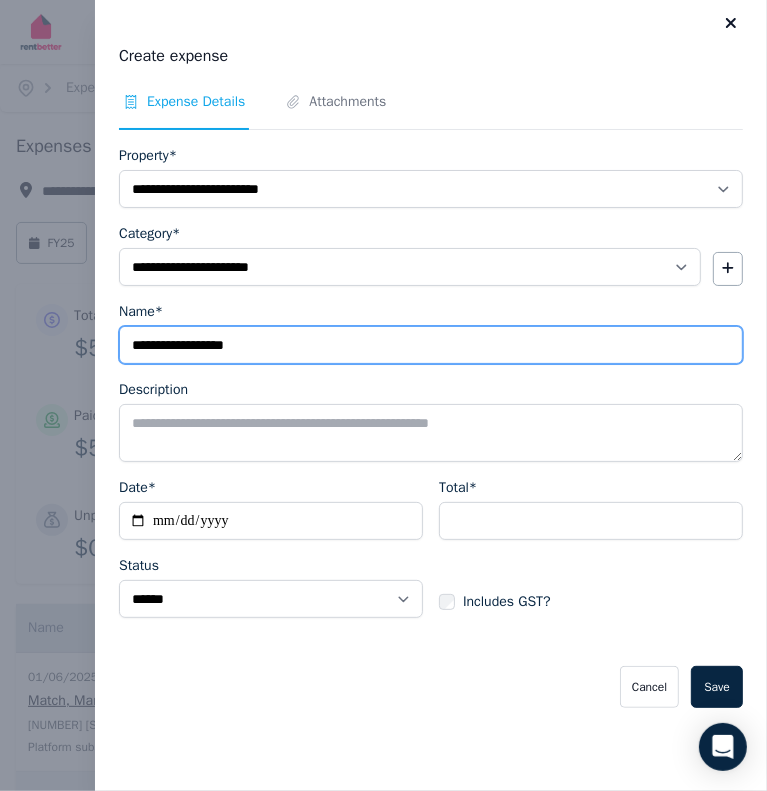 type on "**********" 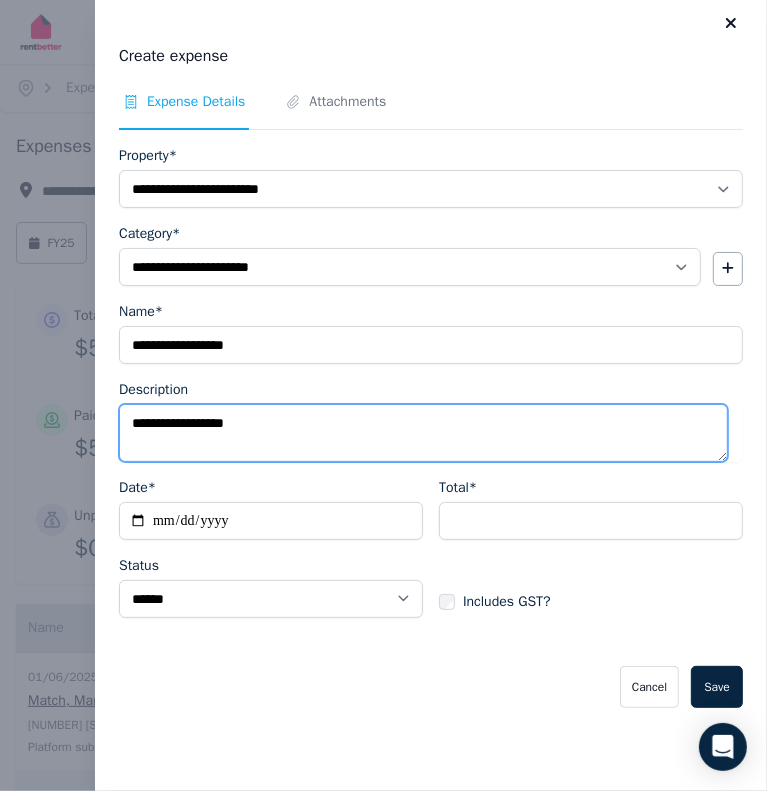 type on "**********" 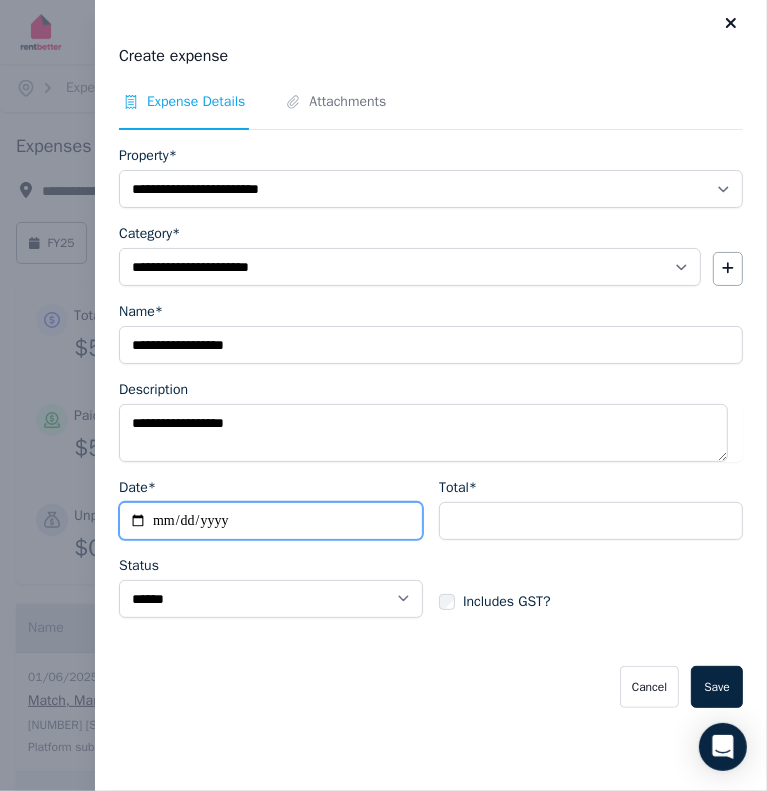 type on "**********" 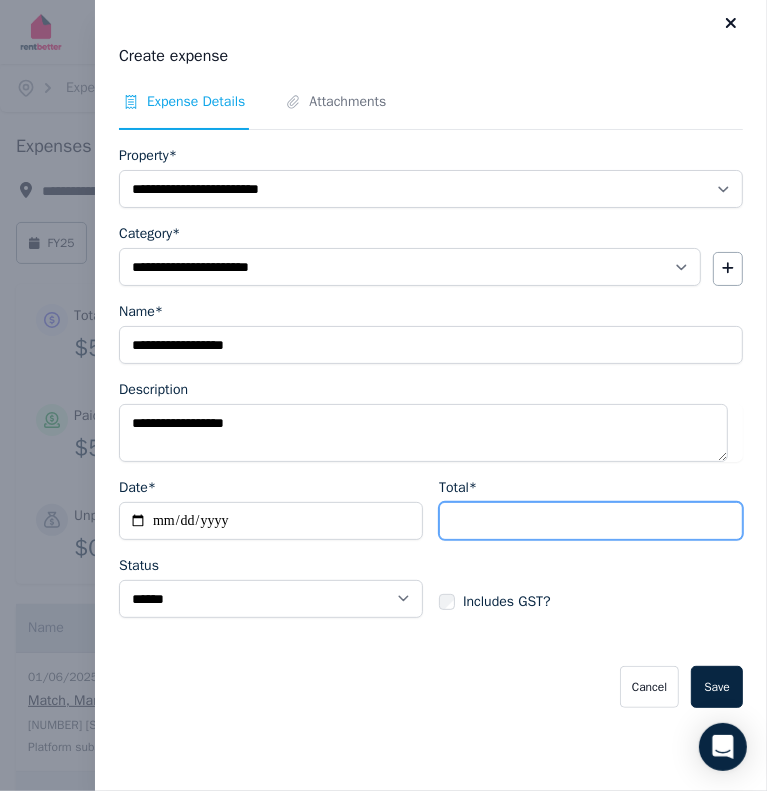 click on "Total*" at bounding box center (591, 521) 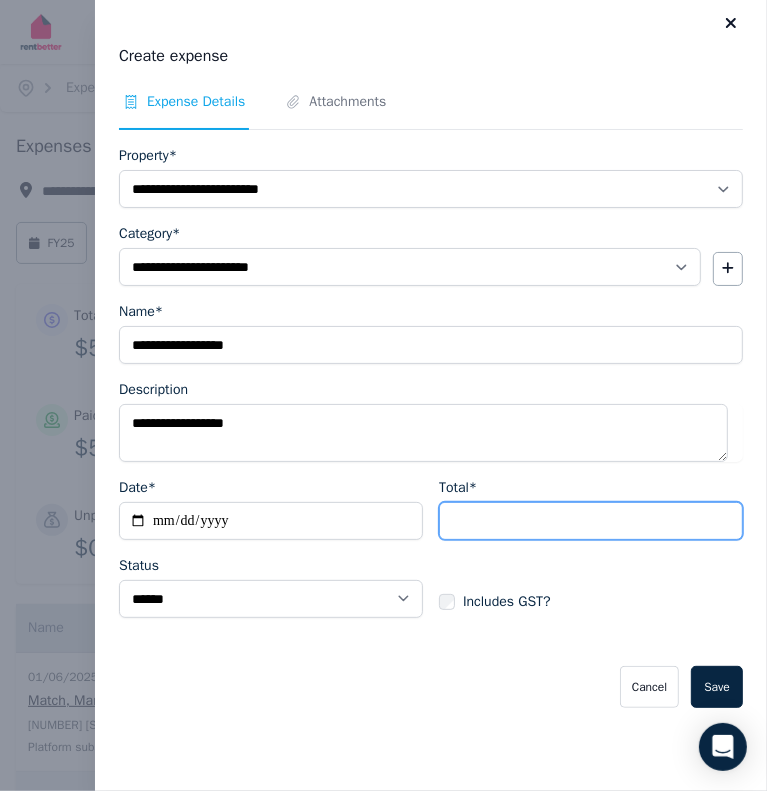 type on "*******" 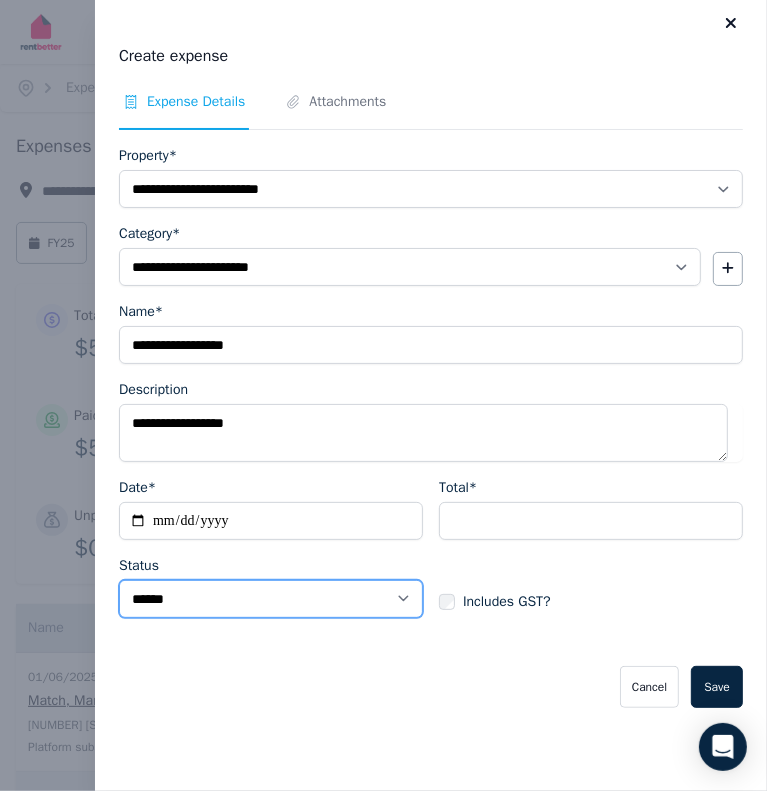 click on "****** ****" at bounding box center [271, 599] 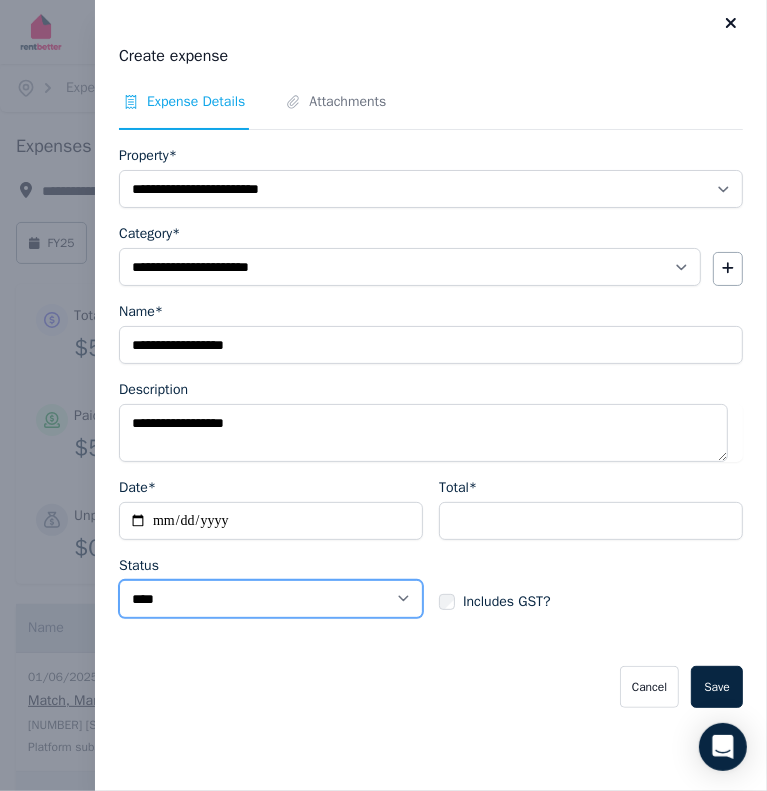 click on "****** ****" at bounding box center (271, 599) 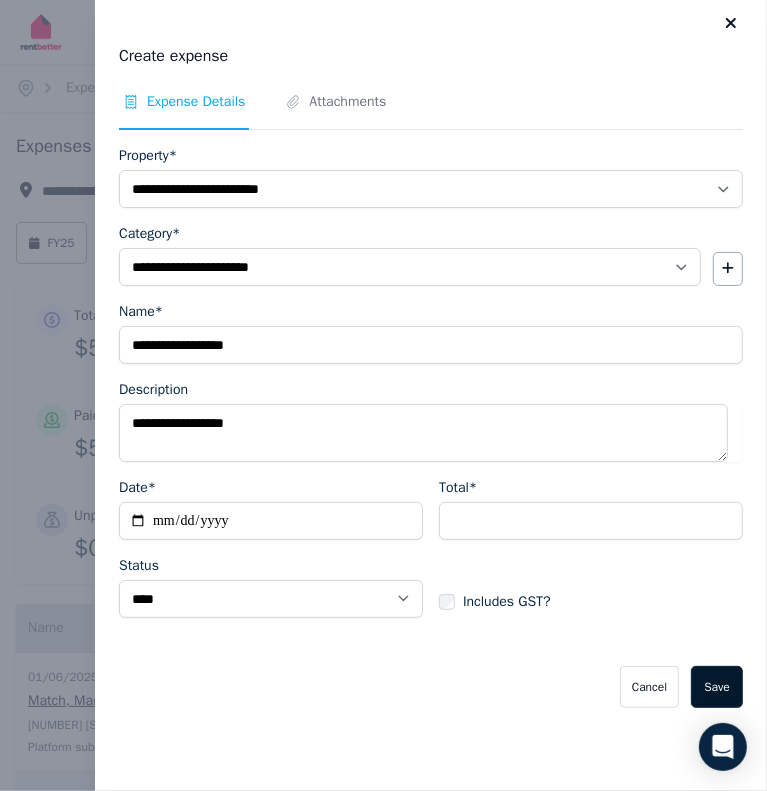 click on "Save" at bounding box center (717, 687) 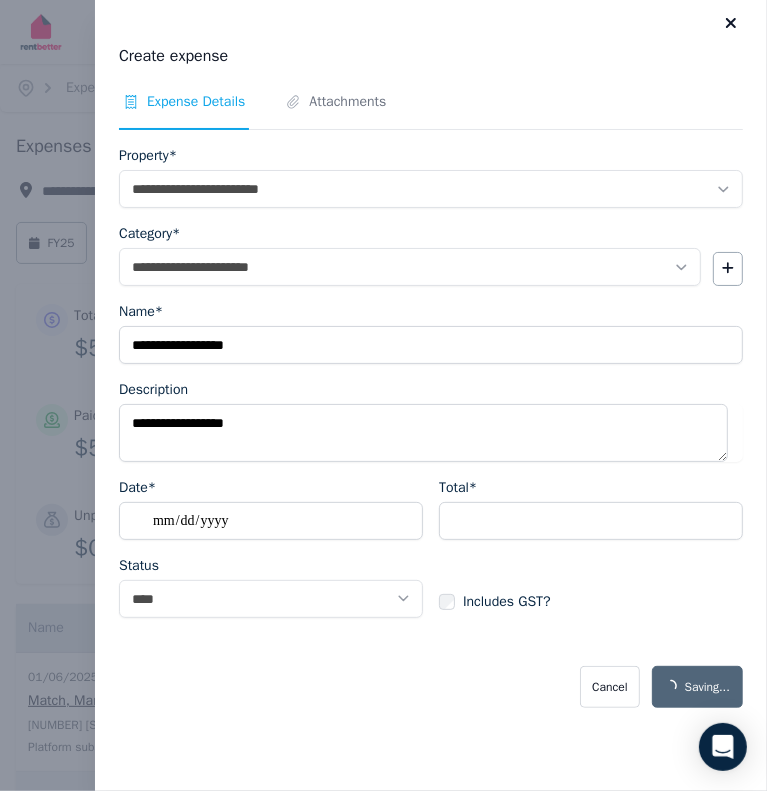 select on "**********" 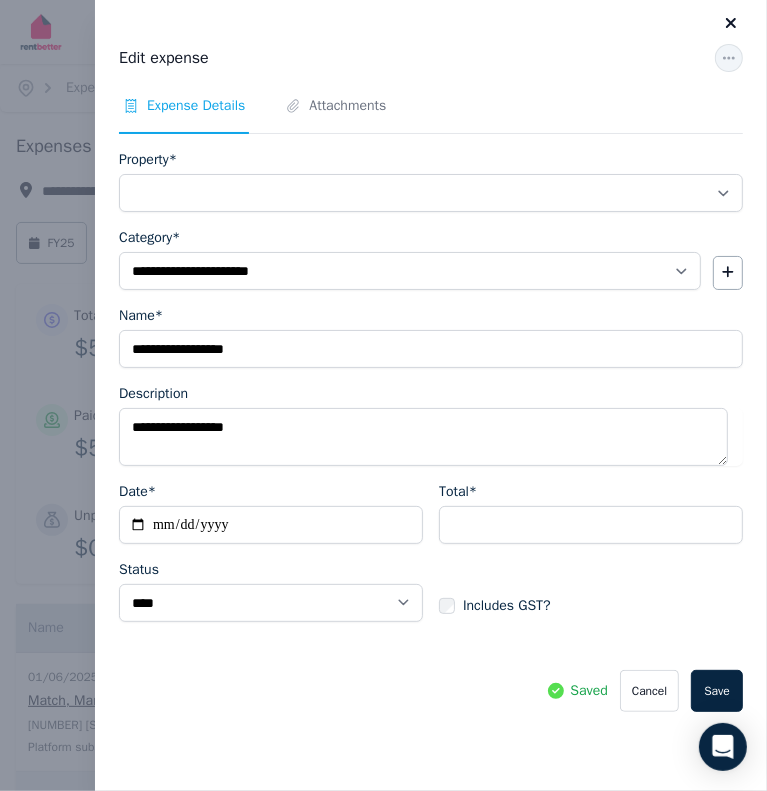 select on "**********" 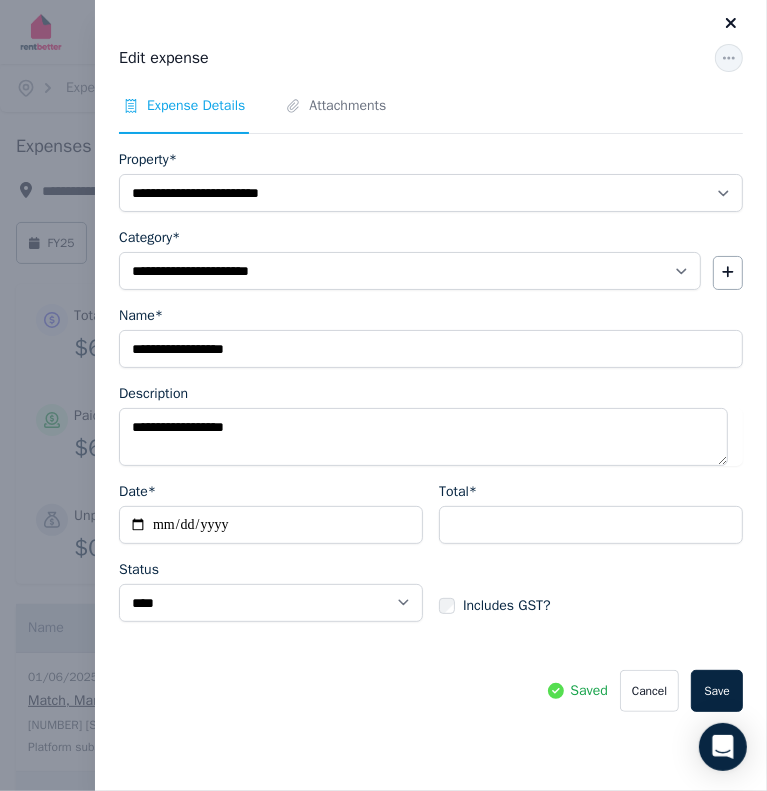 click 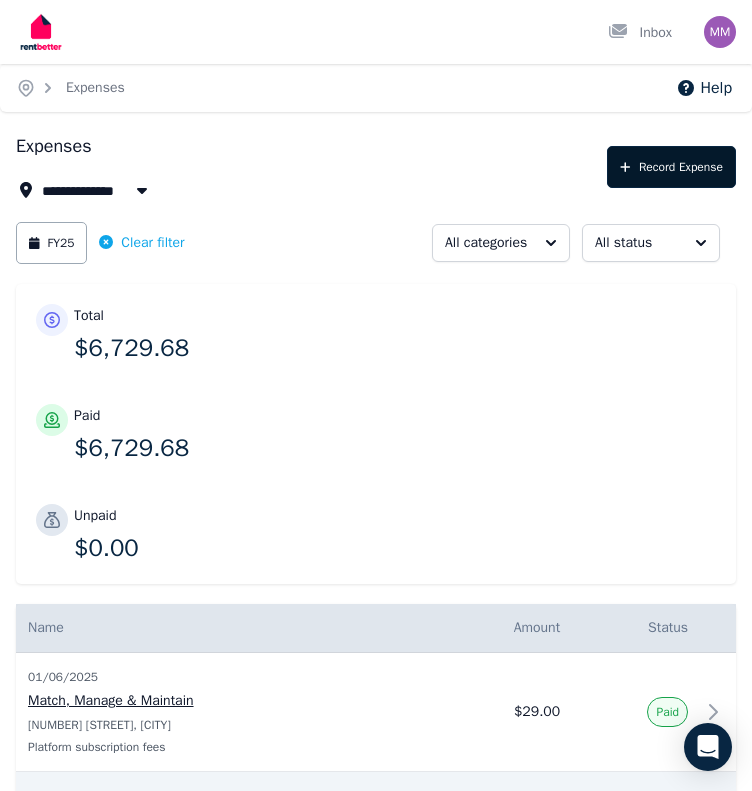 click on "Record Expense" at bounding box center [671, 167] 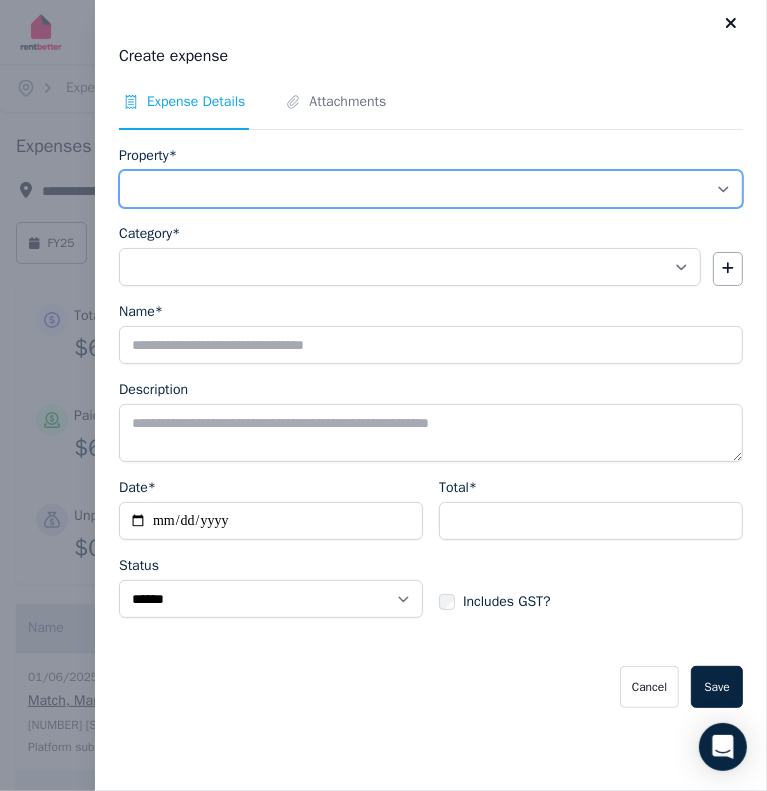 click on "**********" at bounding box center [431, 189] 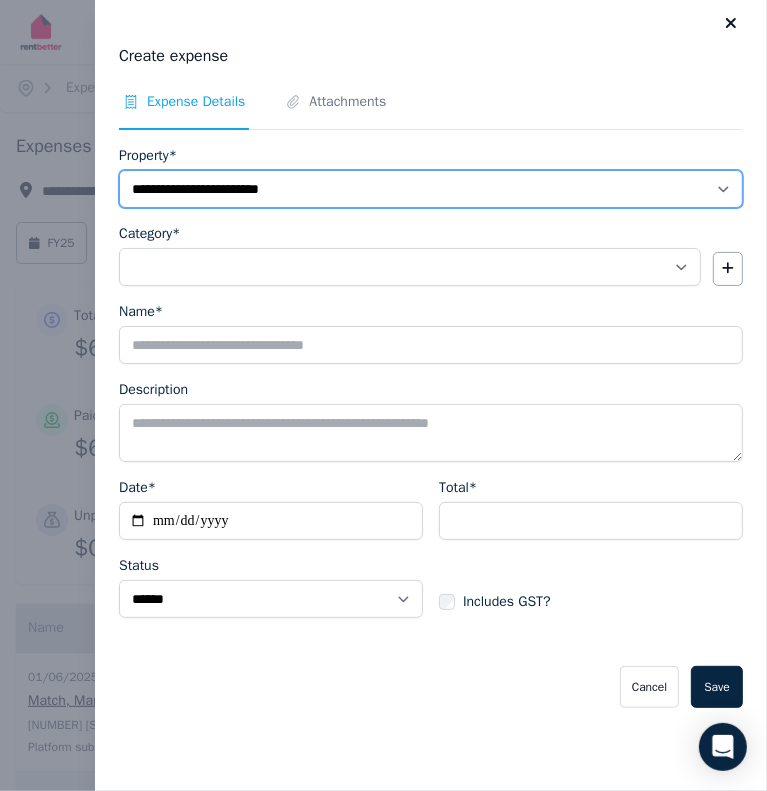 click on "**********" at bounding box center (431, 189) 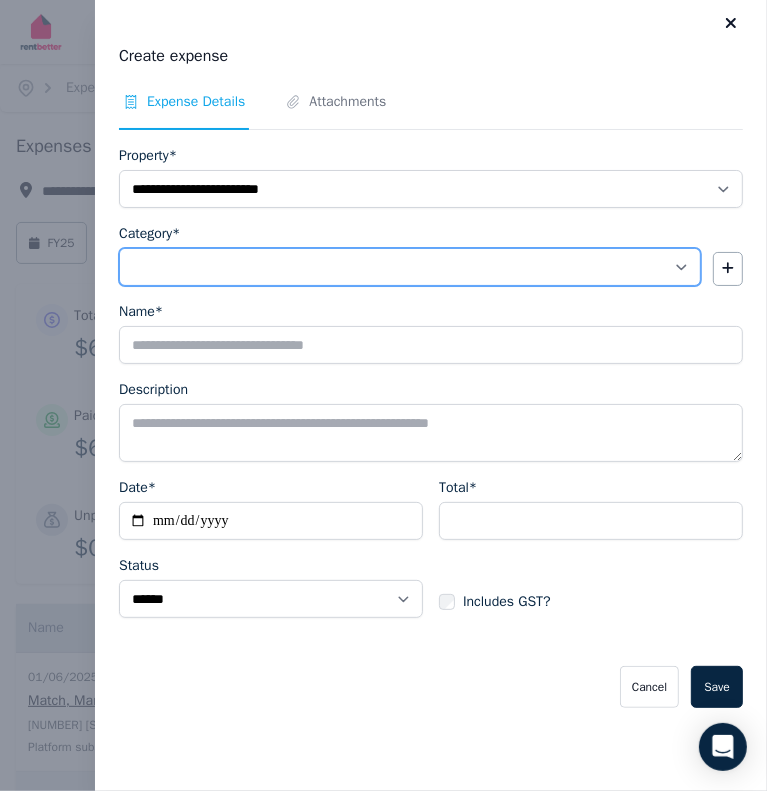 click on "**********" at bounding box center (410, 267) 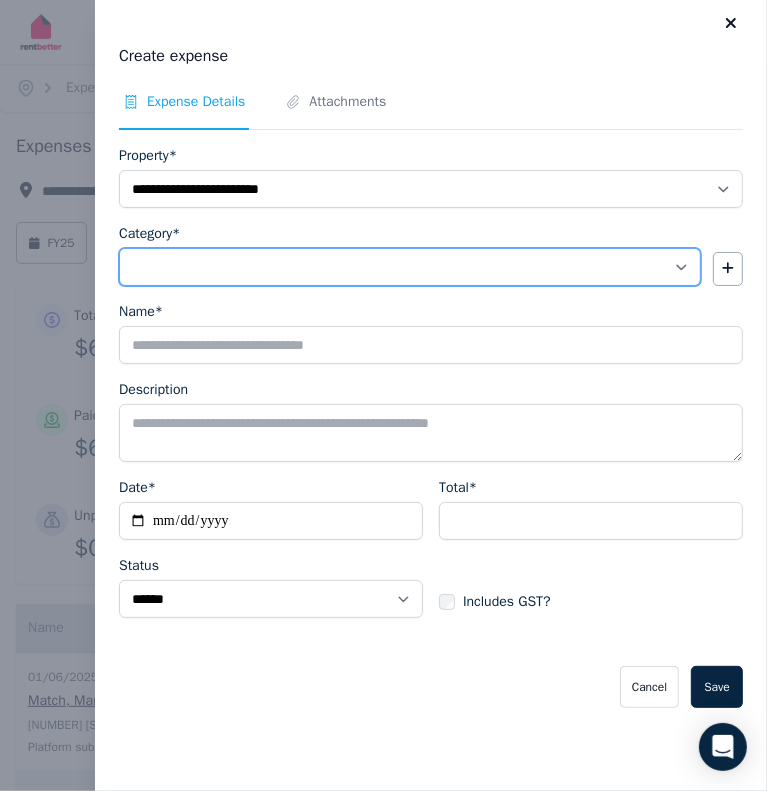 select on "**********" 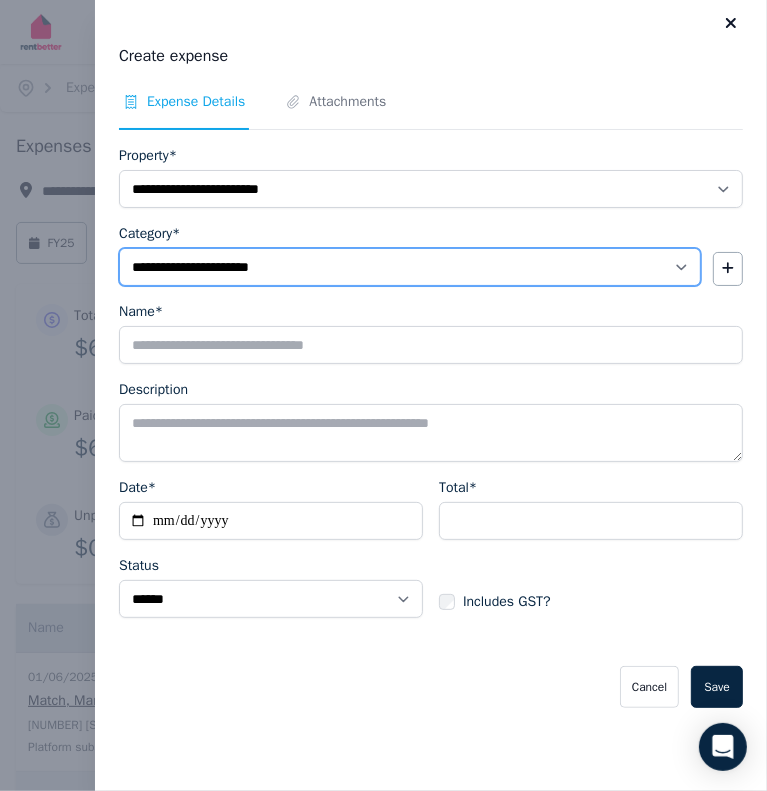 click on "**********" at bounding box center [410, 267] 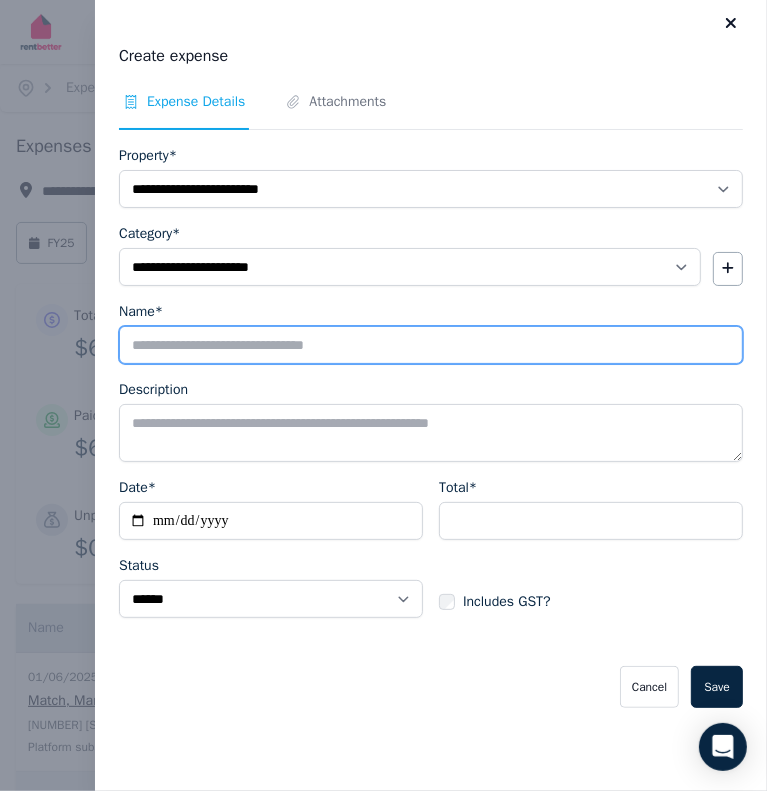 click on "Name*" at bounding box center (431, 345) 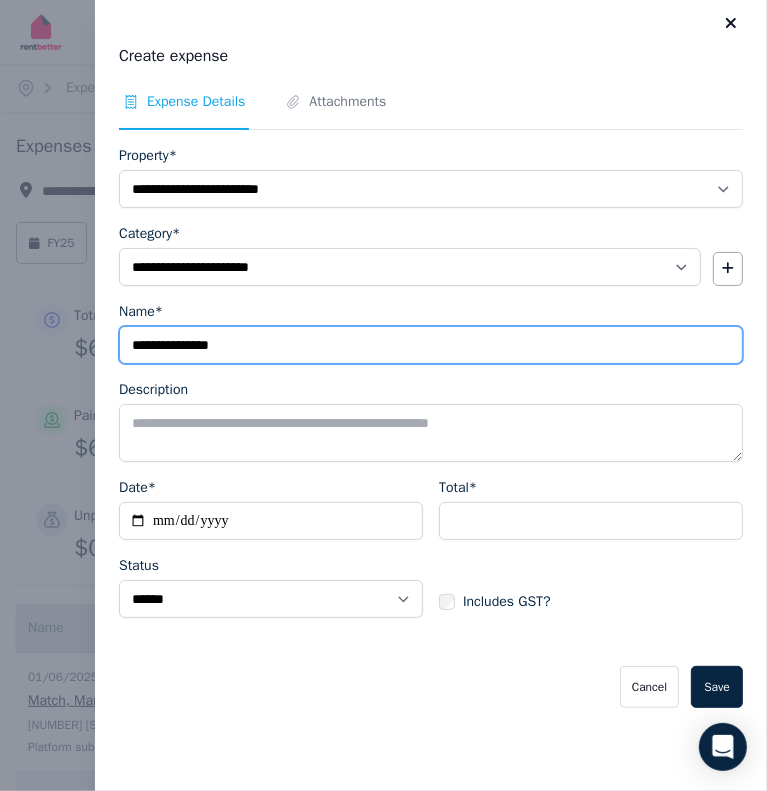 type on "**********" 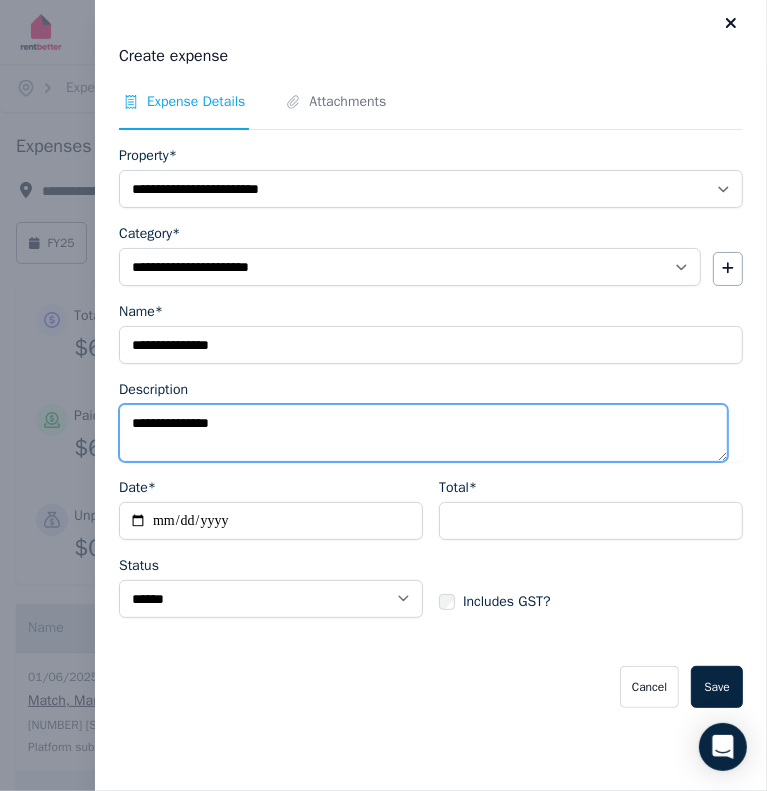 type on "**********" 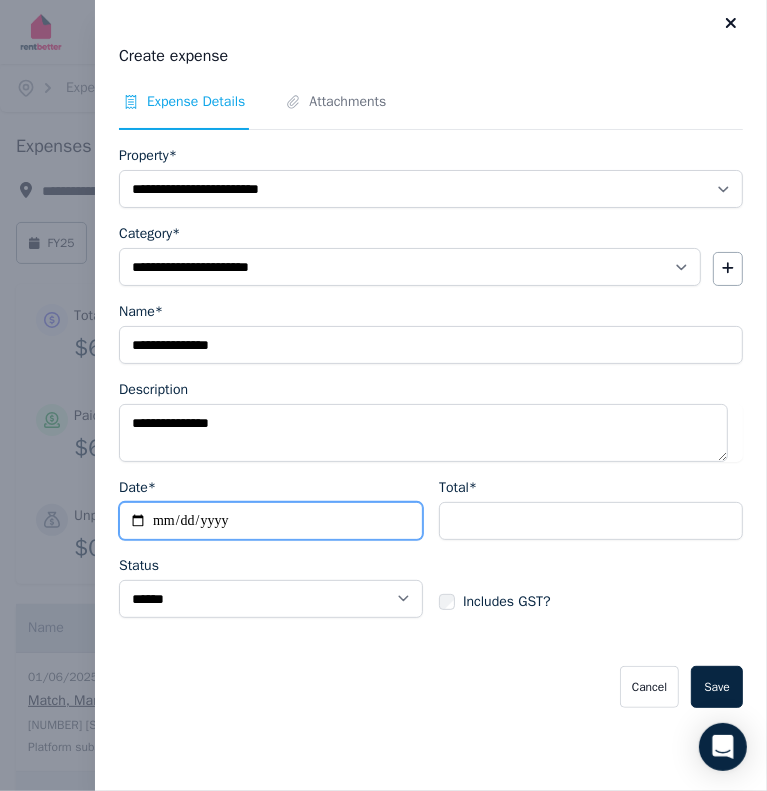 type on "**********" 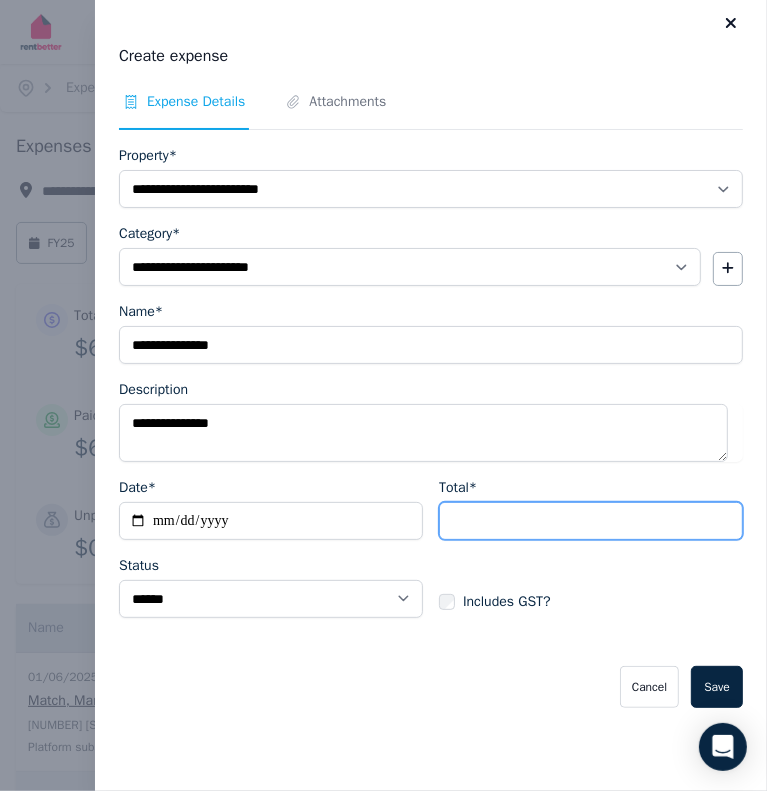 click on "Total*" at bounding box center (591, 521) 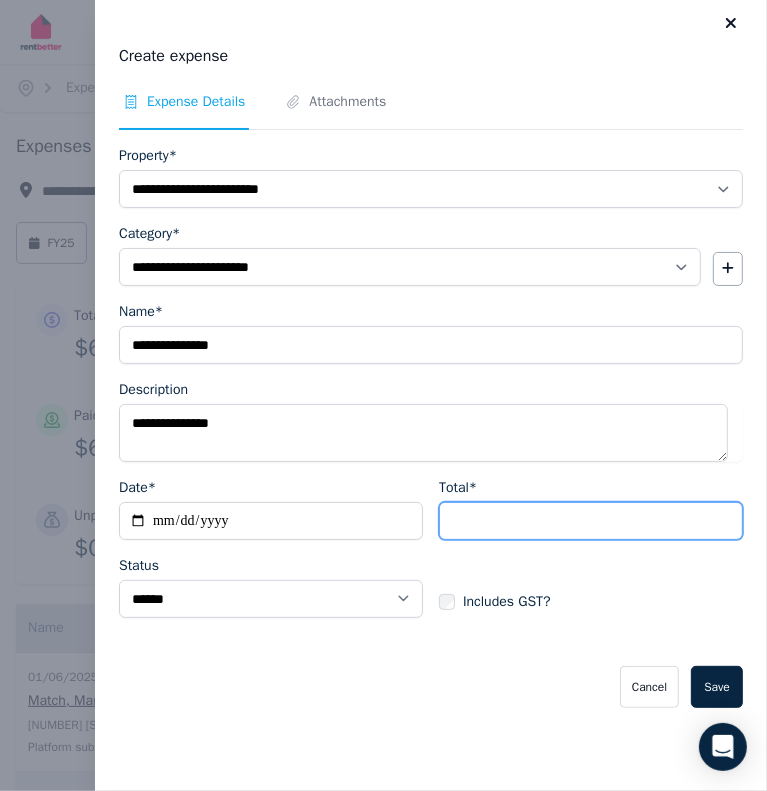 type on "*******" 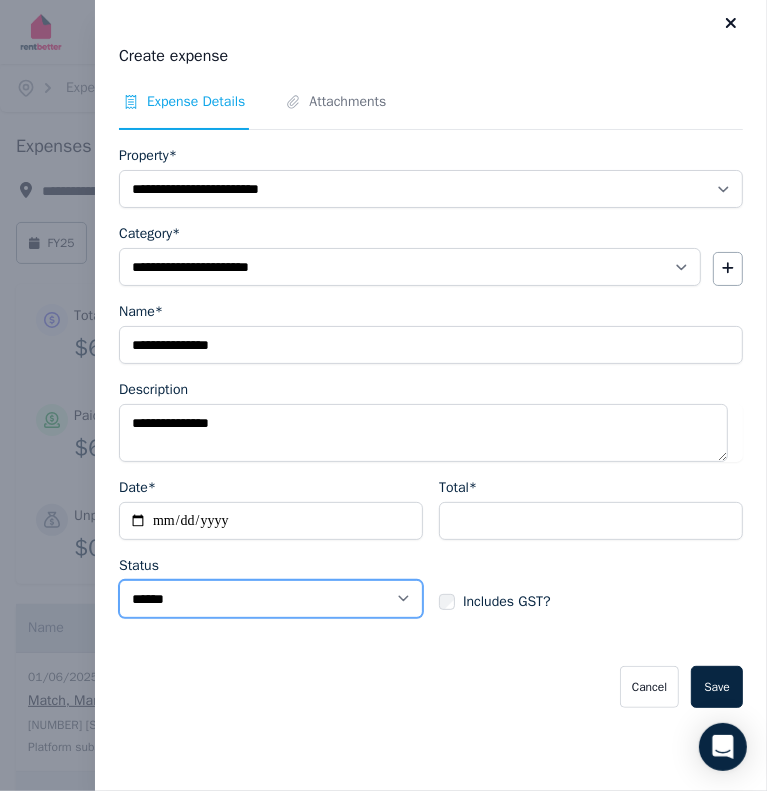 click on "****** ****" at bounding box center [271, 599] 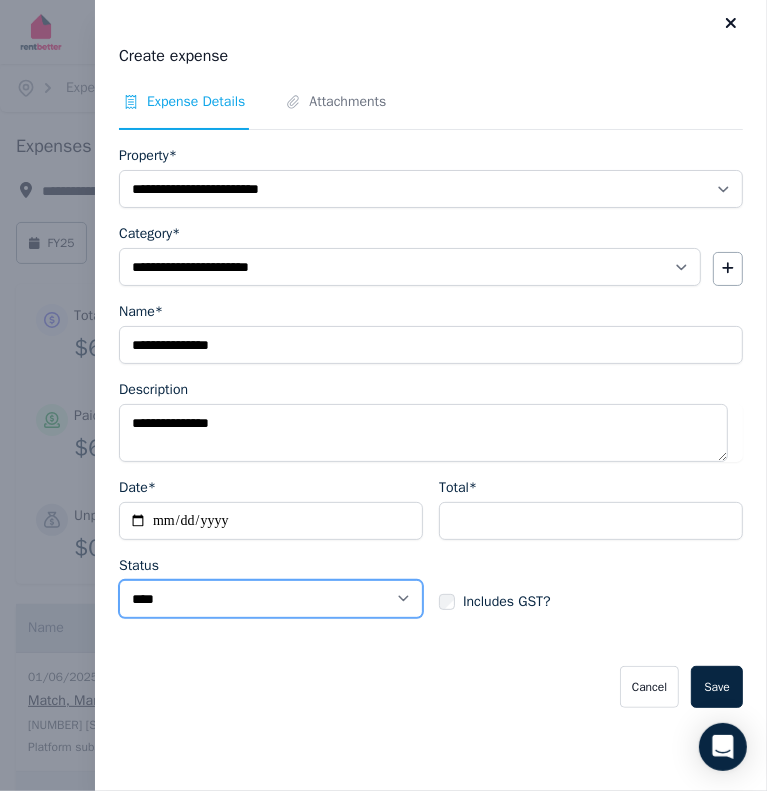 click on "****** ****" at bounding box center (271, 599) 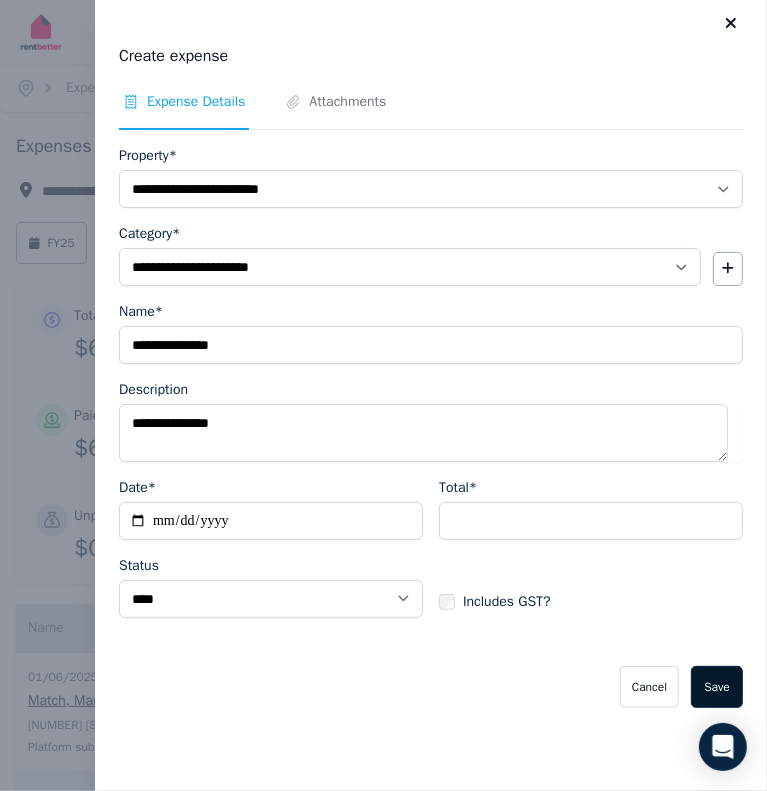 click on "Save" at bounding box center [717, 687] 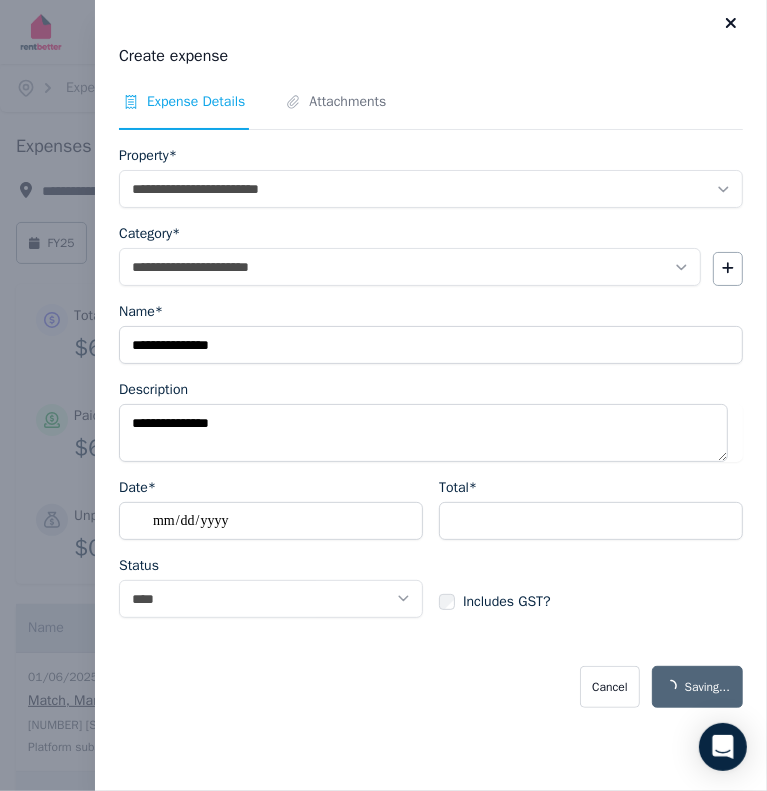 select on "**********" 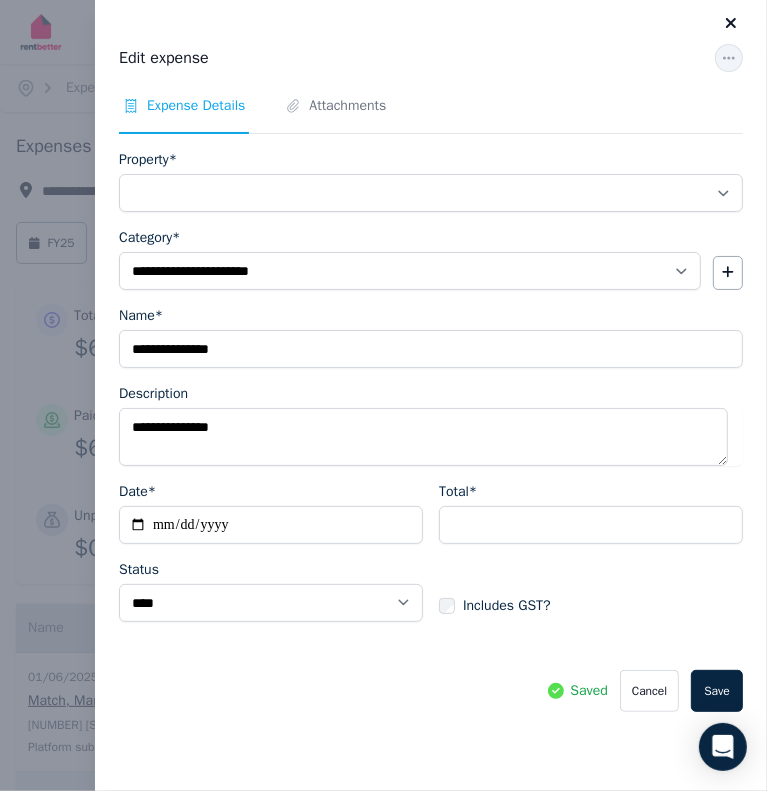 select on "**********" 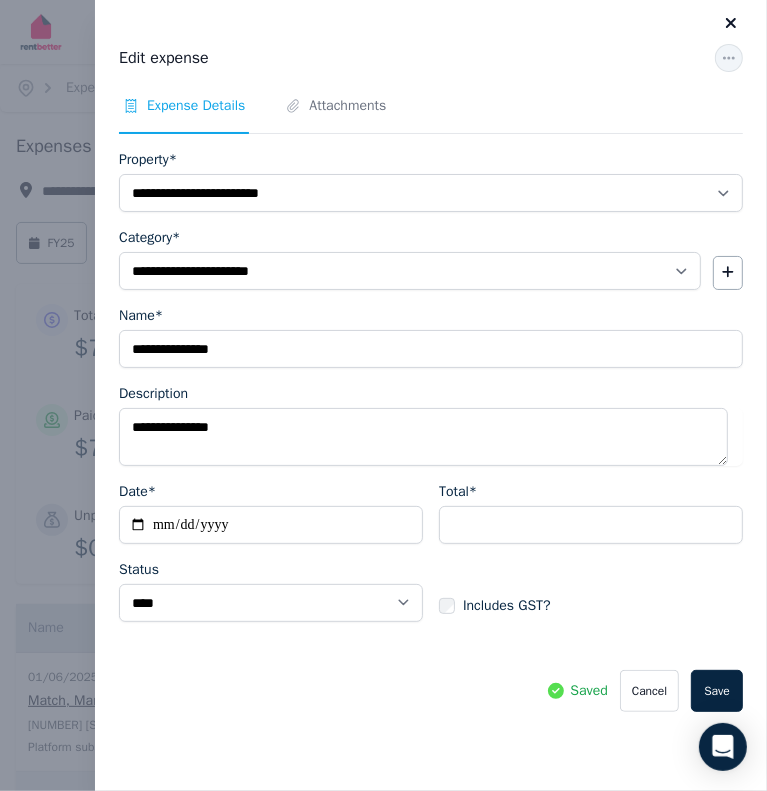 click 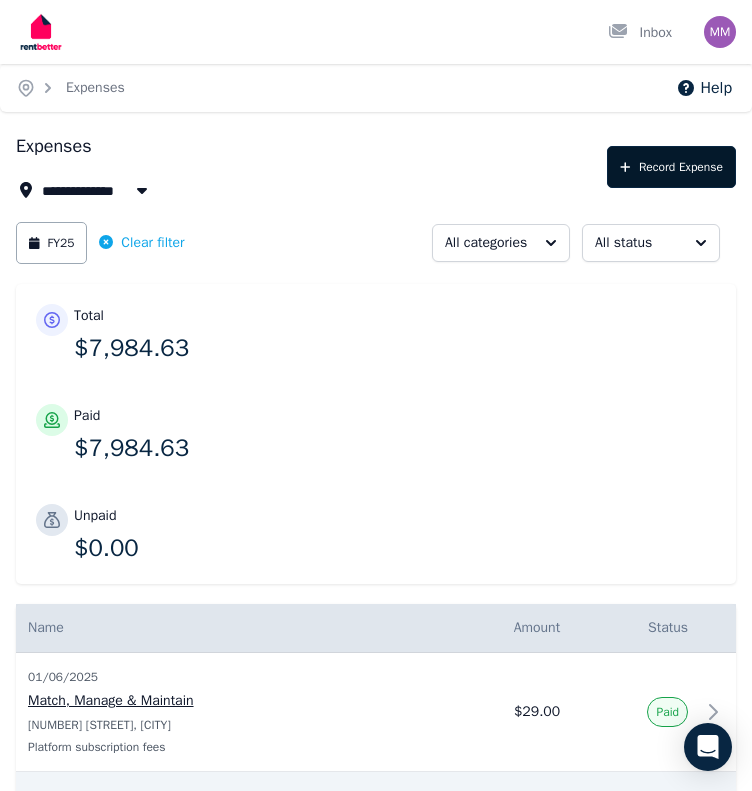 click on "Record Expense" at bounding box center (671, 167) 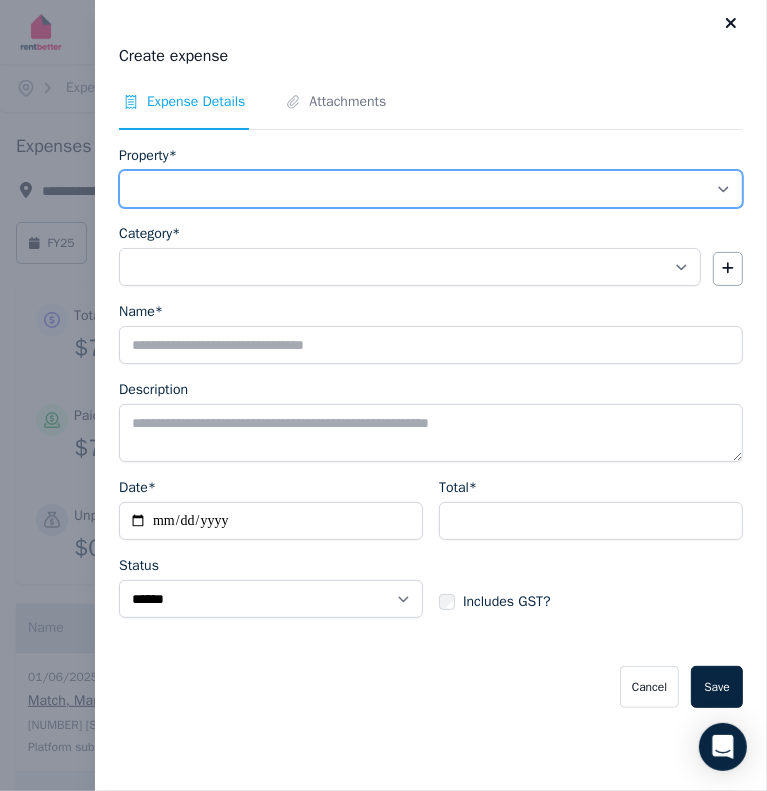 click on "**********" at bounding box center (431, 189) 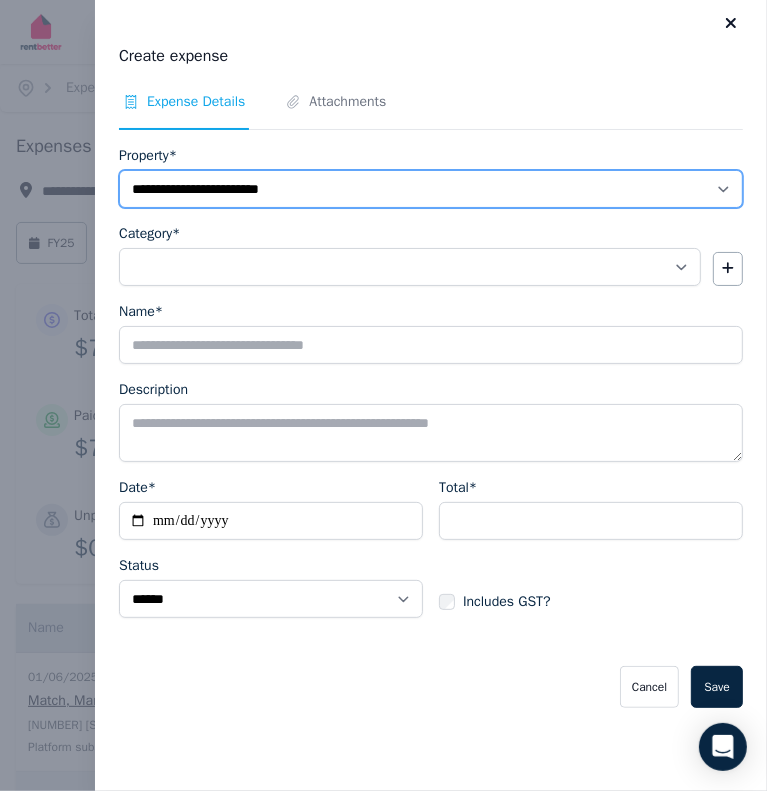 click on "**********" at bounding box center (431, 189) 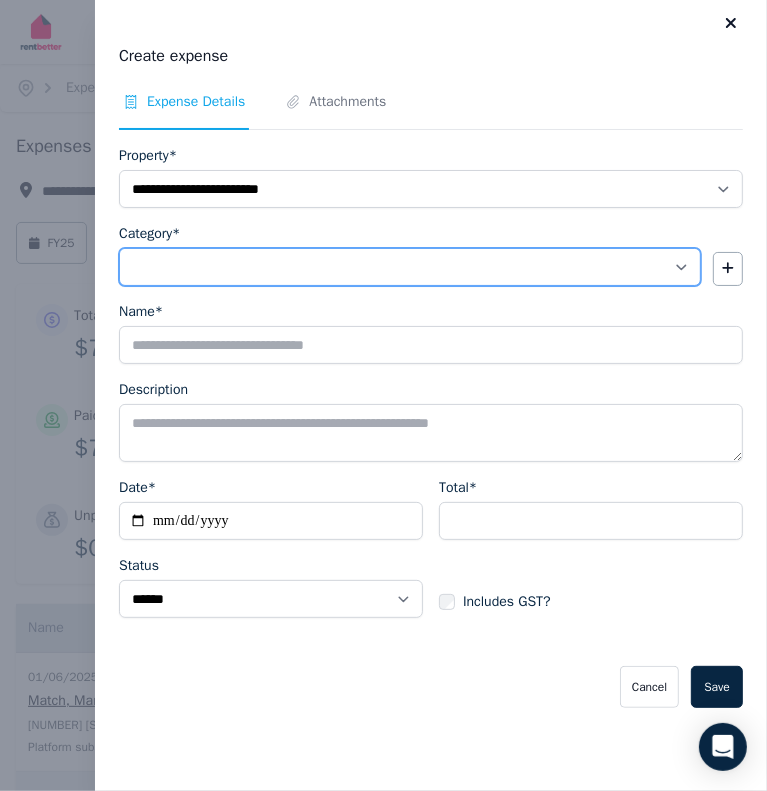 click on "**********" at bounding box center (410, 267) 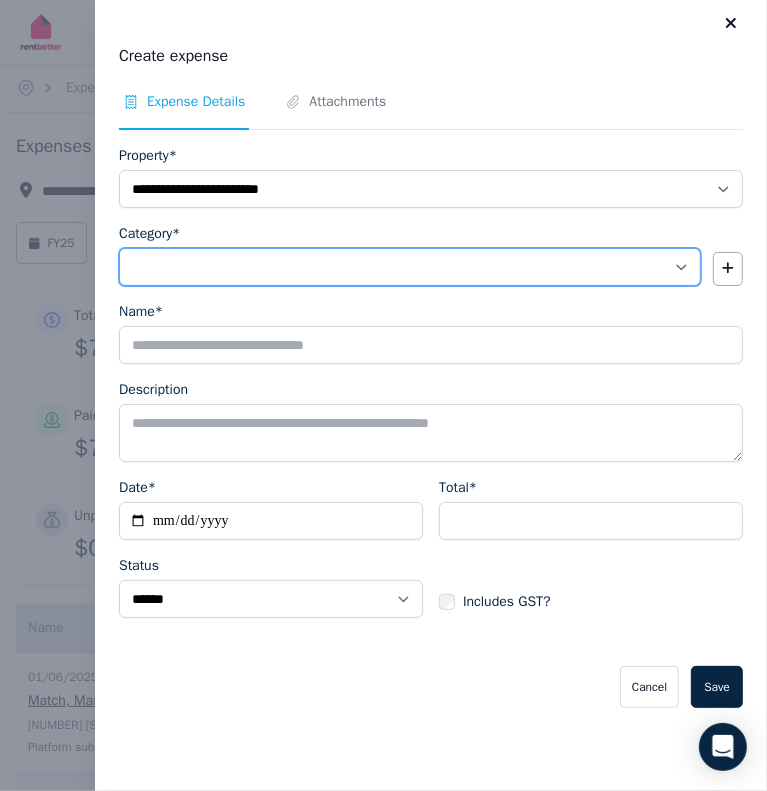 select on "**********" 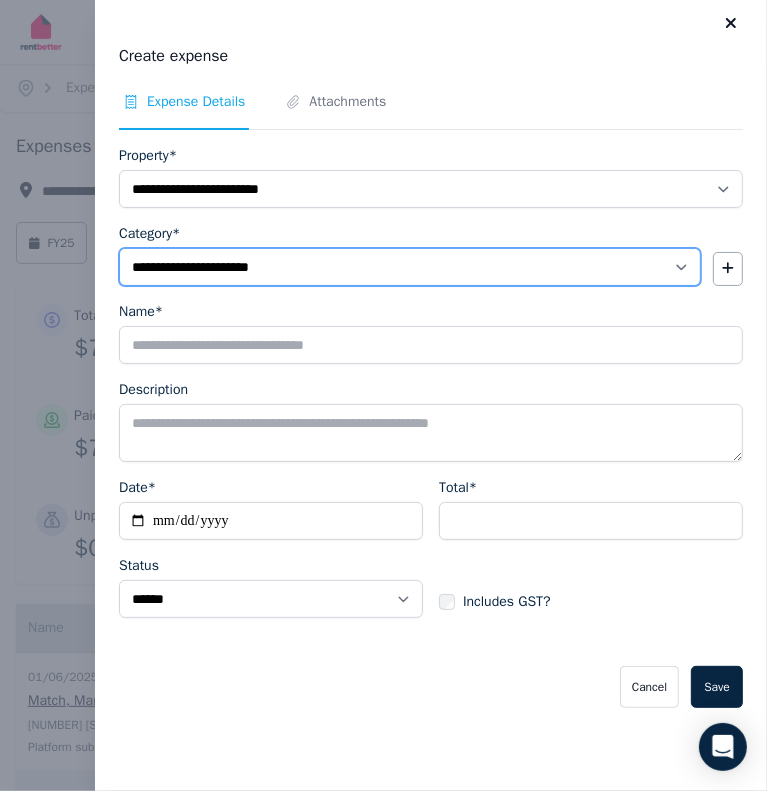 click on "**********" at bounding box center [410, 267] 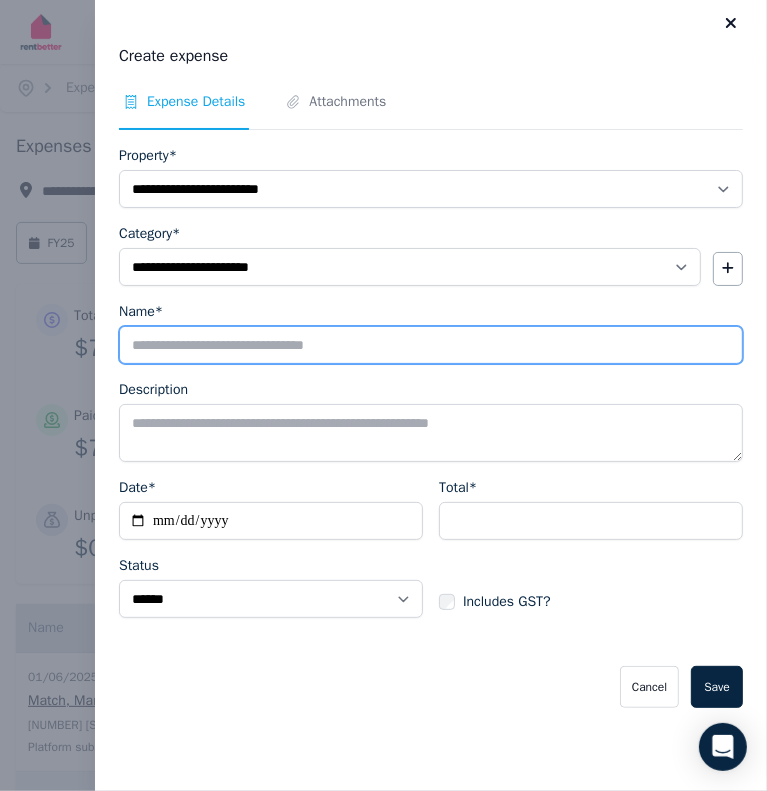 click on "Name*" at bounding box center [431, 345] 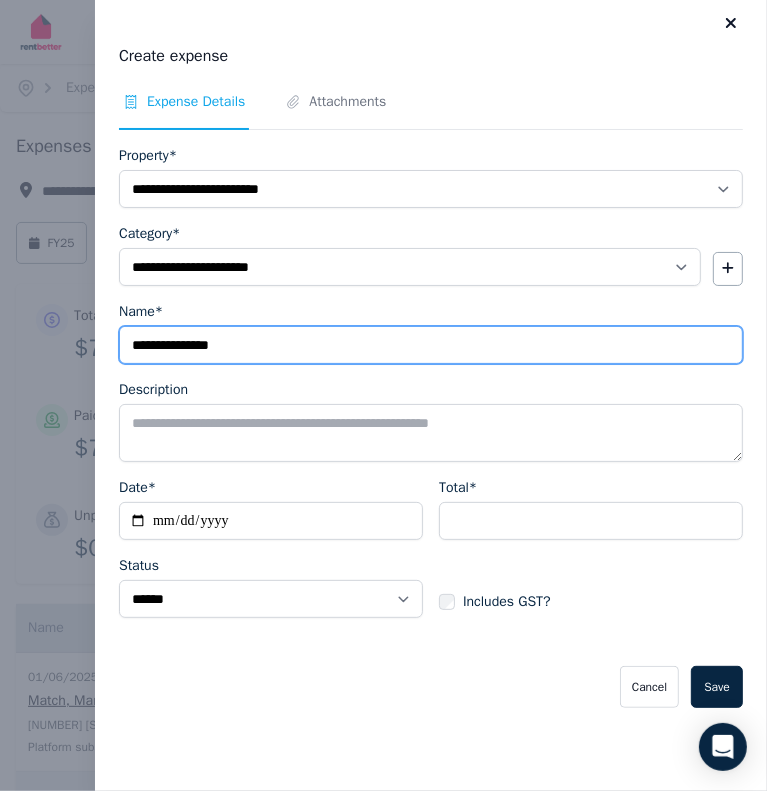 type on "**********" 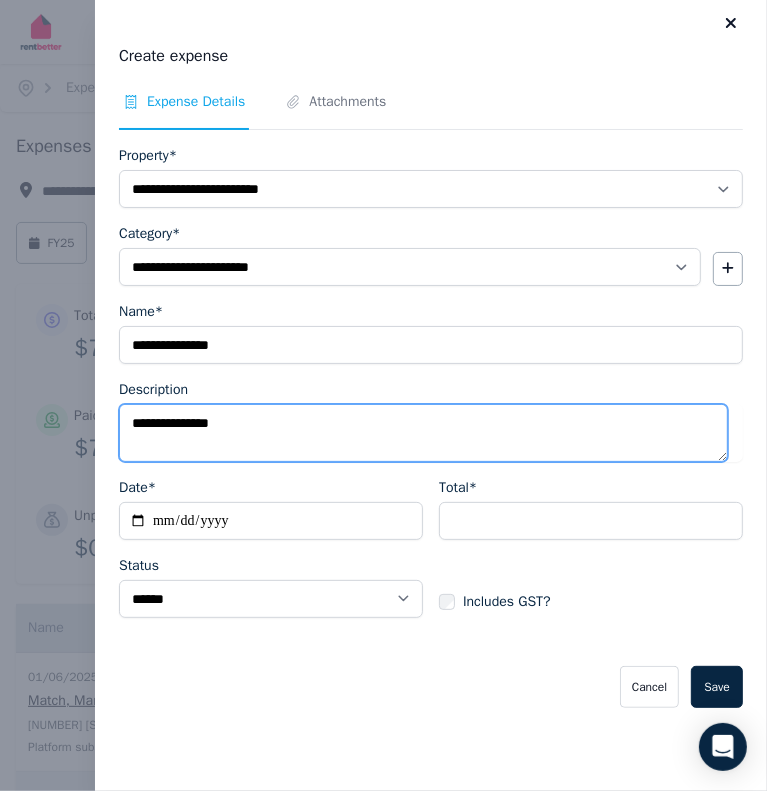 type on "**********" 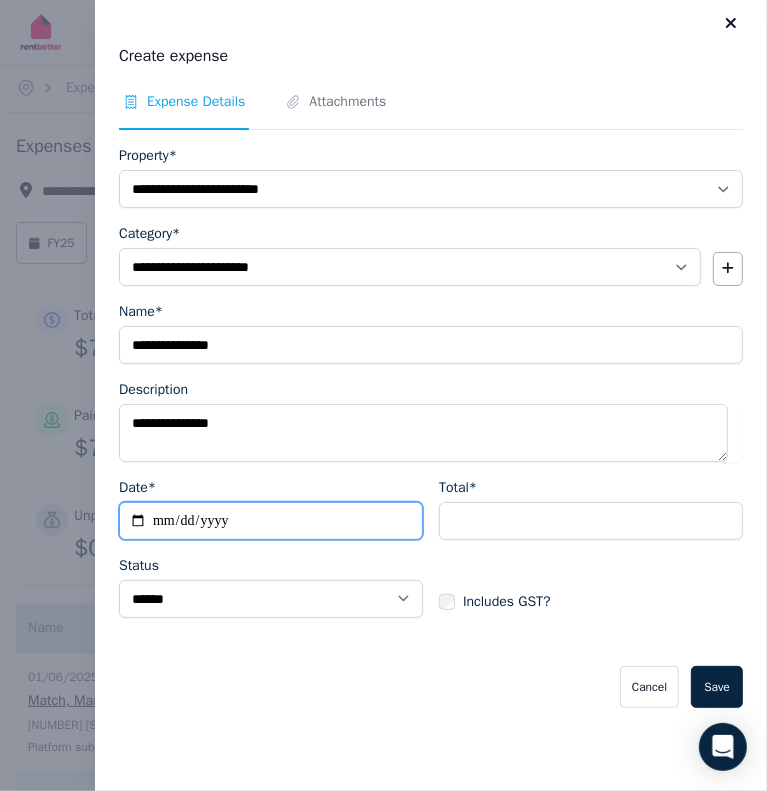 click on "Date*" at bounding box center [271, 521] 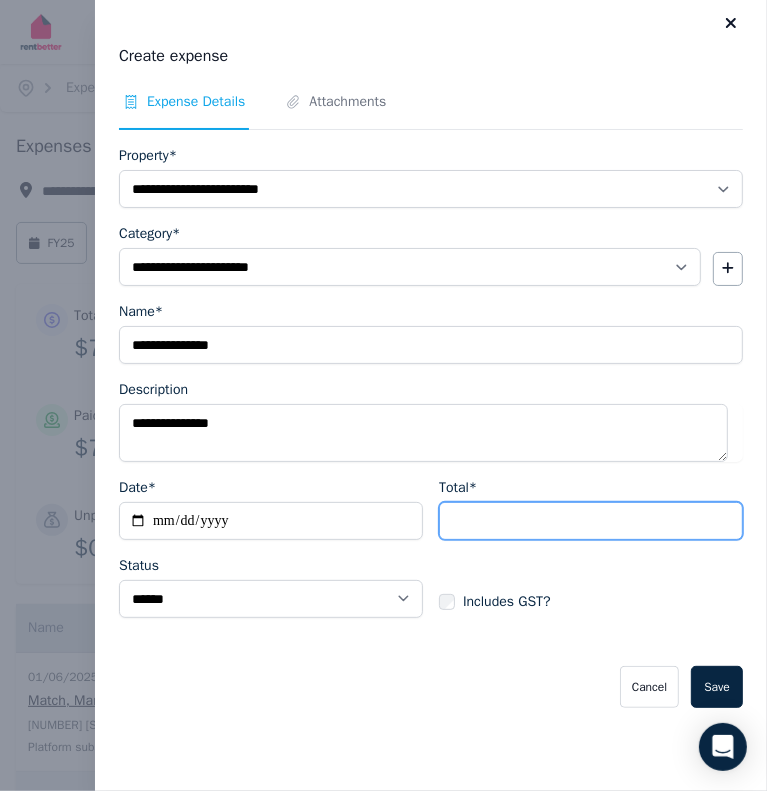 click on "Total*" at bounding box center (591, 521) 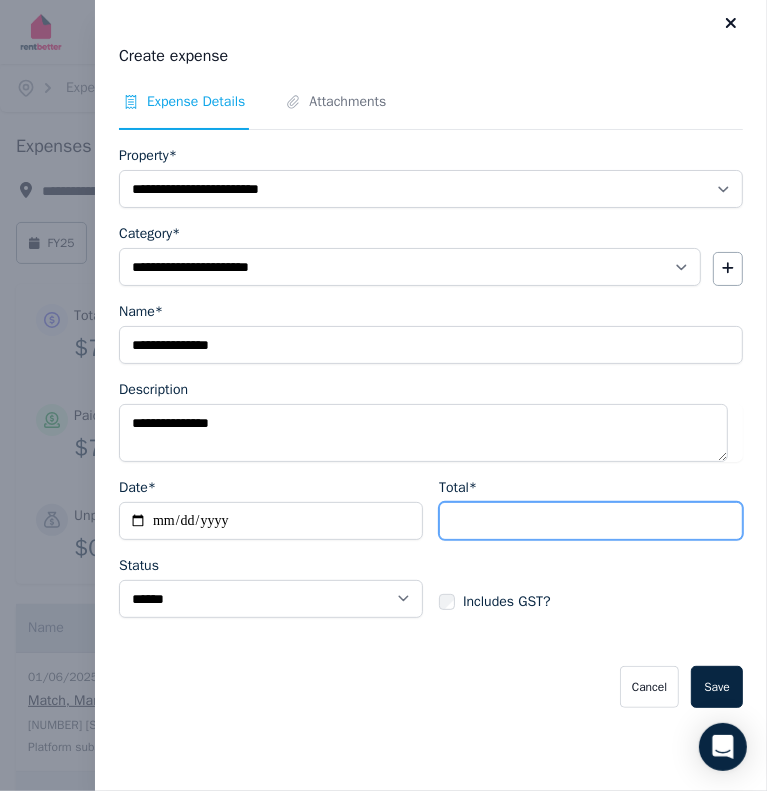 type on "*******" 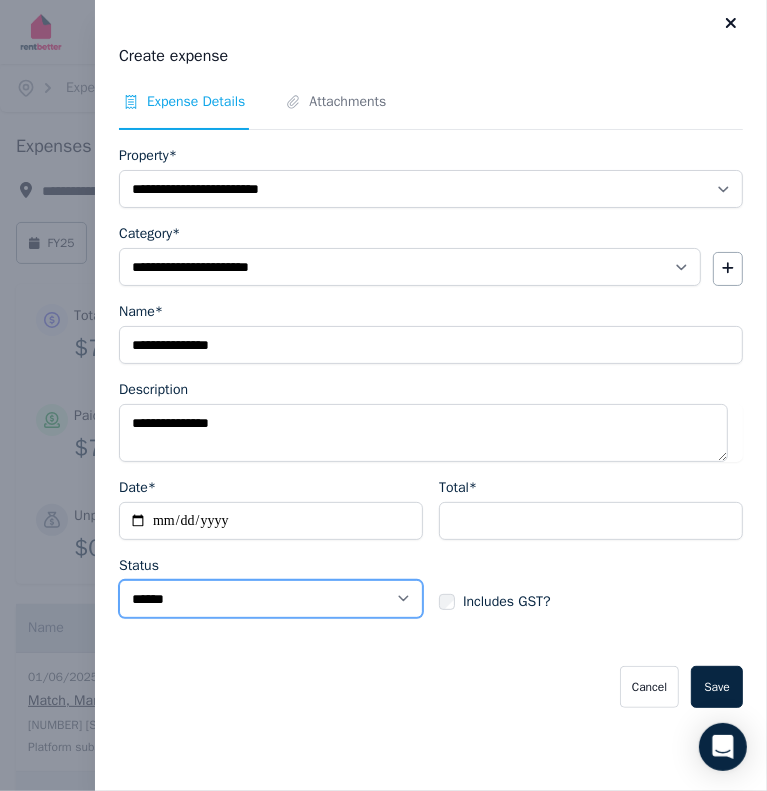 click on "****** ****" at bounding box center (271, 599) 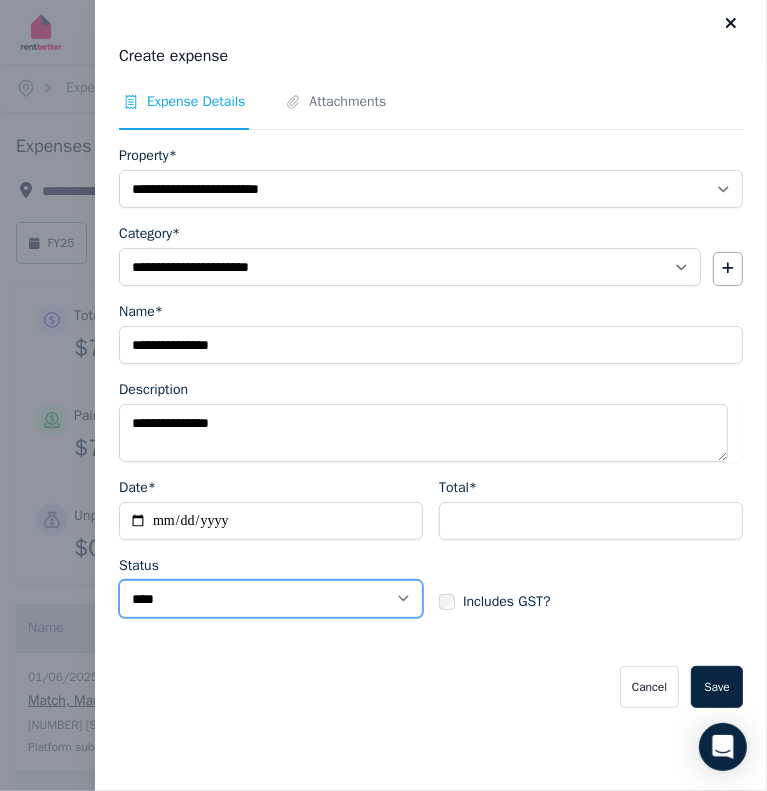 click on "****** ****" at bounding box center (271, 599) 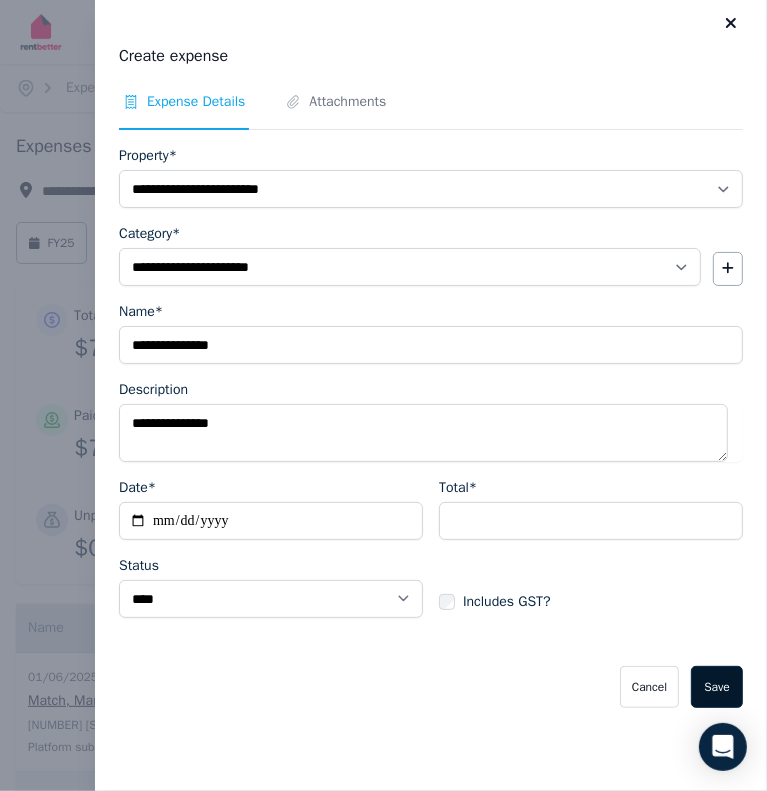 click on "Save" at bounding box center [717, 687] 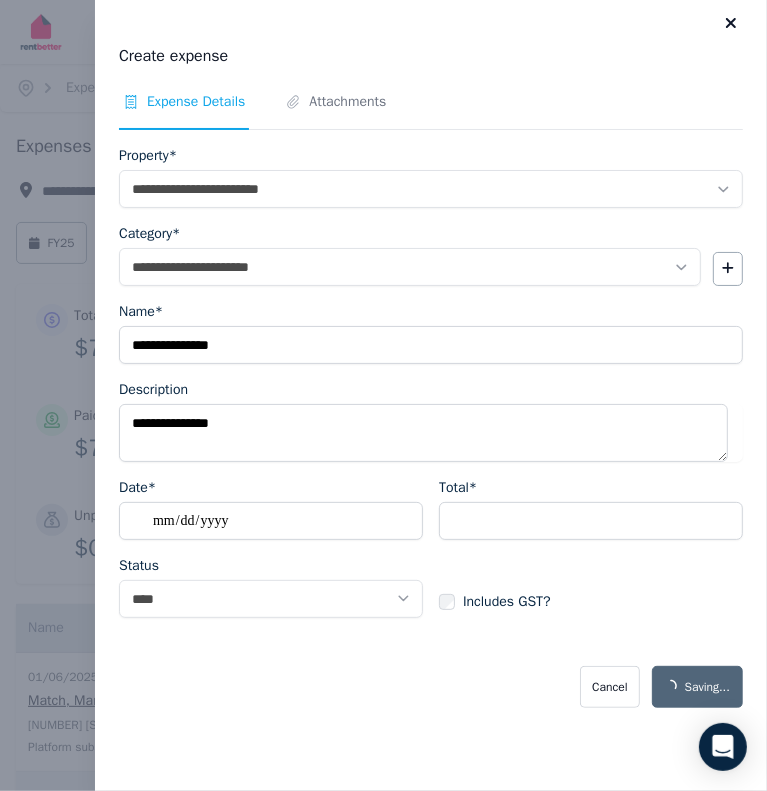 select on "**********" 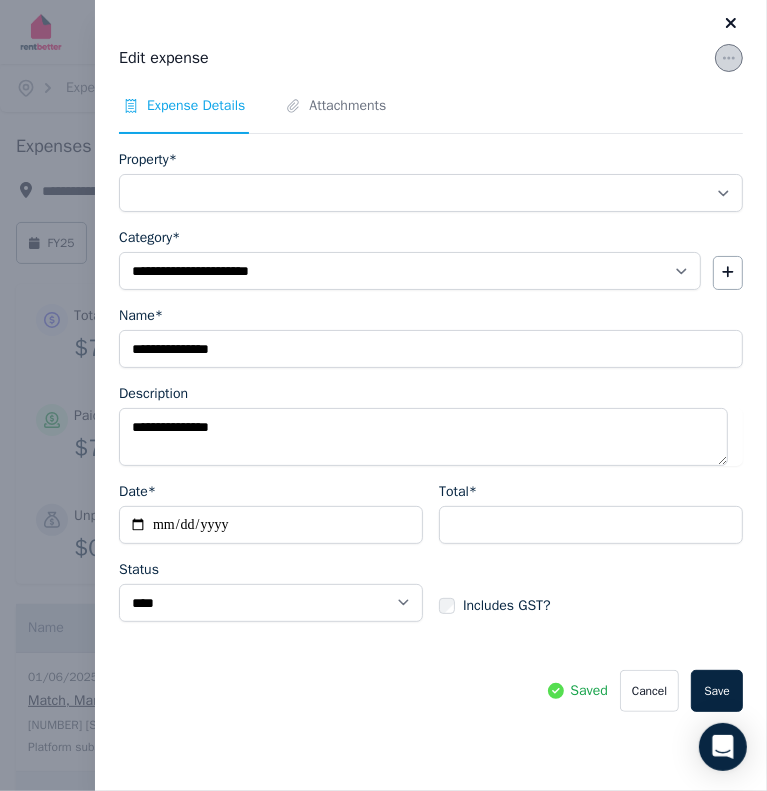 select on "**********" 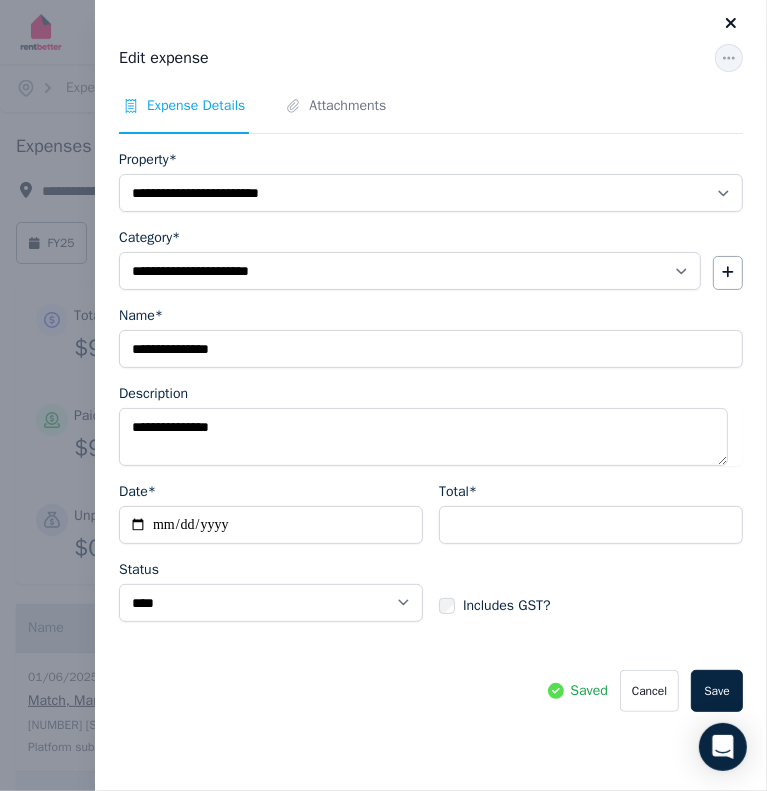 click 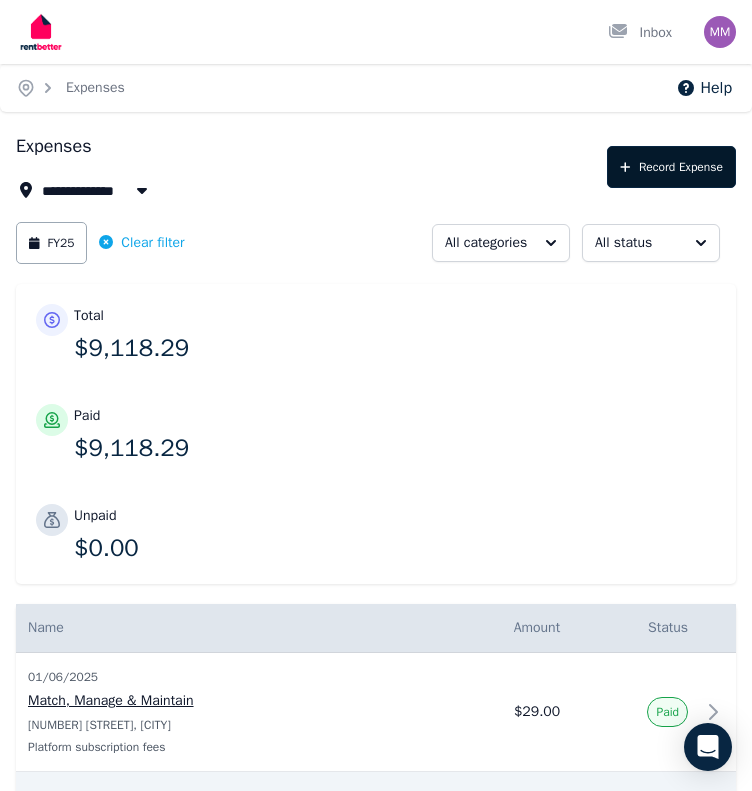 click on "Record Expense" at bounding box center [671, 167] 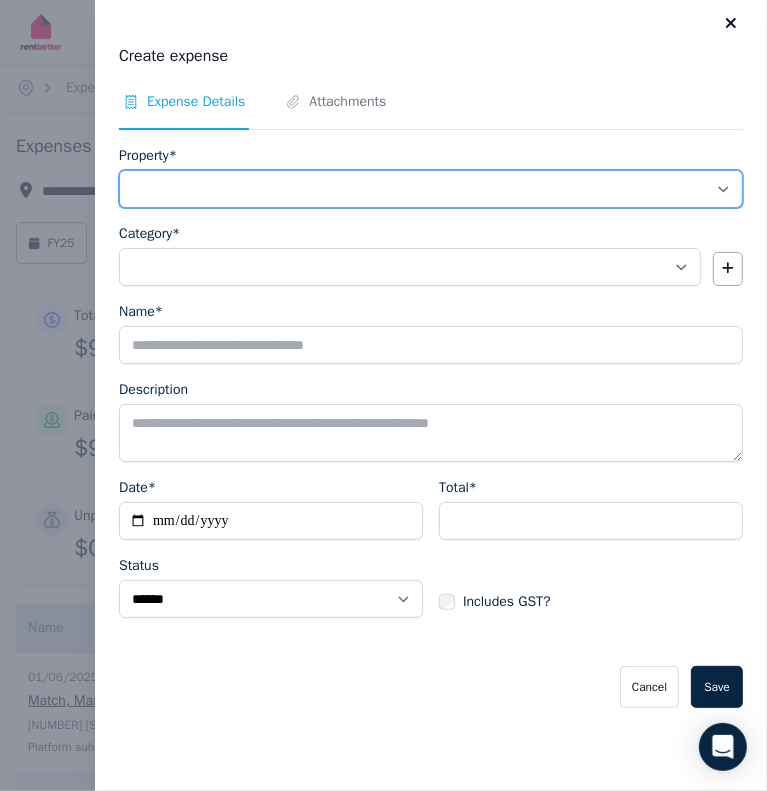 click on "**********" at bounding box center [431, 189] 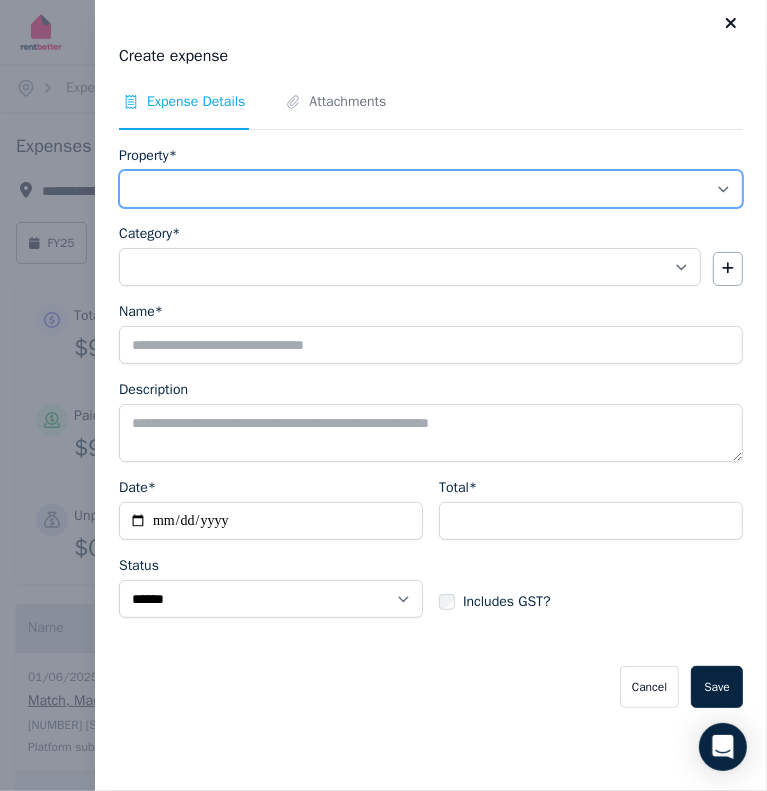 select on "**********" 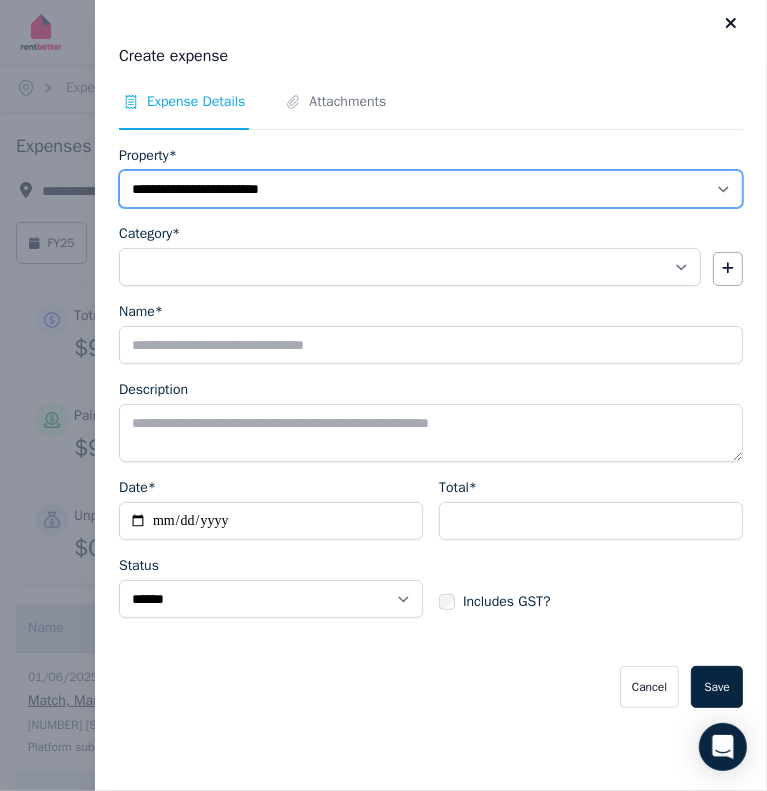 click on "**********" at bounding box center (431, 189) 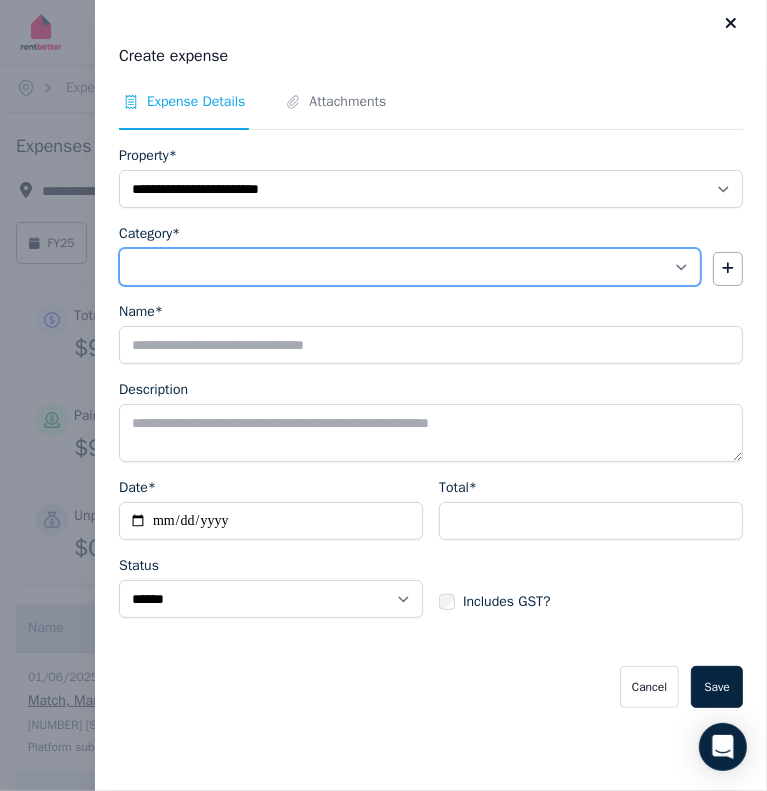 click on "**********" at bounding box center (410, 267) 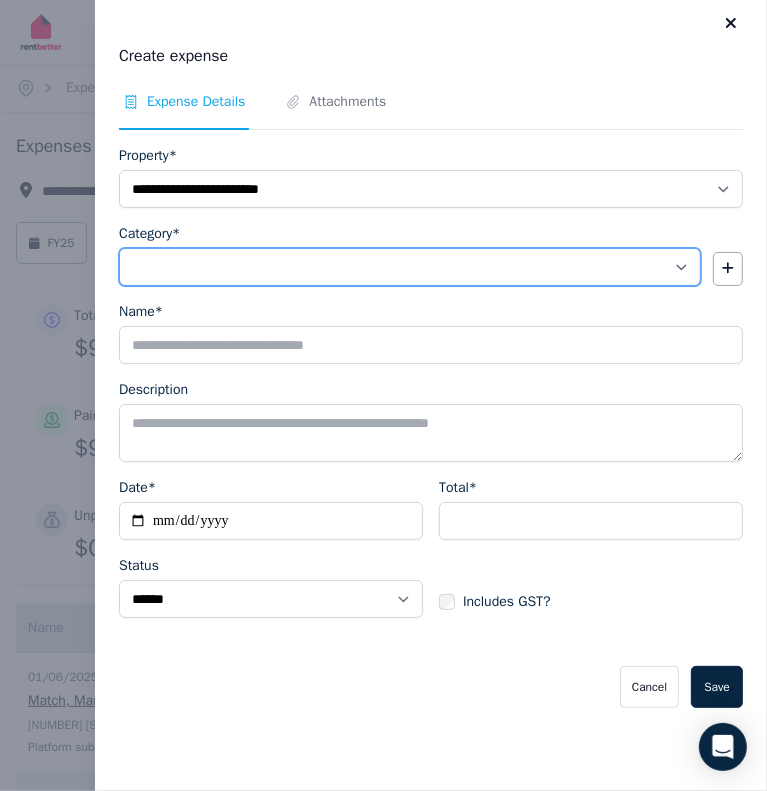 select on "**********" 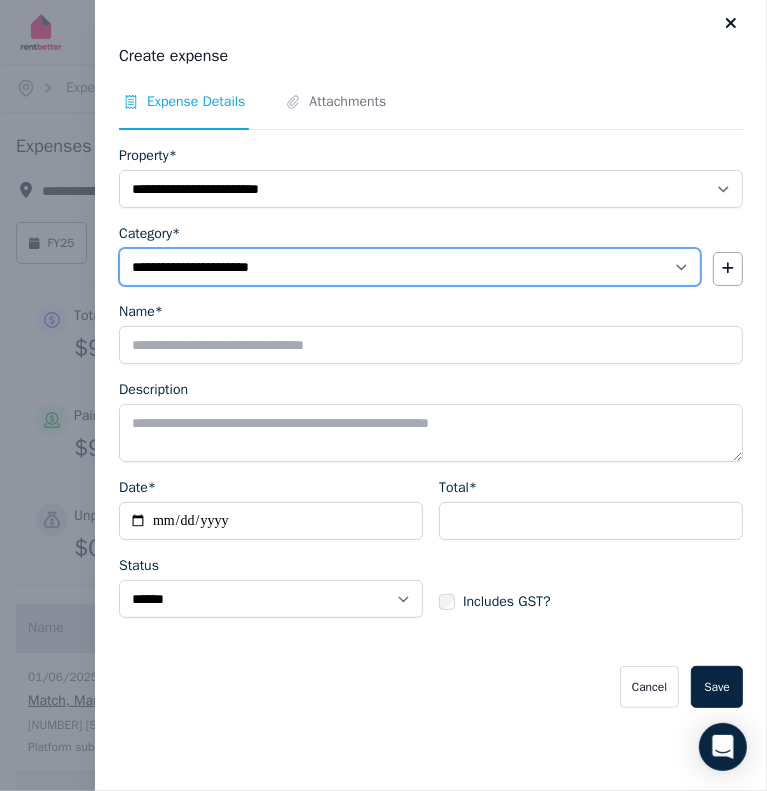 click on "**********" at bounding box center [410, 267] 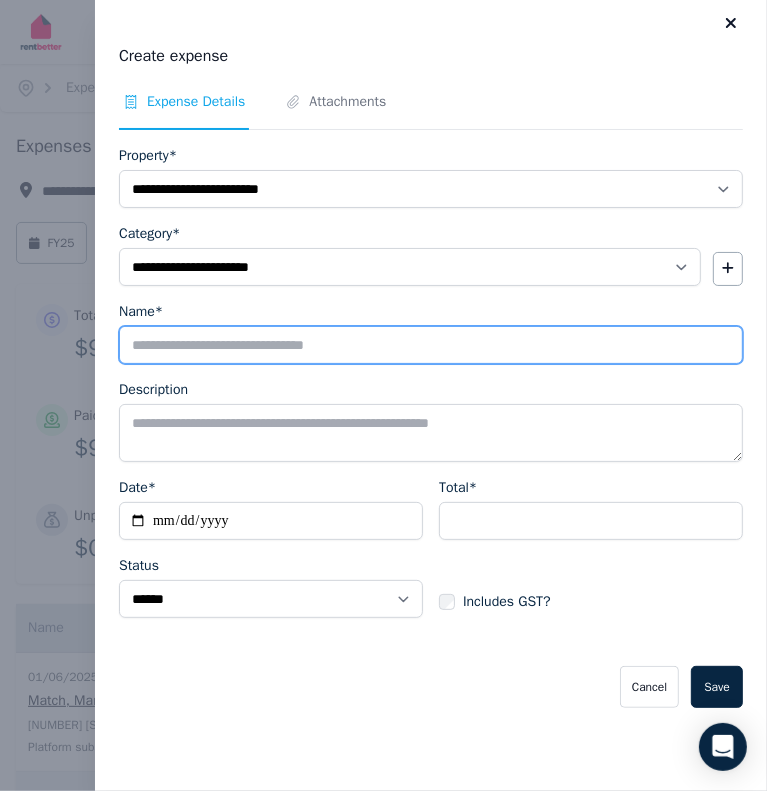 click on "Name*" at bounding box center [431, 345] 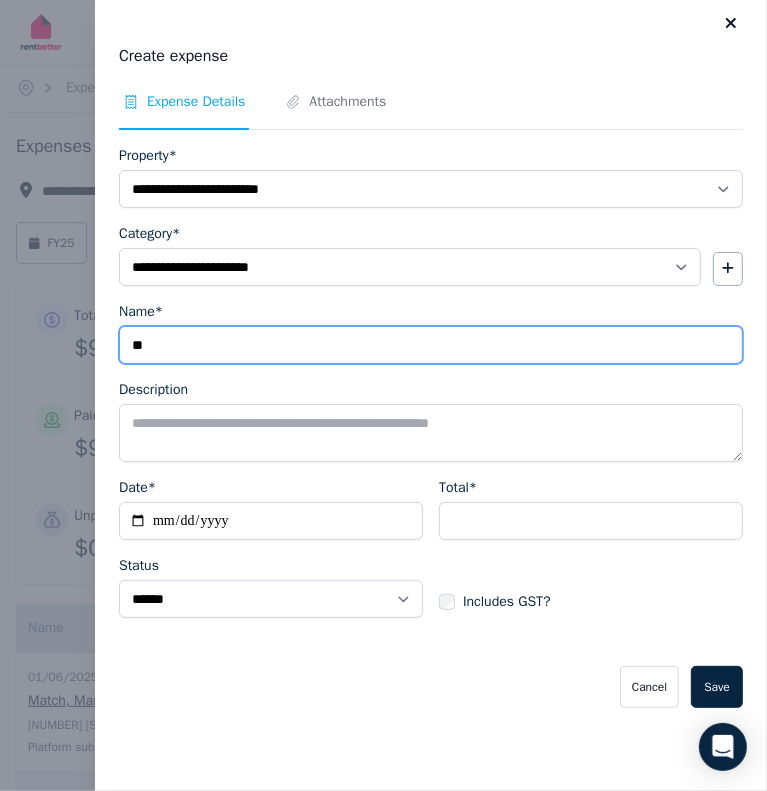 type on "*" 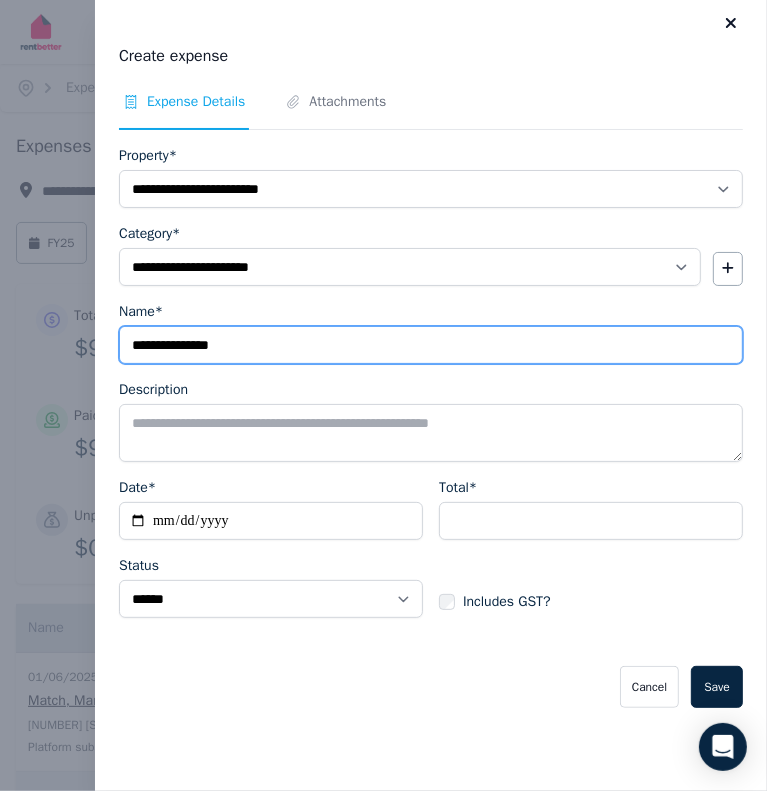 type on "**********" 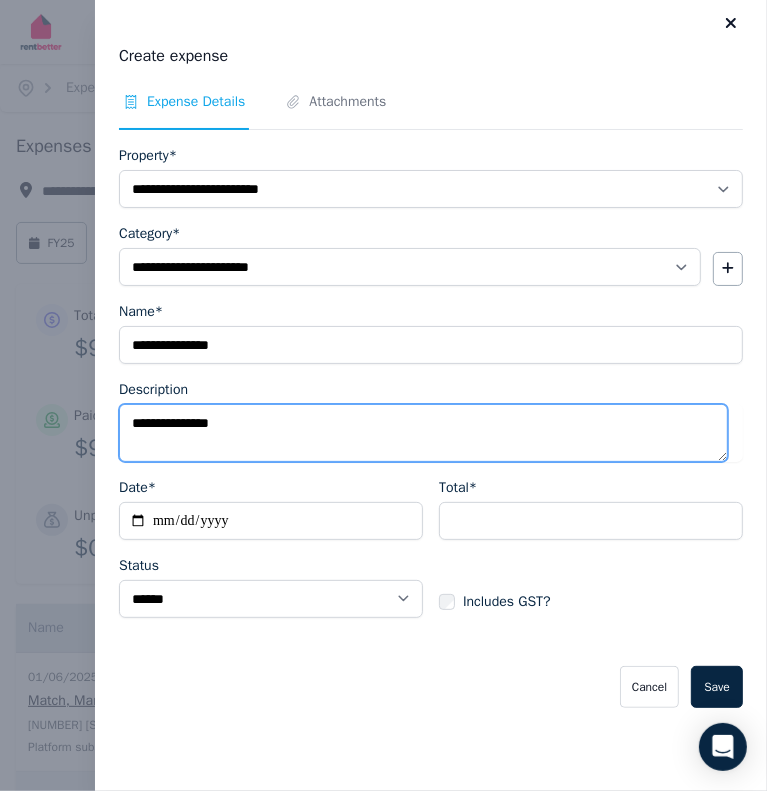 type on "**********" 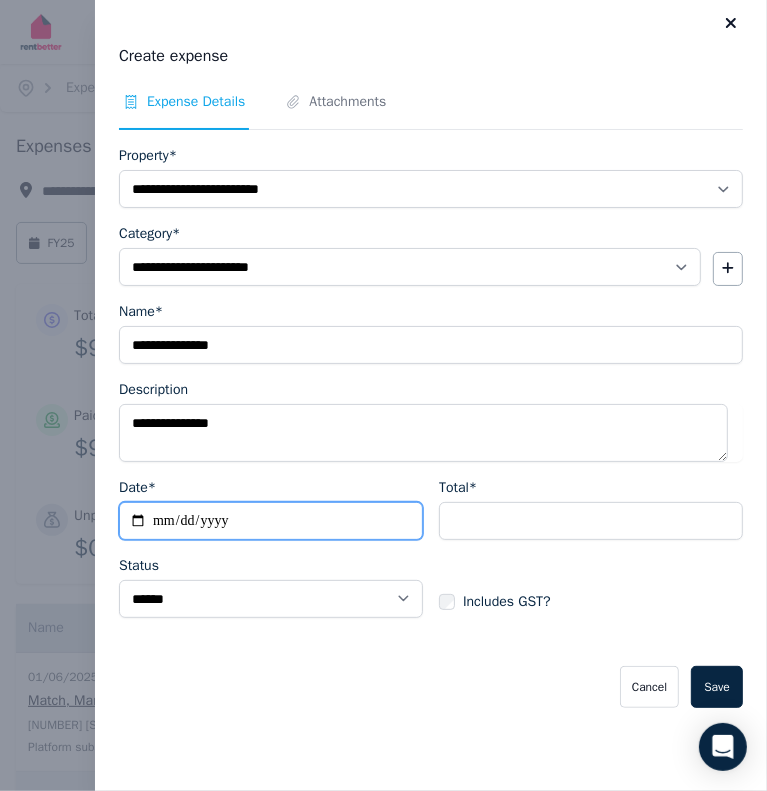 type on "**********" 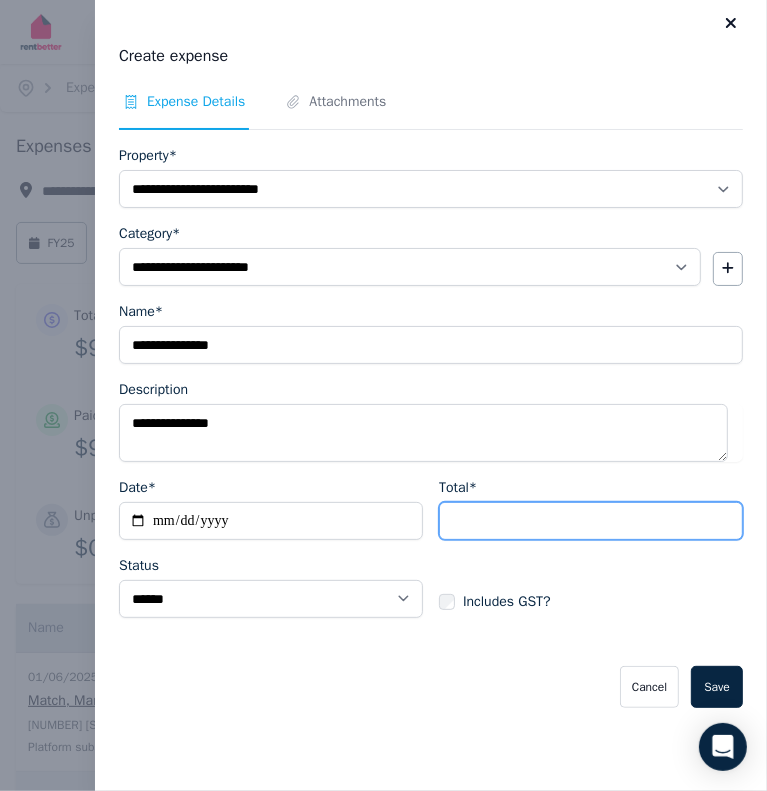 click on "Total*" at bounding box center [591, 521] 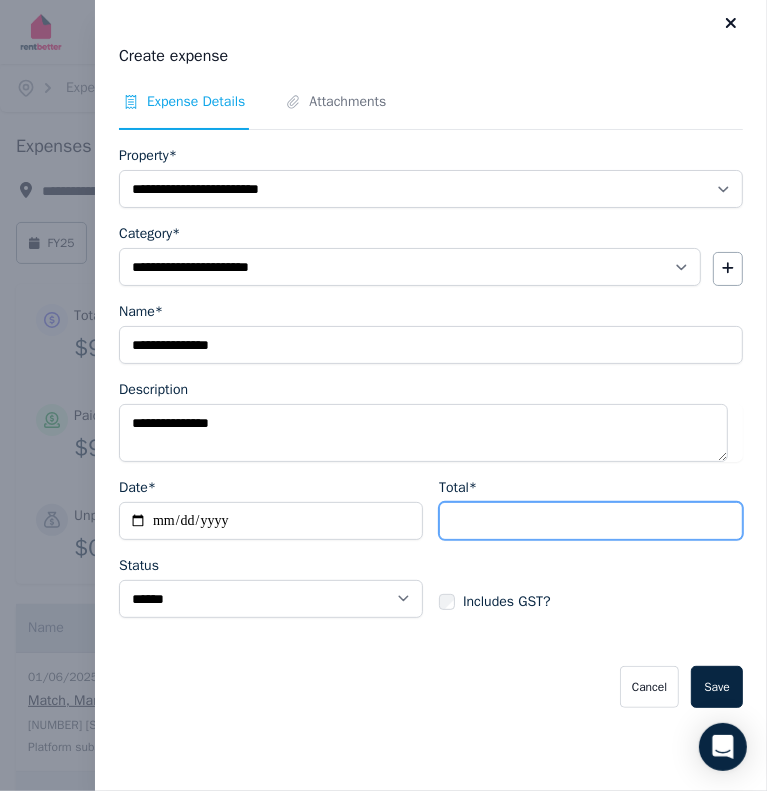 type on "*******" 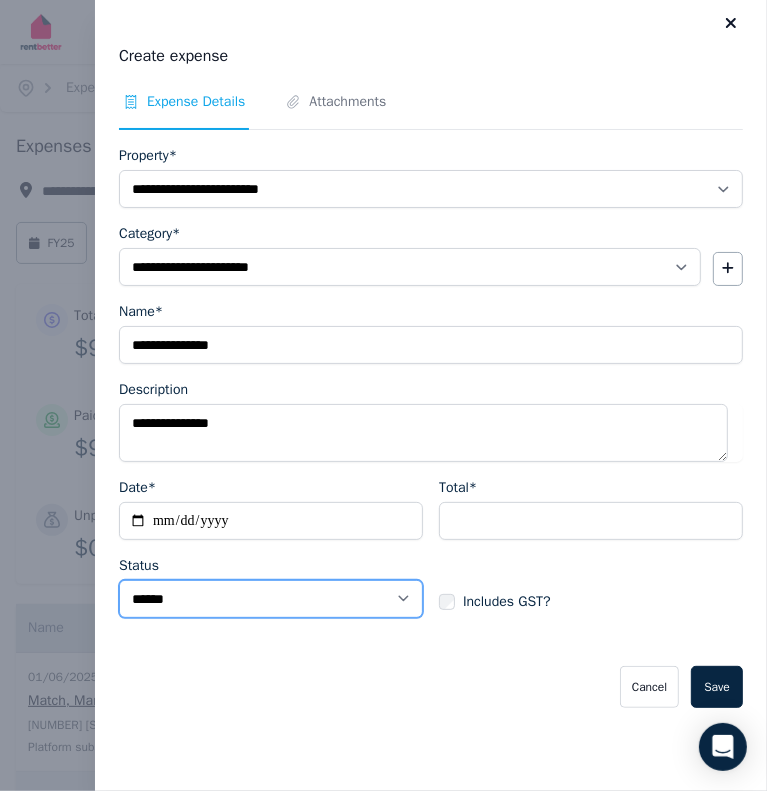 click on "****** ****" at bounding box center (271, 599) 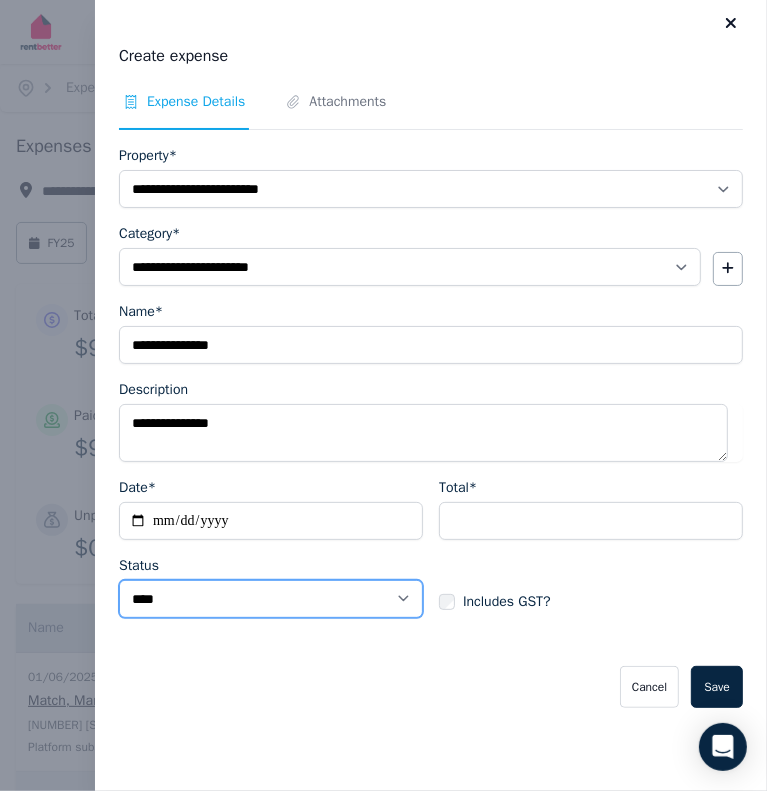 click on "****** ****" at bounding box center (271, 599) 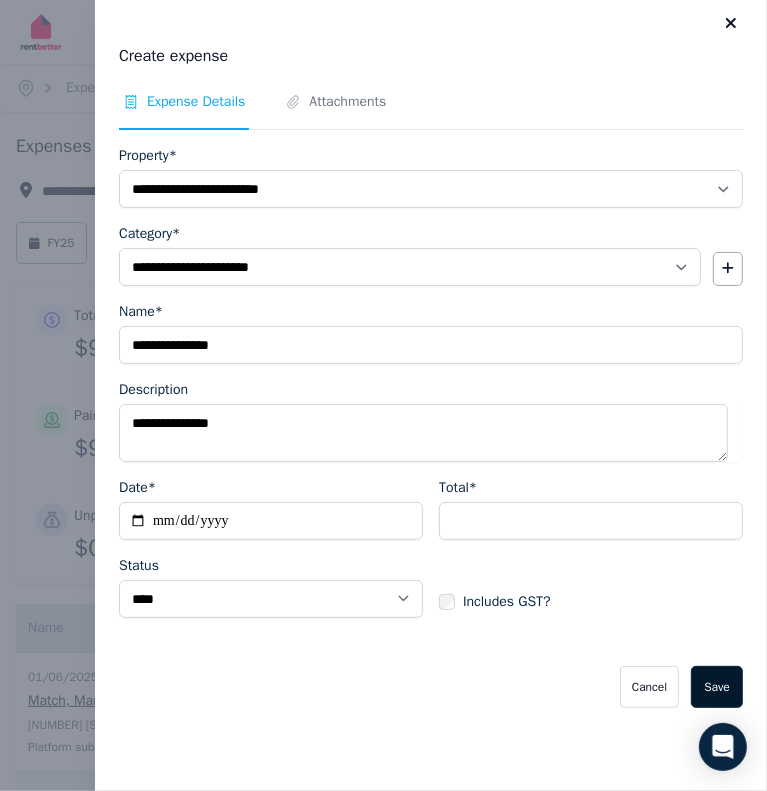 click on "Save" at bounding box center (717, 687) 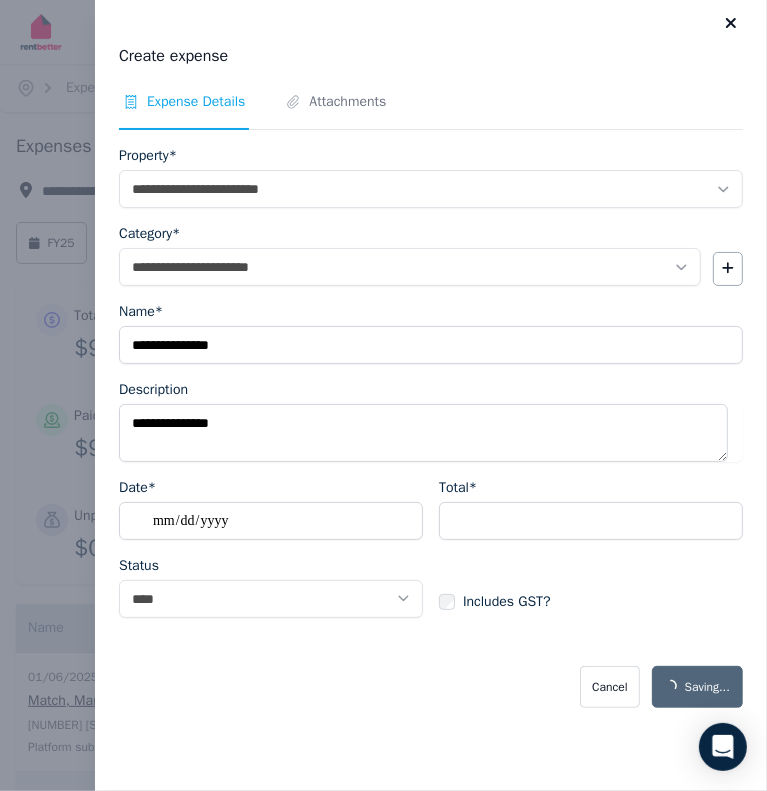select on "**********" 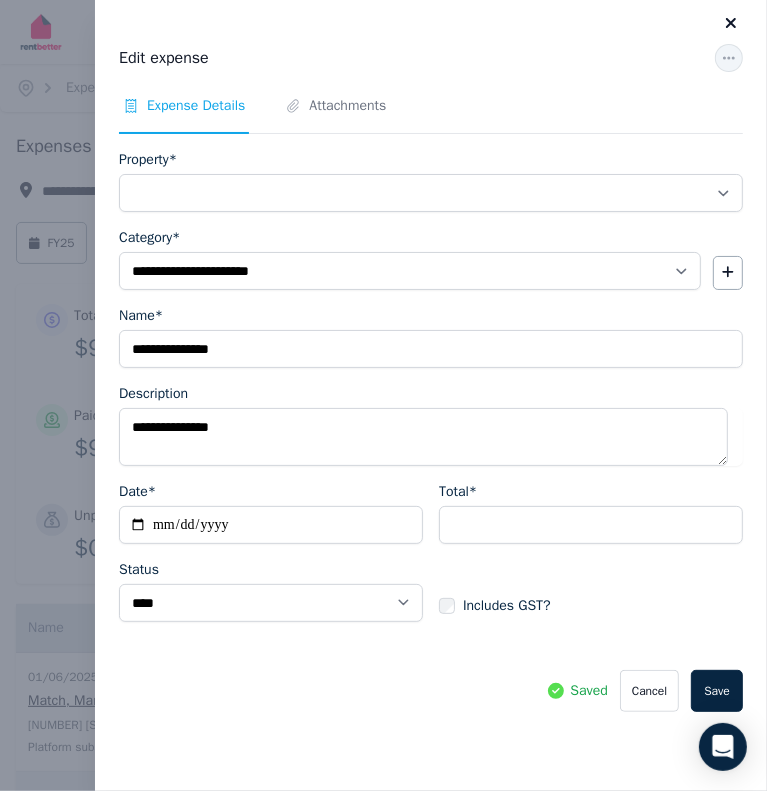 select on "**********" 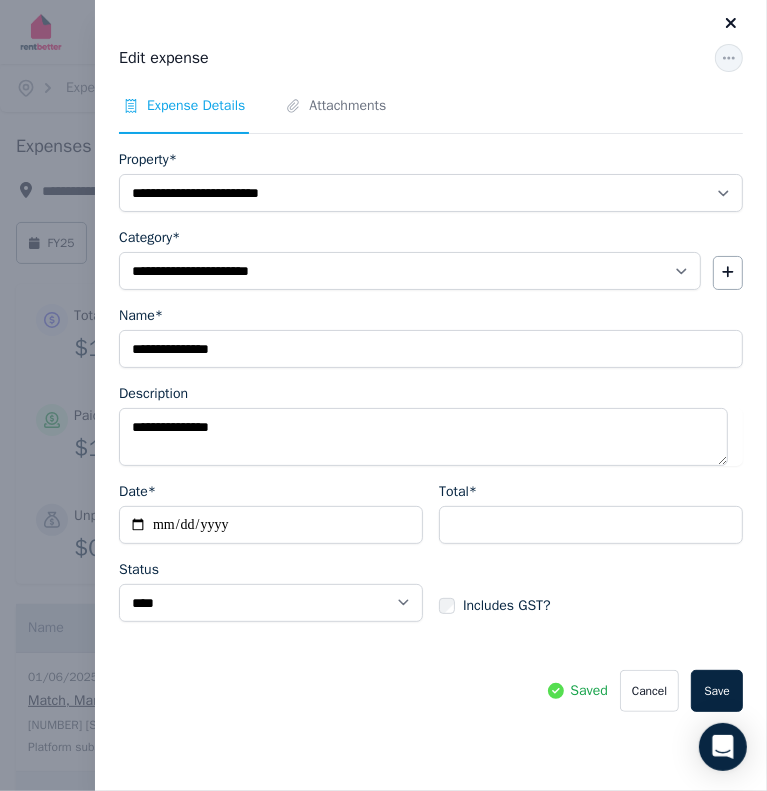 click 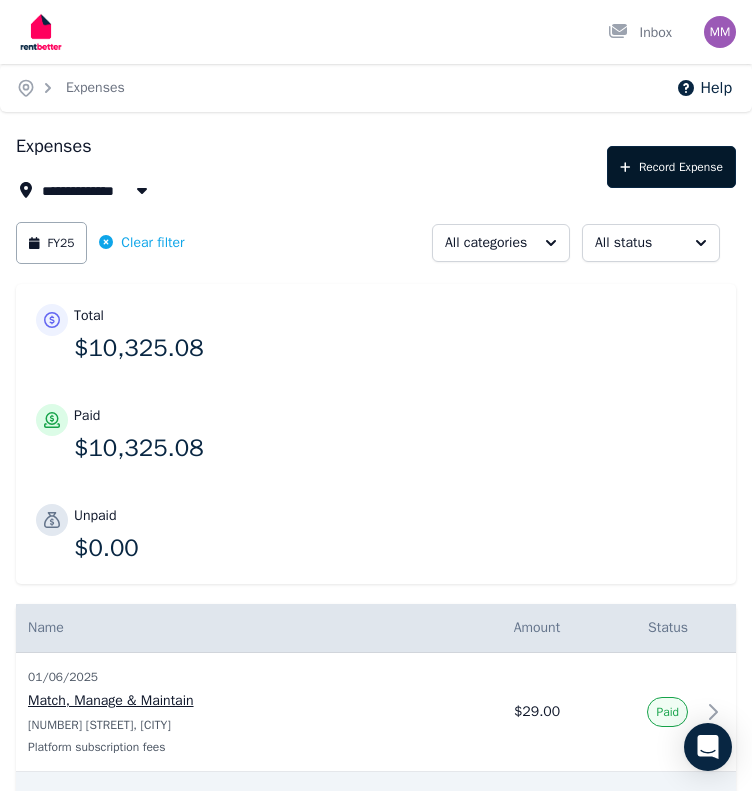 click on "Record Expense" at bounding box center [671, 167] 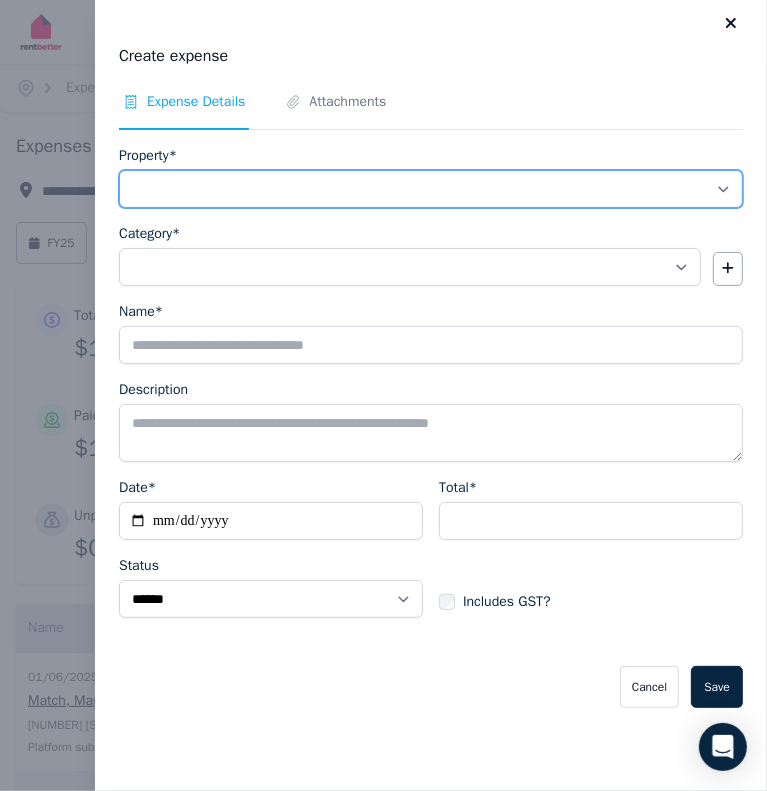 click on "**********" at bounding box center [431, 189] 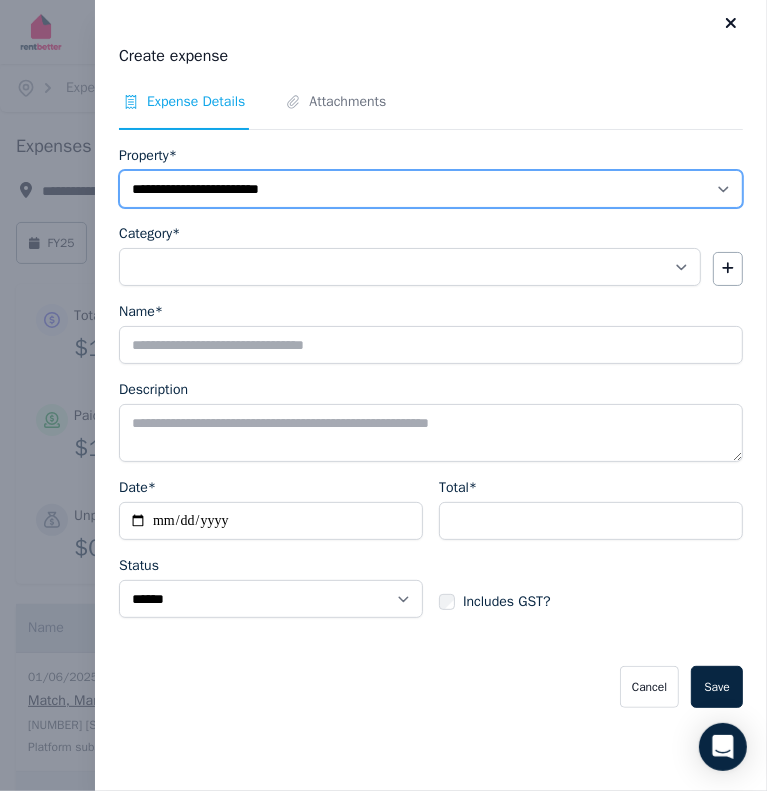 click on "**********" at bounding box center (431, 189) 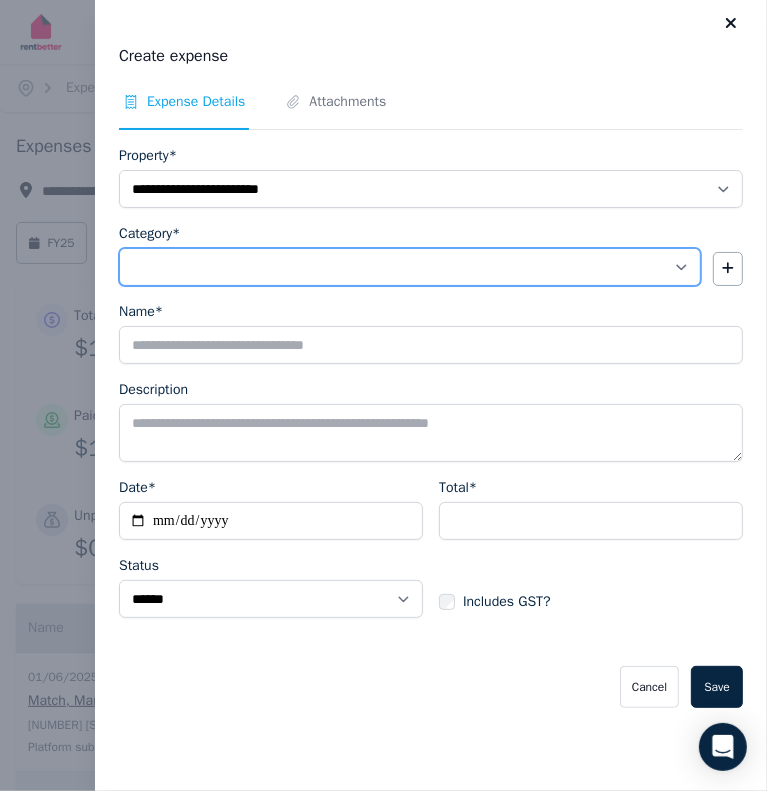click on "**********" at bounding box center (410, 267) 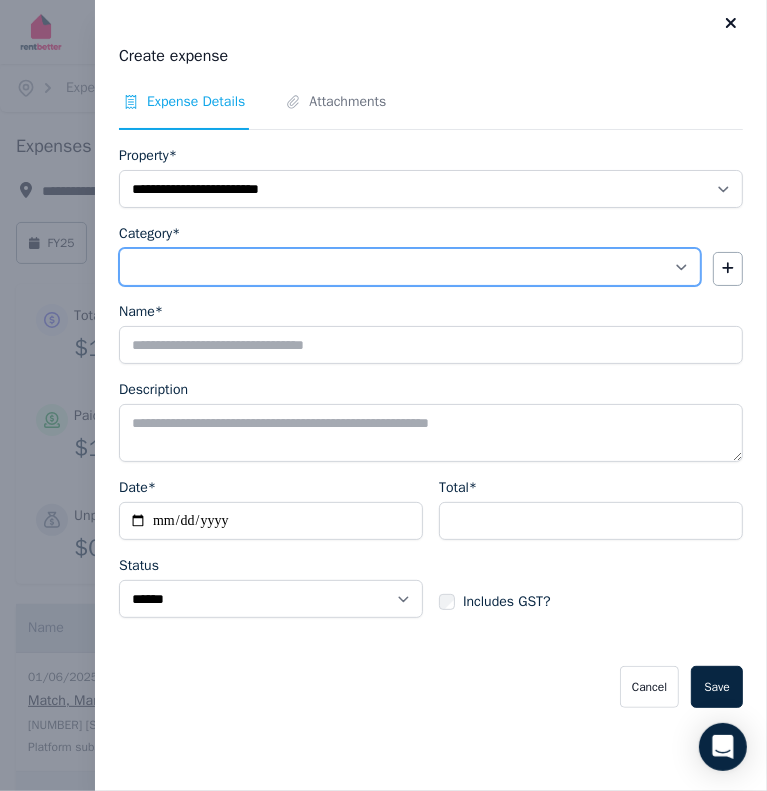 select on "**********" 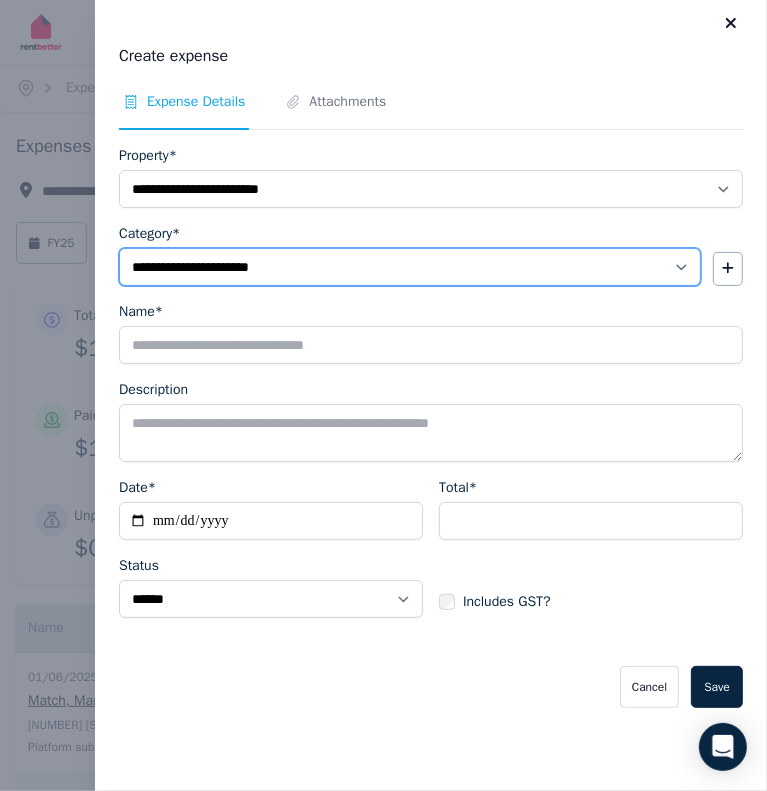 click on "**********" at bounding box center [410, 267] 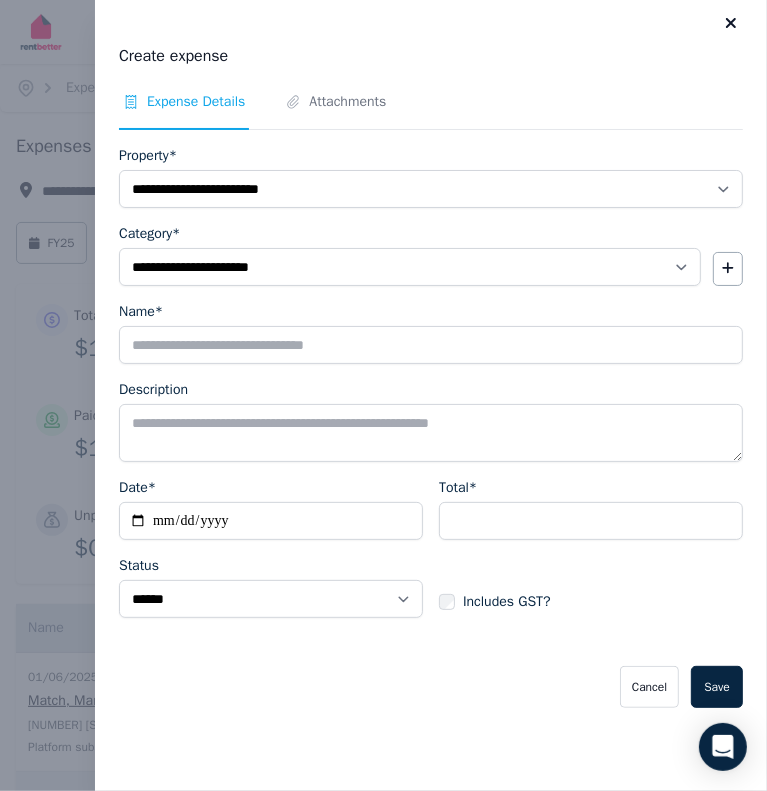 click on "**********" at bounding box center (431, 427) 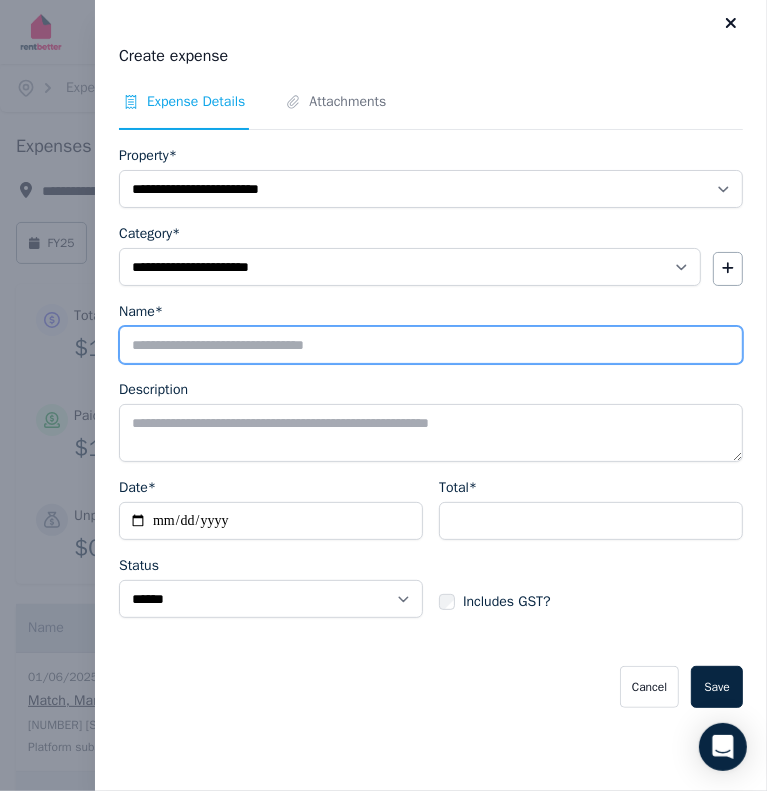 click on "Name*" at bounding box center (431, 345) 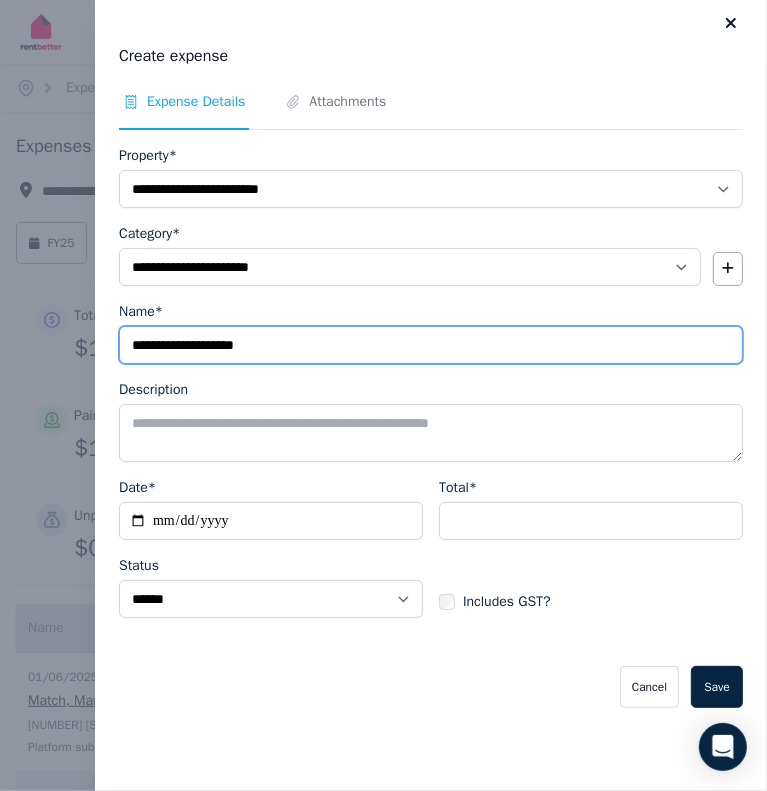 type on "**********" 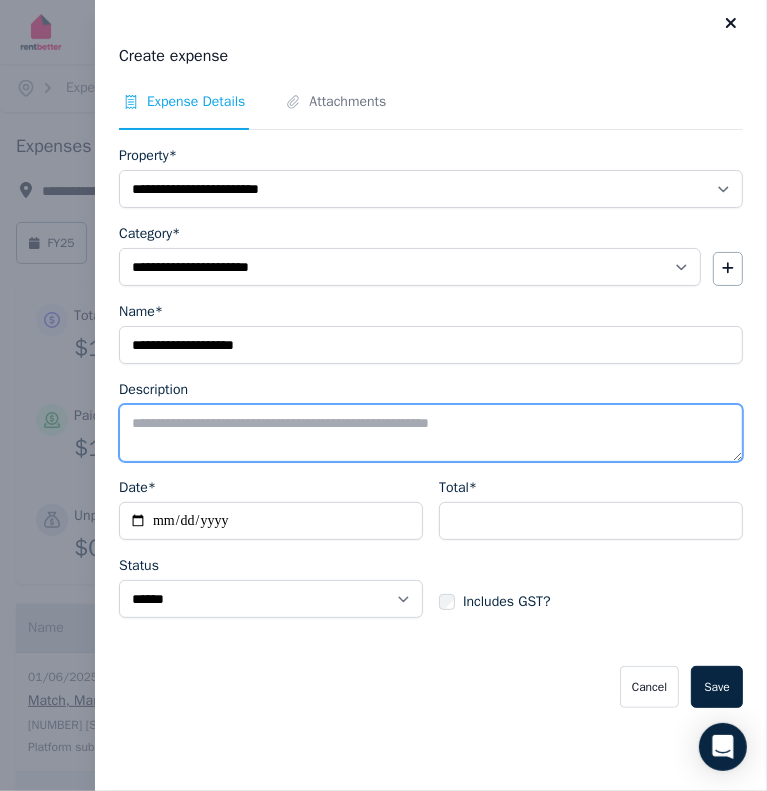 type on "*" 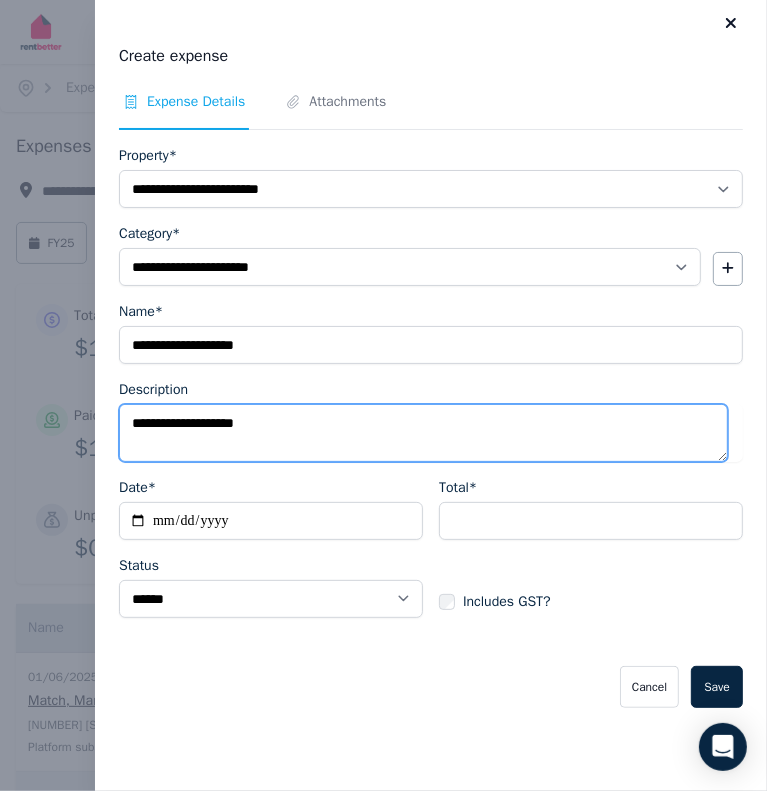 type on "**********" 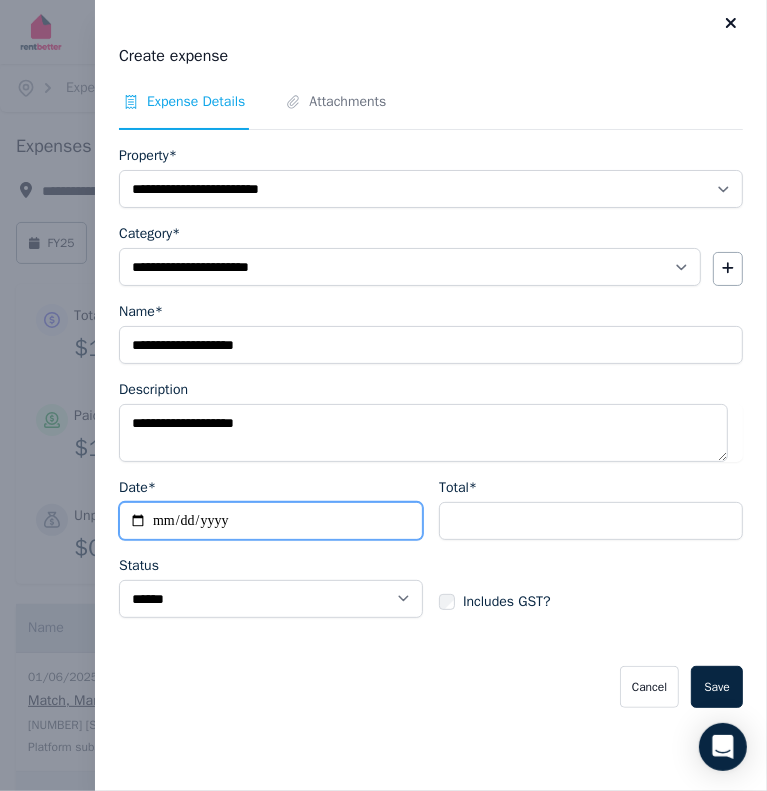 click on "**********" at bounding box center (271, 521) 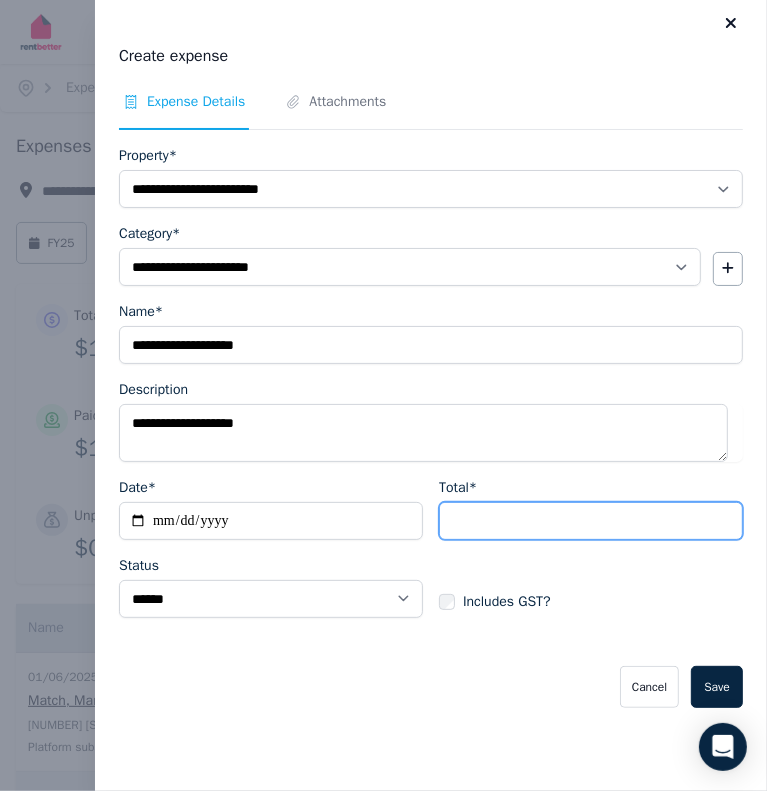 click on "Total*" at bounding box center (591, 521) 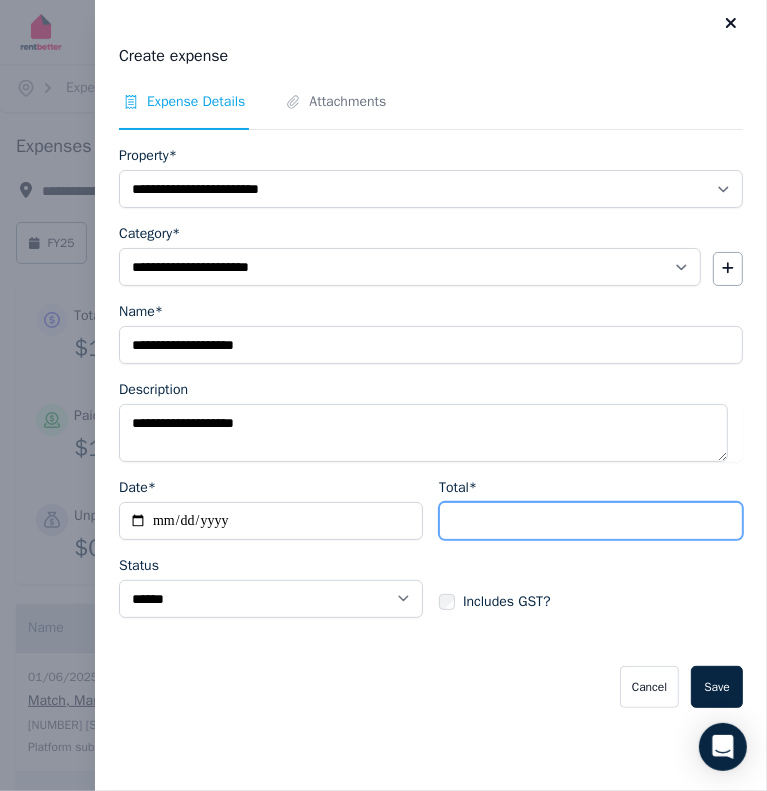 type on "*******" 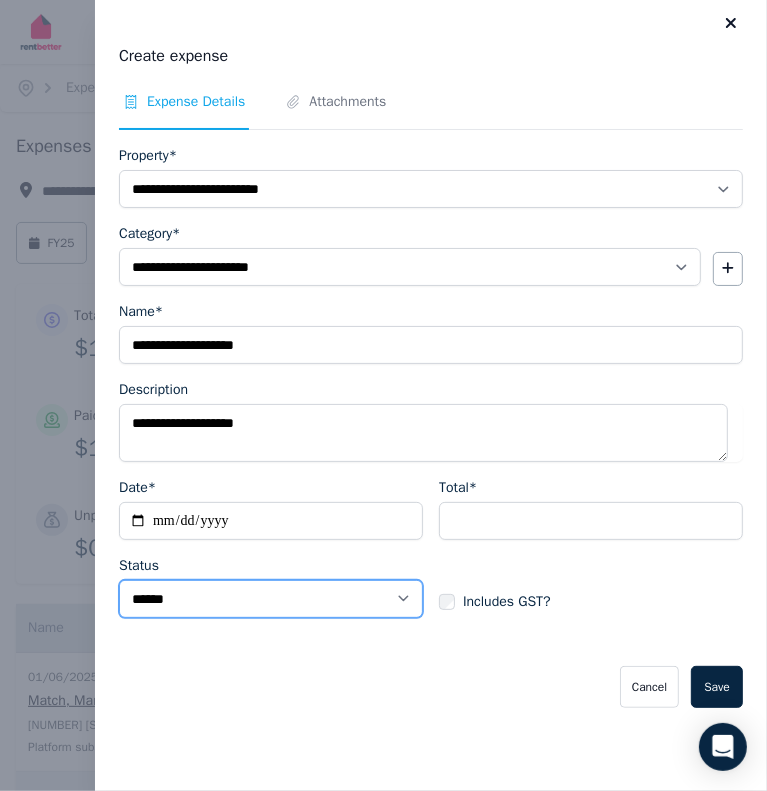 click on "****** ****" at bounding box center [271, 599] 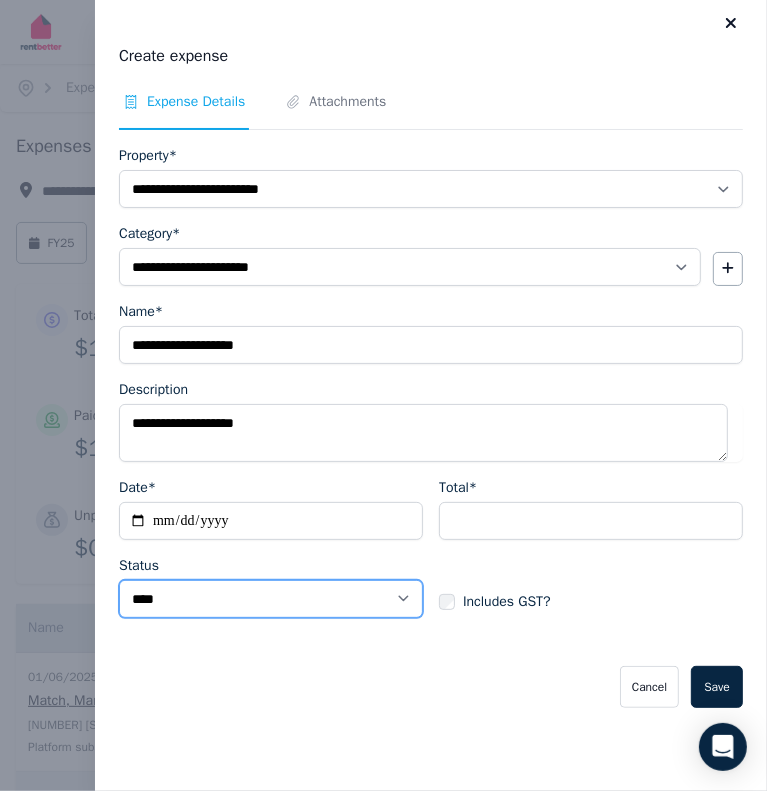 click on "****** ****" at bounding box center (271, 599) 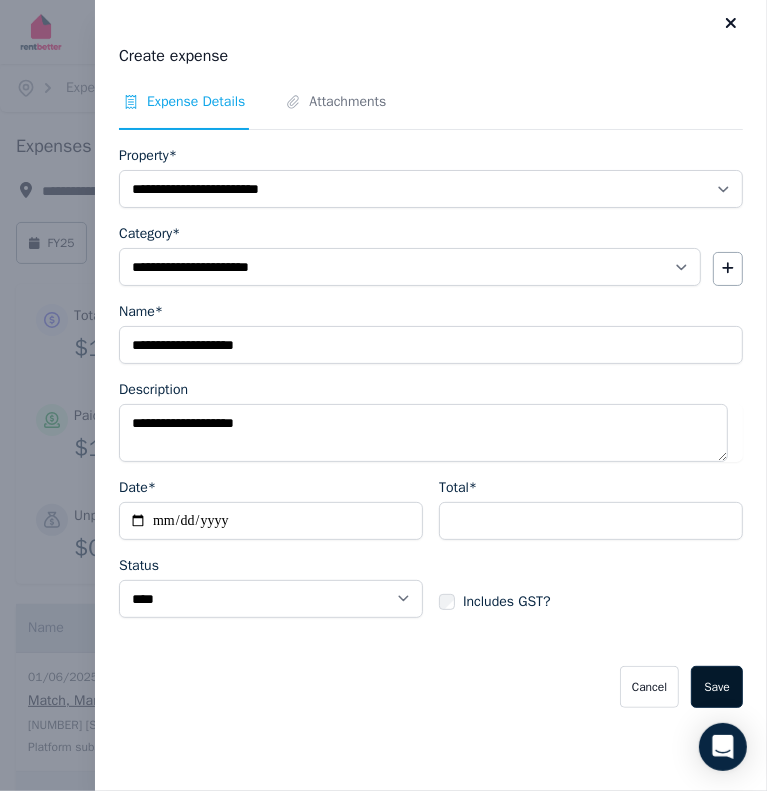 click on "Save" at bounding box center (717, 687) 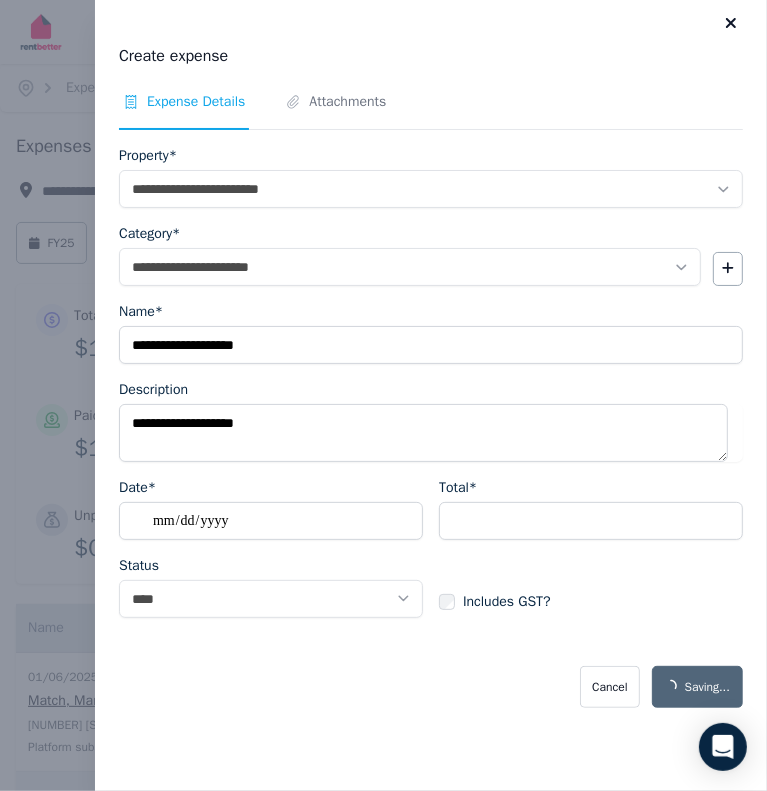 select on "**********" 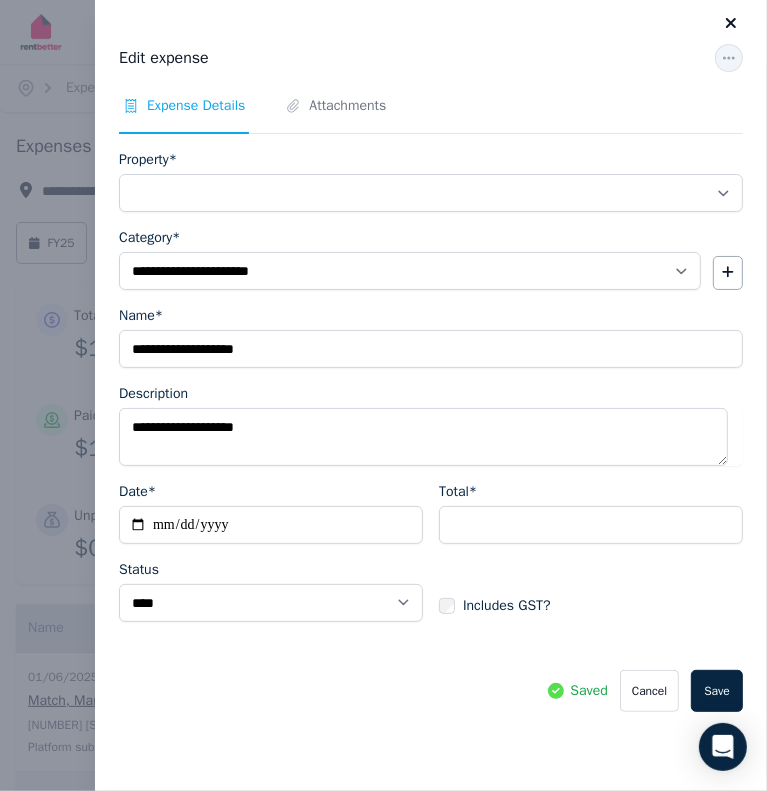 select on "**********" 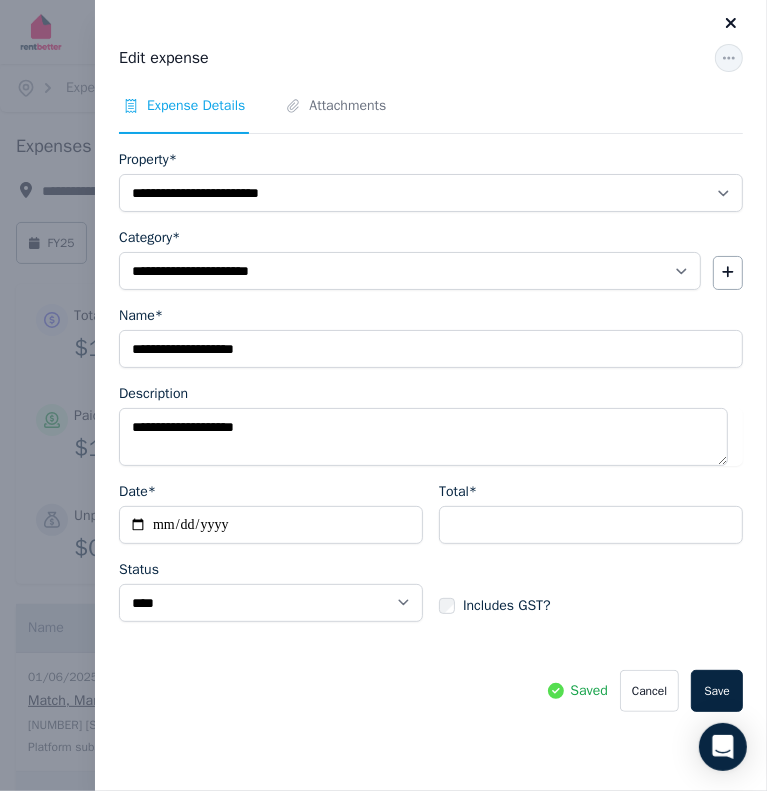 click 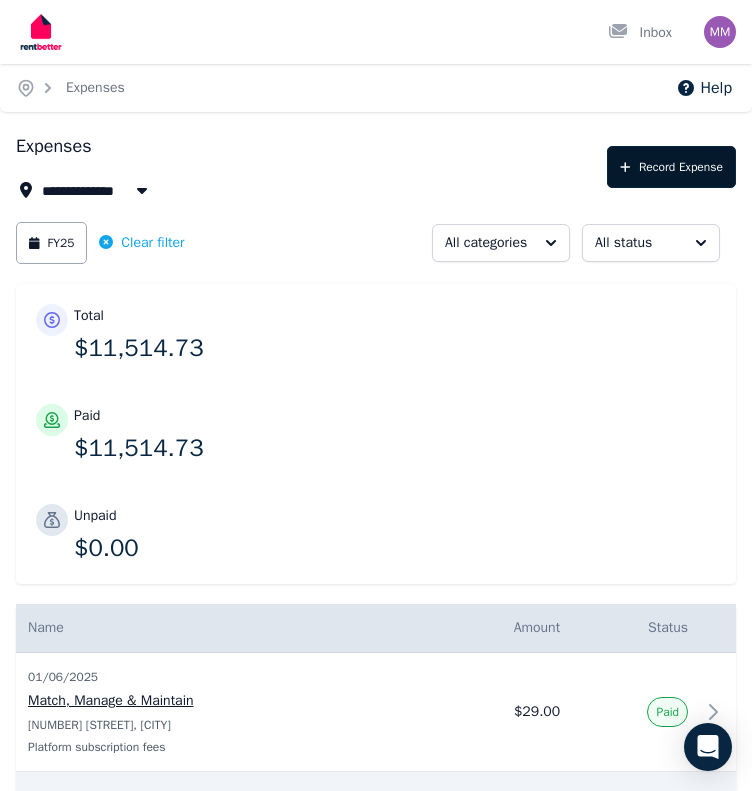 click on "Record Expense" at bounding box center [671, 167] 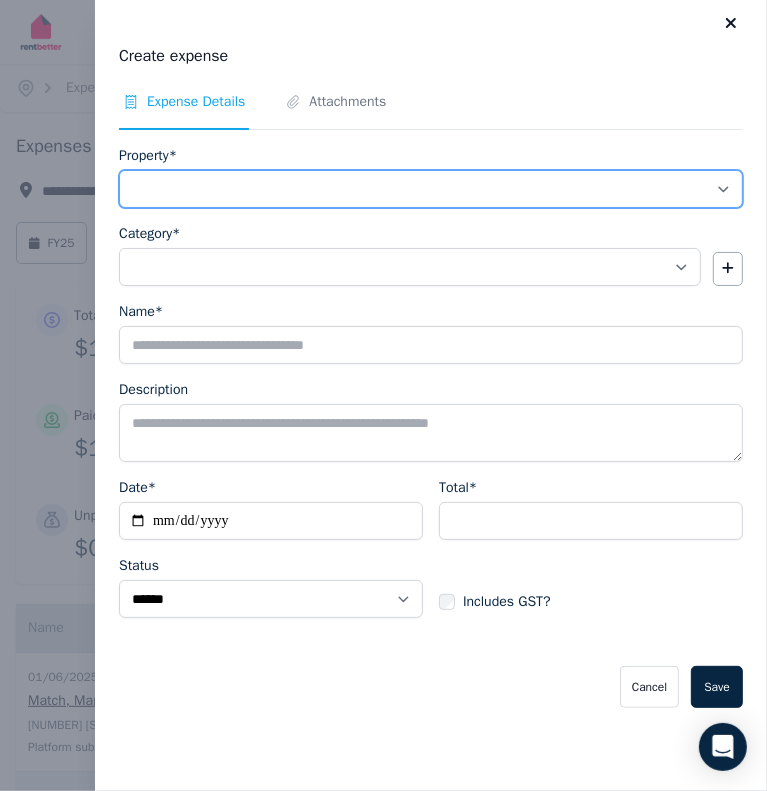 click on "**********" at bounding box center [431, 189] 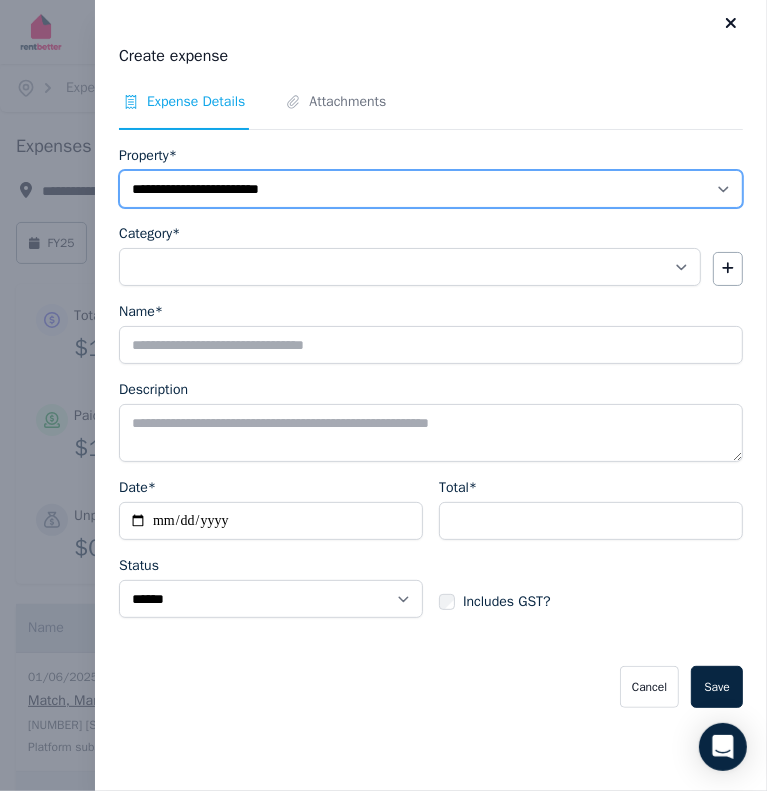 click on "**********" at bounding box center [431, 189] 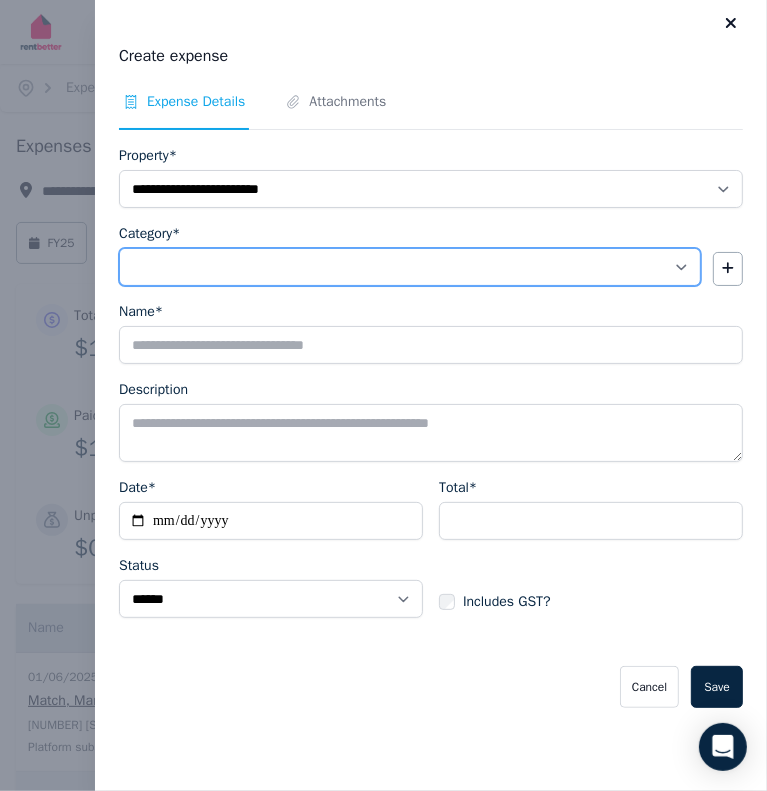 click on "**********" at bounding box center (410, 267) 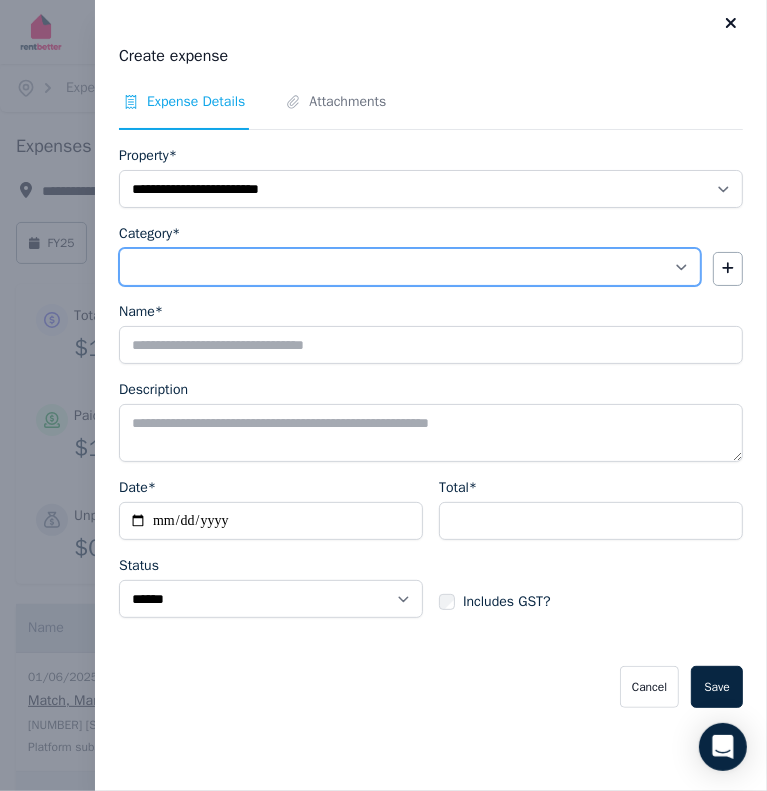 select on "**********" 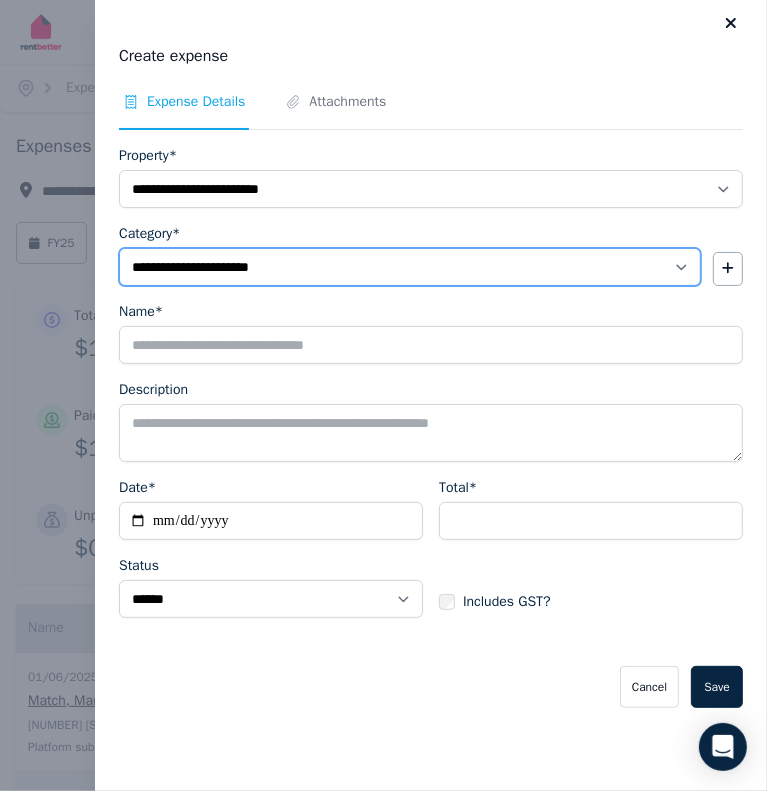 click on "**********" at bounding box center [410, 267] 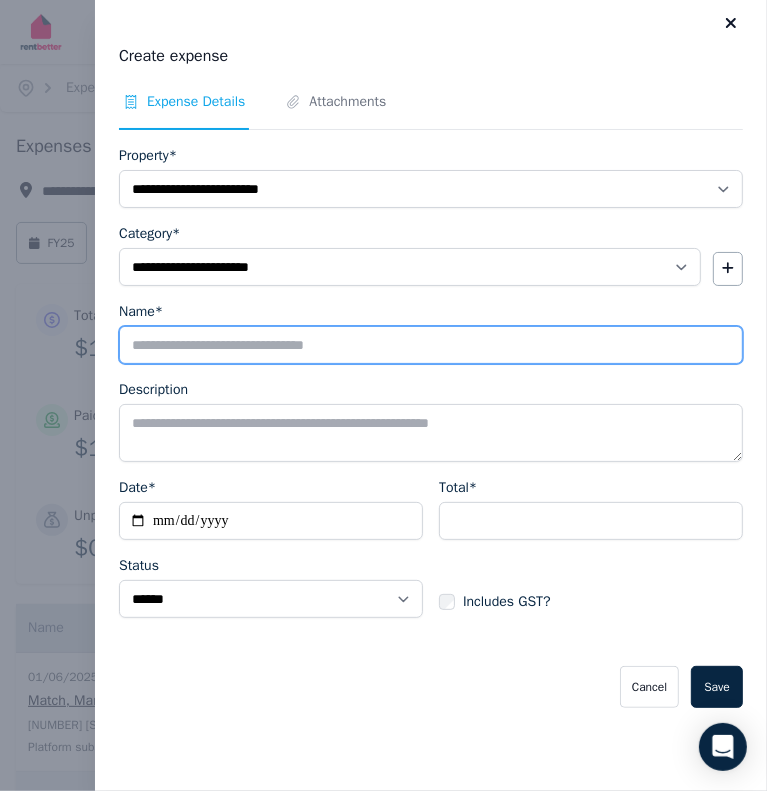 click on "Name*" at bounding box center [431, 345] 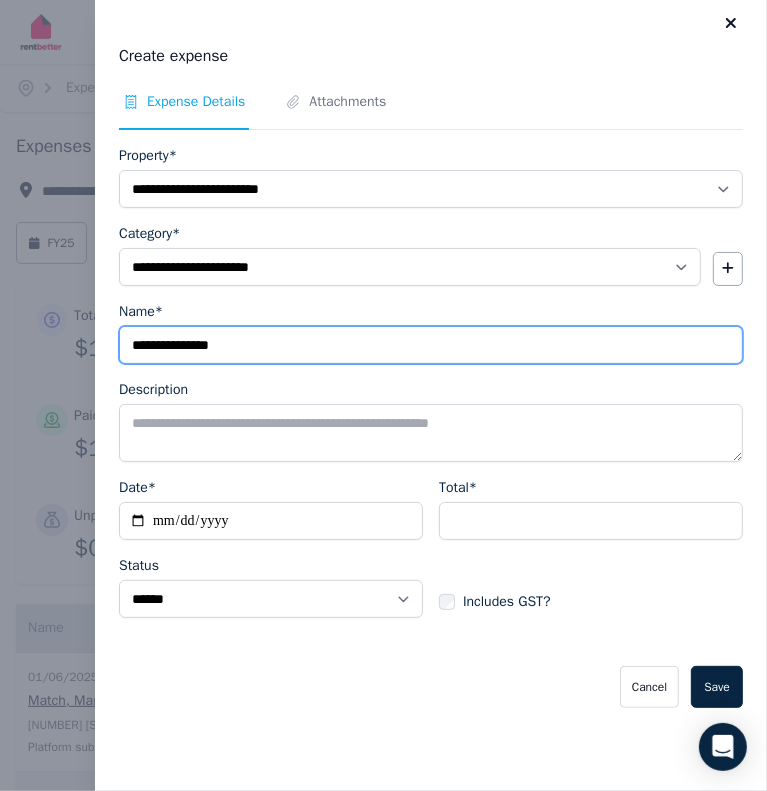 type on "**********" 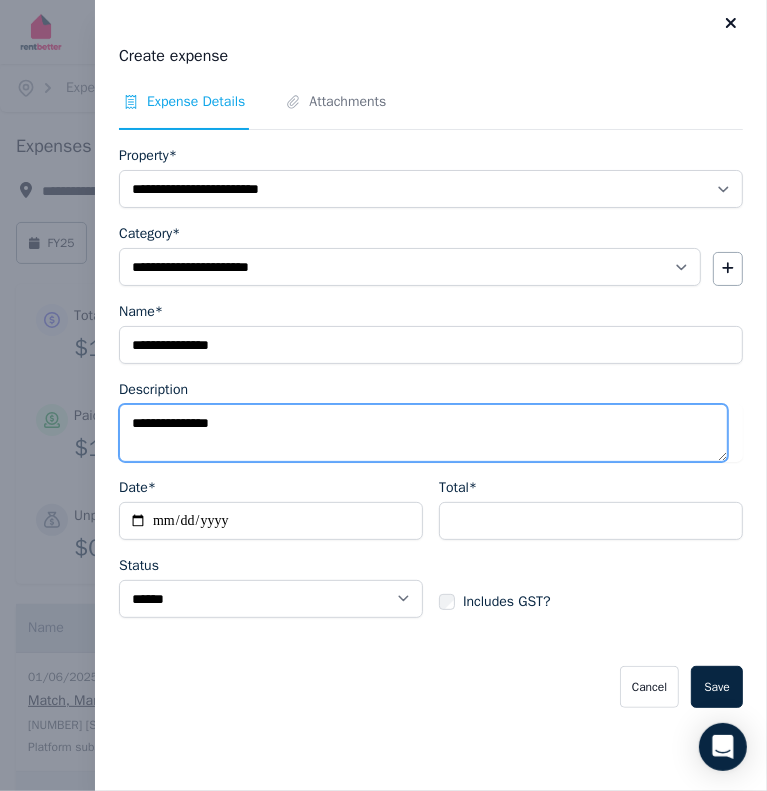 type on "**********" 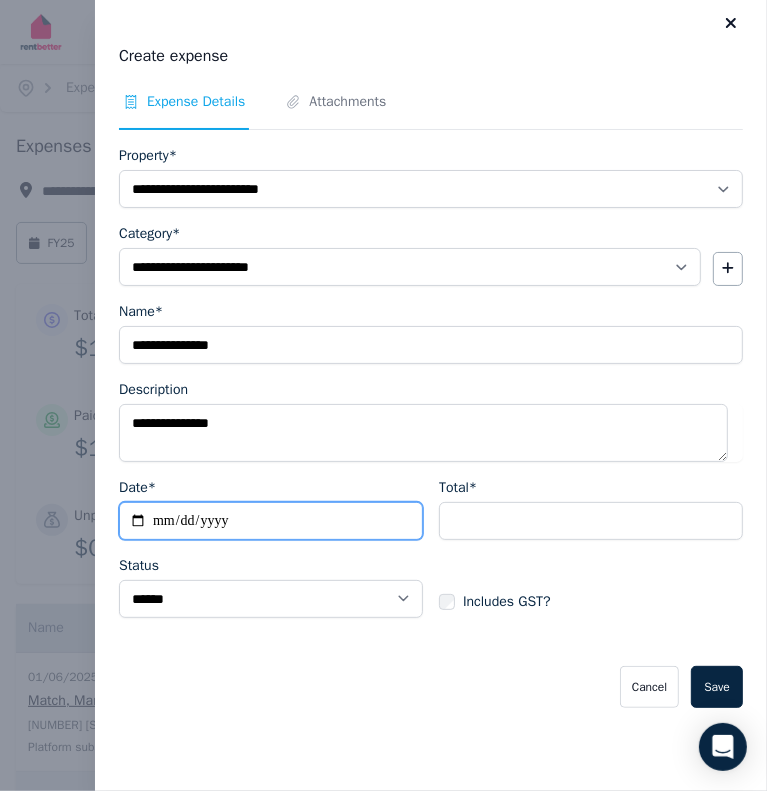 type on "**********" 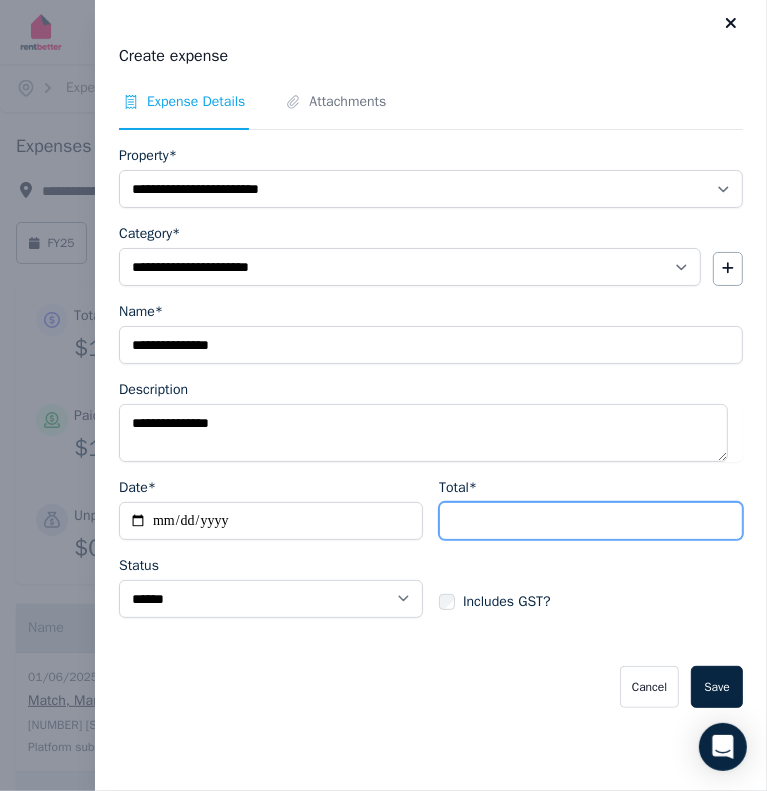 click on "Total*" at bounding box center [591, 521] 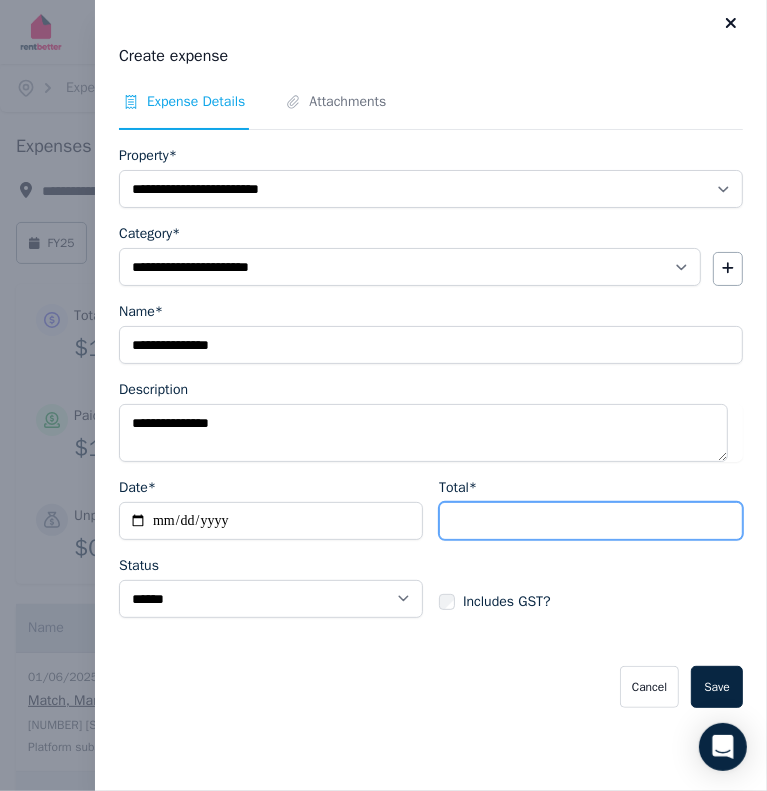 type on "*******" 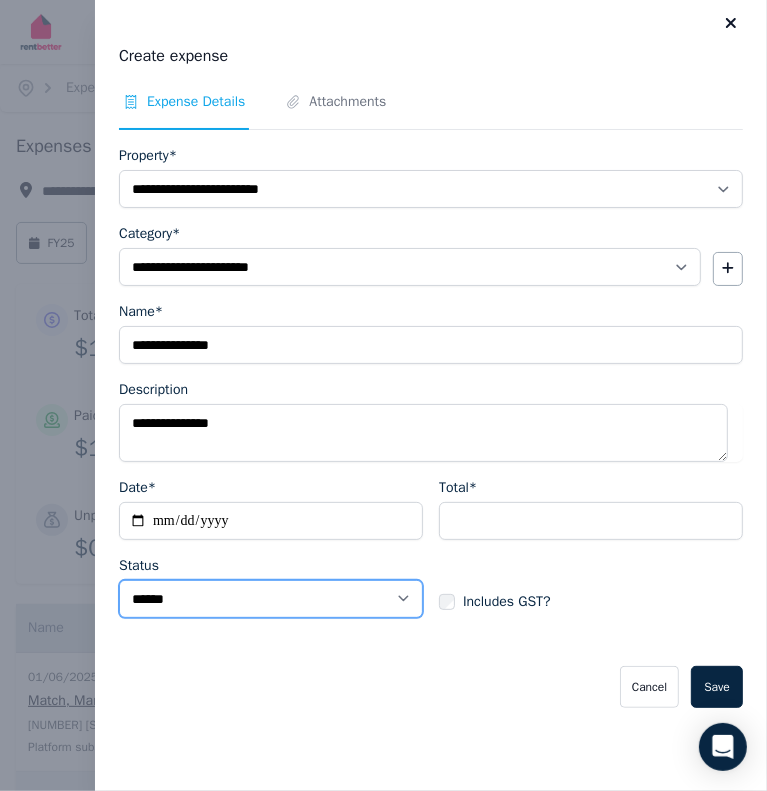 click on "****** ****" at bounding box center [271, 599] 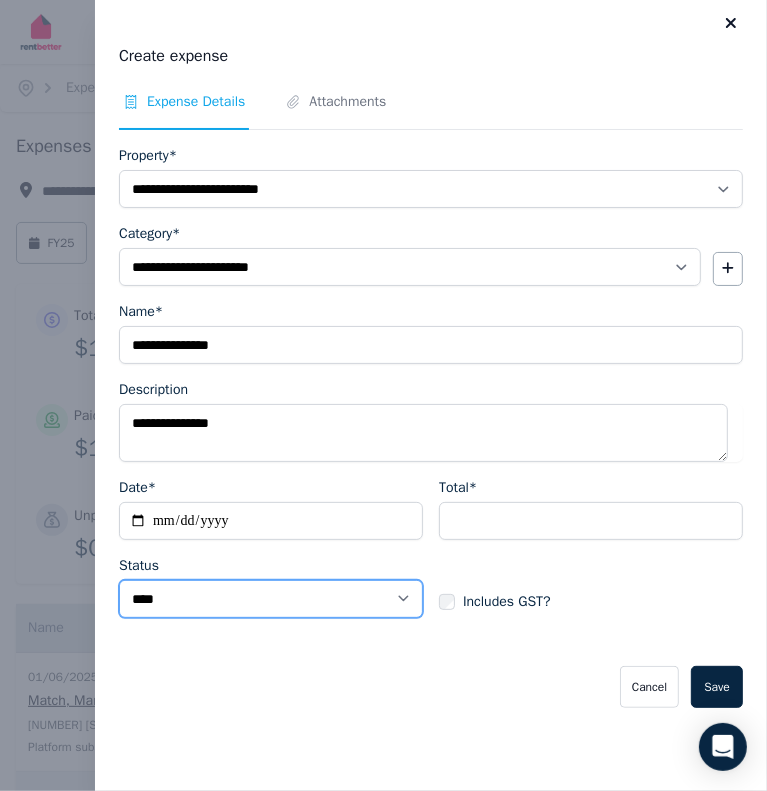click on "****** ****" at bounding box center [271, 599] 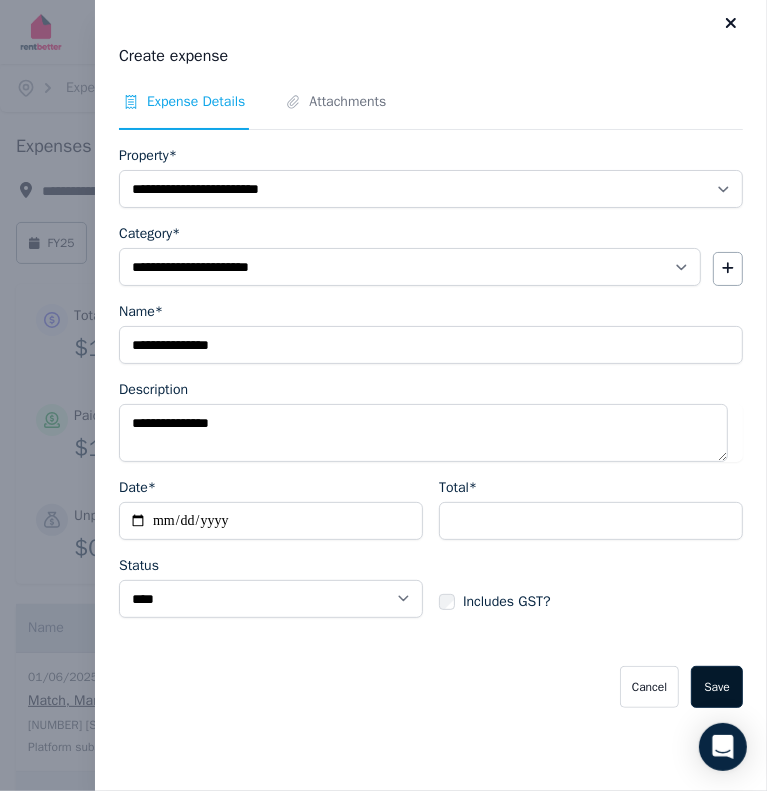 click on "Save" at bounding box center [717, 687] 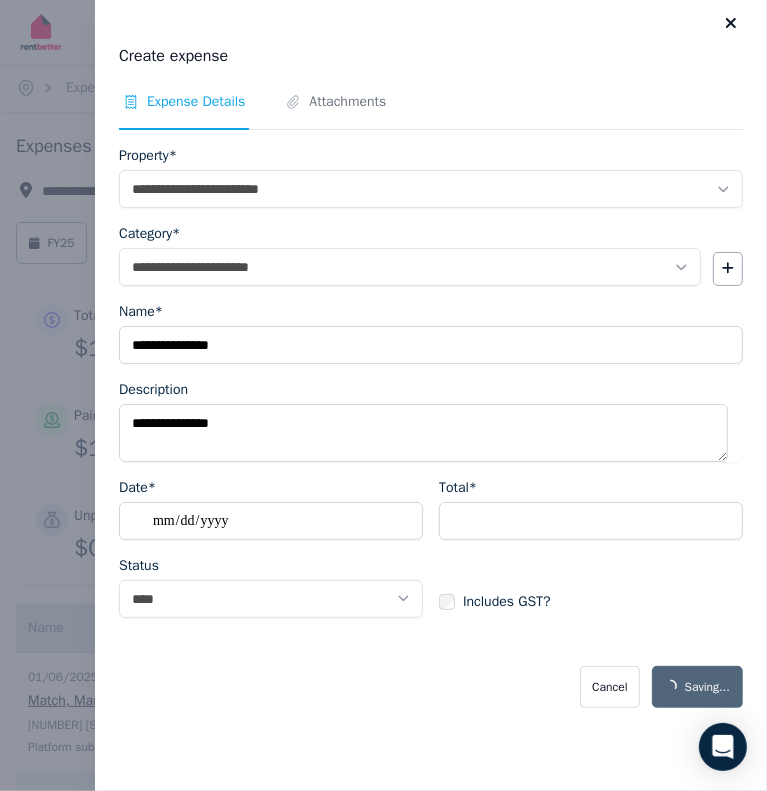 select on "**********" 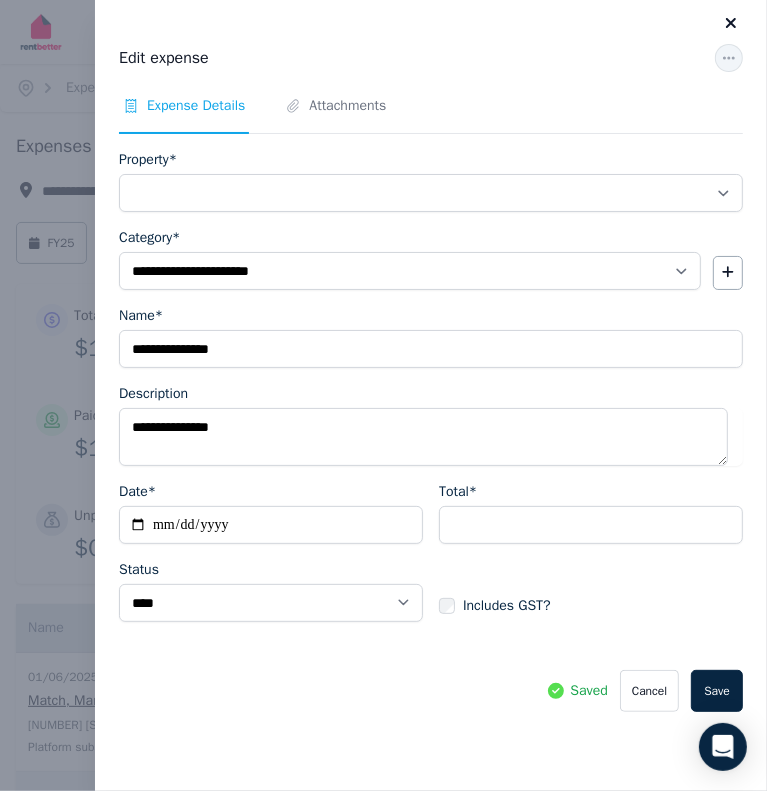 select on "**********" 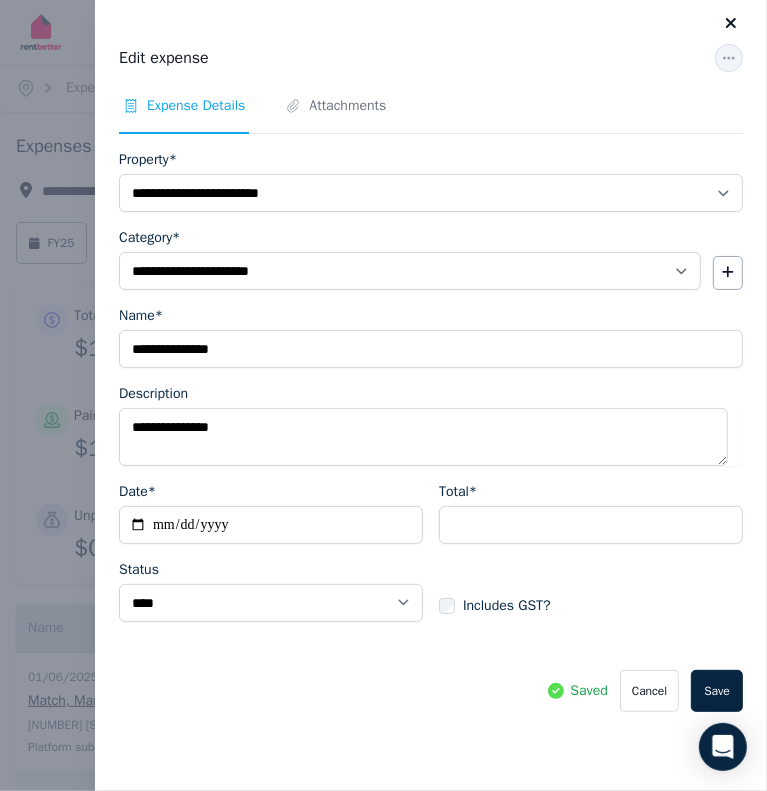 click 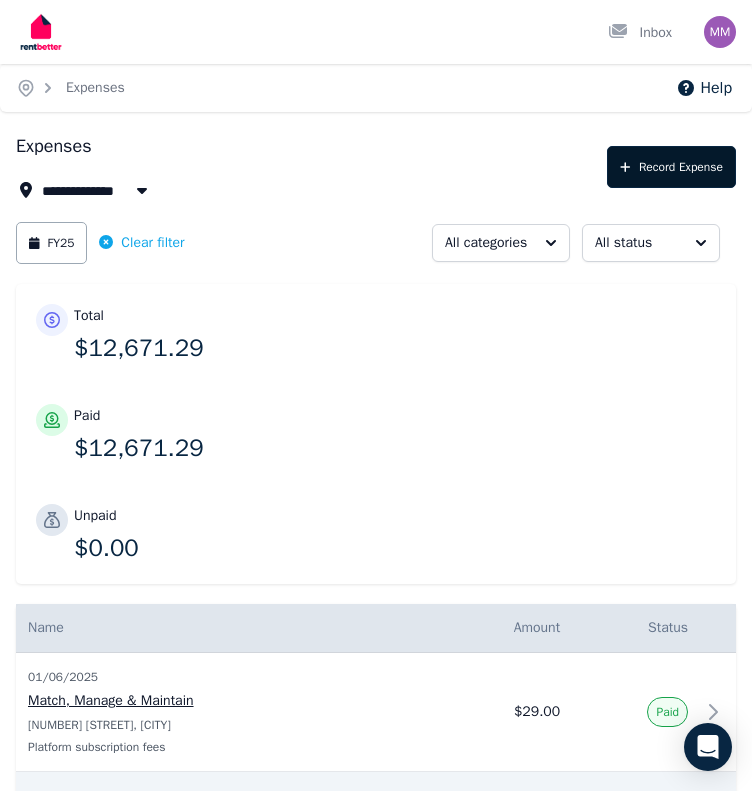 click on "Record Expense" at bounding box center [671, 167] 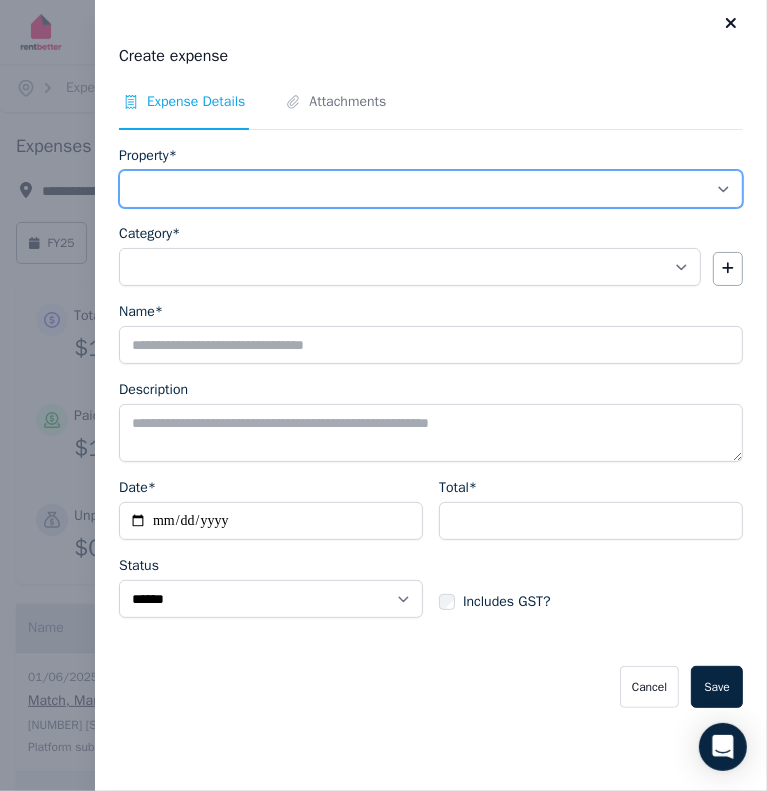 click on "**********" at bounding box center [431, 189] 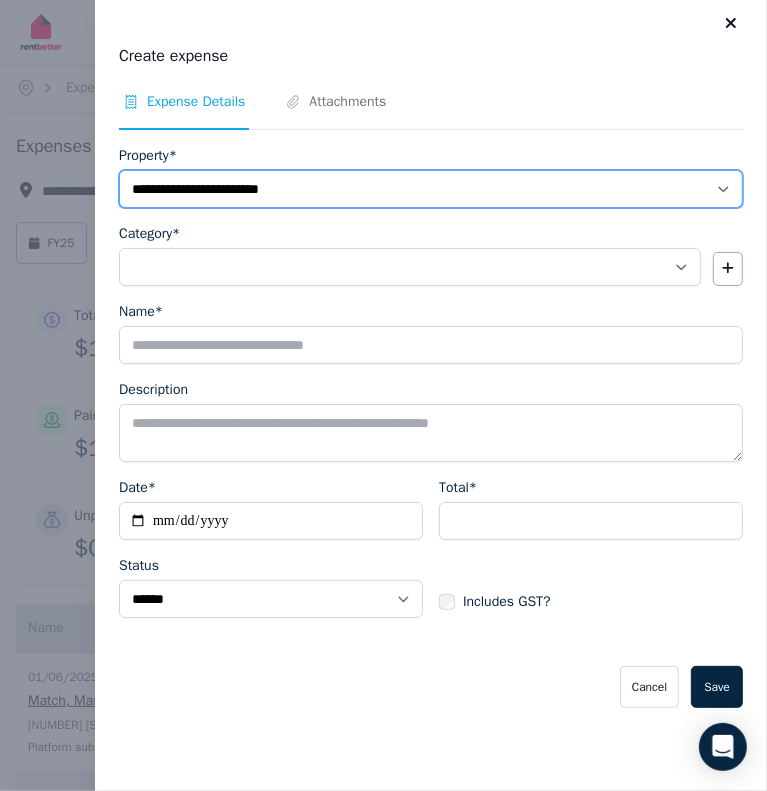 click on "**********" at bounding box center [431, 189] 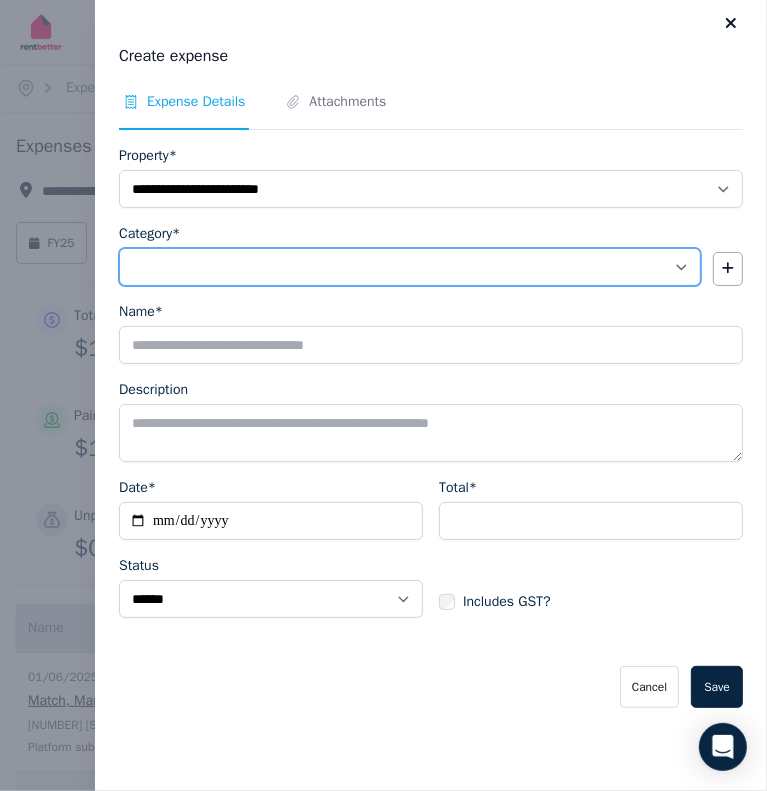 click on "**********" at bounding box center (410, 267) 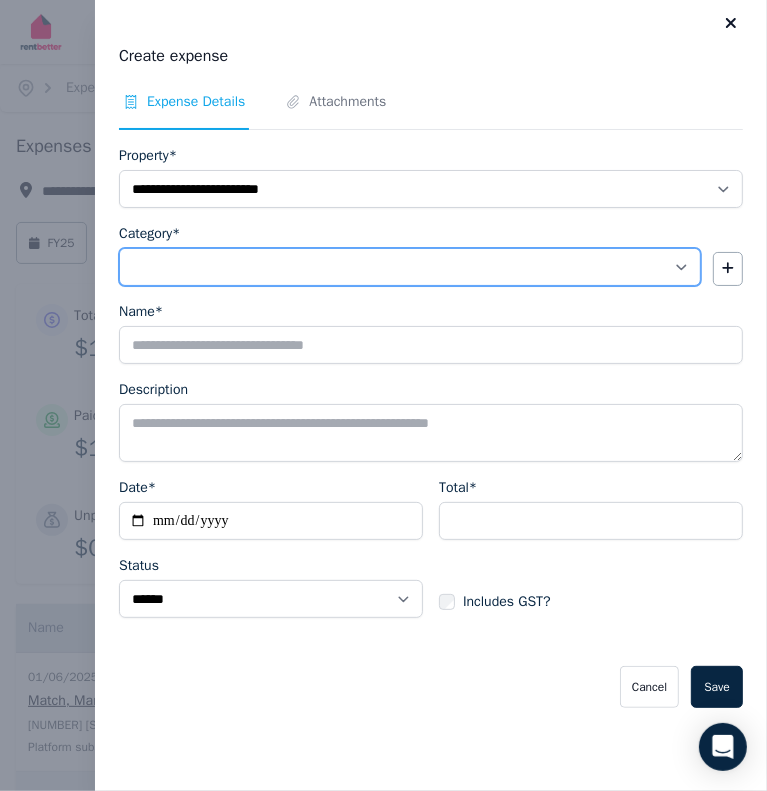 select on "**********" 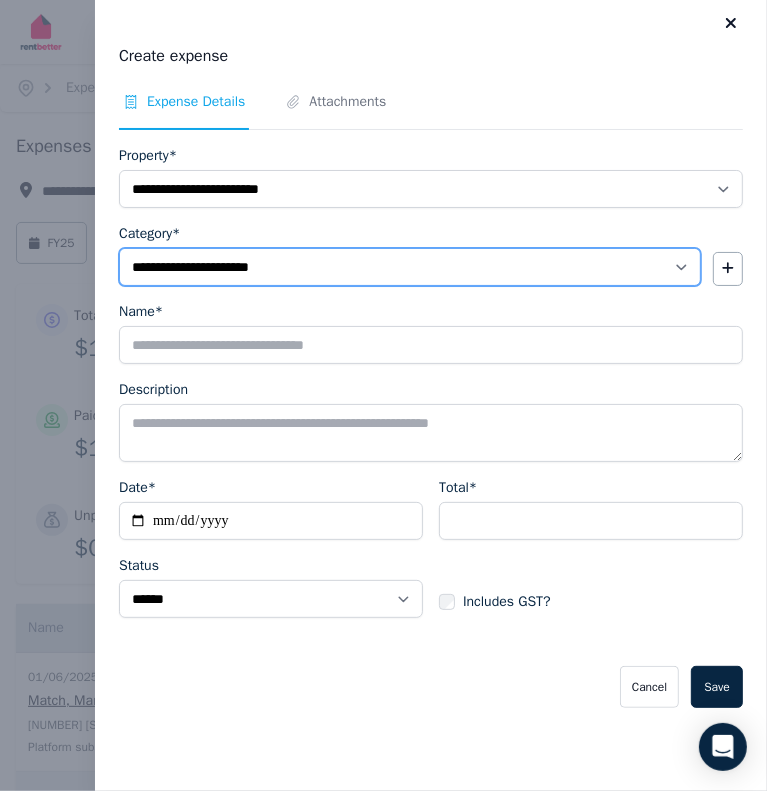 click on "**********" at bounding box center [410, 267] 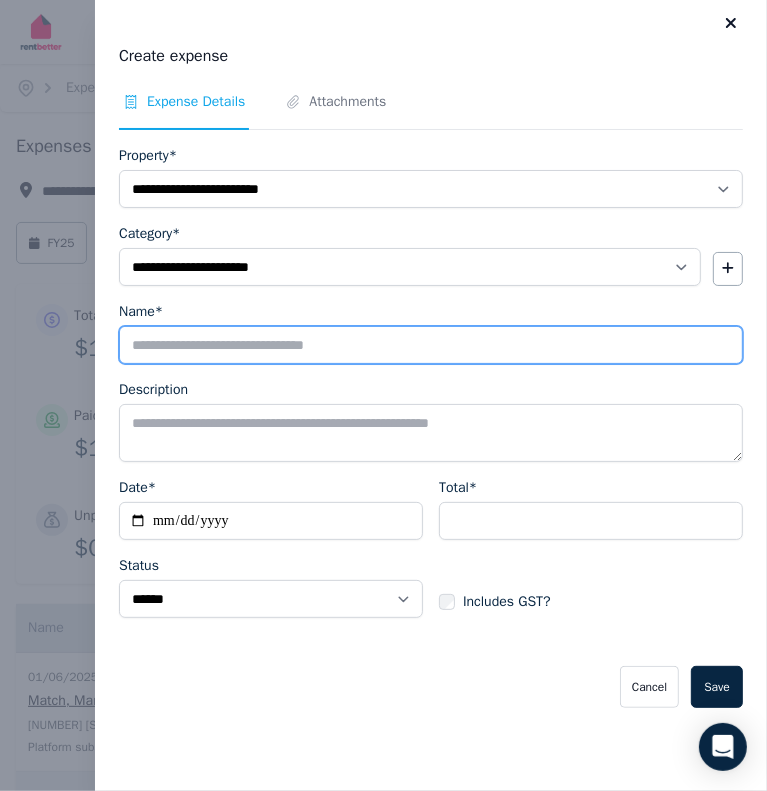 click on "Name*" at bounding box center (431, 345) 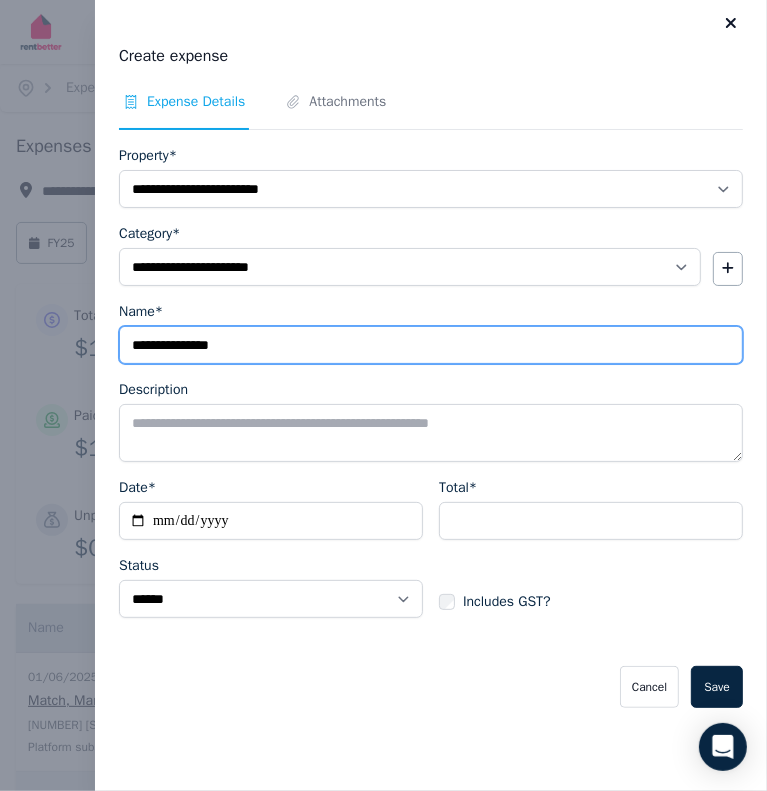 type on "**********" 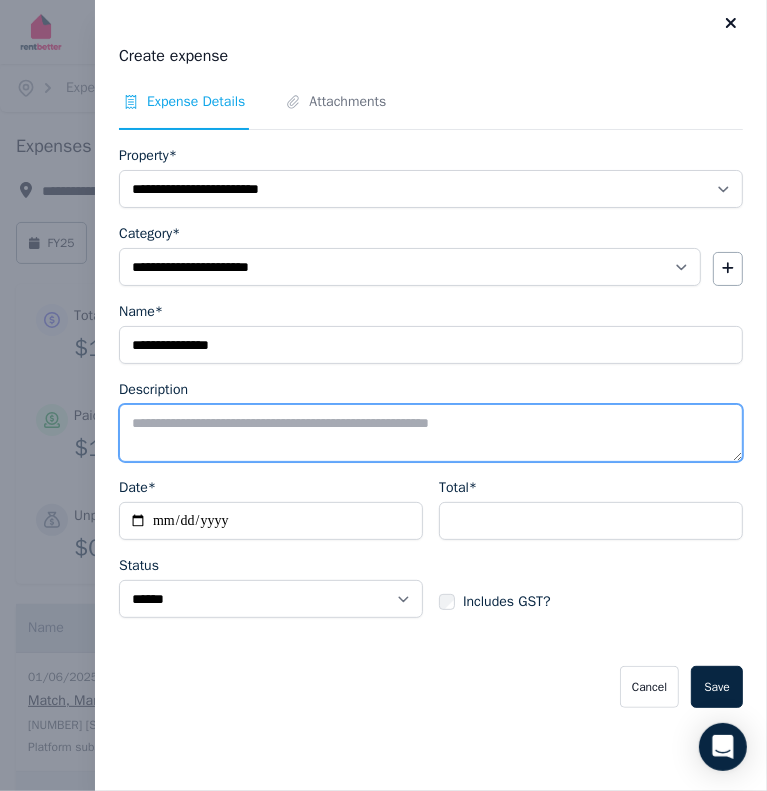 click on "Description" at bounding box center (431, 433) 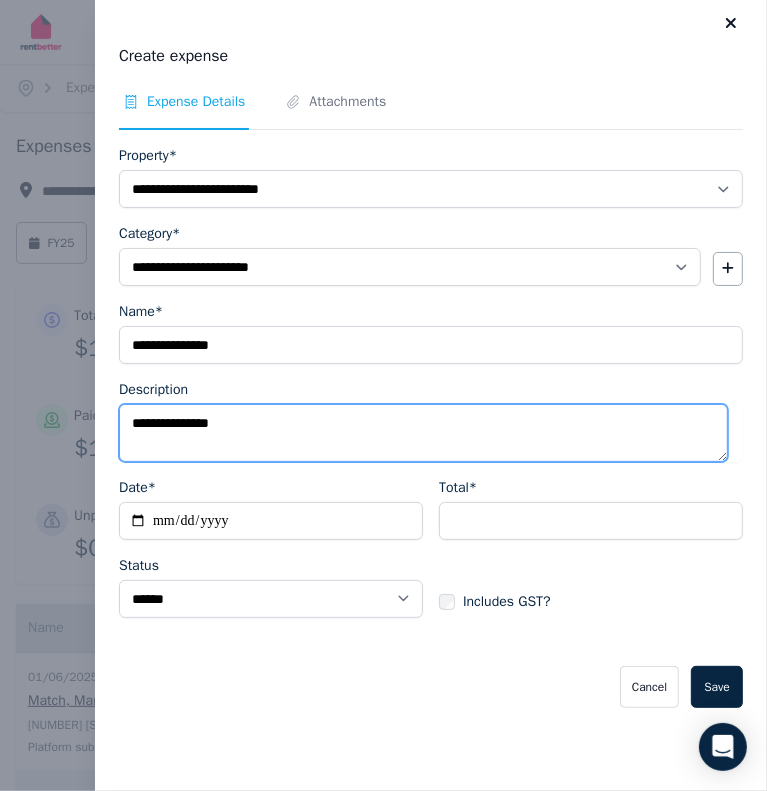 type on "**********" 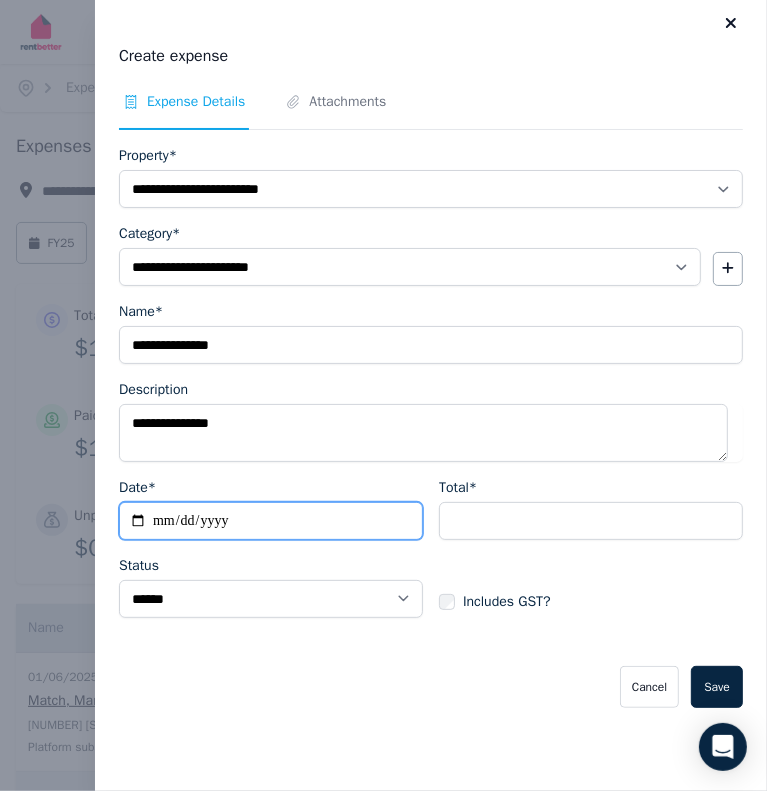 type on "**********" 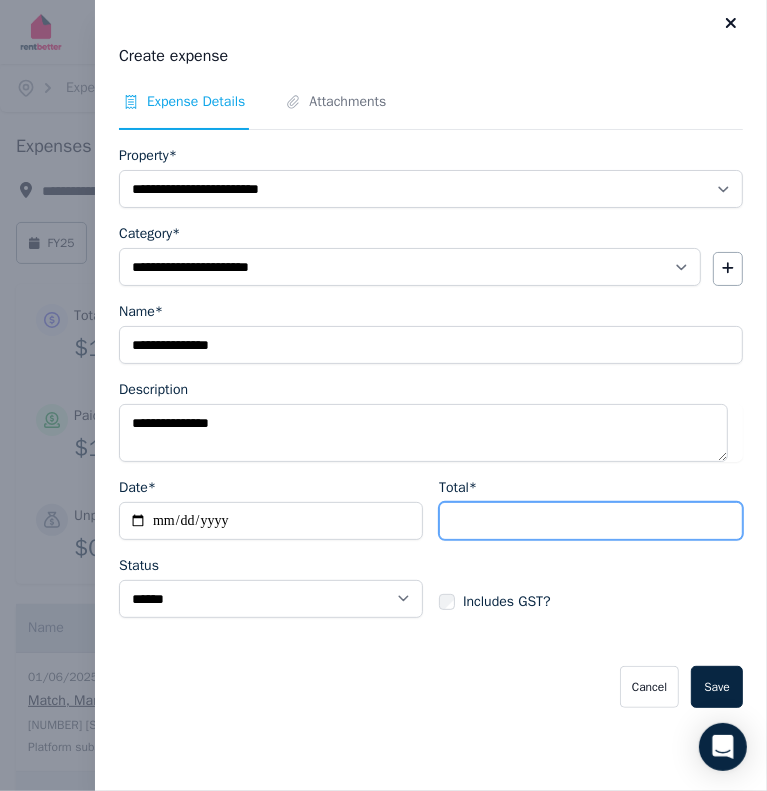 click on "Total*" at bounding box center [591, 521] 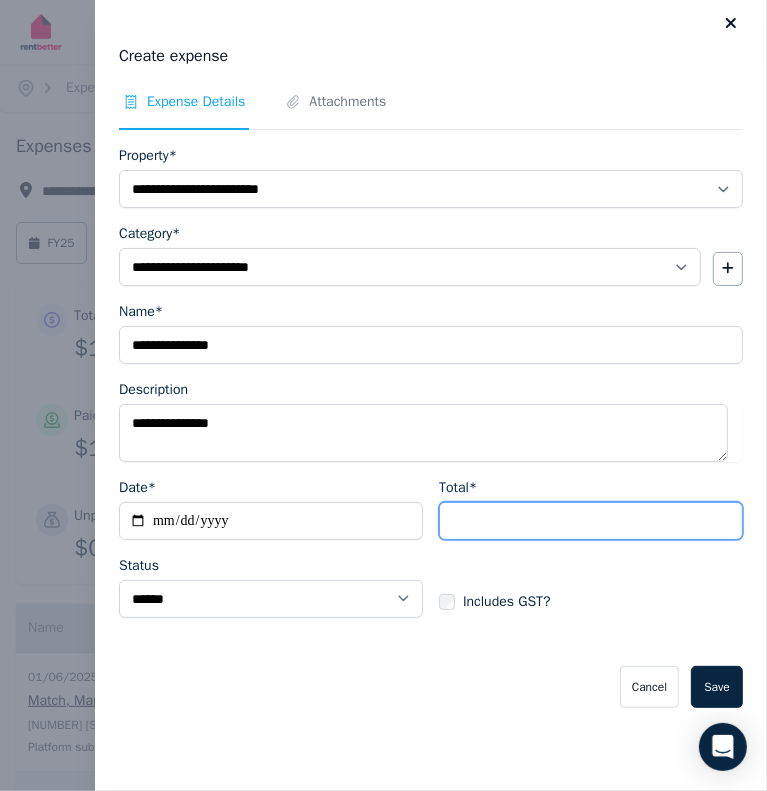 type on "*******" 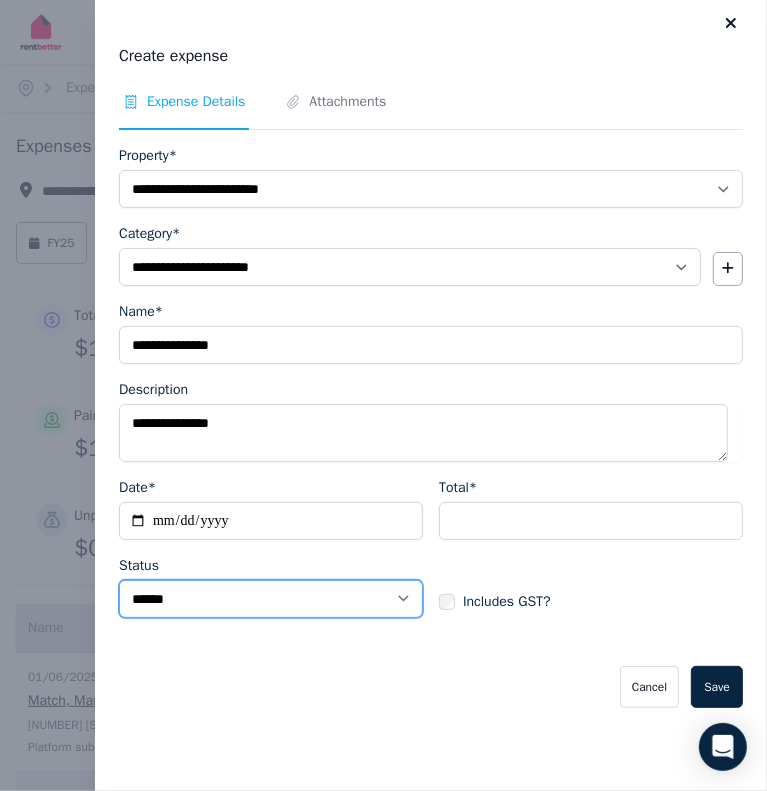 click on "****** ****" at bounding box center (271, 599) 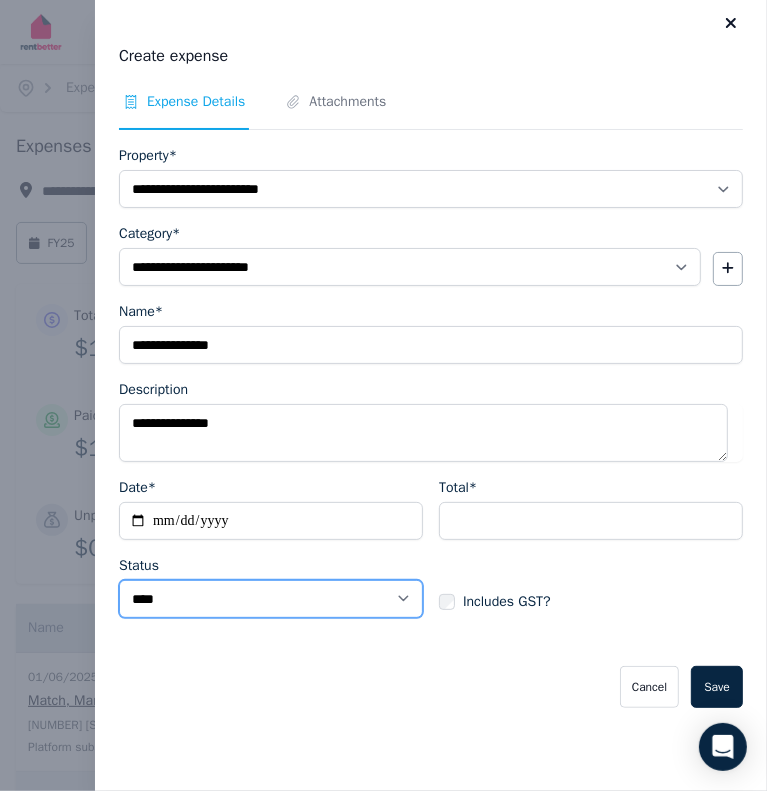 click on "****** ****" at bounding box center [271, 599] 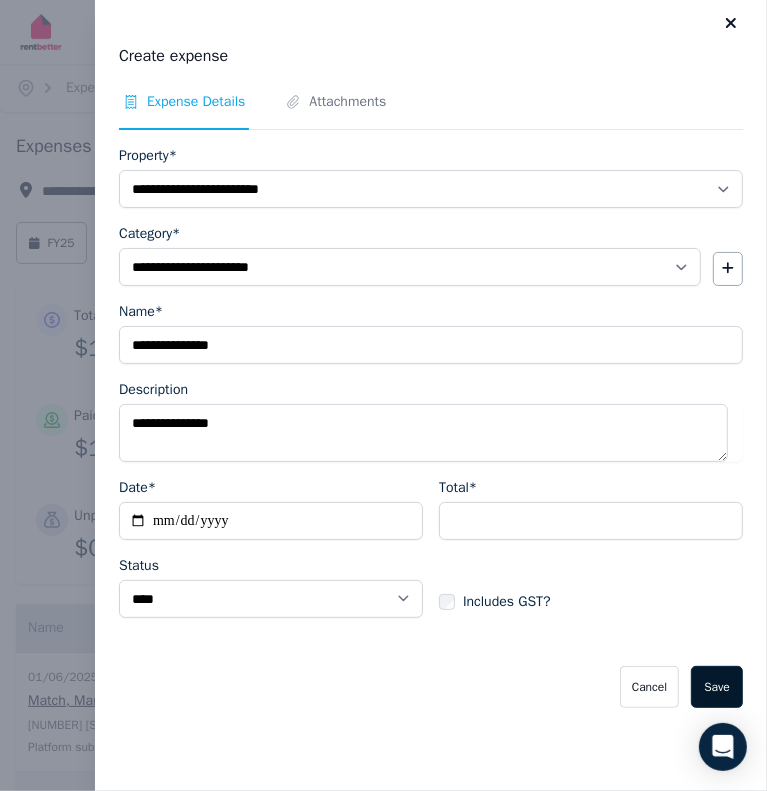 click on "Save" at bounding box center (717, 687) 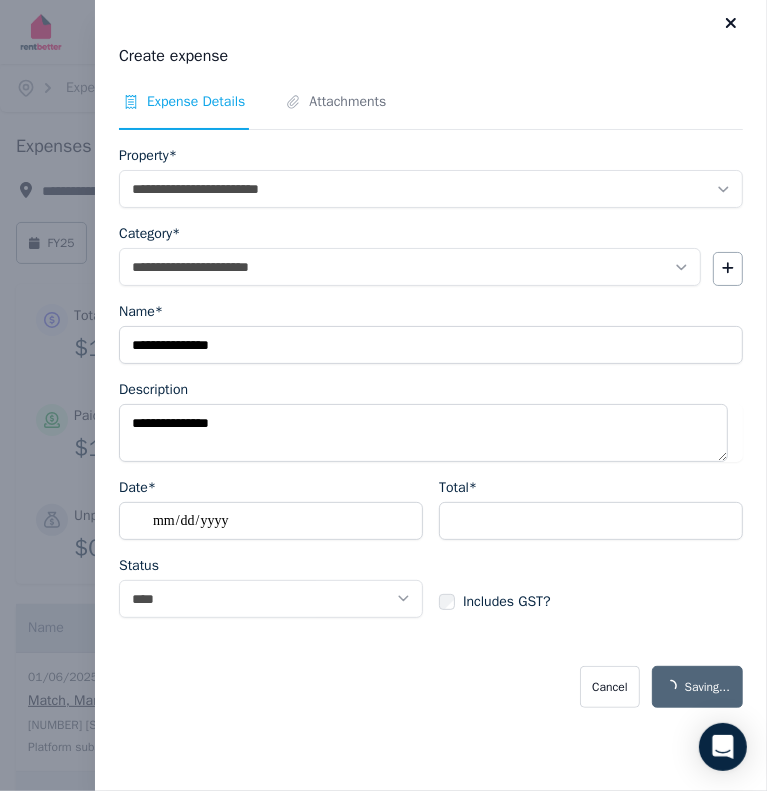 select on "**********" 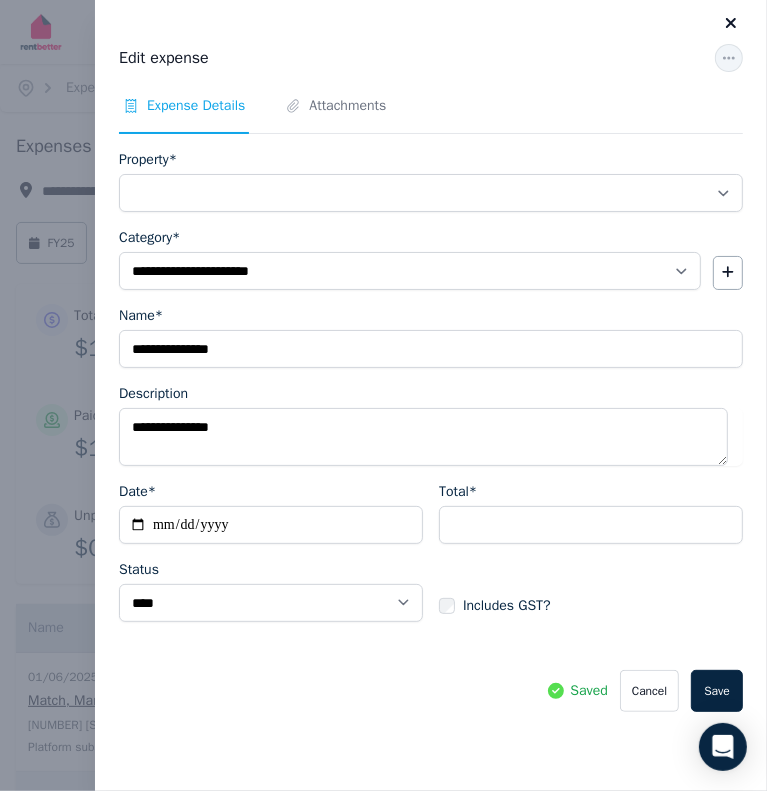 select on "**********" 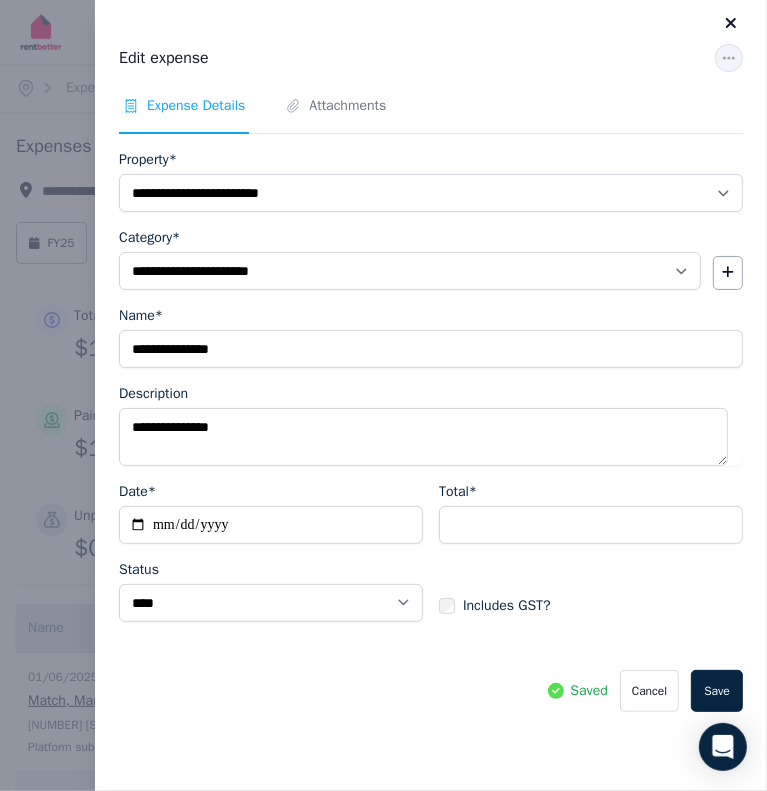 click 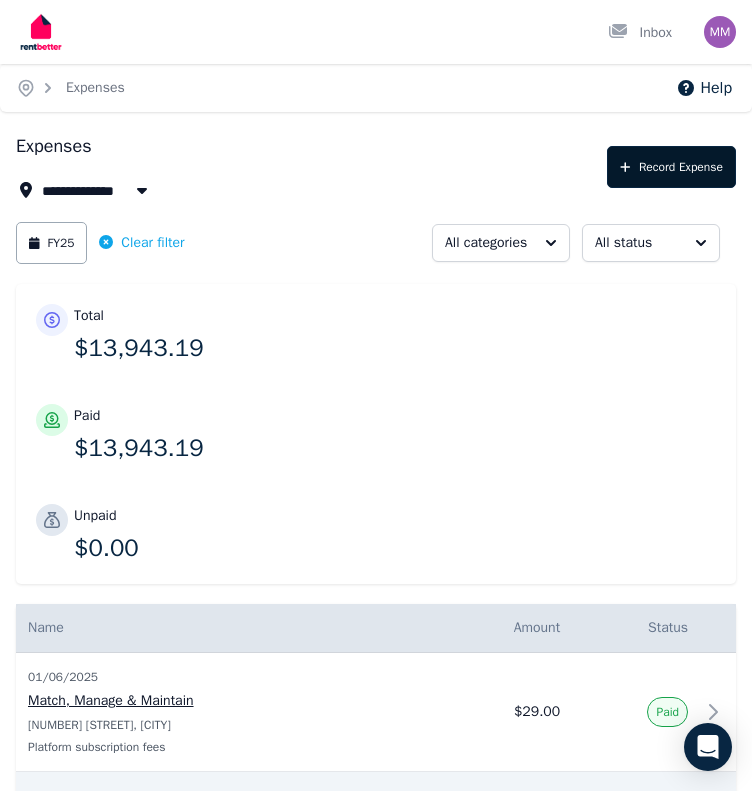 click on "Record Expense" at bounding box center [671, 167] 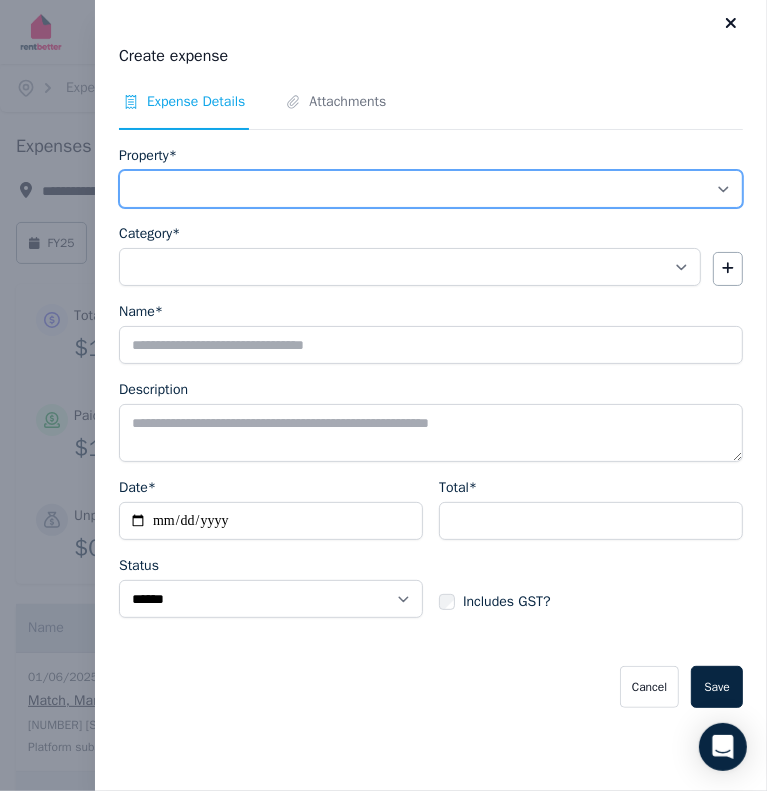 click on "**********" at bounding box center [431, 189] 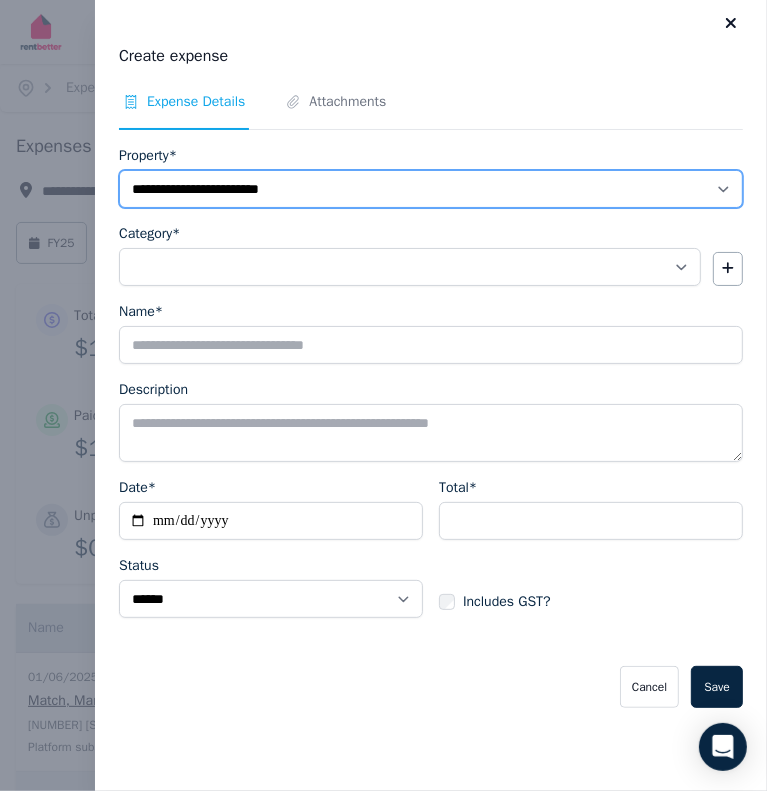 click on "**********" at bounding box center (431, 189) 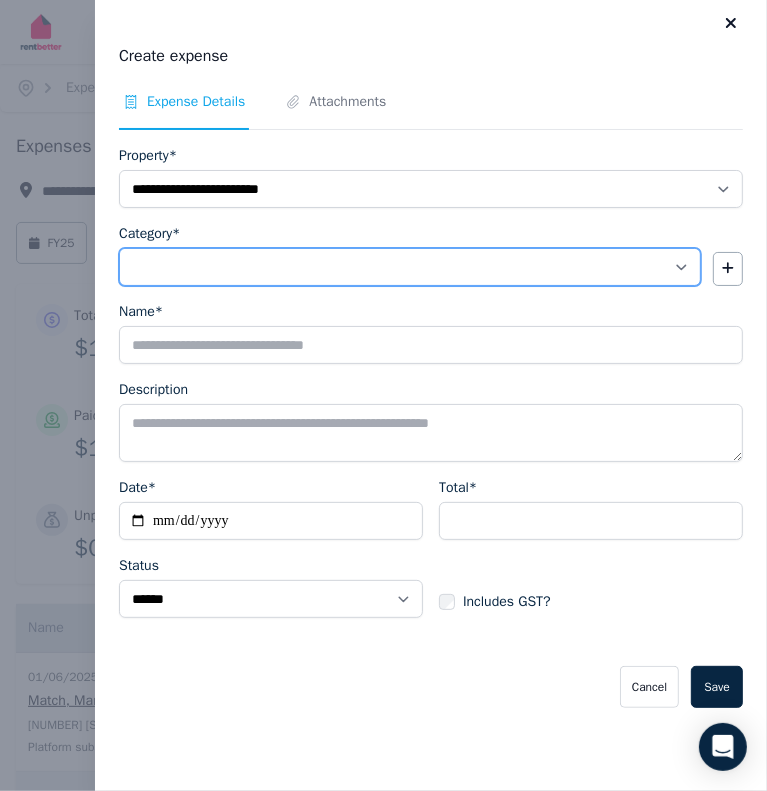 click on "**********" at bounding box center (410, 267) 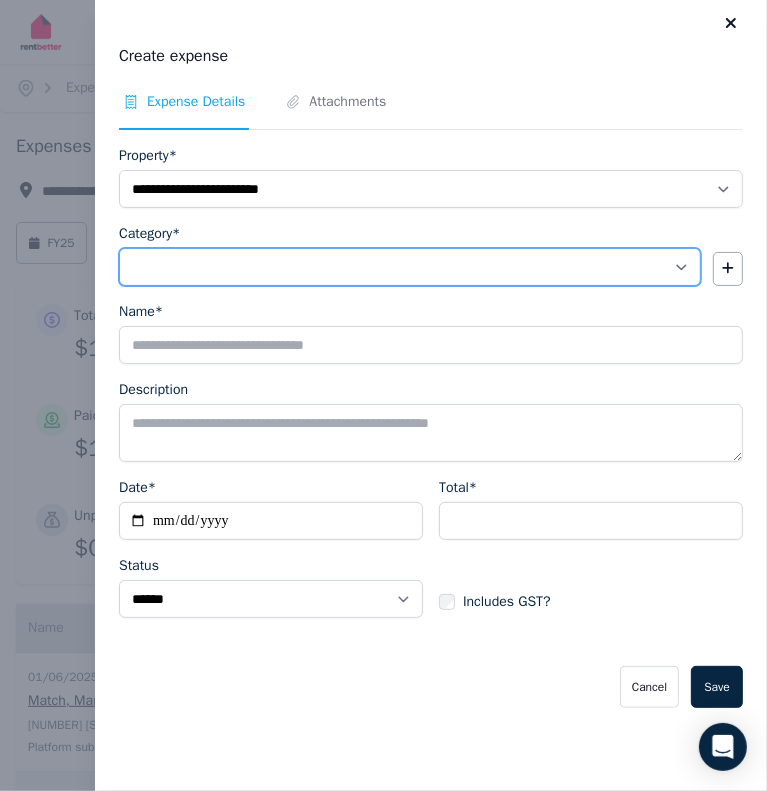 select on "**********" 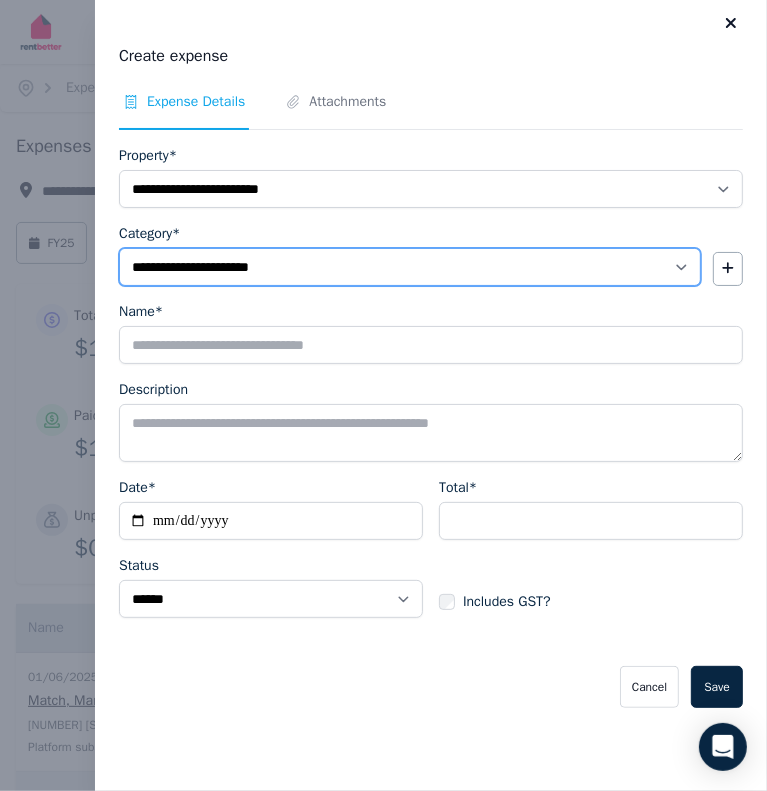 click on "**********" at bounding box center [410, 267] 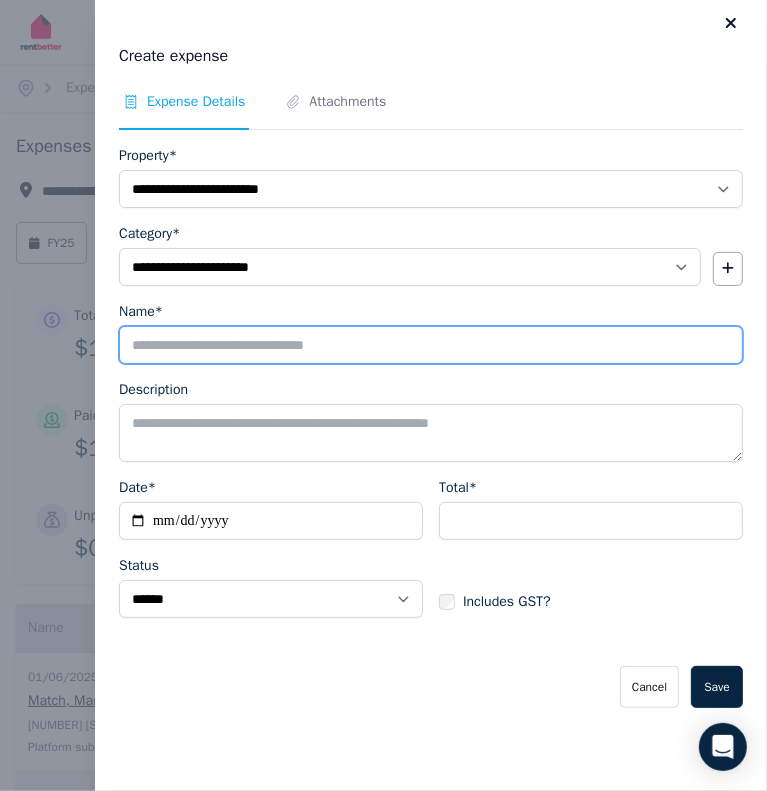 click on "Name*" at bounding box center [431, 345] 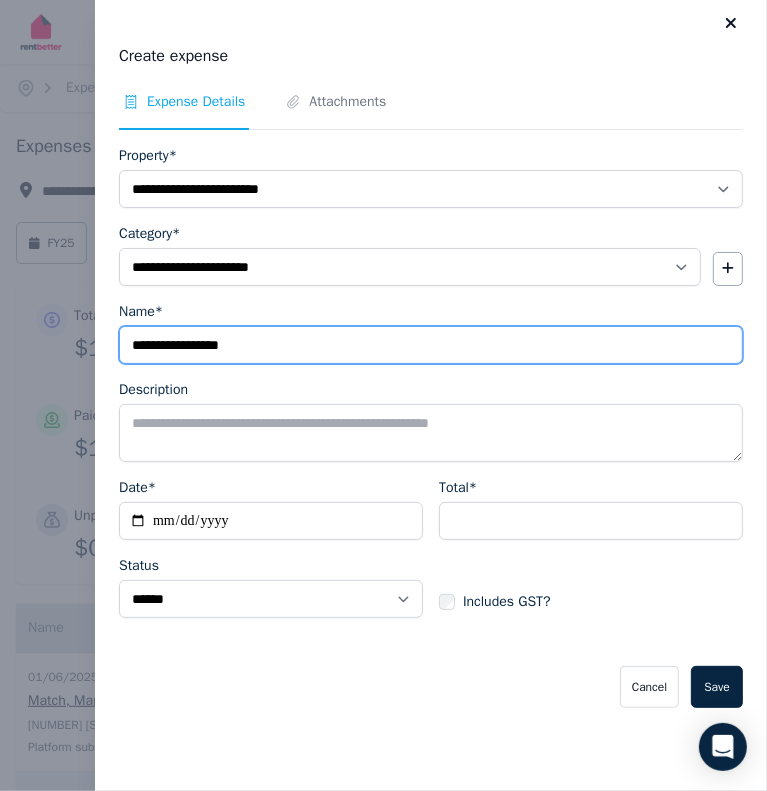 type on "**********" 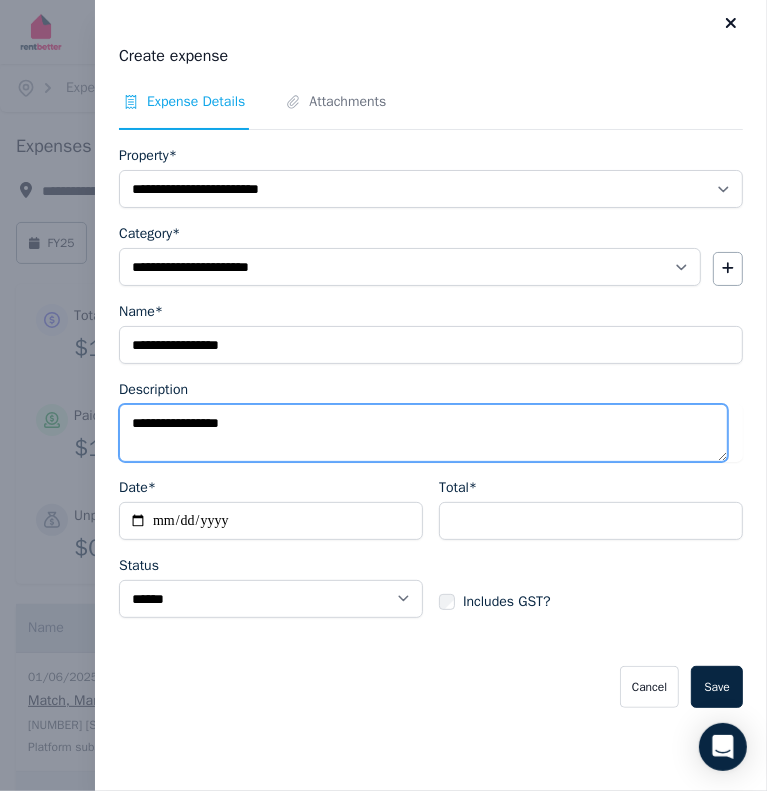 type on "**********" 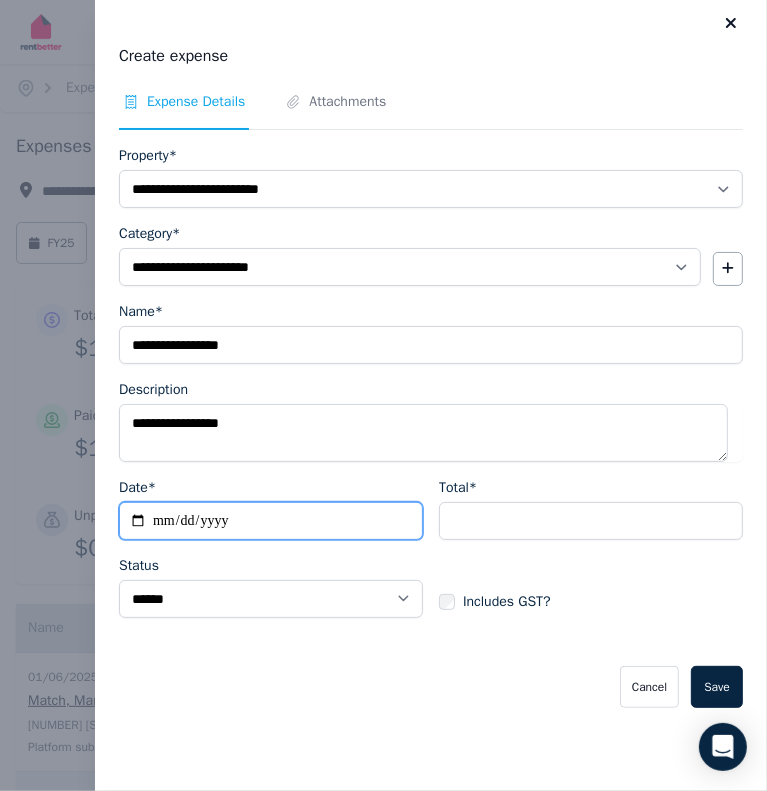 type on "**********" 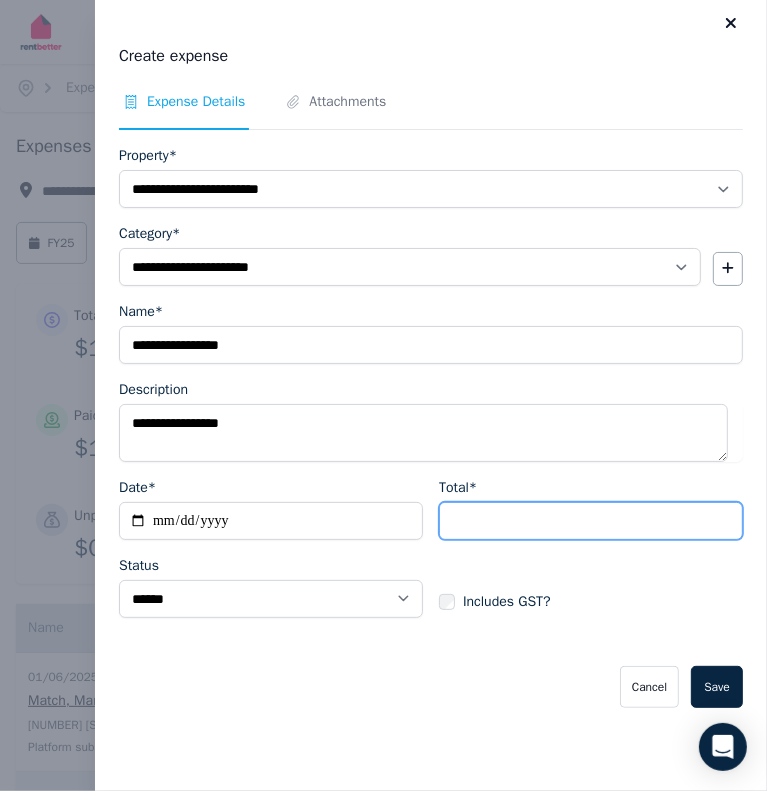 click on "Total*" at bounding box center [591, 521] 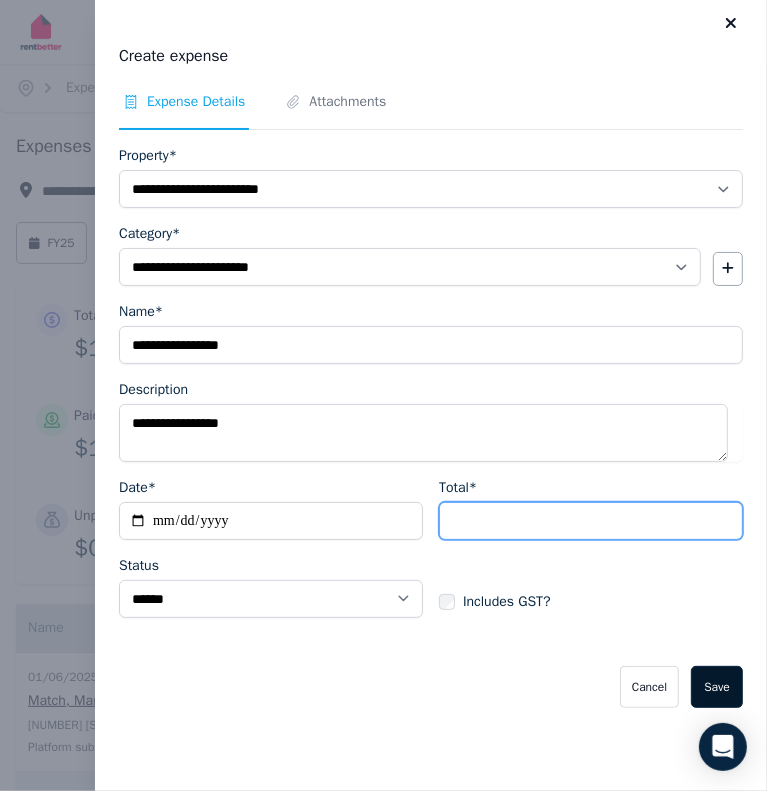 type on "******" 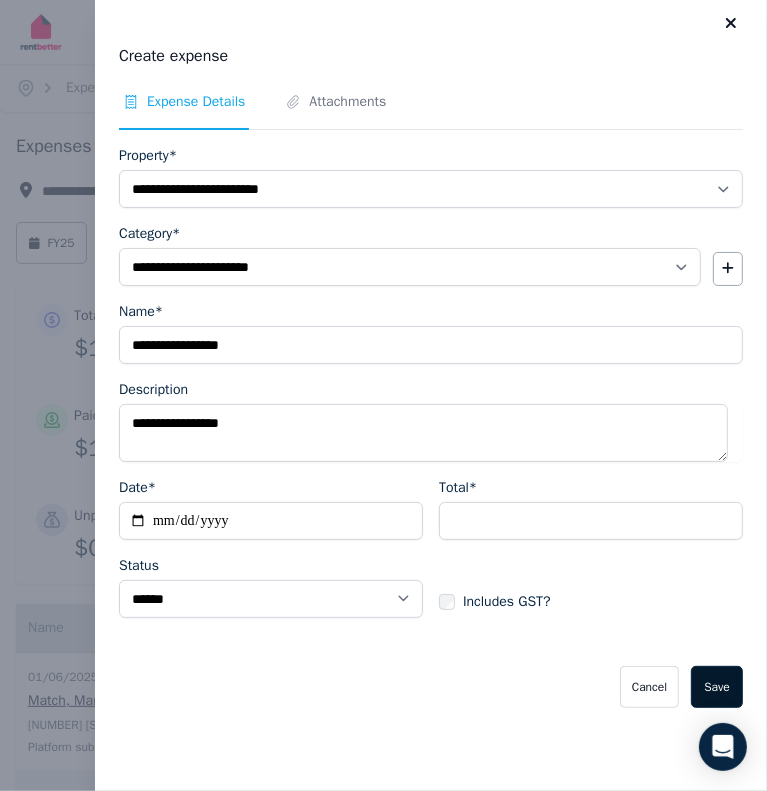 click on "Save" at bounding box center (717, 687) 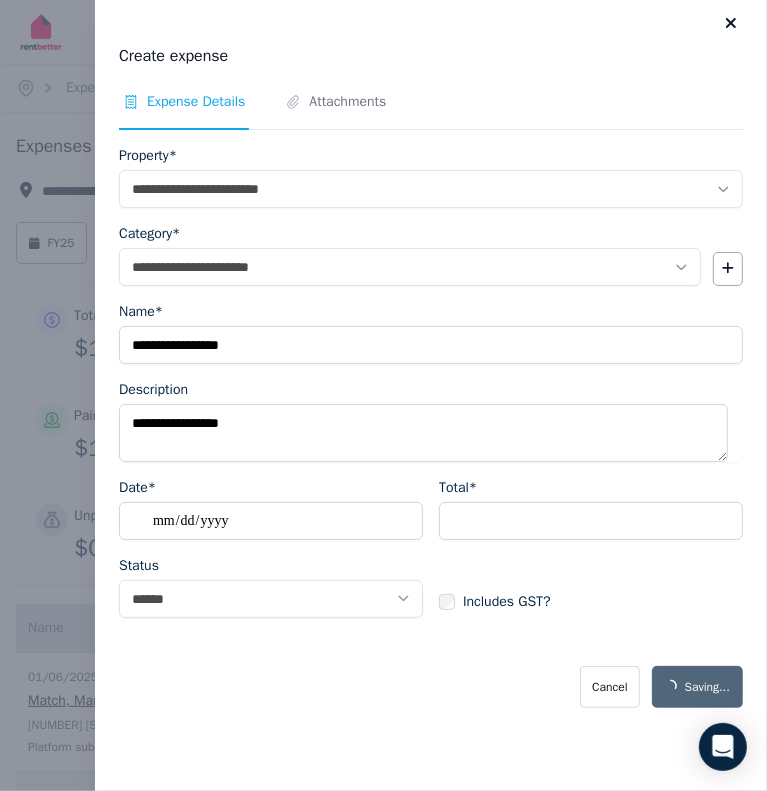 select on "**********" 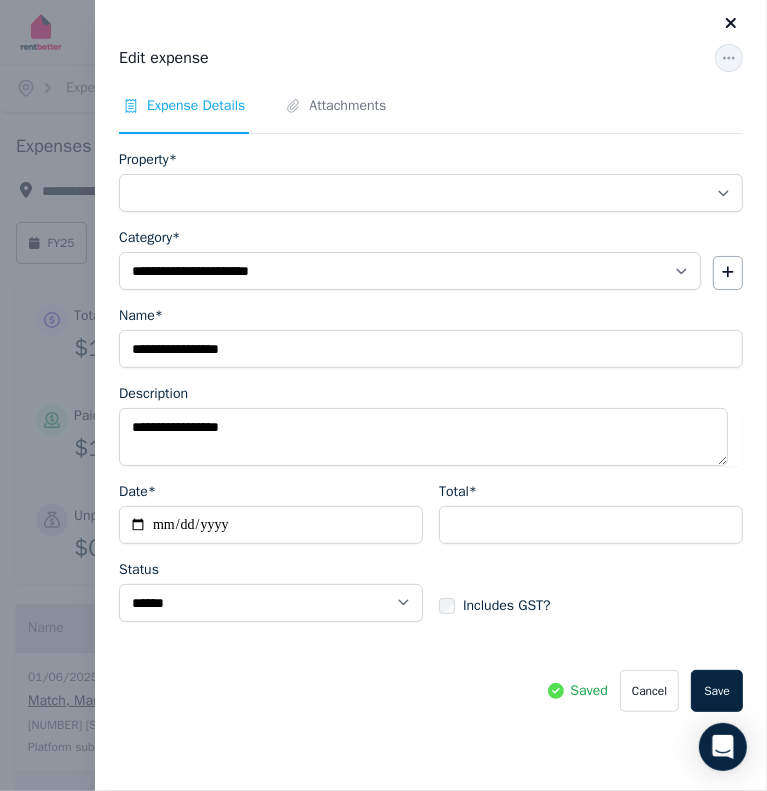 click 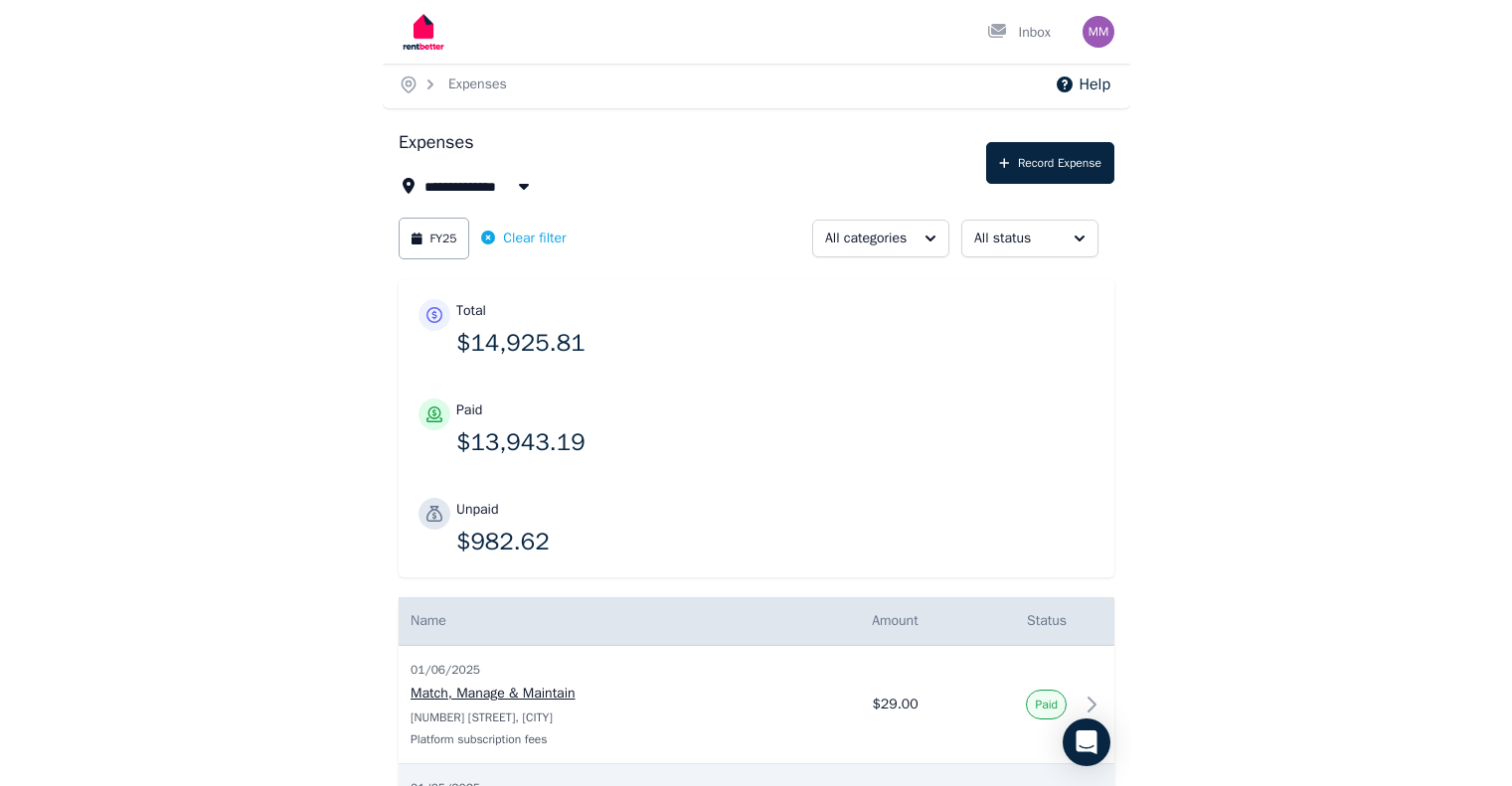 scroll, scrollTop: 0, scrollLeft: 0, axis: both 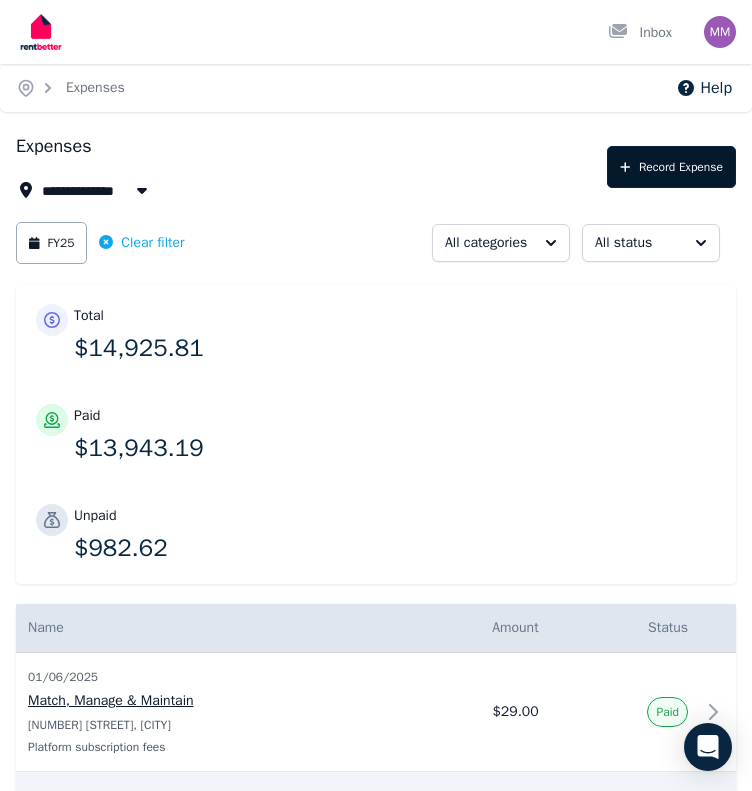 click on "Record Expense" at bounding box center [671, 167] 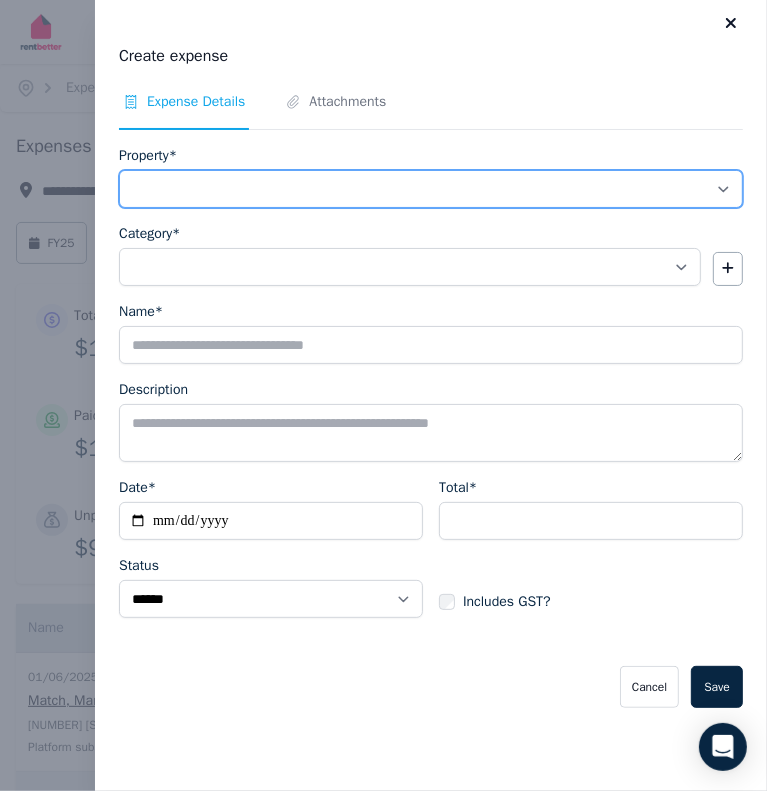 click on "**********" at bounding box center [431, 189] 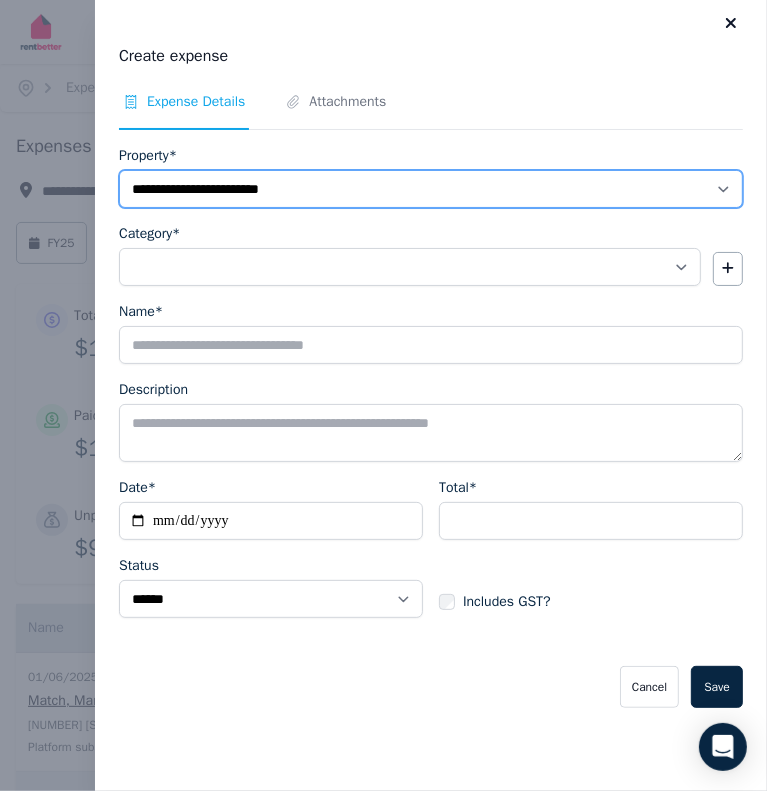click on "**********" at bounding box center [431, 189] 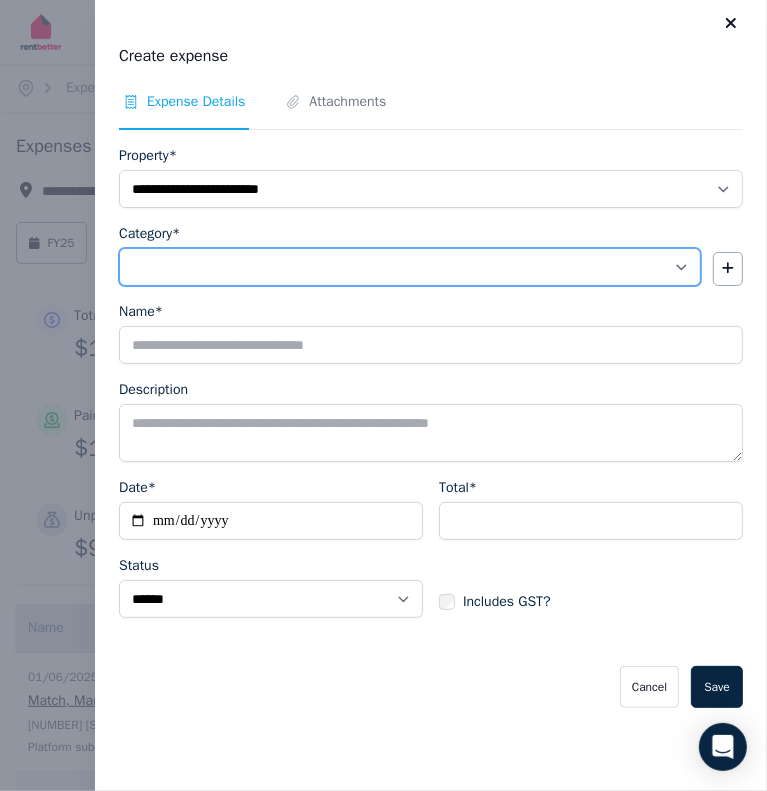 click on "**********" at bounding box center (410, 267) 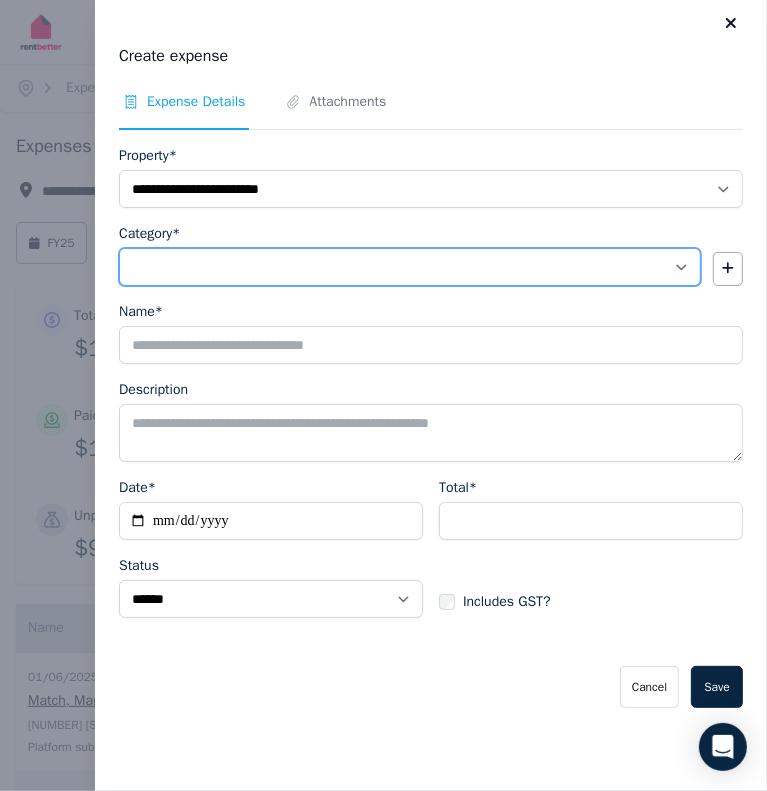 select on "**********" 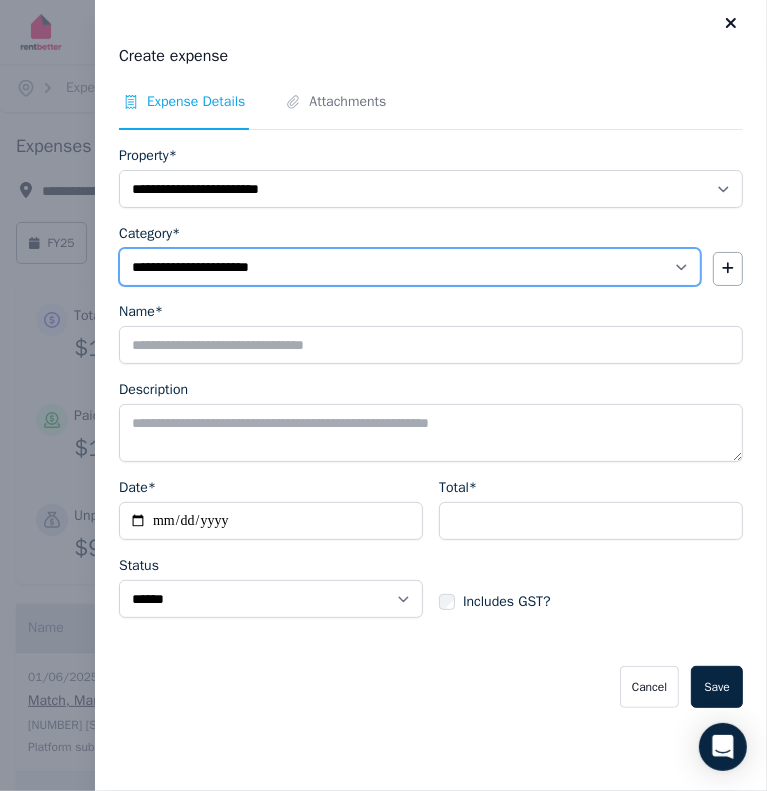 click on "**********" at bounding box center [410, 267] 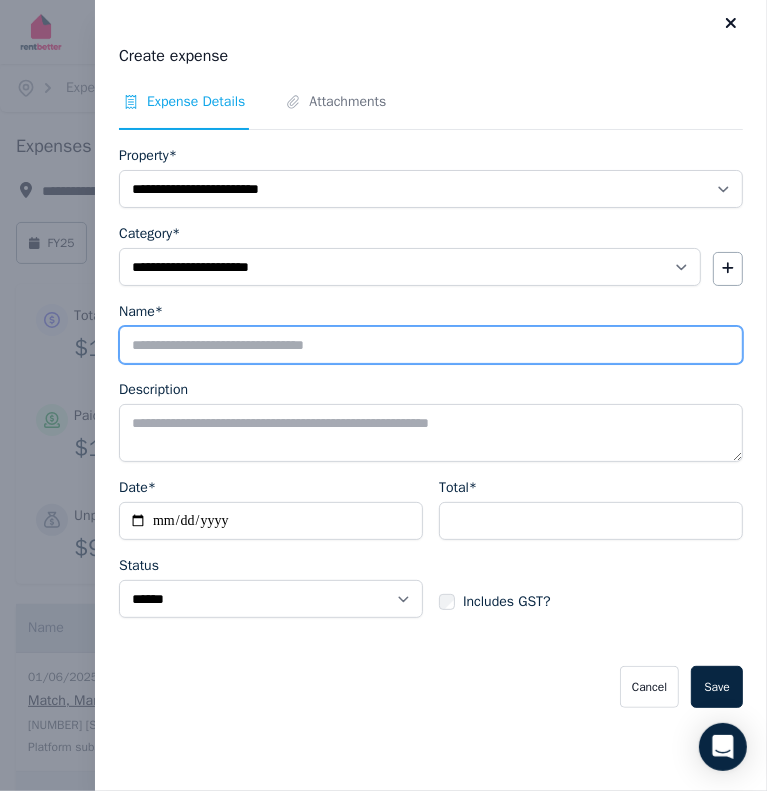 click on "Name*" at bounding box center (431, 345) 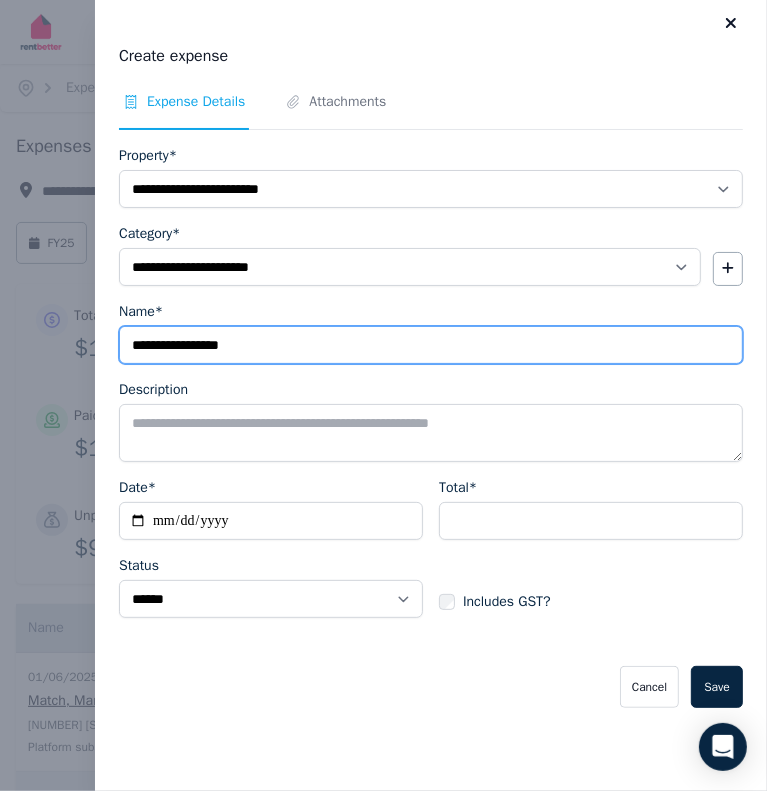 type on "**********" 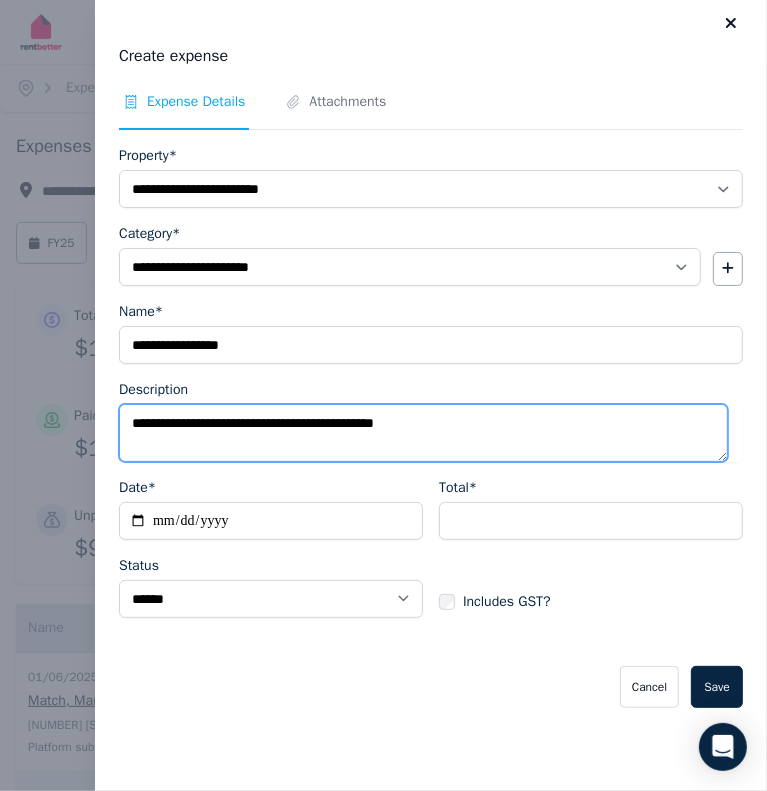 type on "**********" 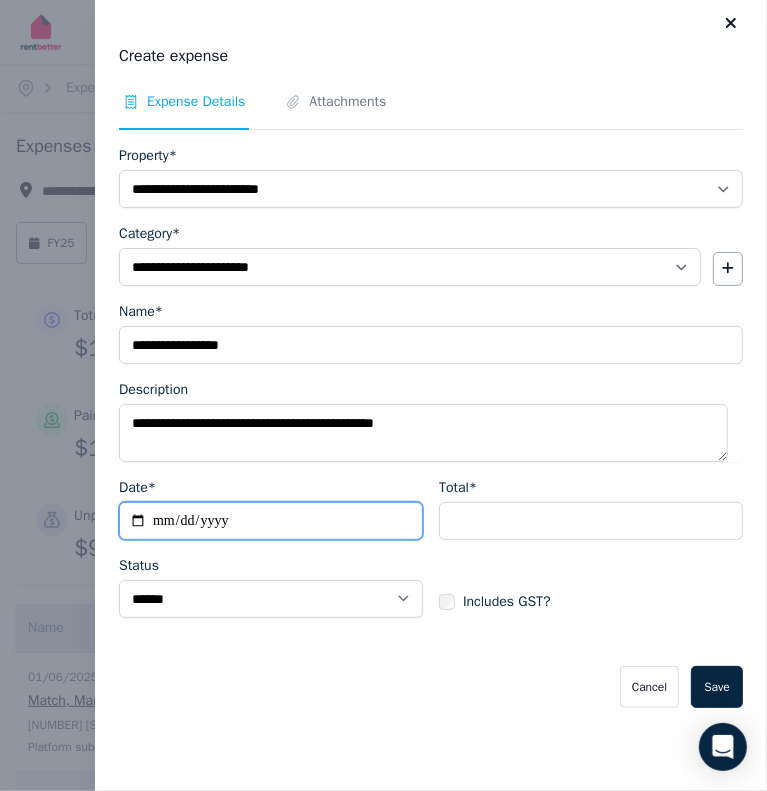 click on "Date*" at bounding box center [271, 521] 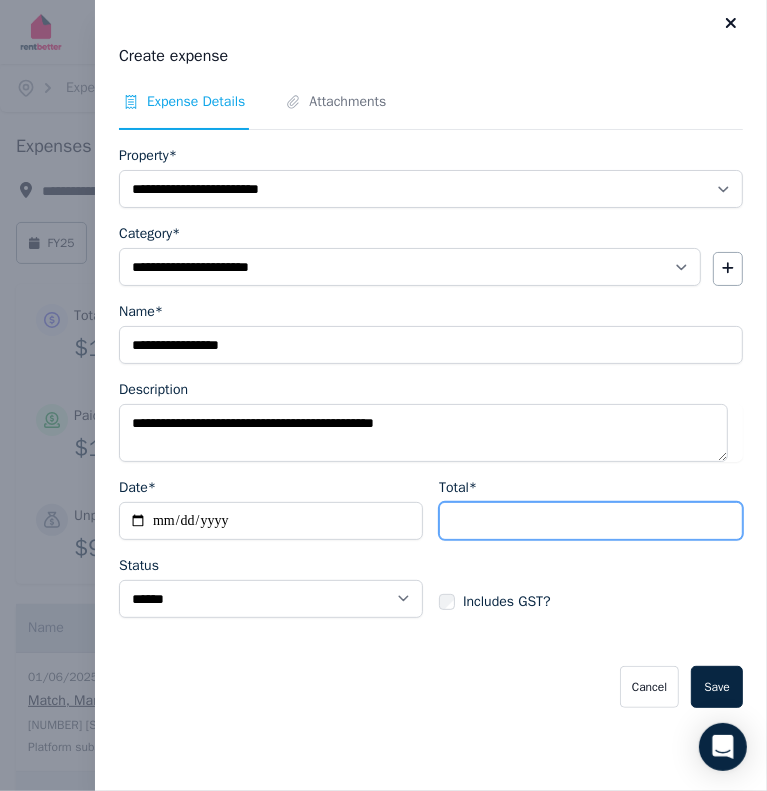 click on "Total*" at bounding box center (591, 521) 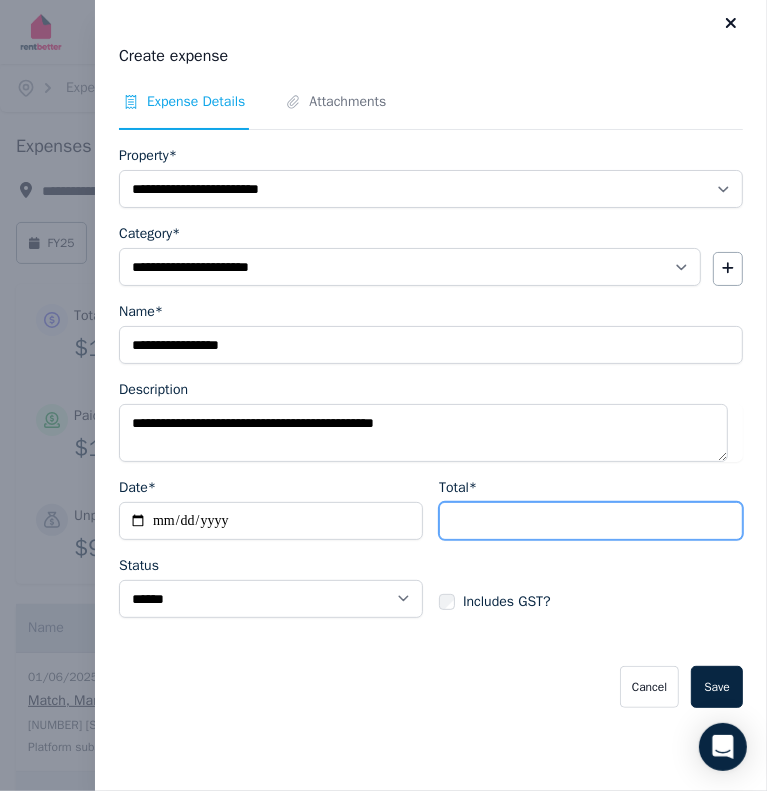 type on "******" 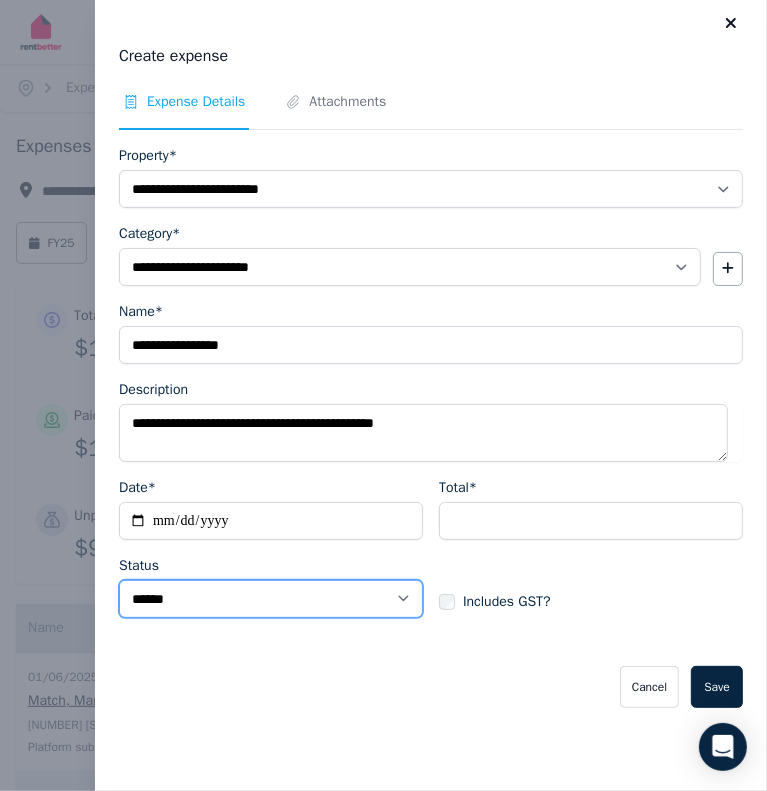 click on "****** ****" at bounding box center (271, 599) 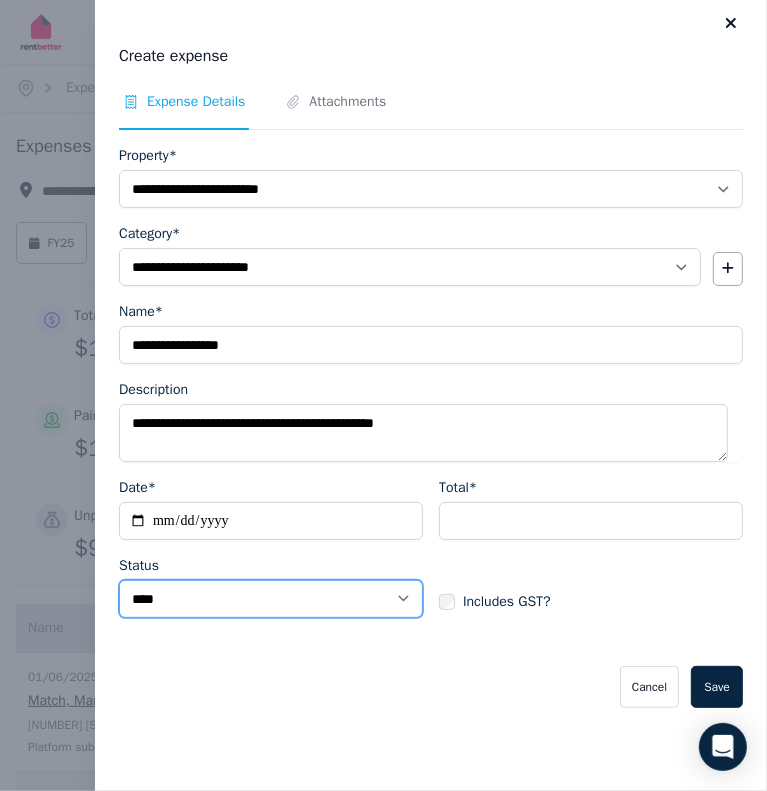 click on "****** ****" at bounding box center [271, 599] 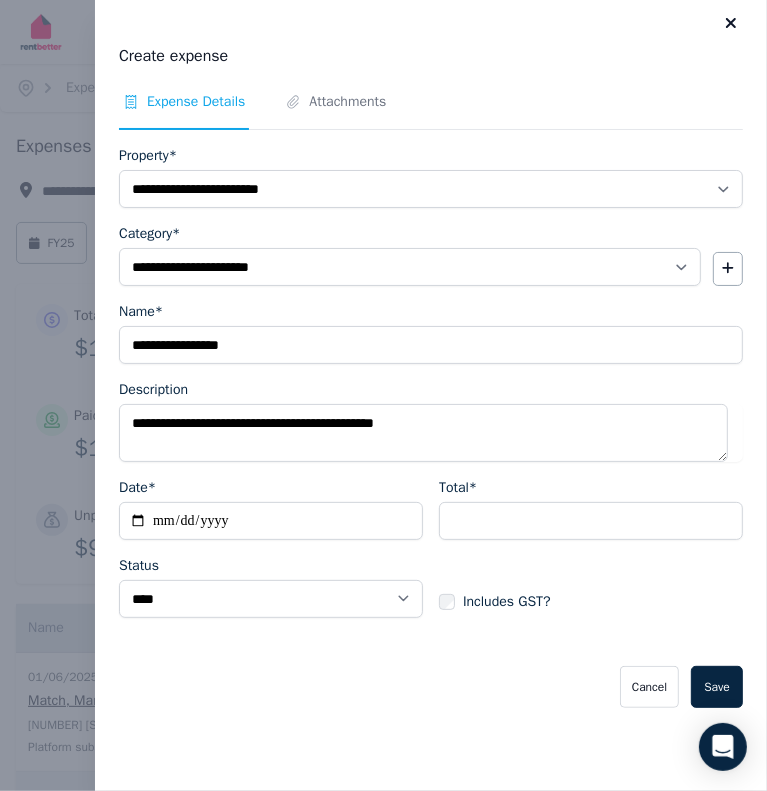 click on "Save" at bounding box center [717, 687] 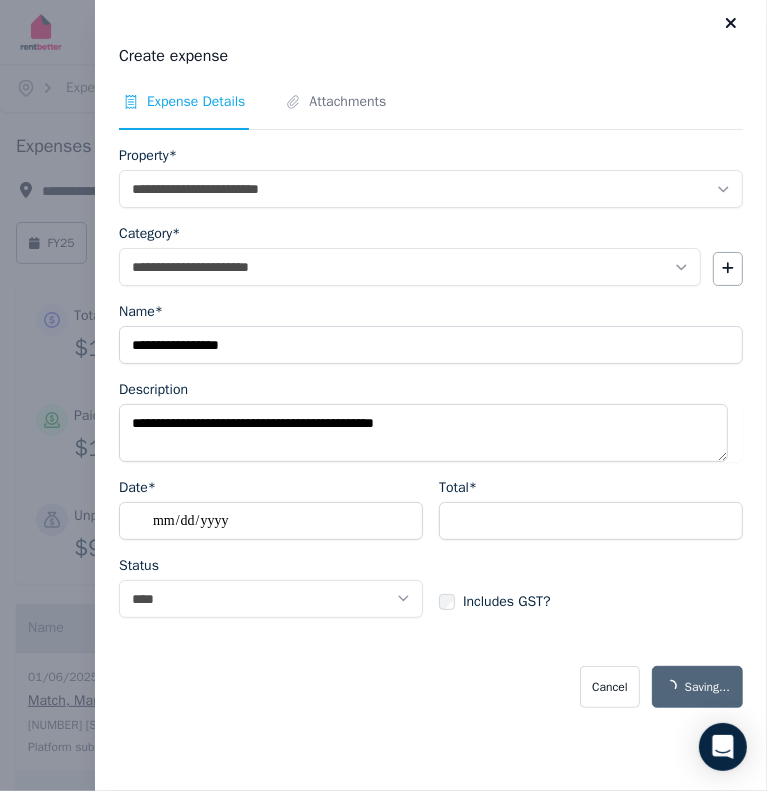 select on "**********" 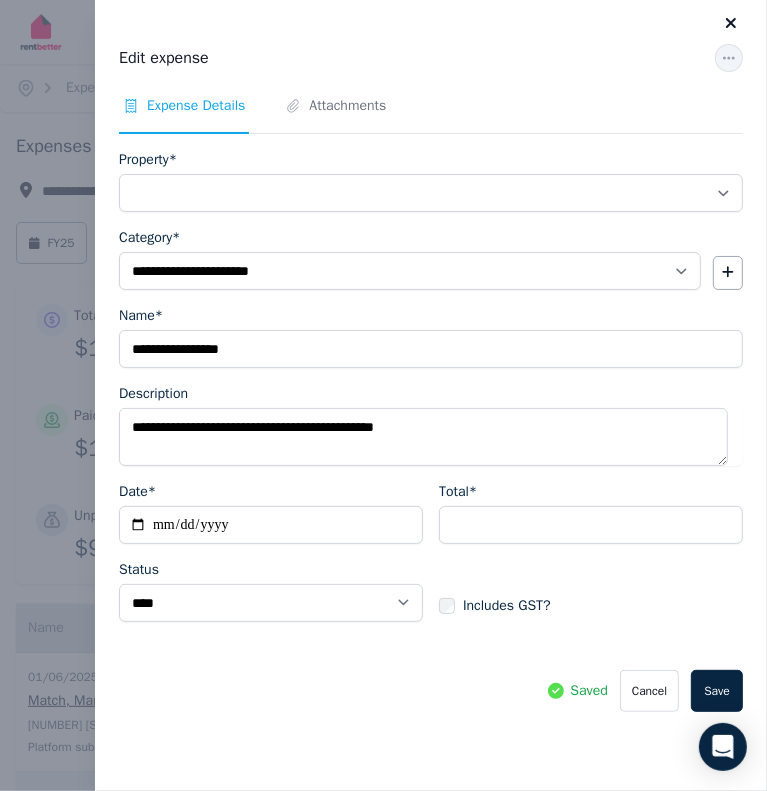 select on "**********" 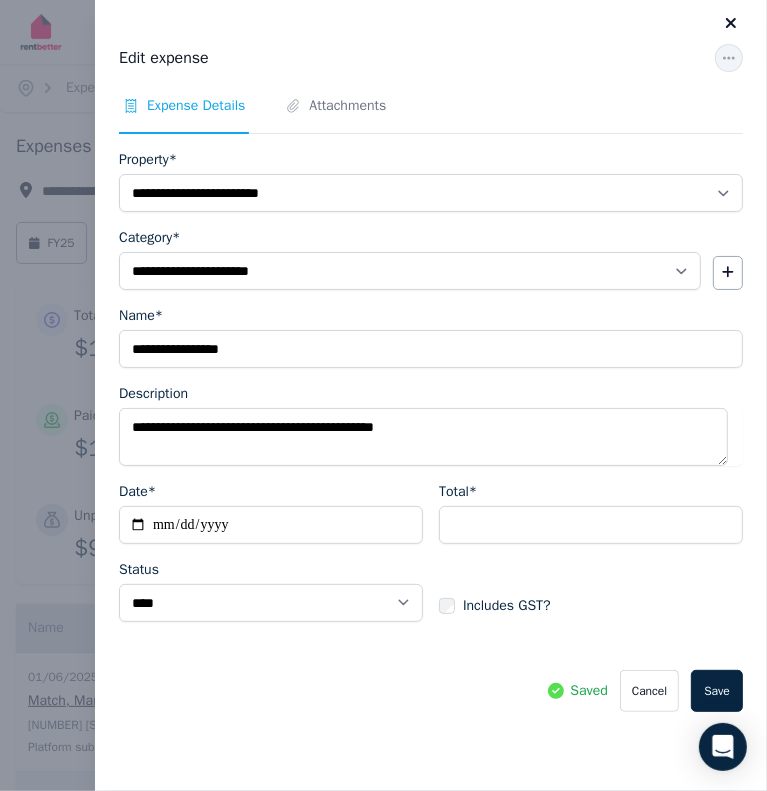 click 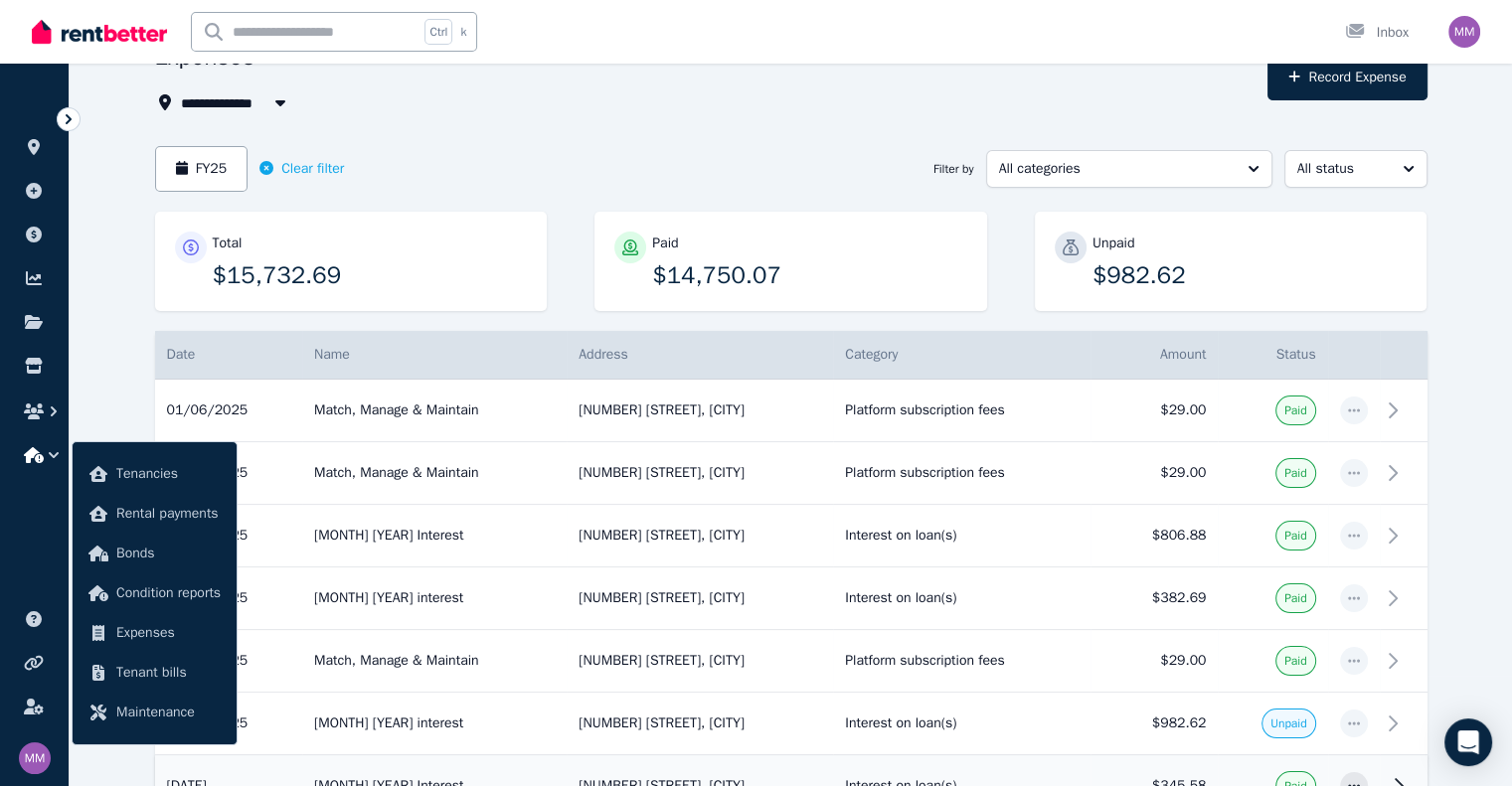 scroll, scrollTop: 397, scrollLeft: 0, axis: vertical 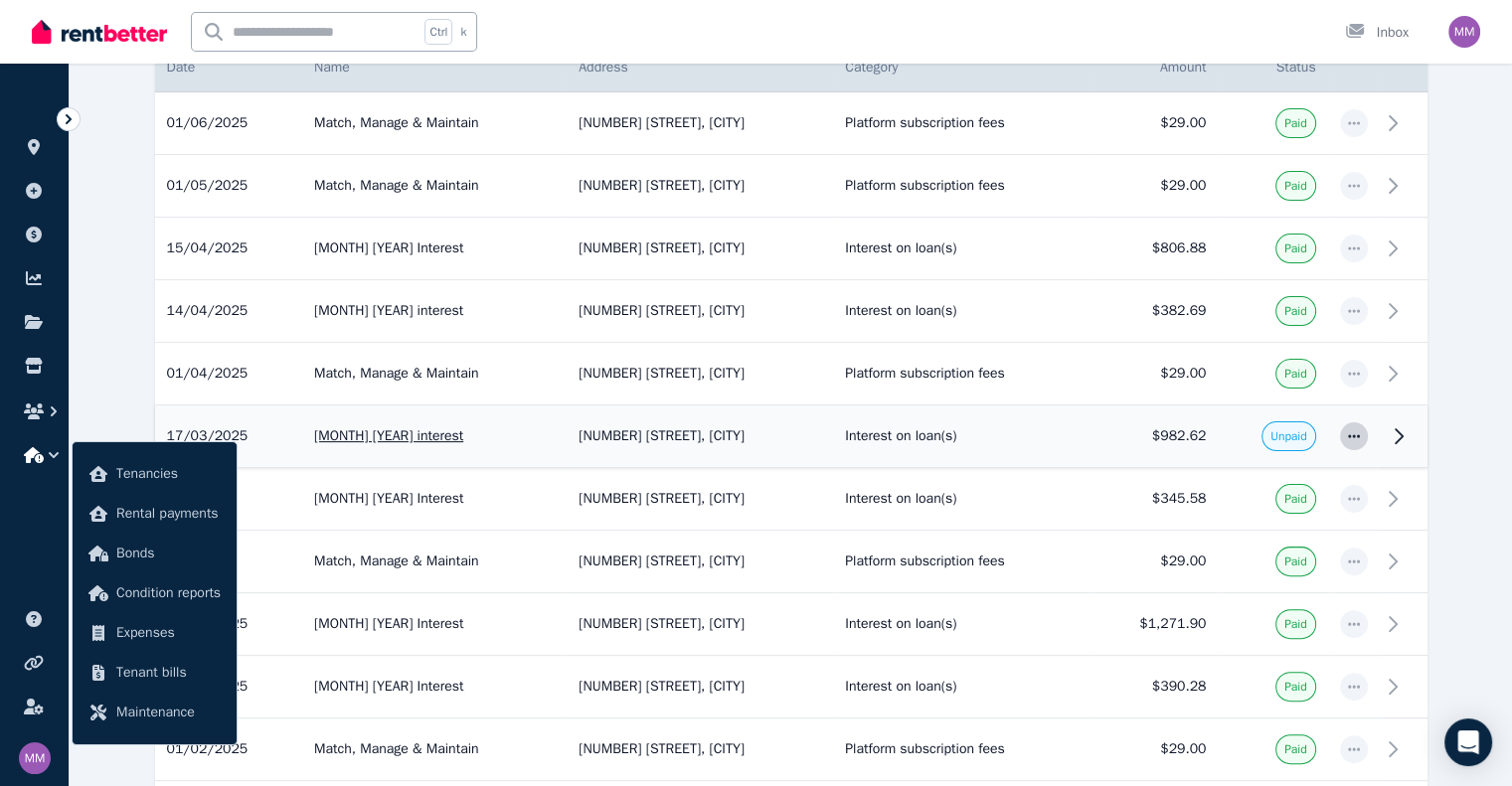 click 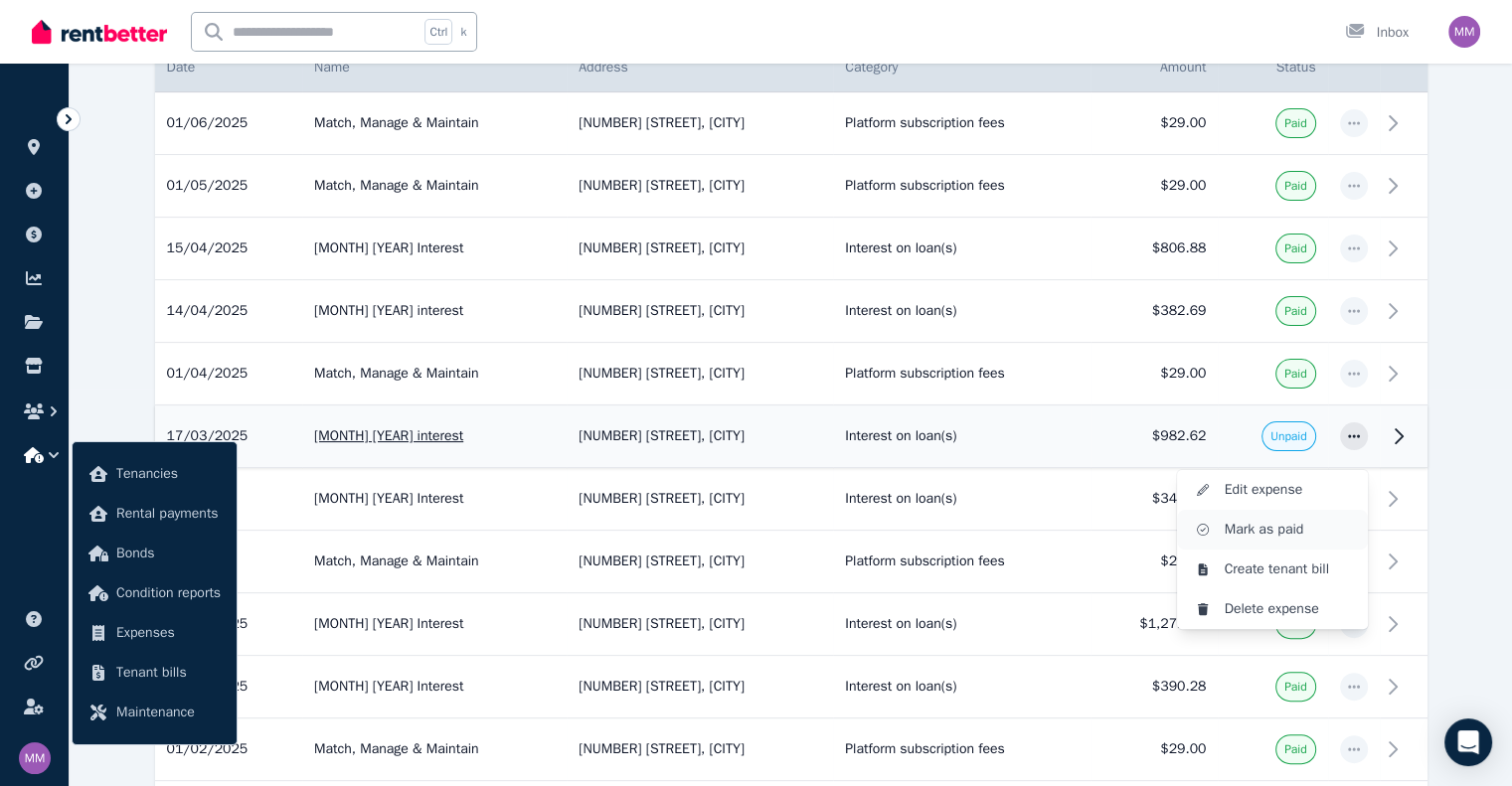 click on "Mark as paid" at bounding box center (1288, 530) 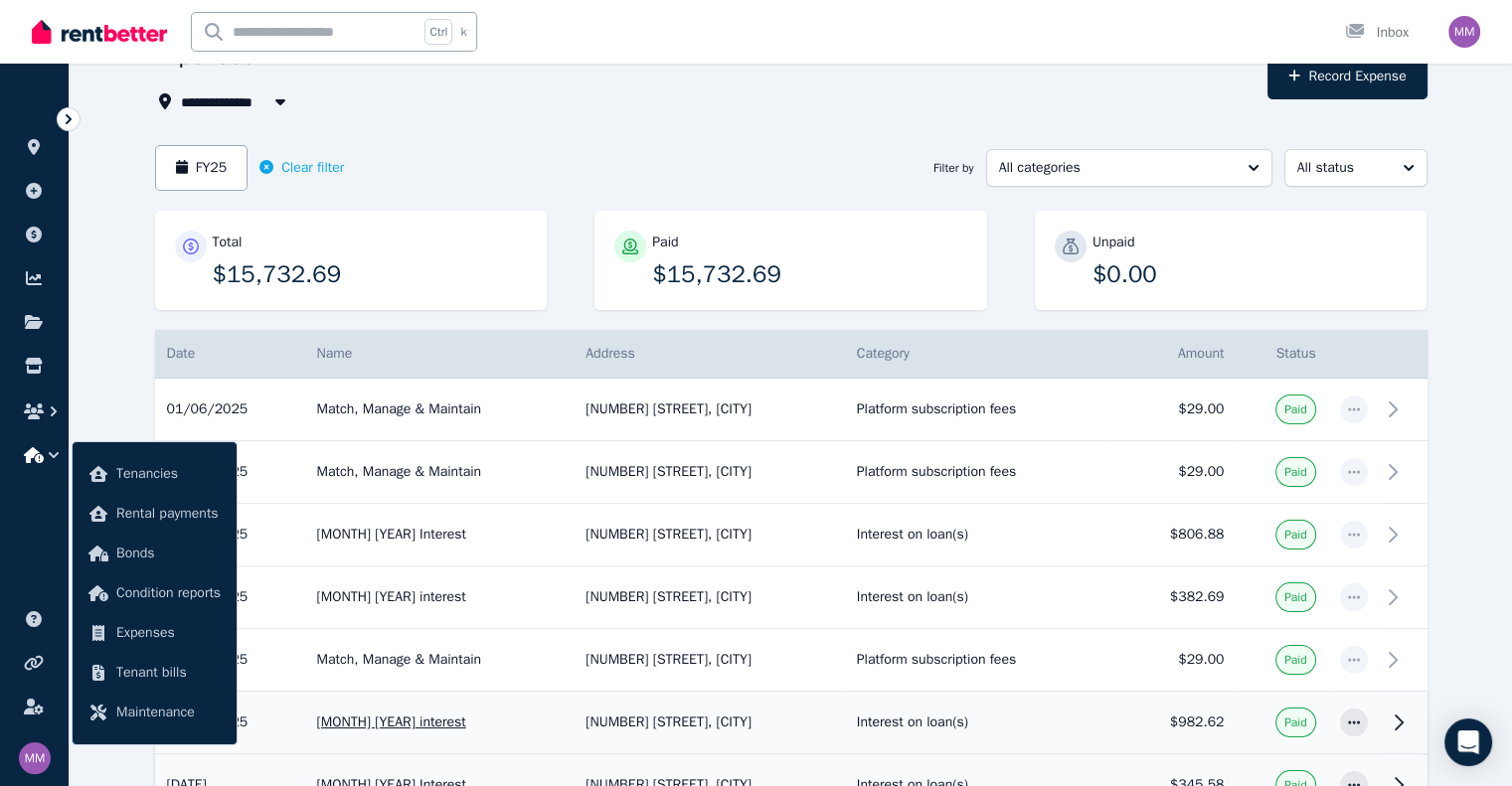 scroll, scrollTop: 0, scrollLeft: 0, axis: both 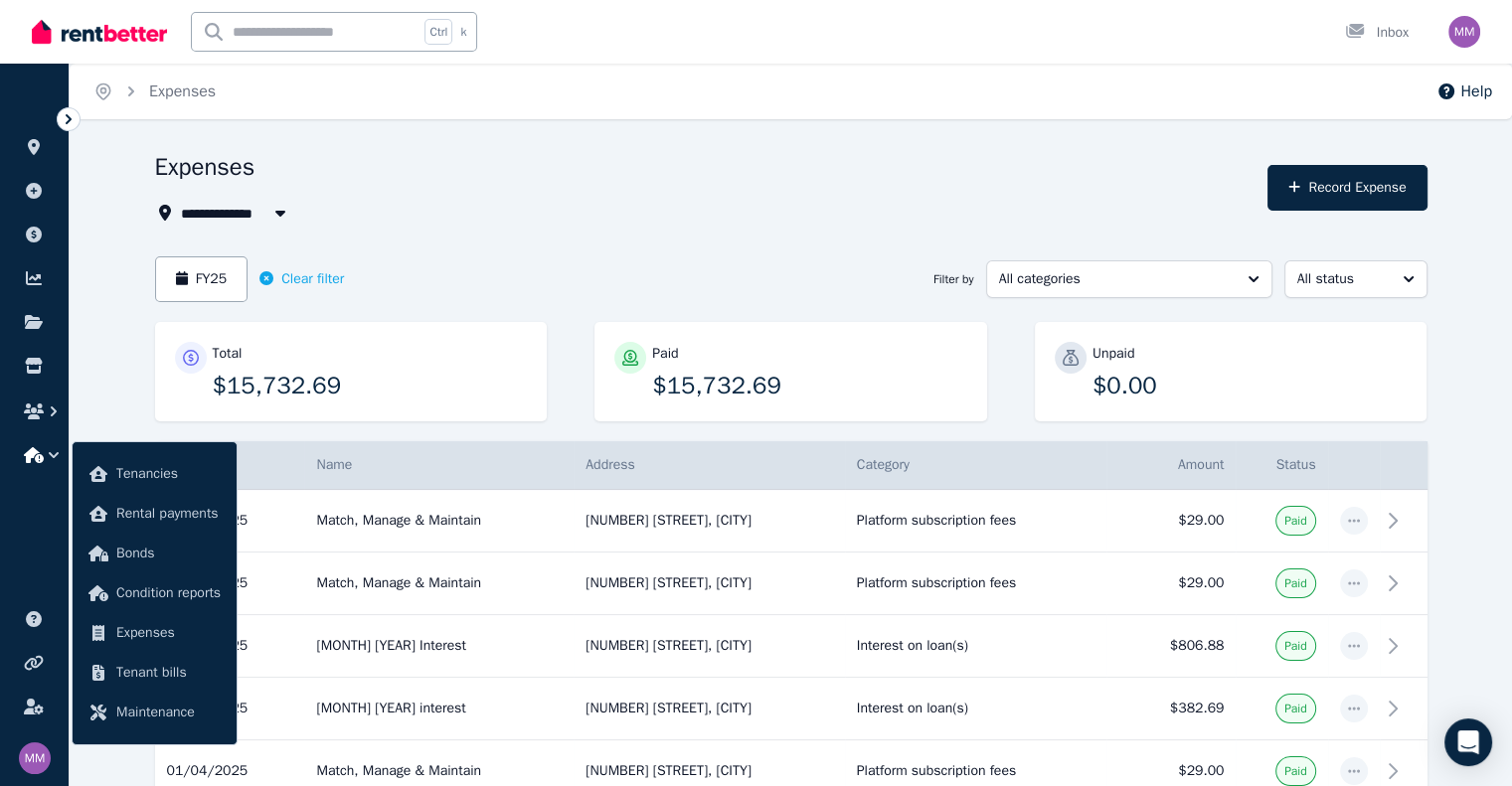 click on "FY25 Clear filter Filter by All categories All status" at bounding box center [791, 279] 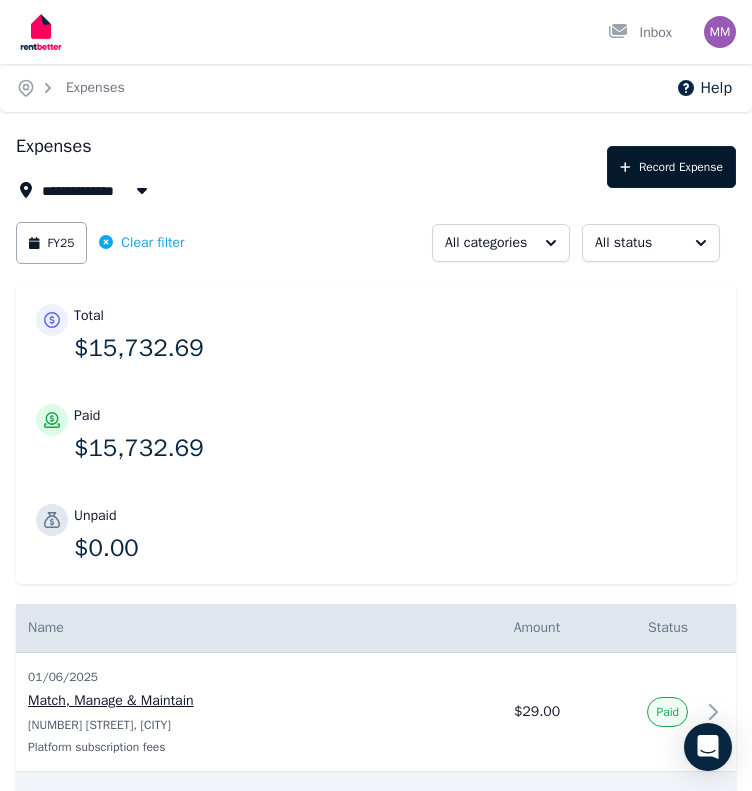 click on "Record Expense" at bounding box center (671, 167) 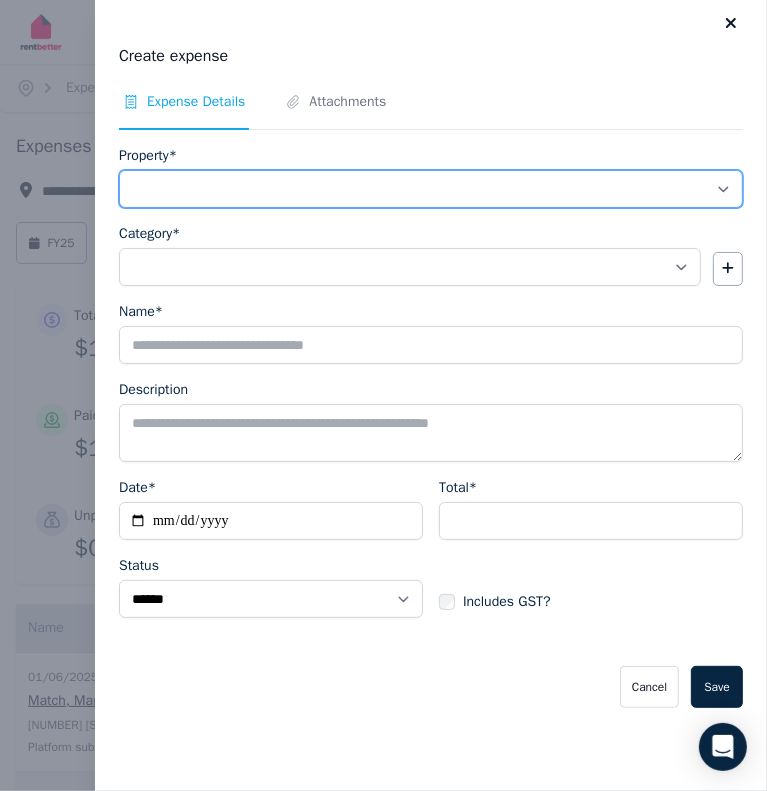 click on "**********" at bounding box center (431, 189) 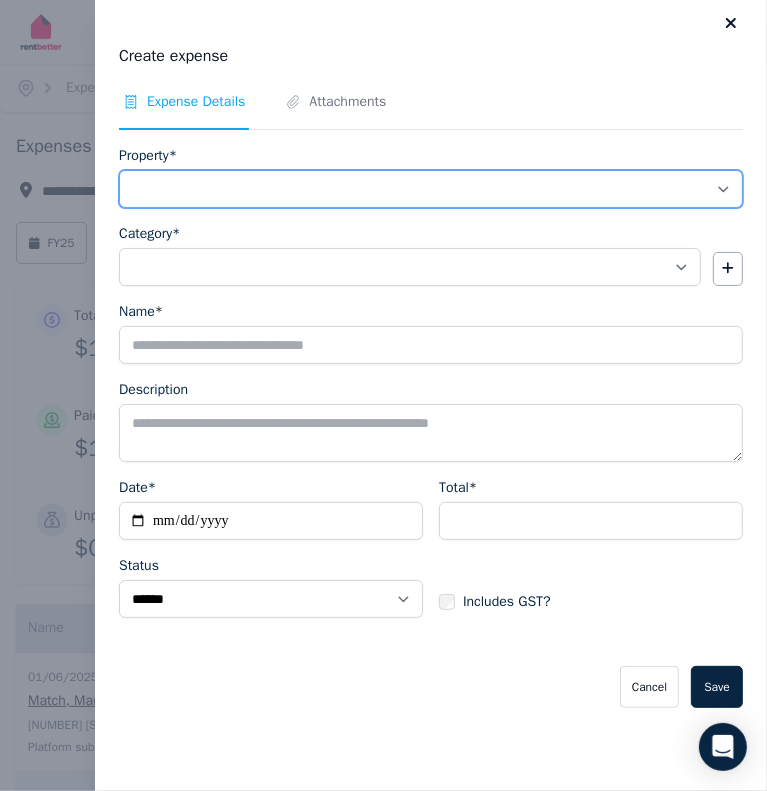 select on "**********" 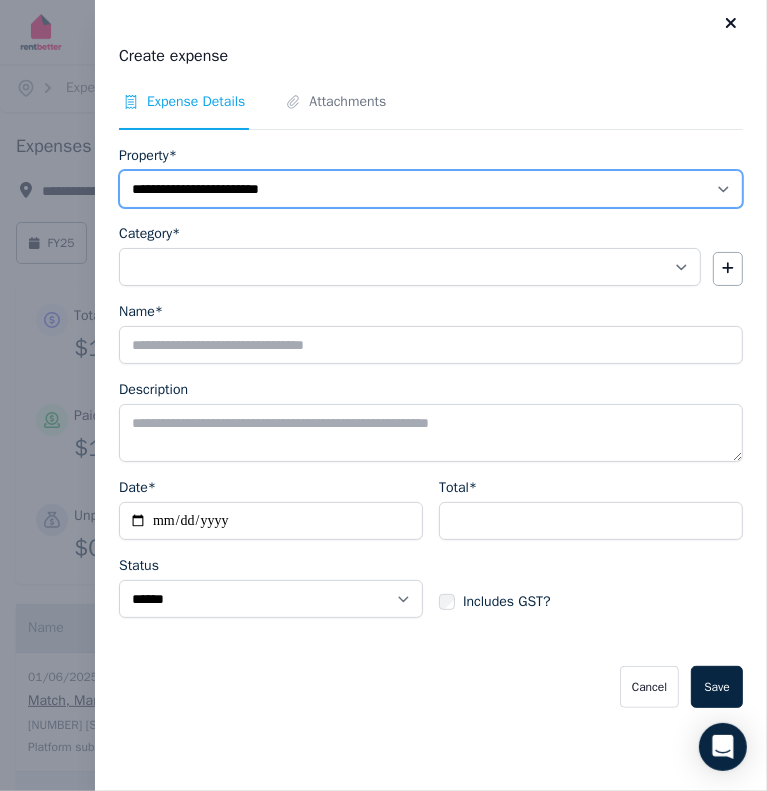 click on "**********" at bounding box center [431, 189] 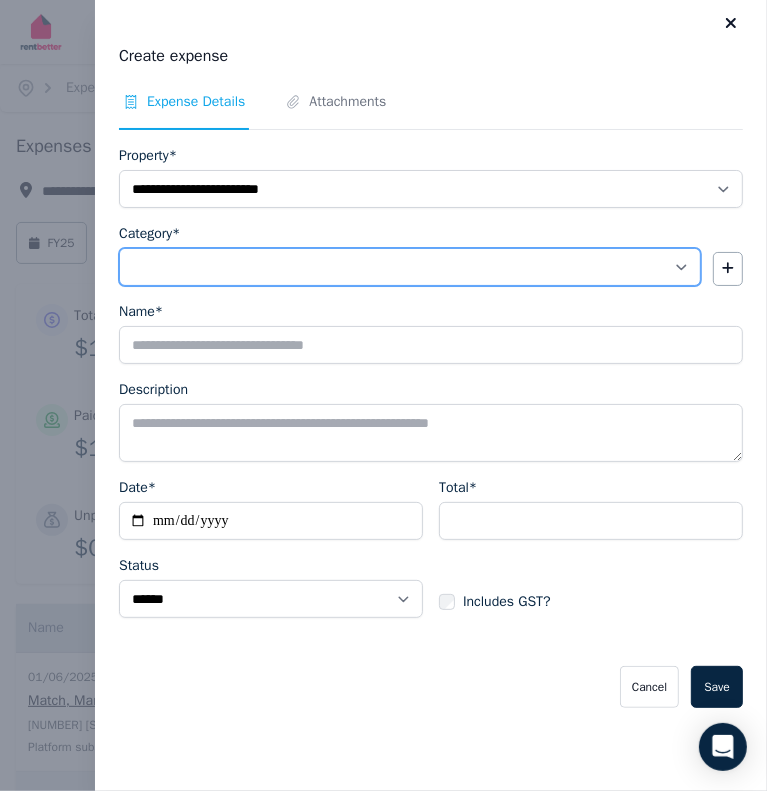 click on "**********" at bounding box center (410, 267) 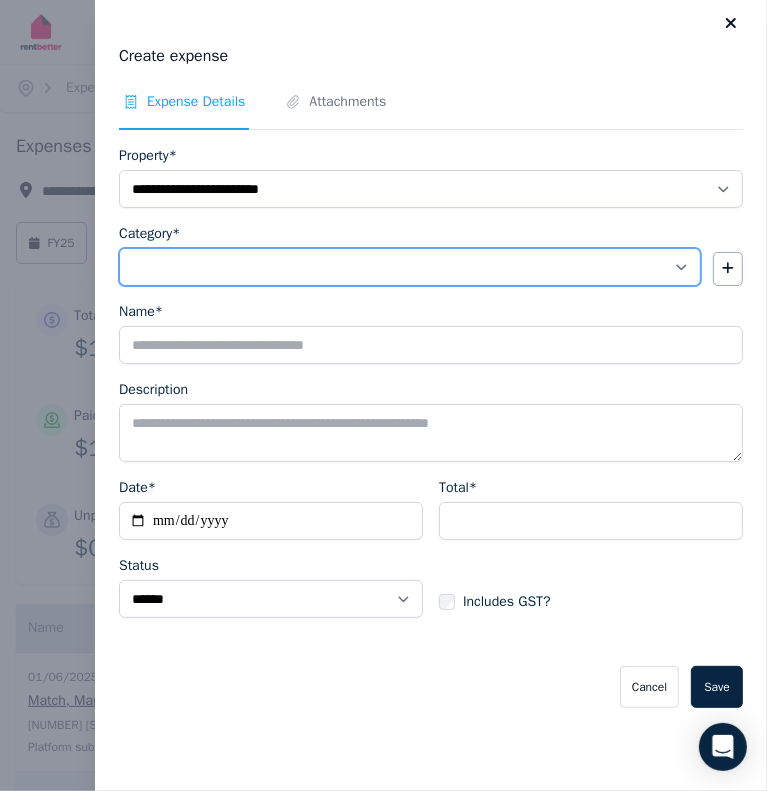 select on "**********" 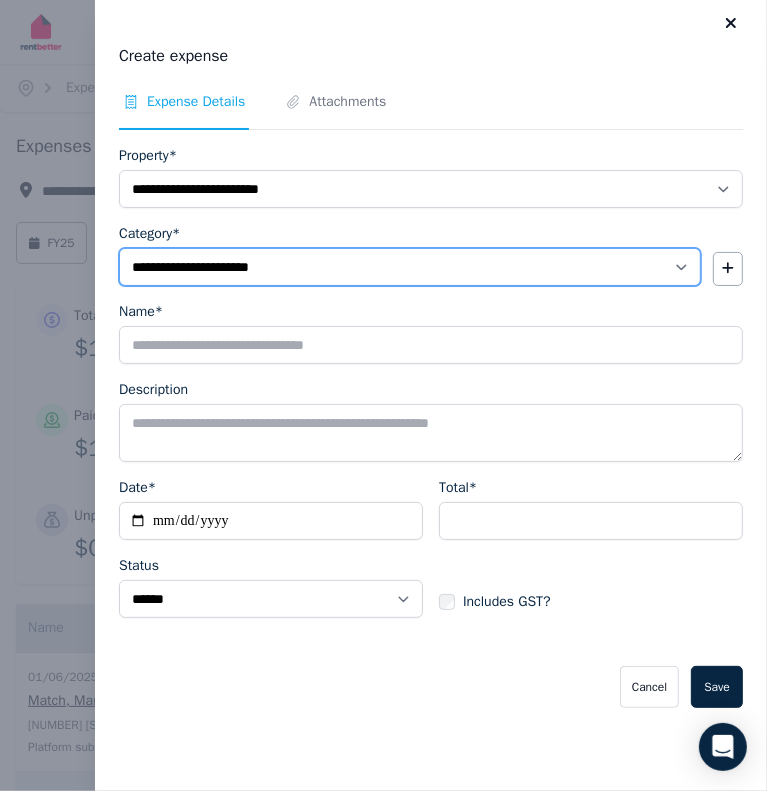 click on "**********" at bounding box center (410, 267) 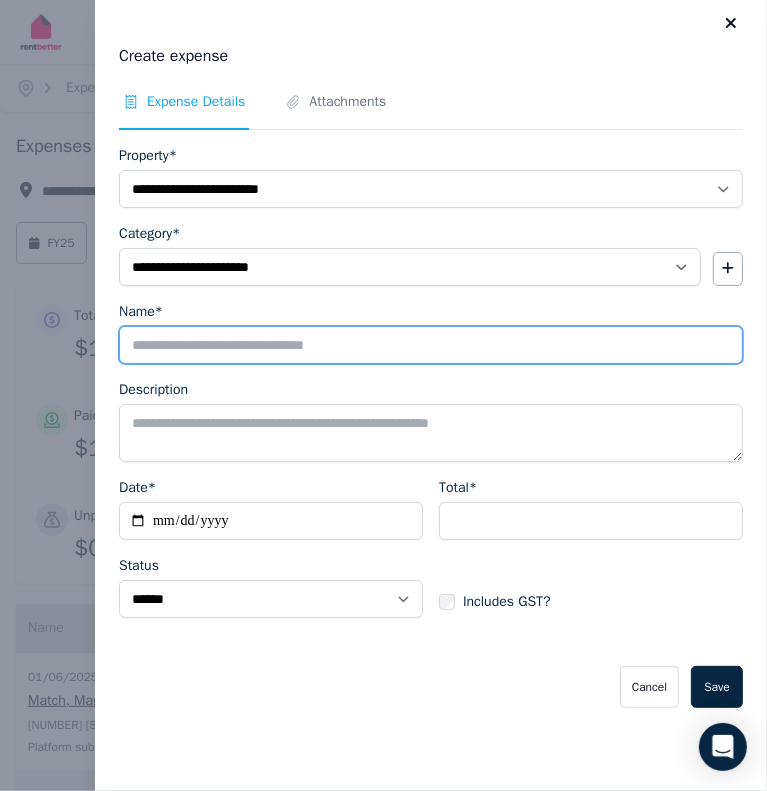 click on "Name*" at bounding box center [431, 345] 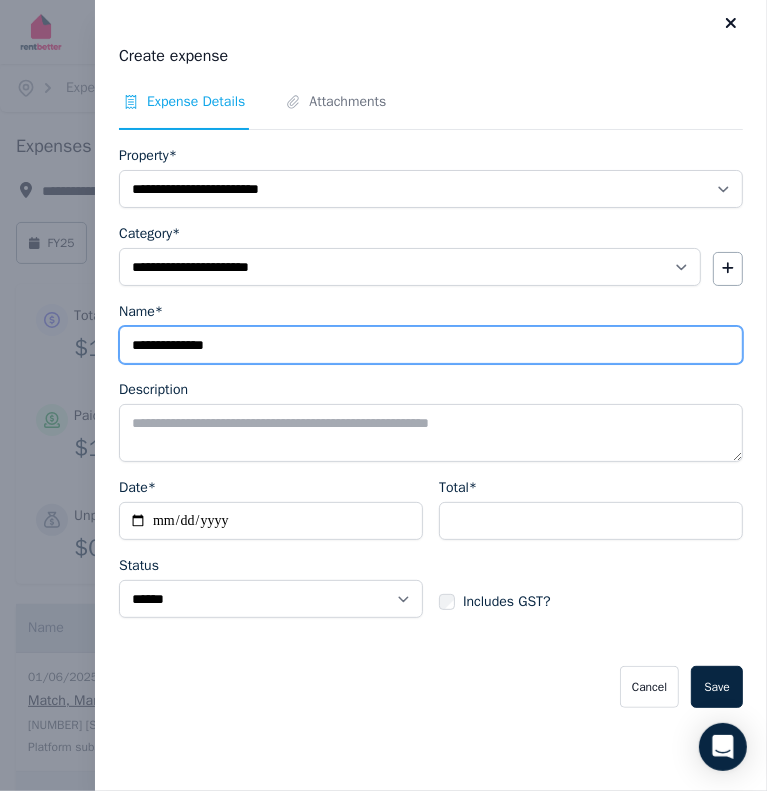 type on "**********" 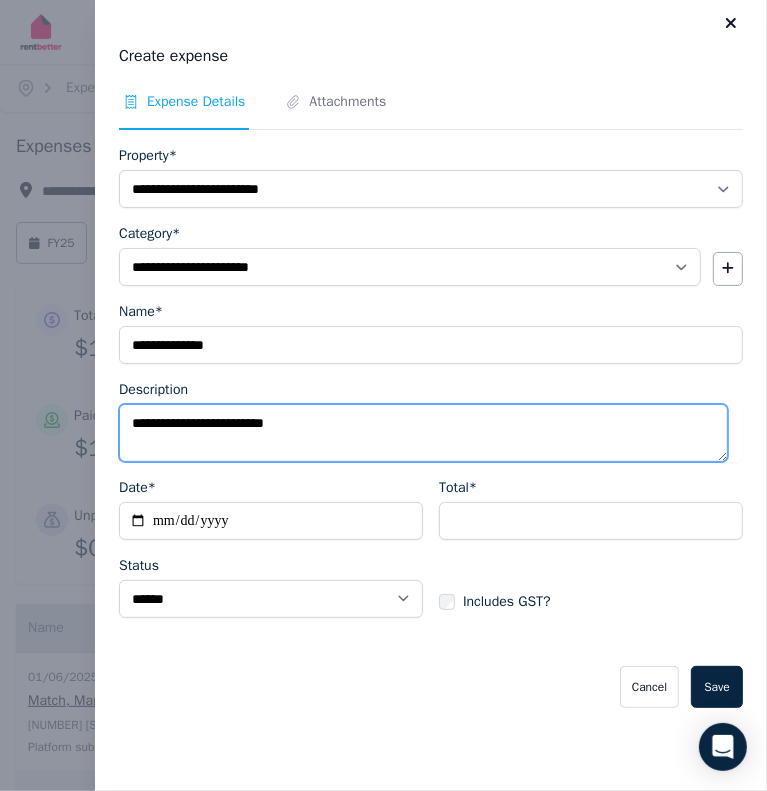 type on "**********" 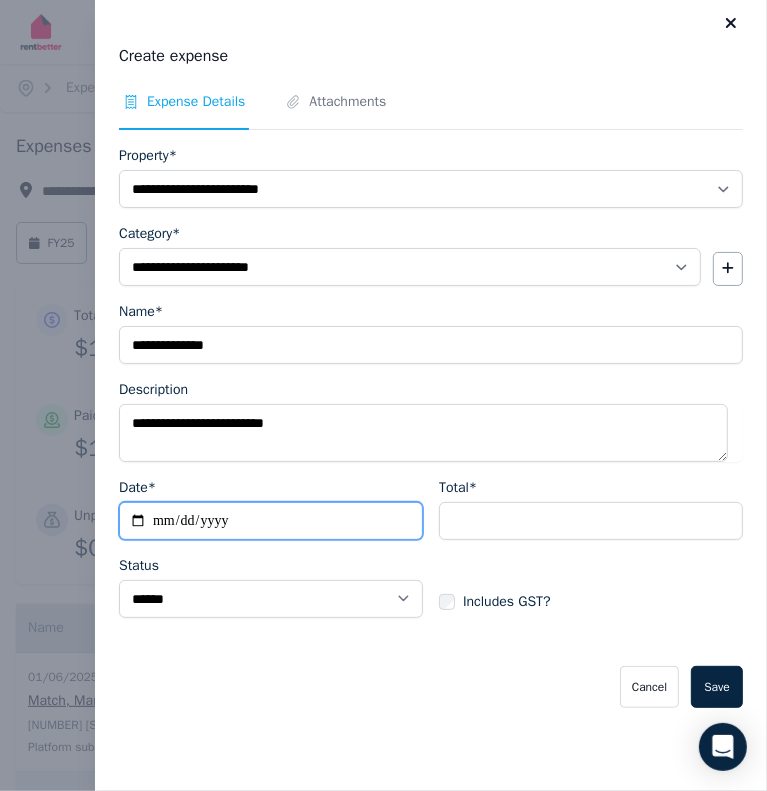 click on "Date*" at bounding box center [271, 521] 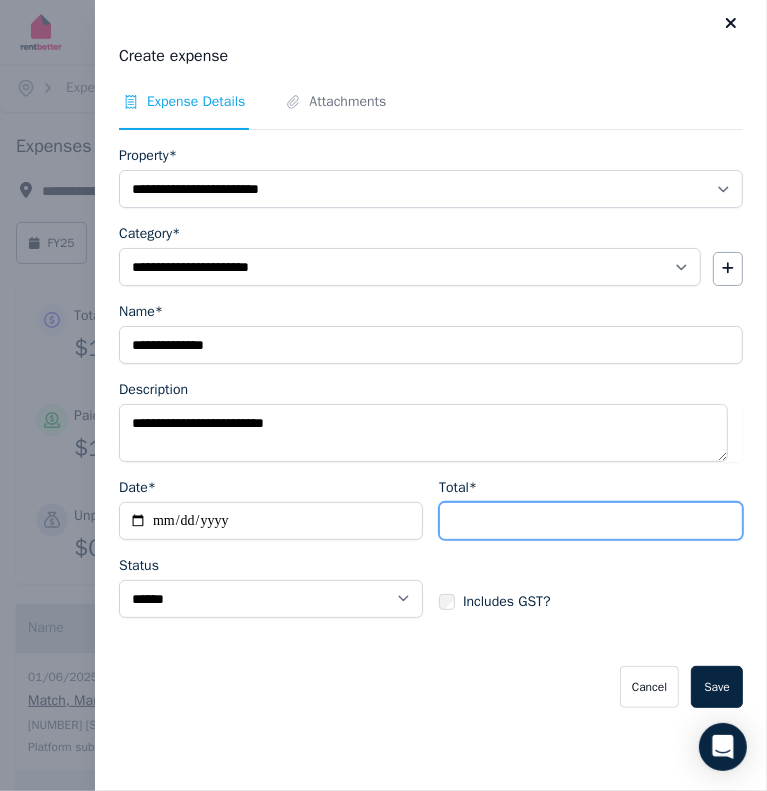 click on "Total*" at bounding box center [591, 521] 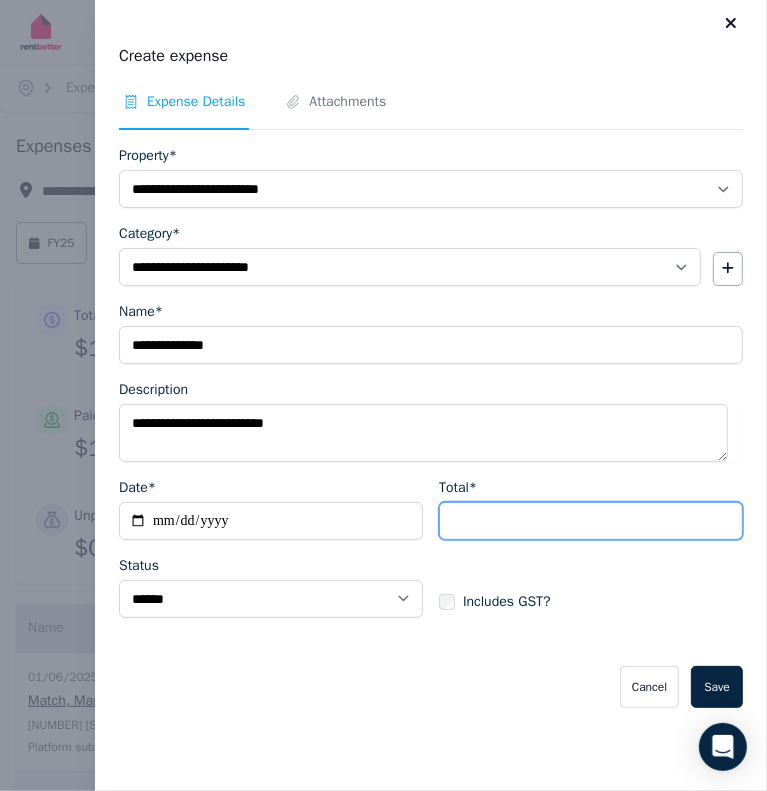 type on "*******" 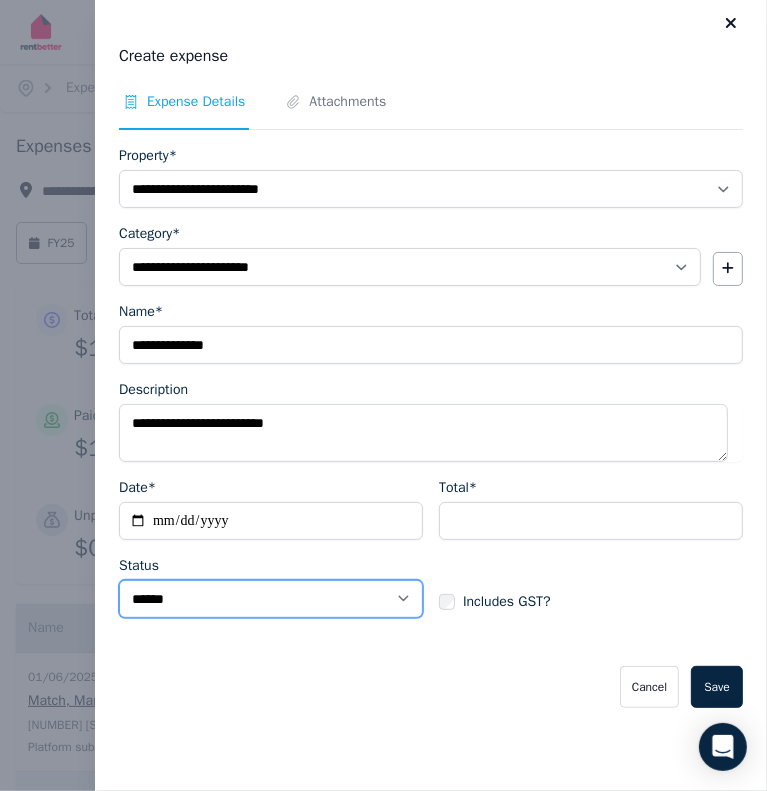 click on "****** ****" at bounding box center [271, 599] 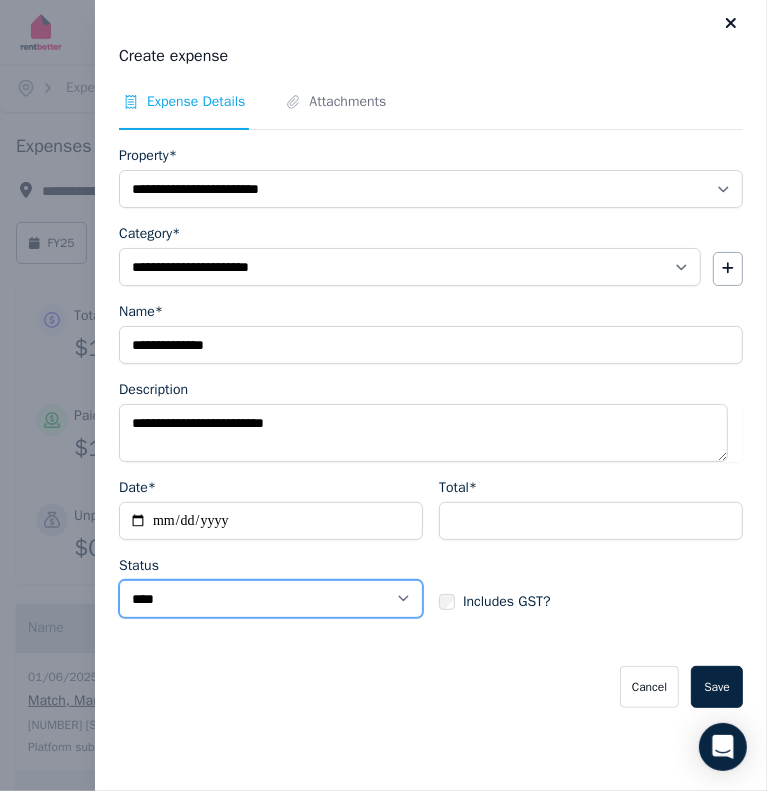 click on "****** ****" at bounding box center (271, 599) 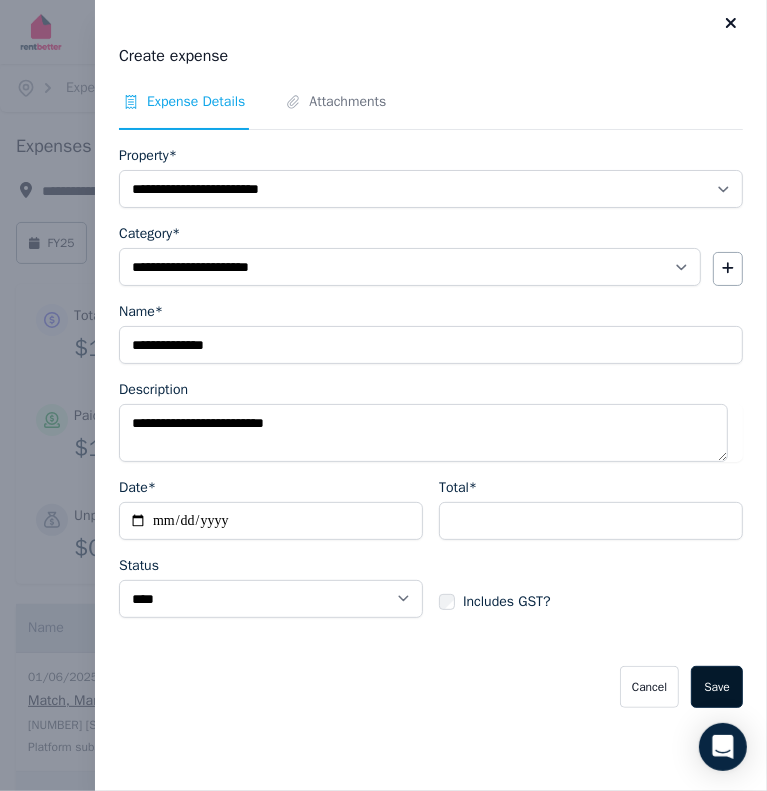 click on "Save" at bounding box center [717, 687] 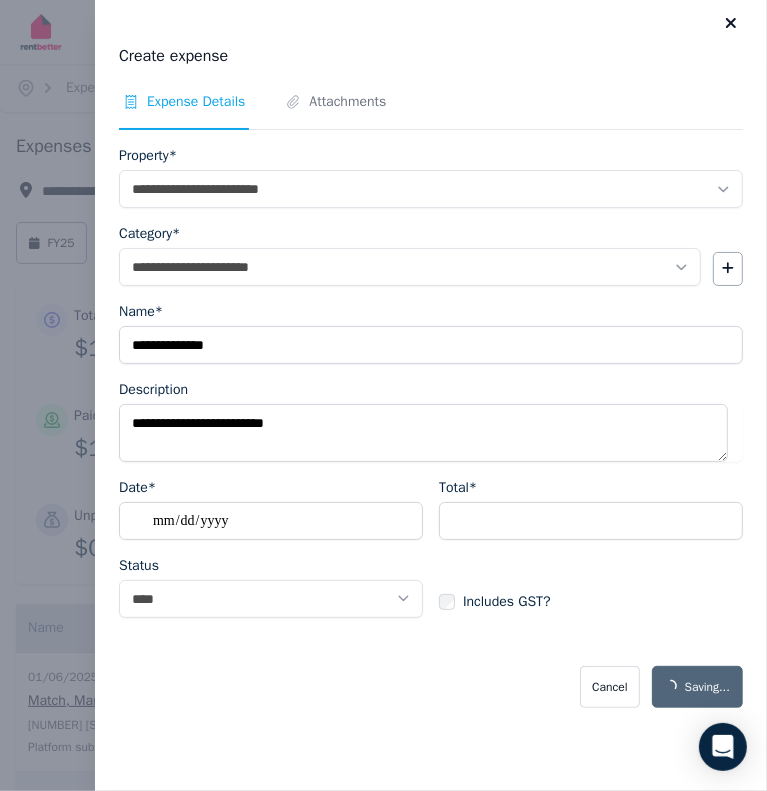 select on "**********" 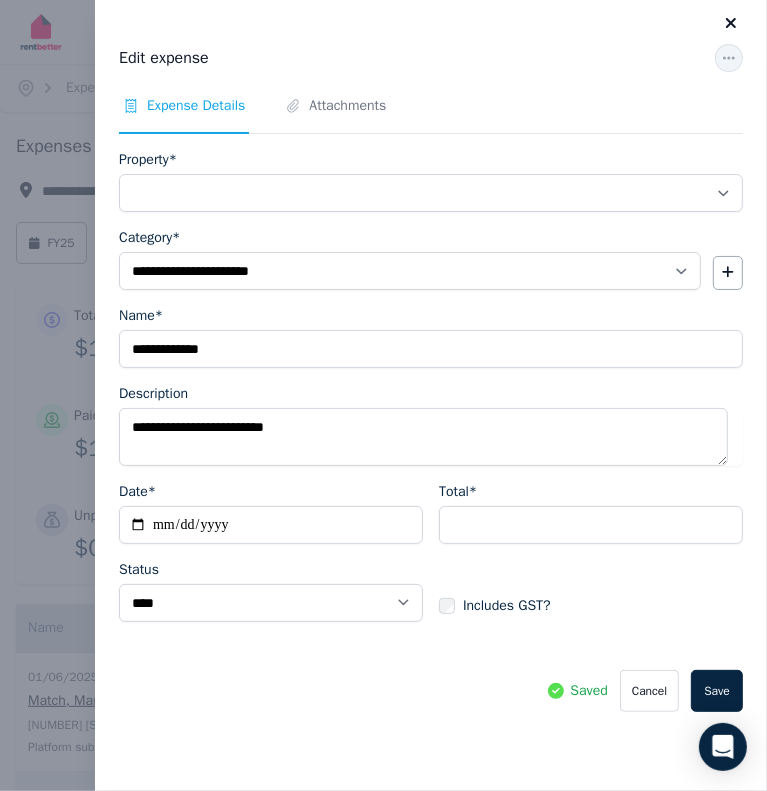 select on "**********" 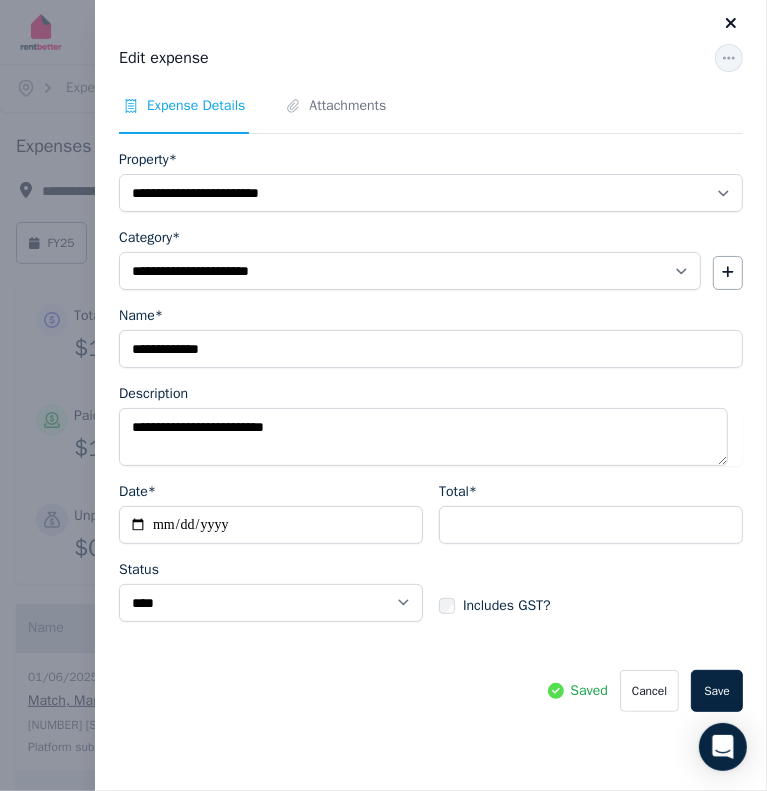 click 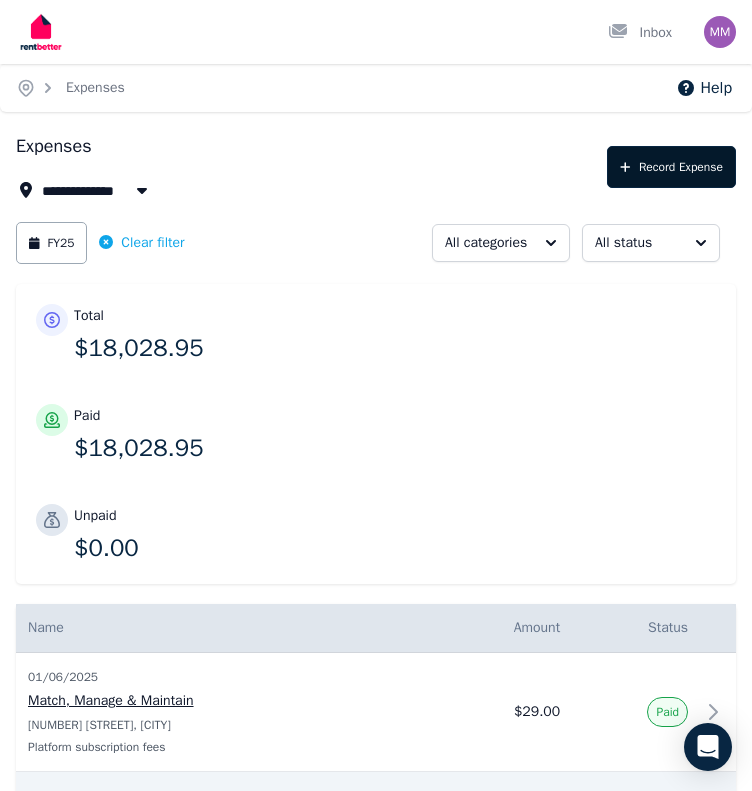 click on "Record Expense" at bounding box center [671, 167] 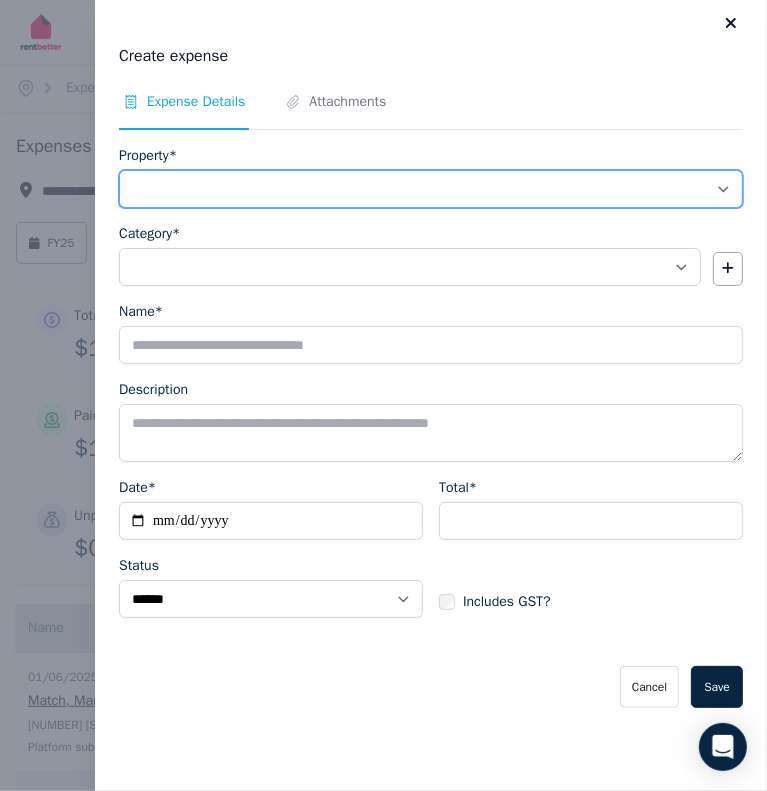 click on "**********" at bounding box center [431, 189] 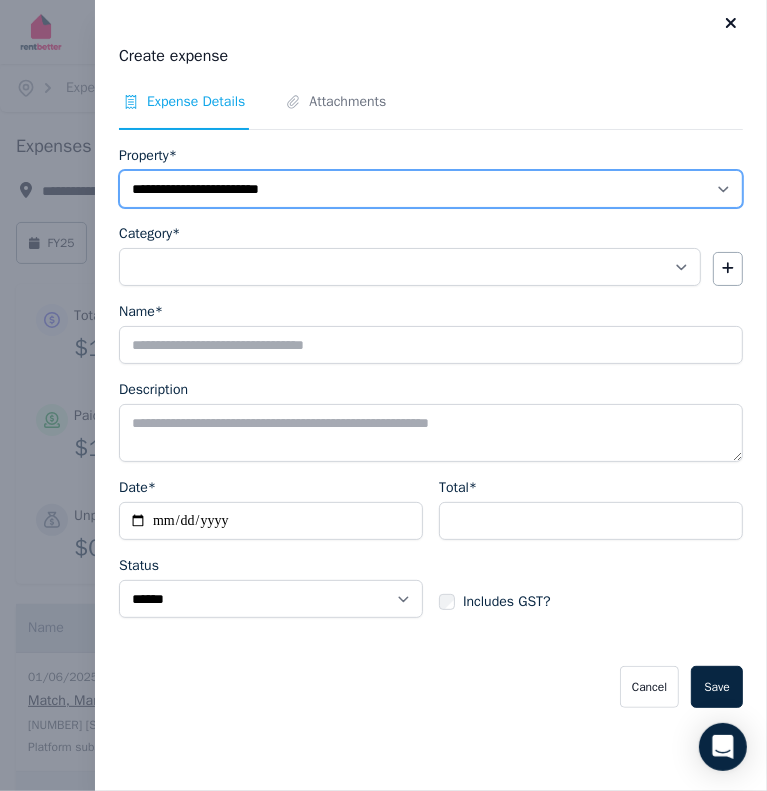 click on "**********" at bounding box center (431, 189) 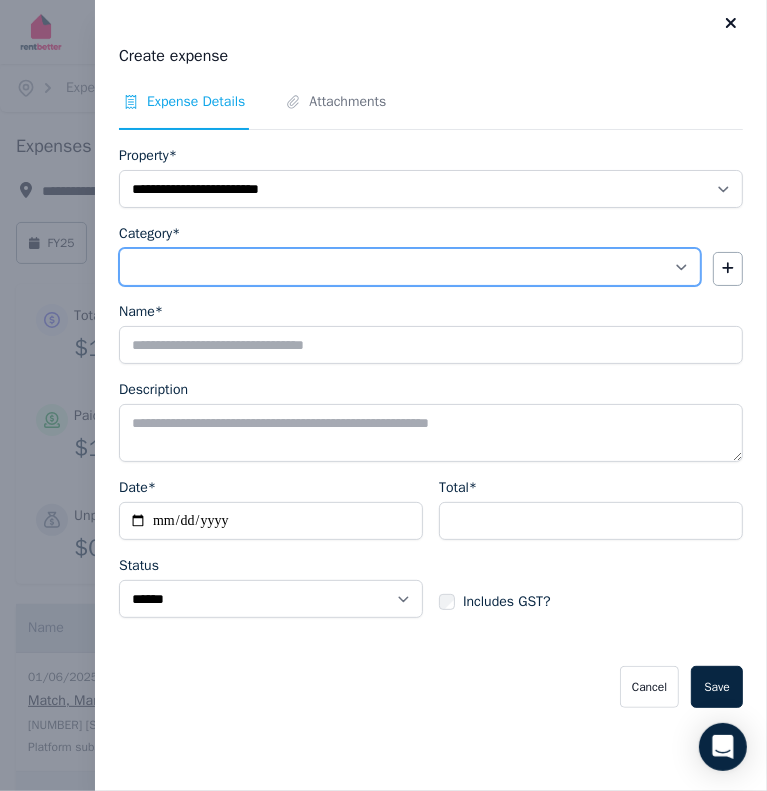 click on "**********" at bounding box center (410, 267) 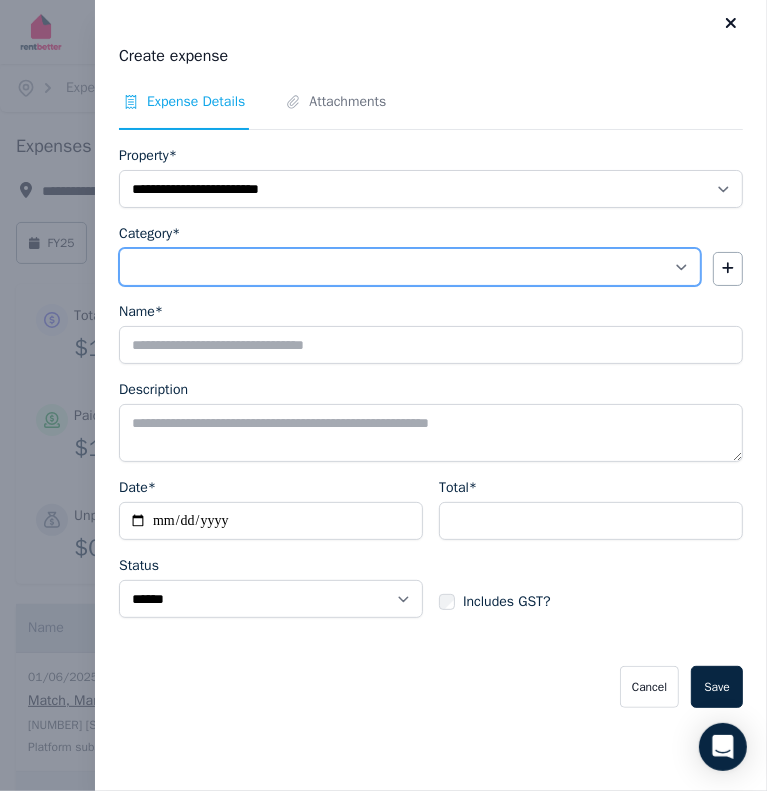 select on "**********" 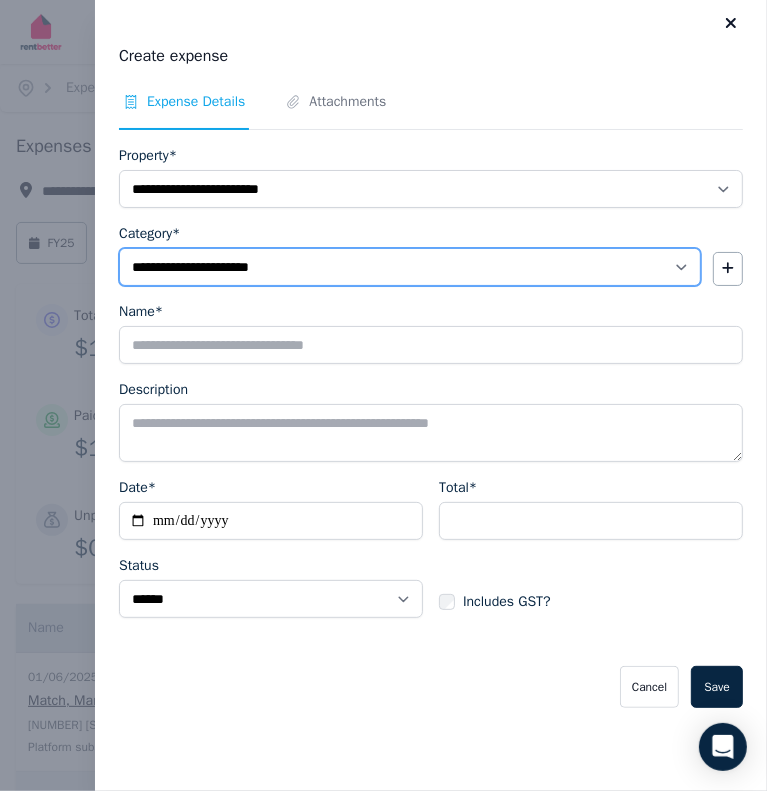 click on "**********" at bounding box center [410, 267] 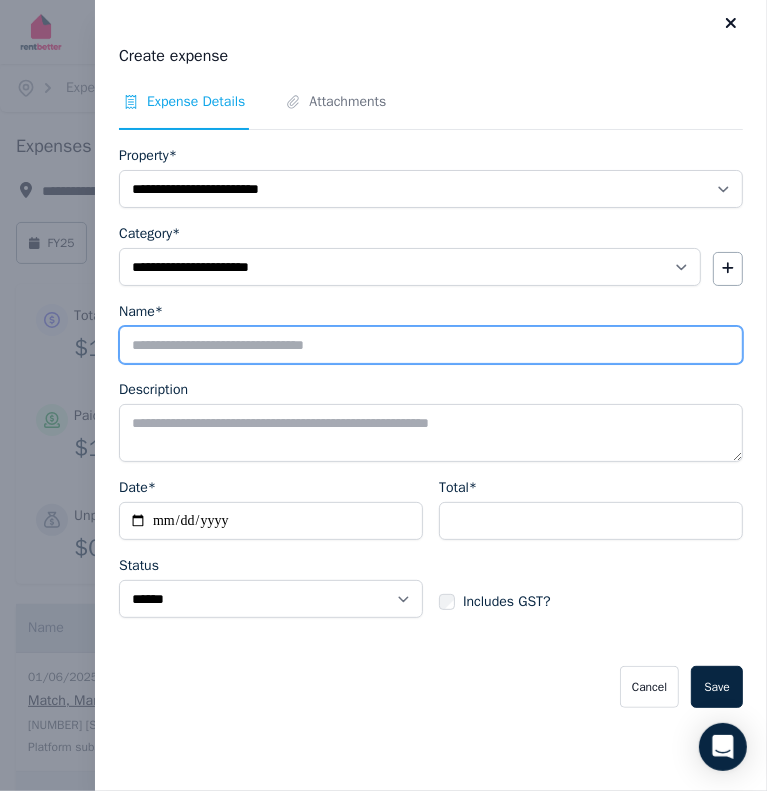 click on "Name*" at bounding box center (431, 345) 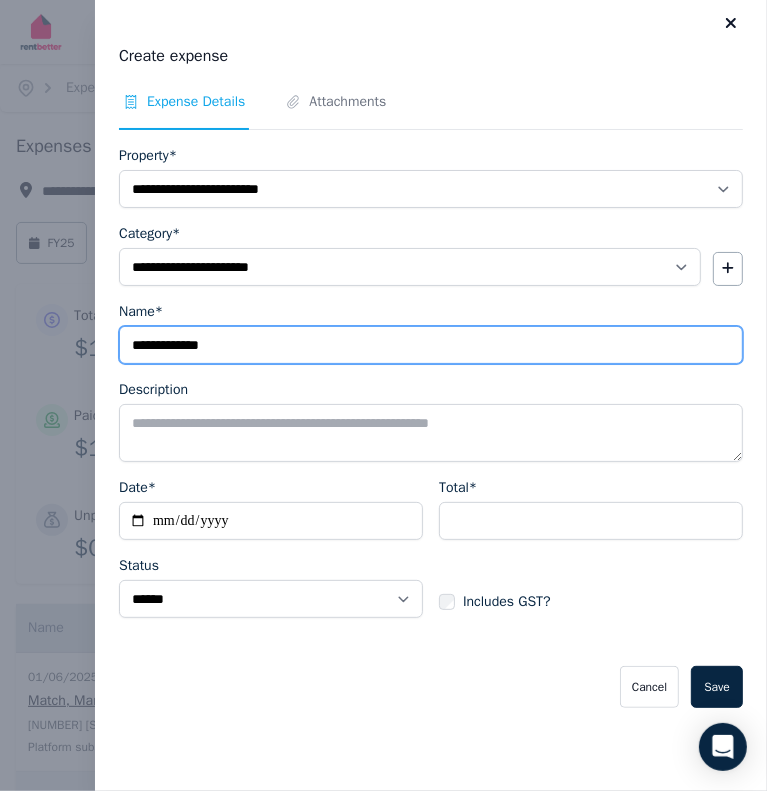 type on "**********" 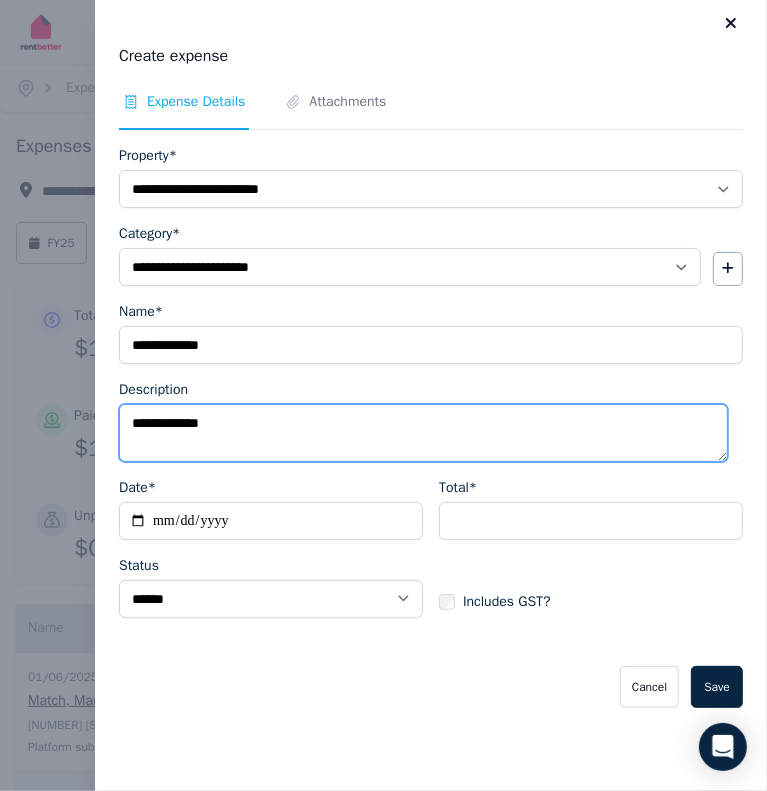 type on "**********" 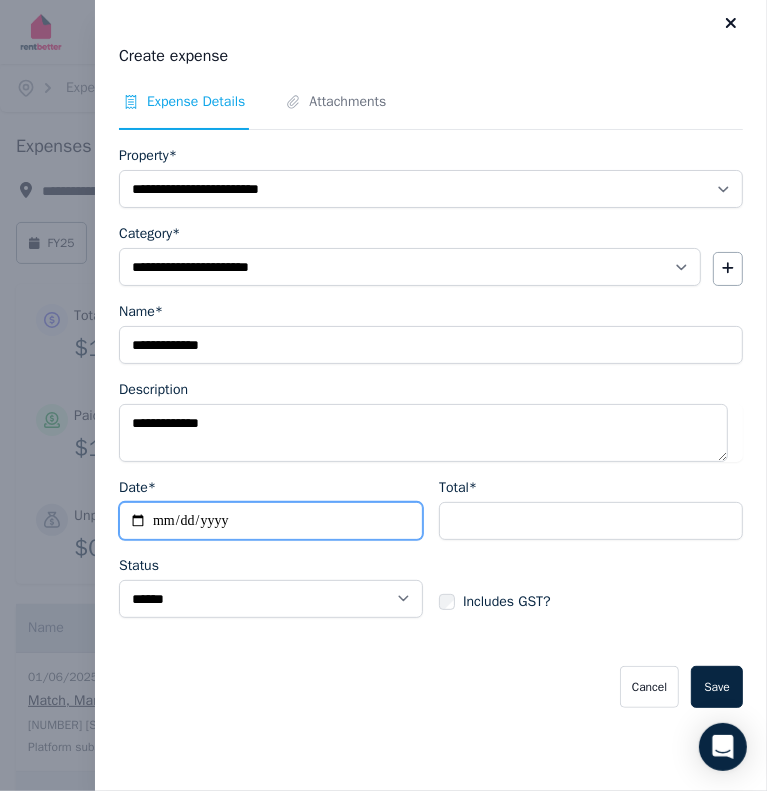type on "**********" 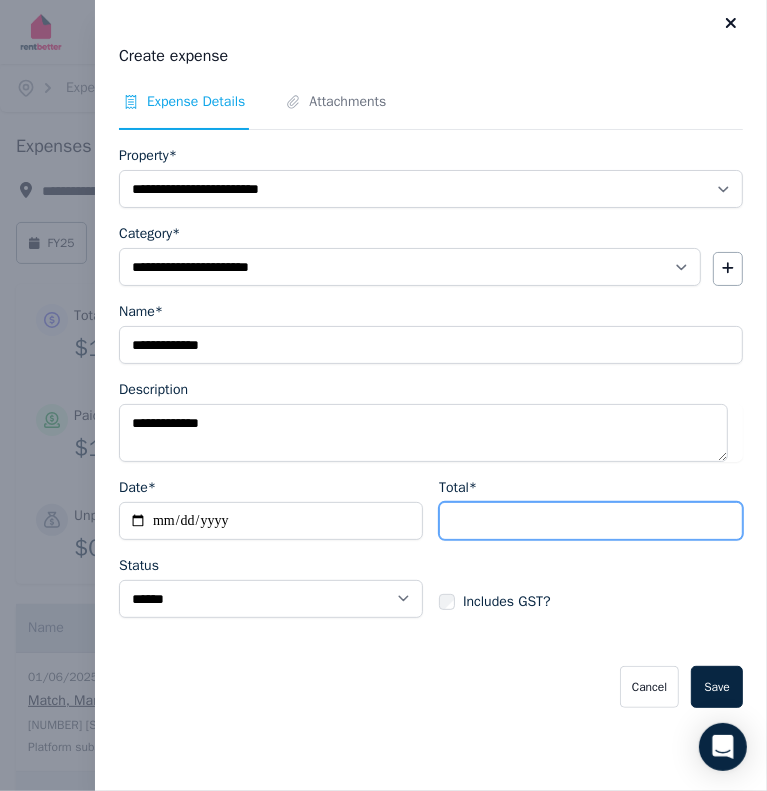 click on "Total*" at bounding box center [591, 521] 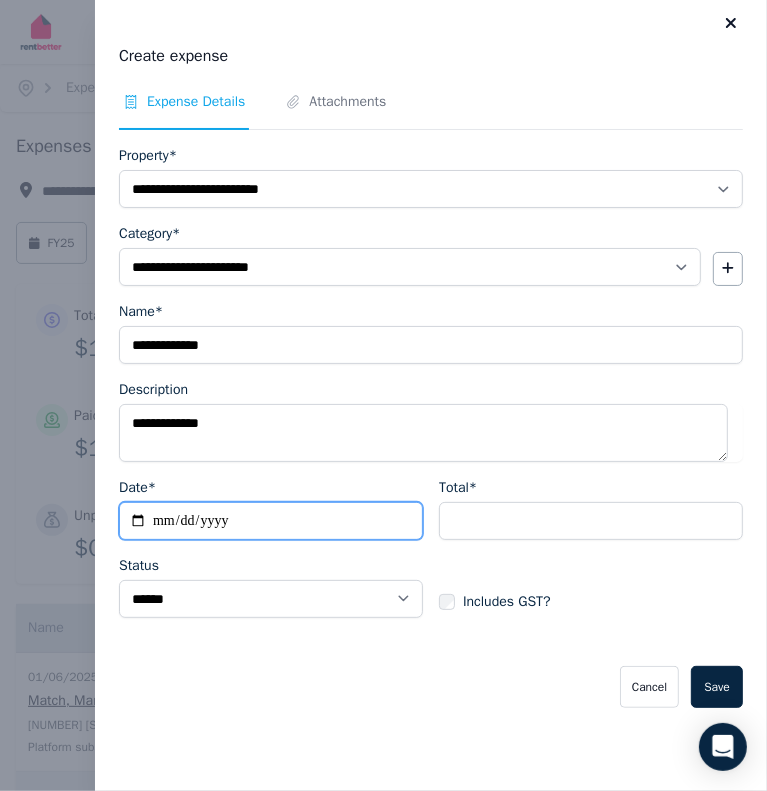 click on "**********" at bounding box center (271, 521) 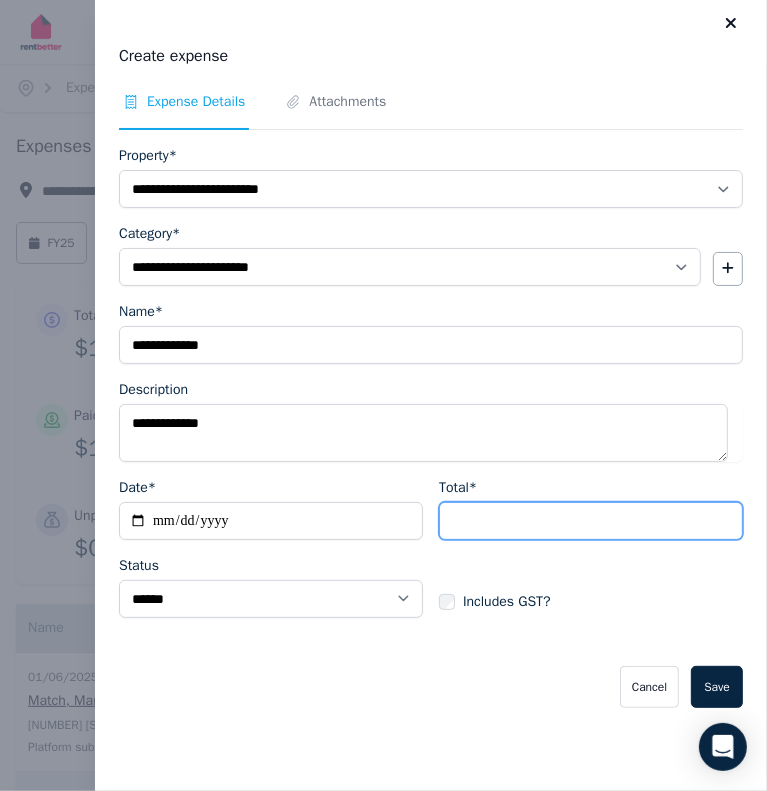 click on "Total*" at bounding box center [591, 521] 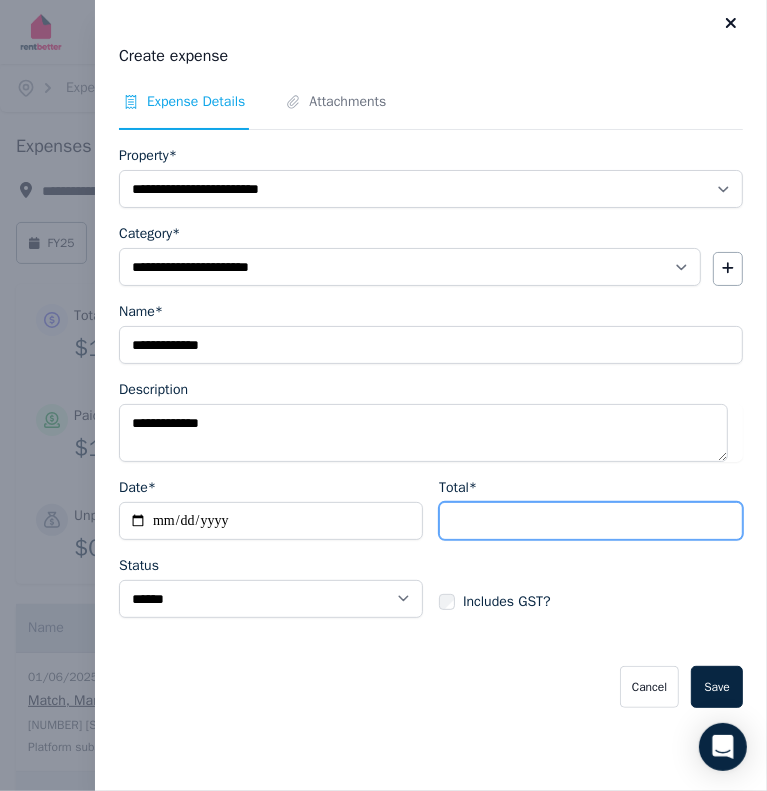 type on "***" 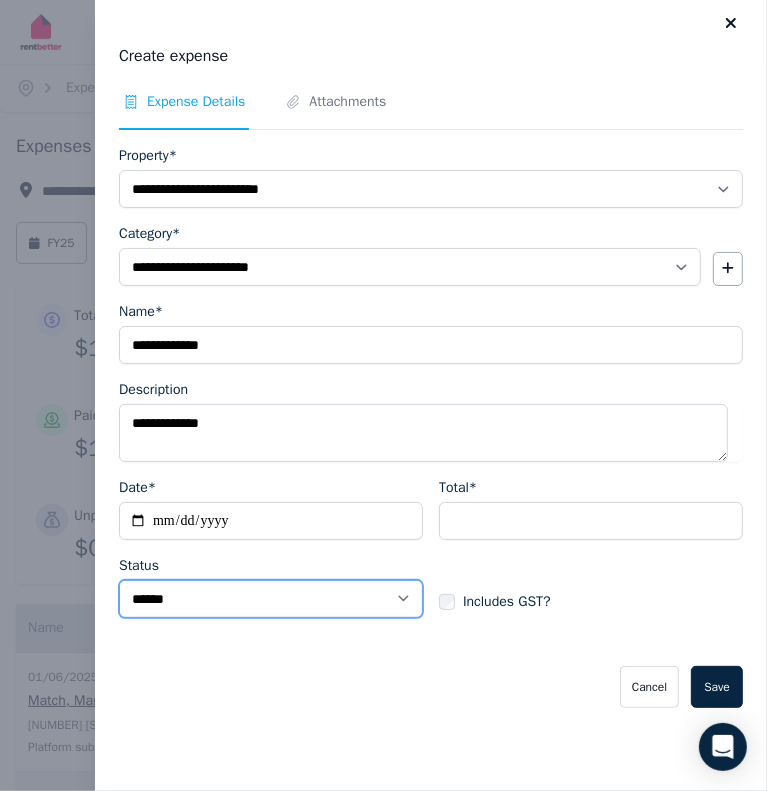 click on "****** ****" at bounding box center [271, 599] 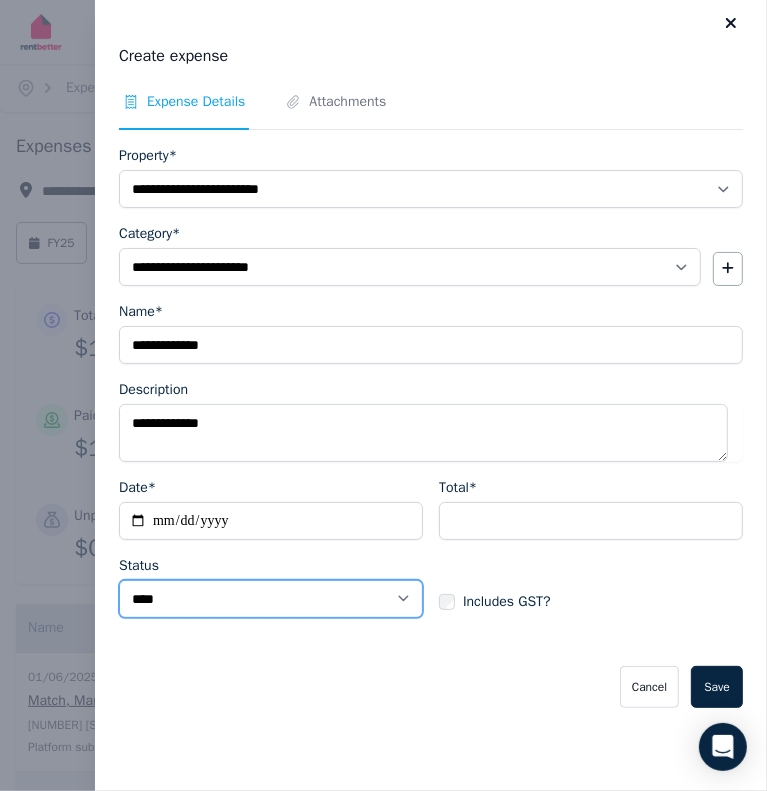 click on "****** ****" at bounding box center (271, 599) 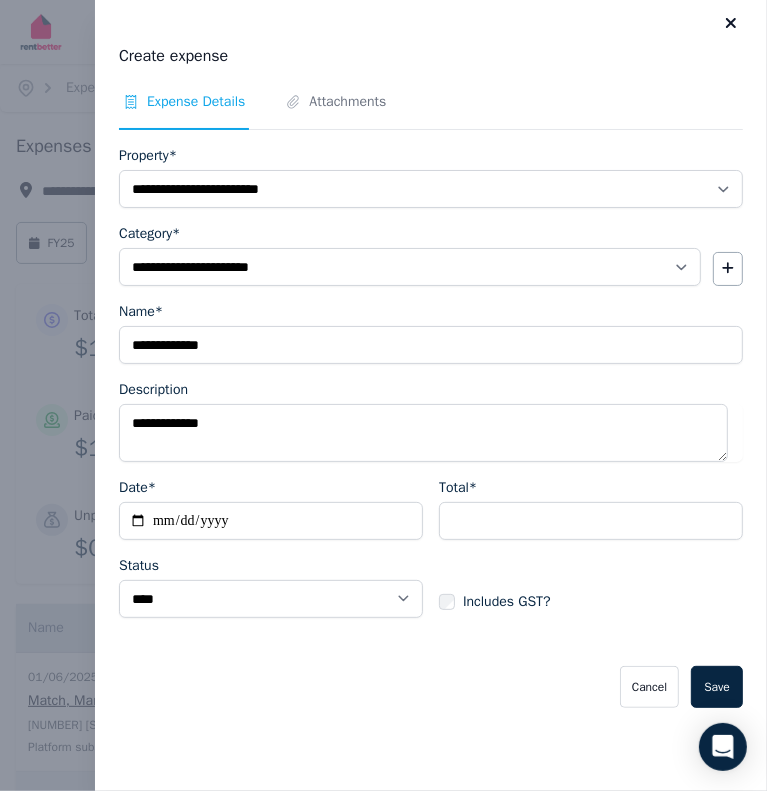 drag, startPoint x: 712, startPoint y: 686, endPoint x: 723, endPoint y: 687, distance: 11.045361 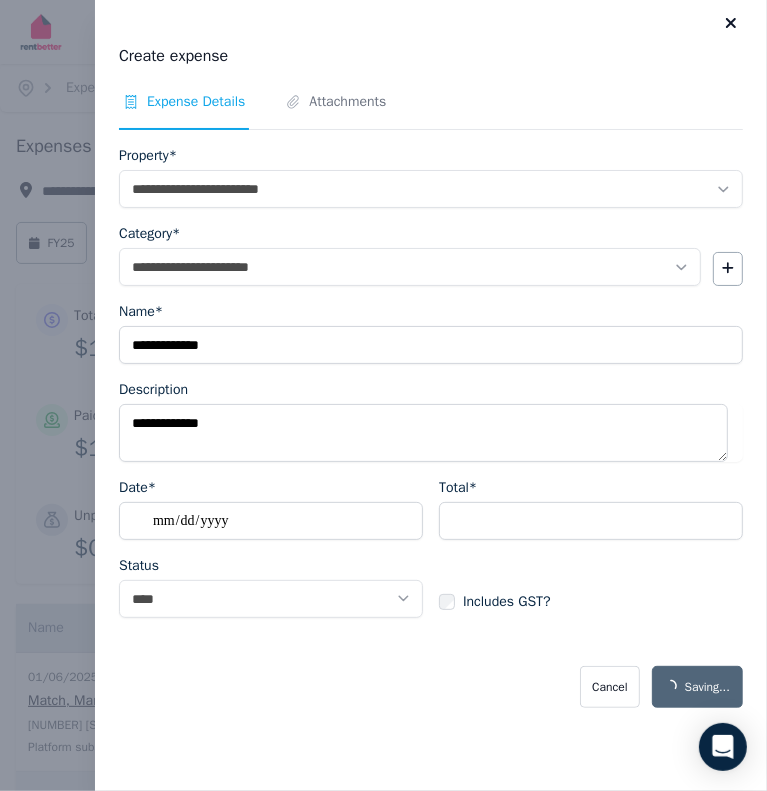 select on "**********" 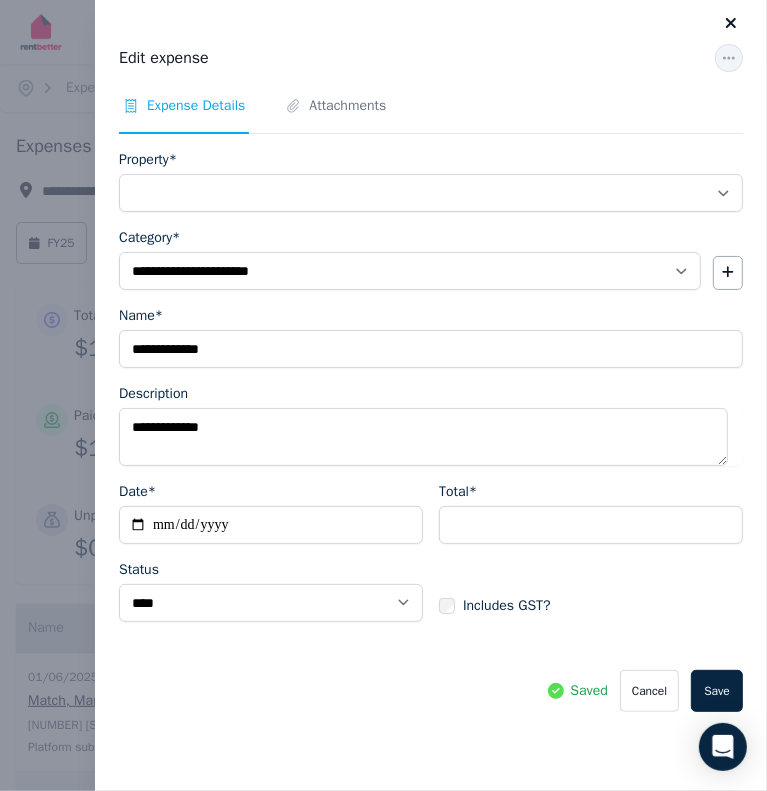 select on "**********" 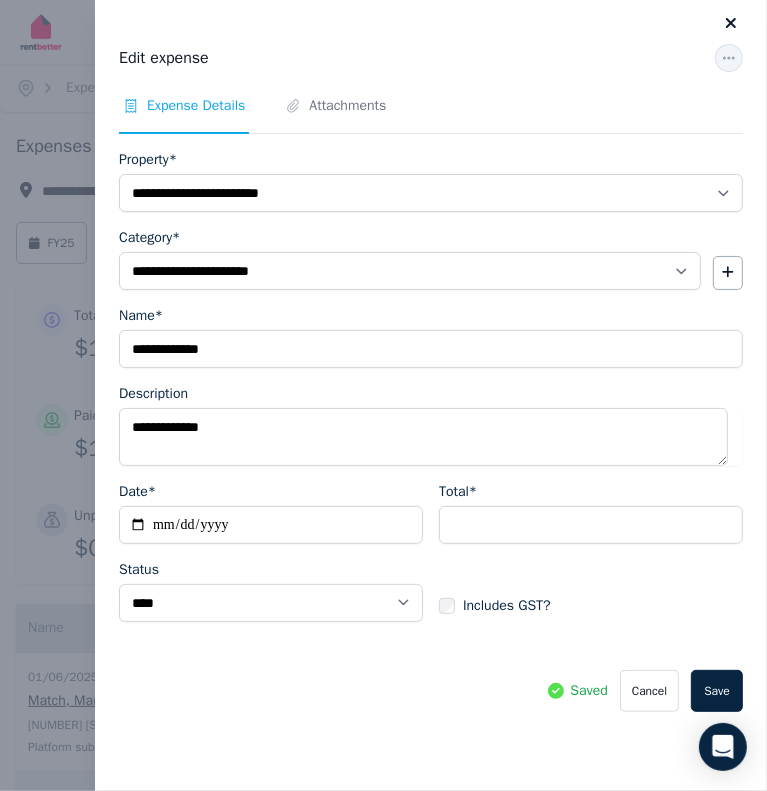 click 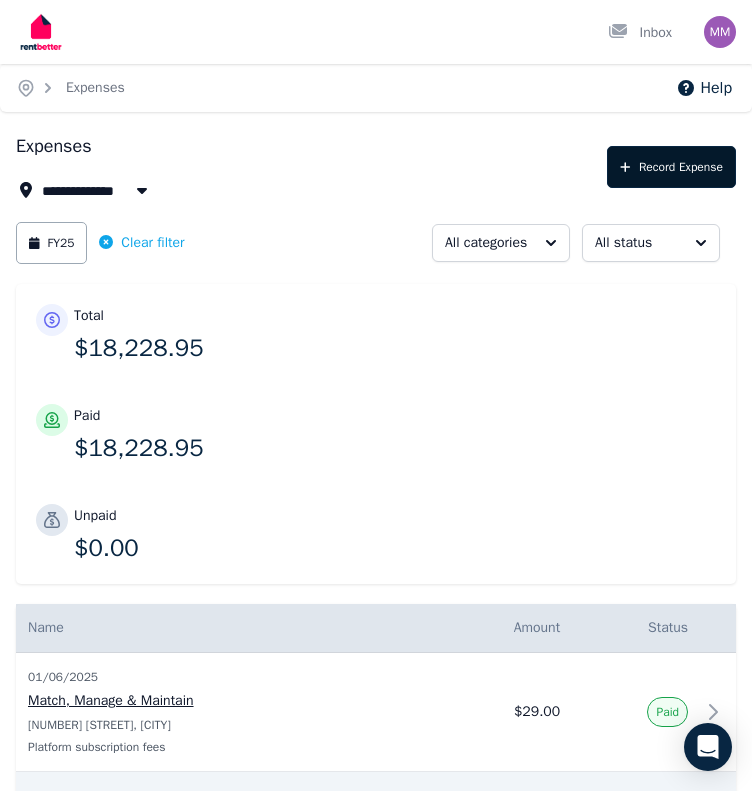 click on "Record Expense" at bounding box center (671, 167) 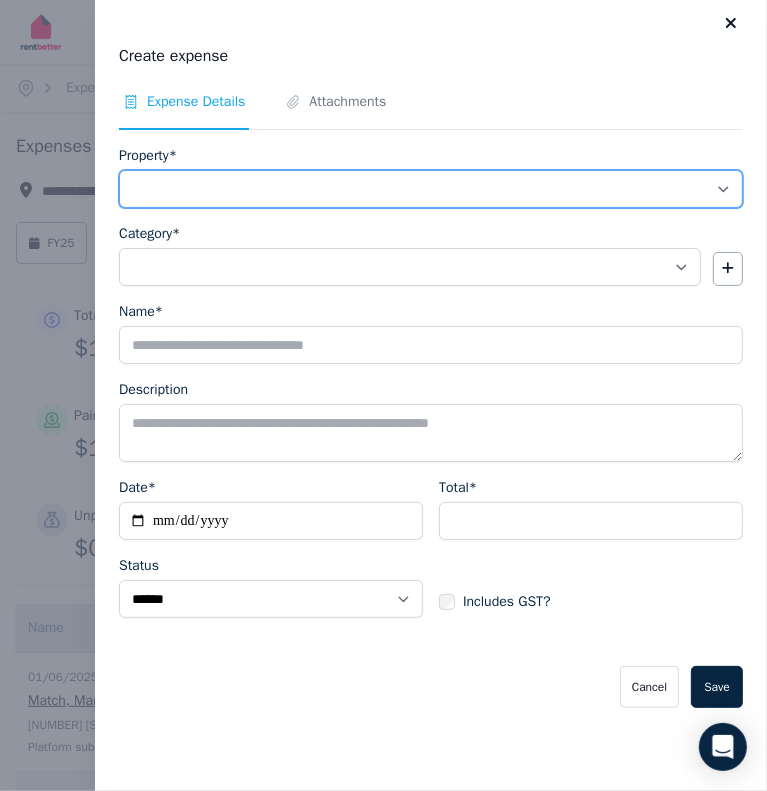 click on "**********" at bounding box center (431, 189) 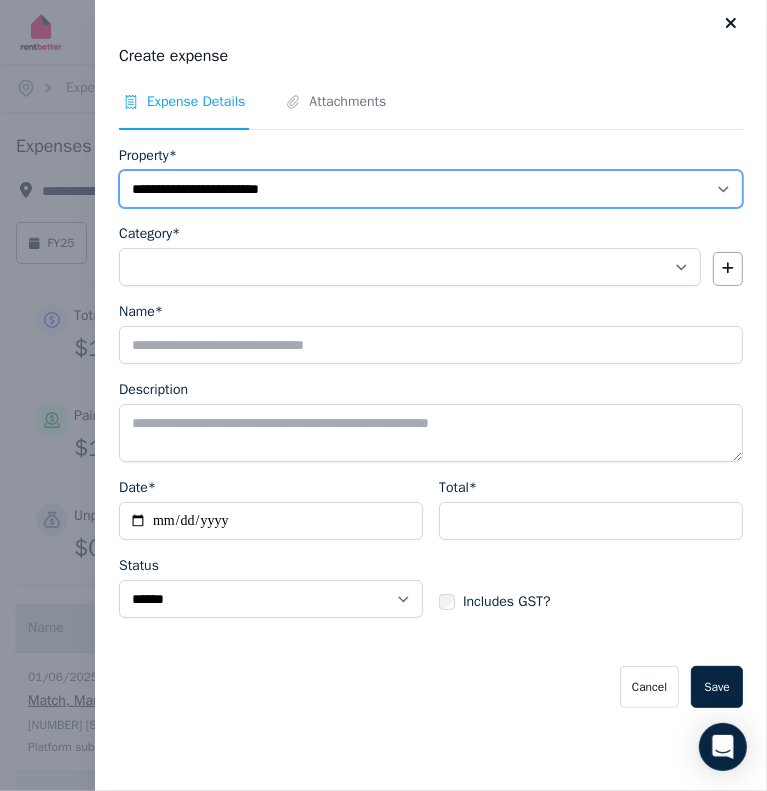 click on "**********" at bounding box center (431, 189) 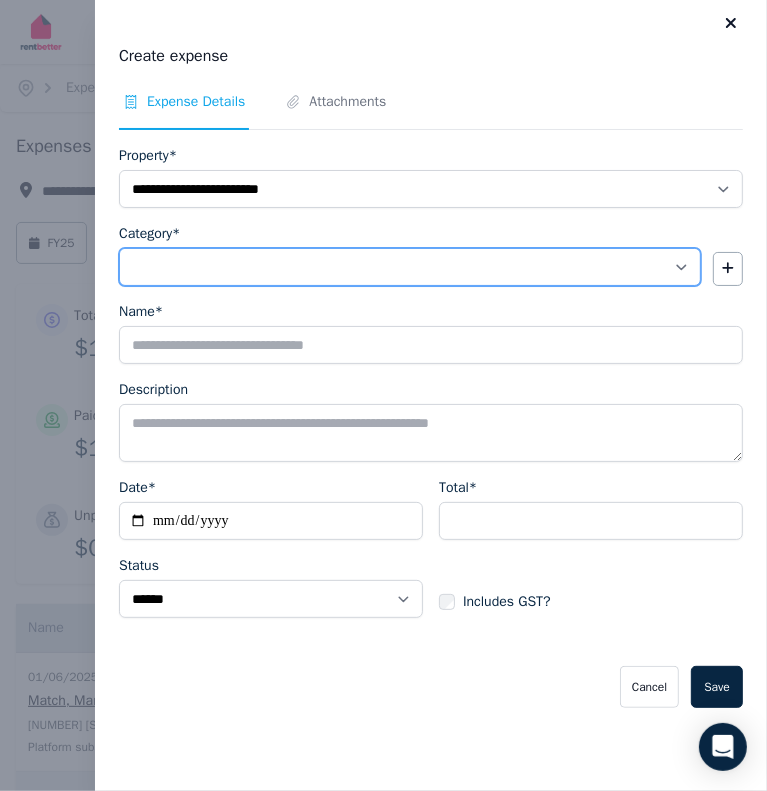click on "**********" at bounding box center [410, 267] 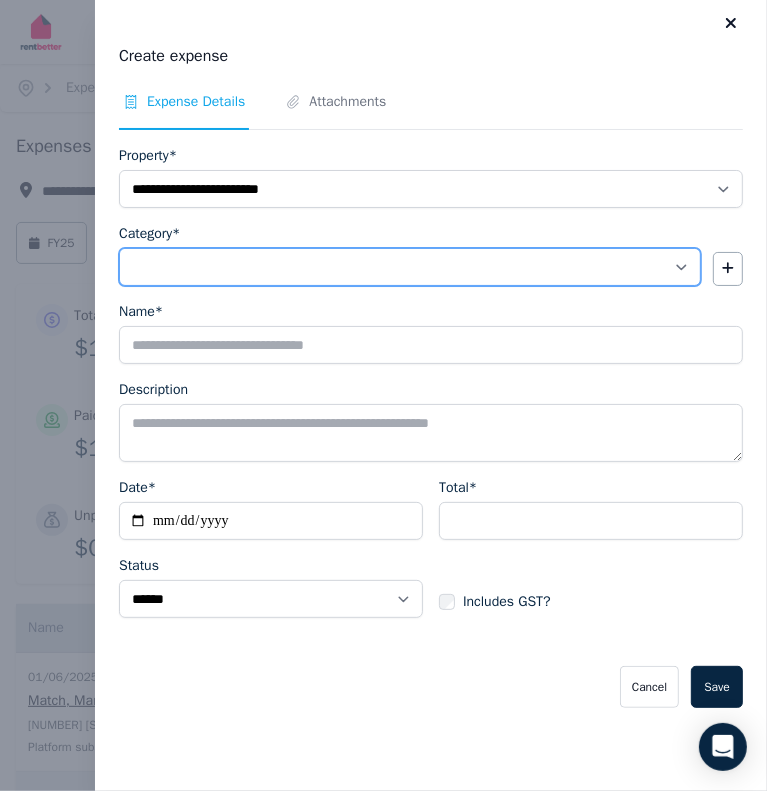 select on "**********" 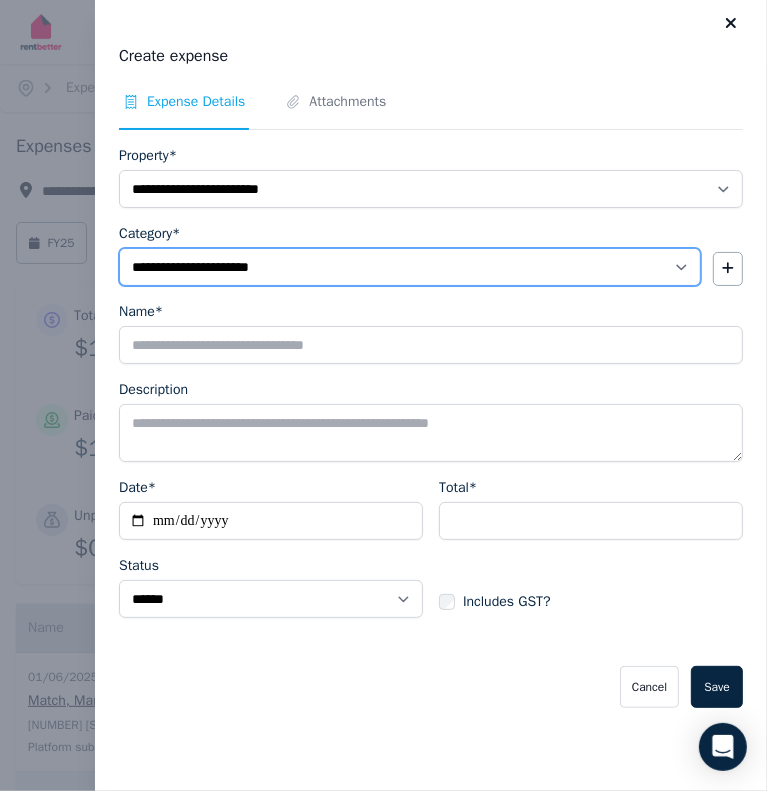 click on "**********" at bounding box center [410, 267] 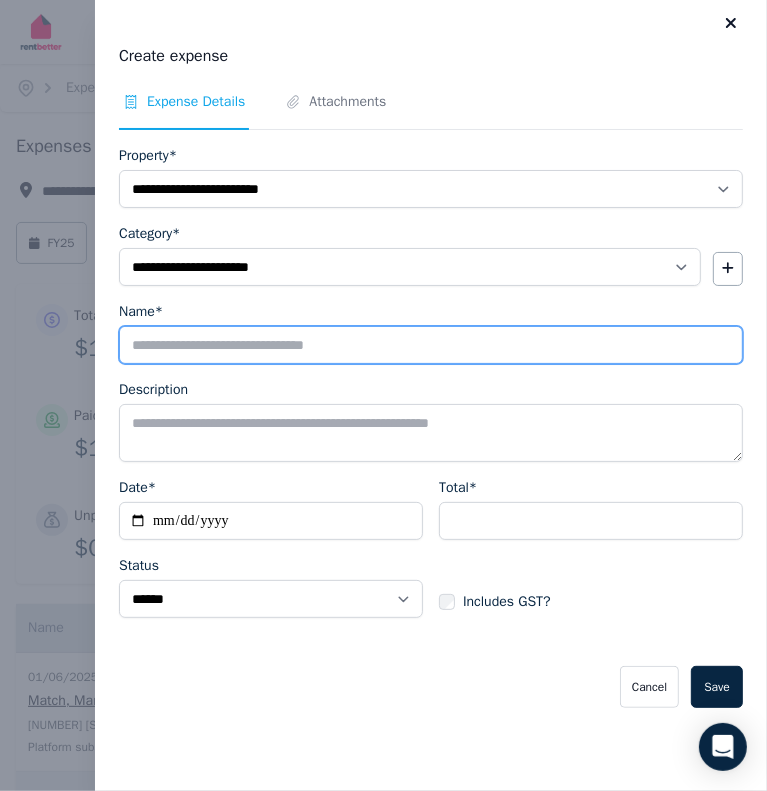 click on "Name*" at bounding box center [431, 345] 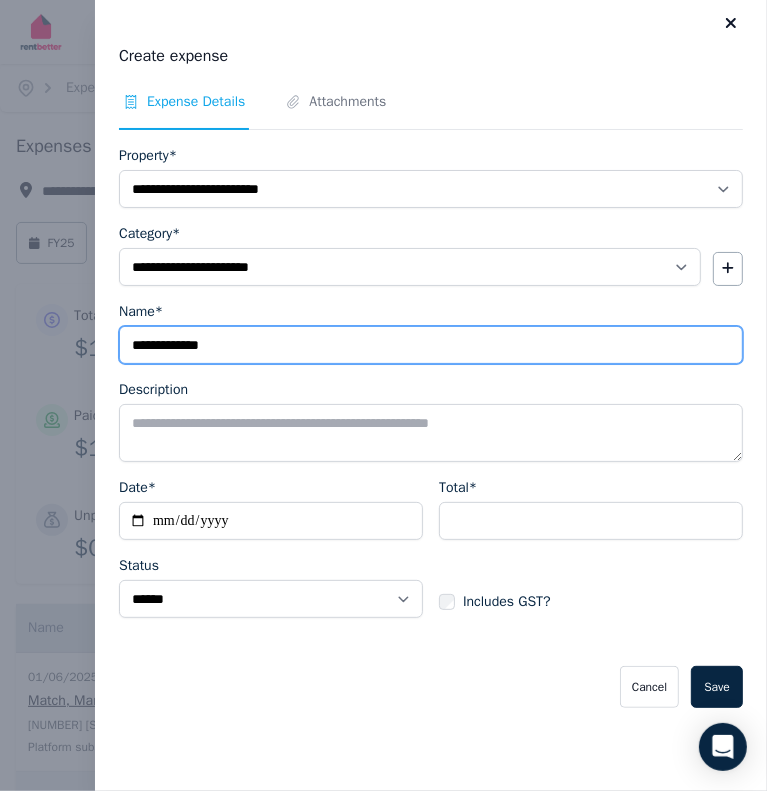 type on "**********" 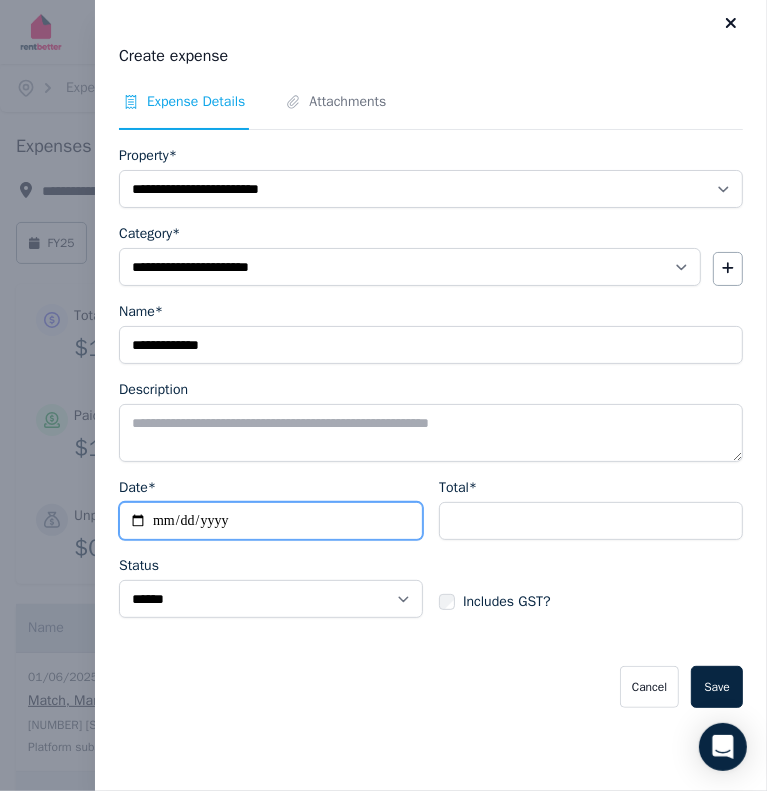 click on "Date*" at bounding box center [271, 521] 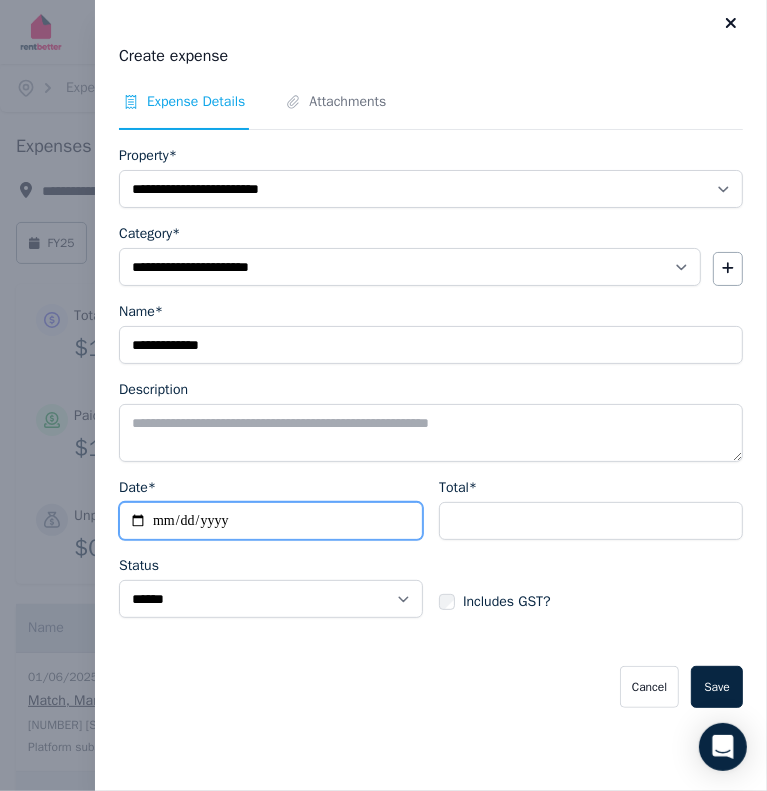 type on "**********" 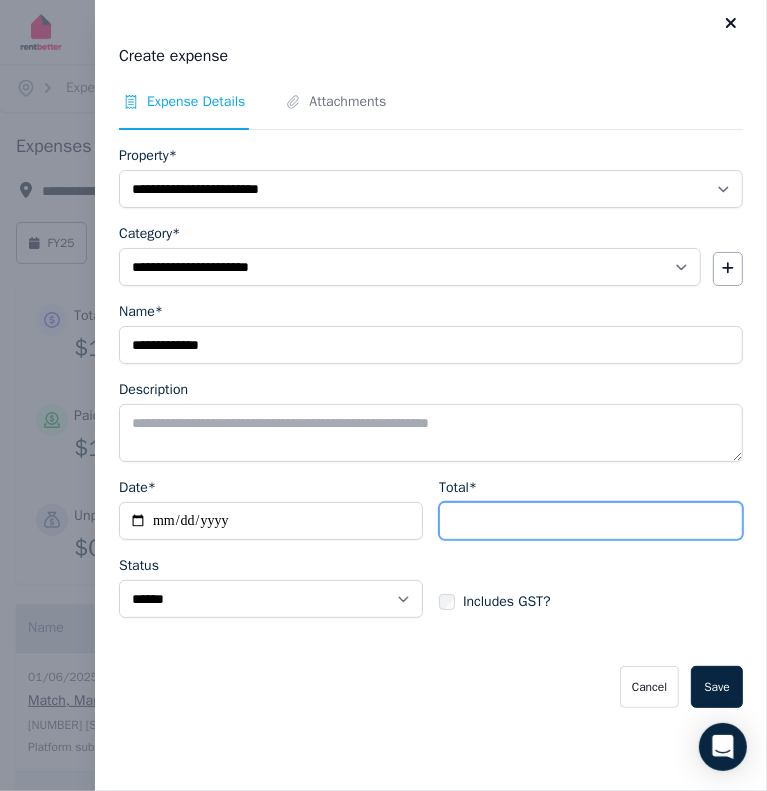 click on "Total*" at bounding box center [591, 521] 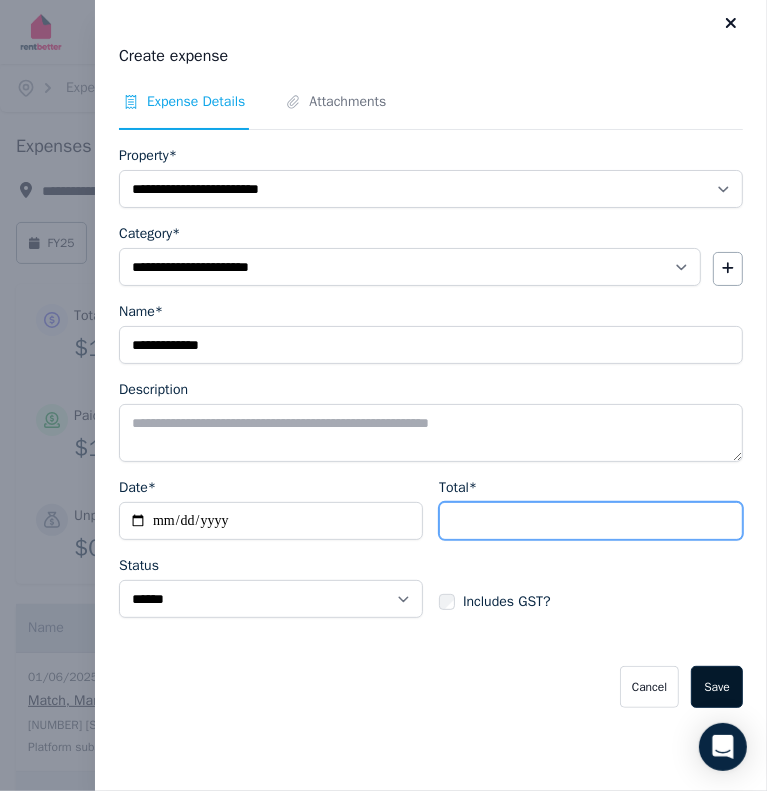 type 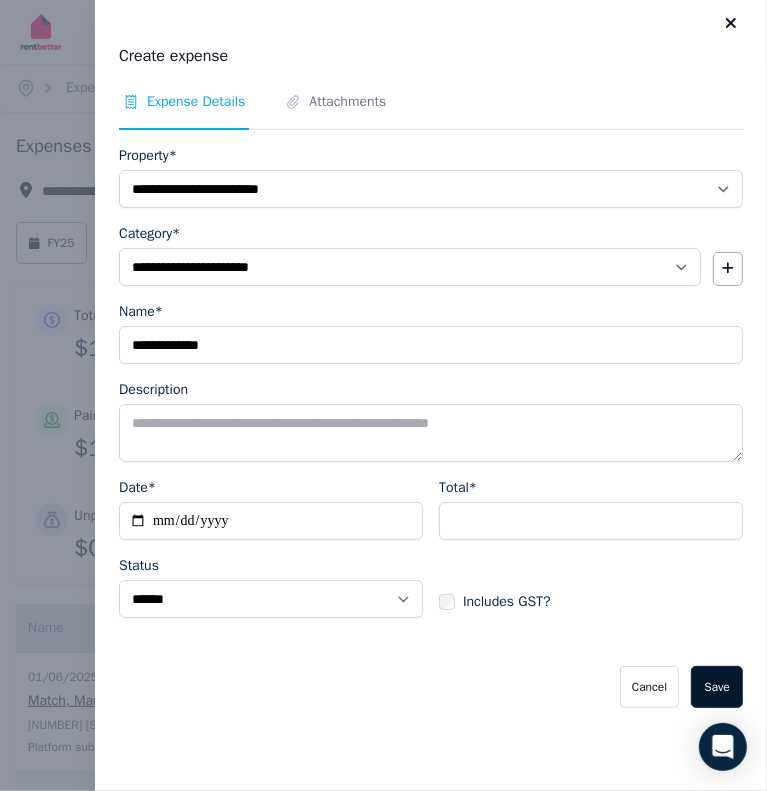 click on "Save" at bounding box center (717, 687) 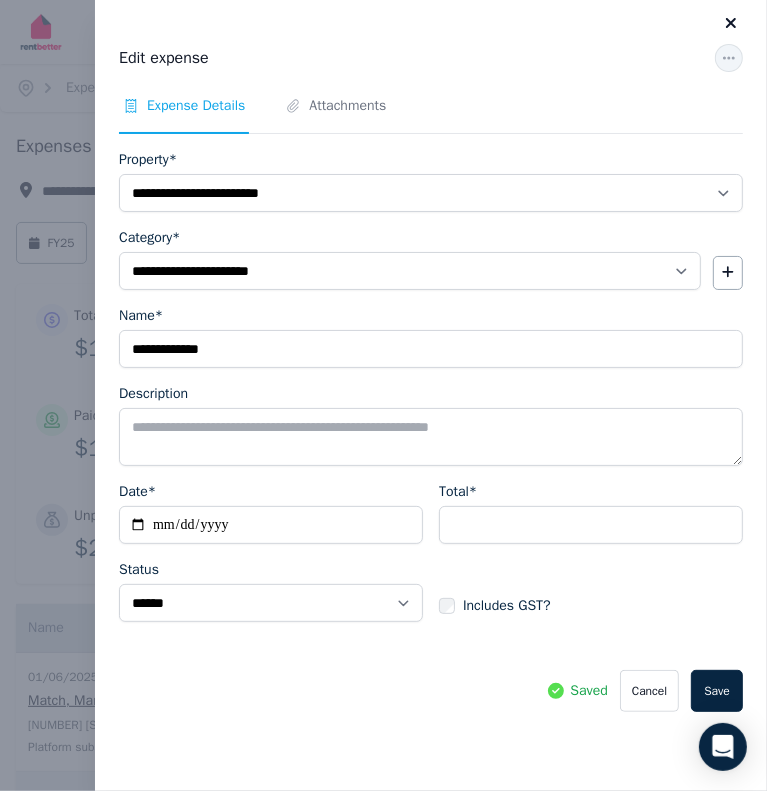 click 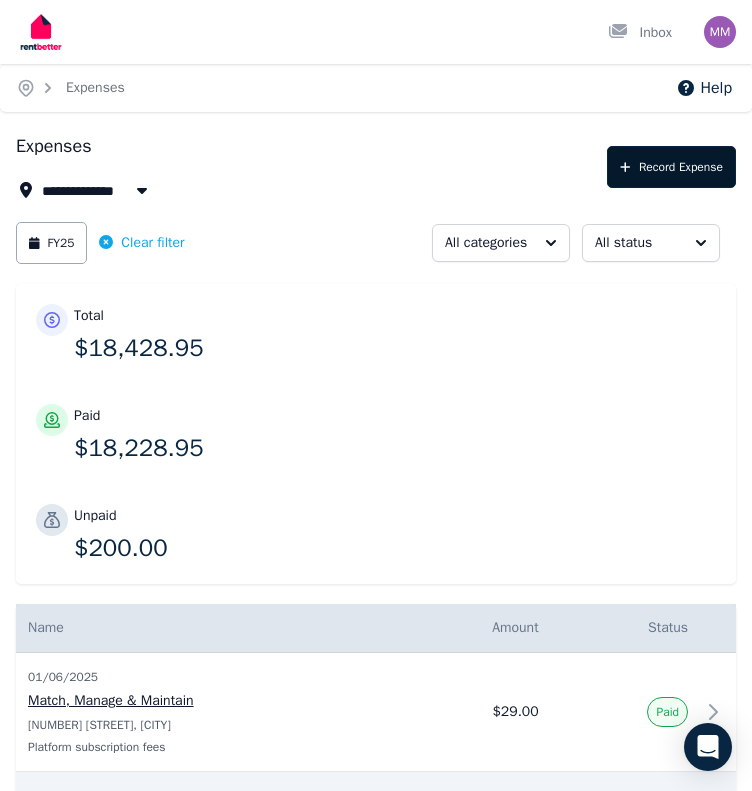click on "Record Expense" at bounding box center [671, 167] 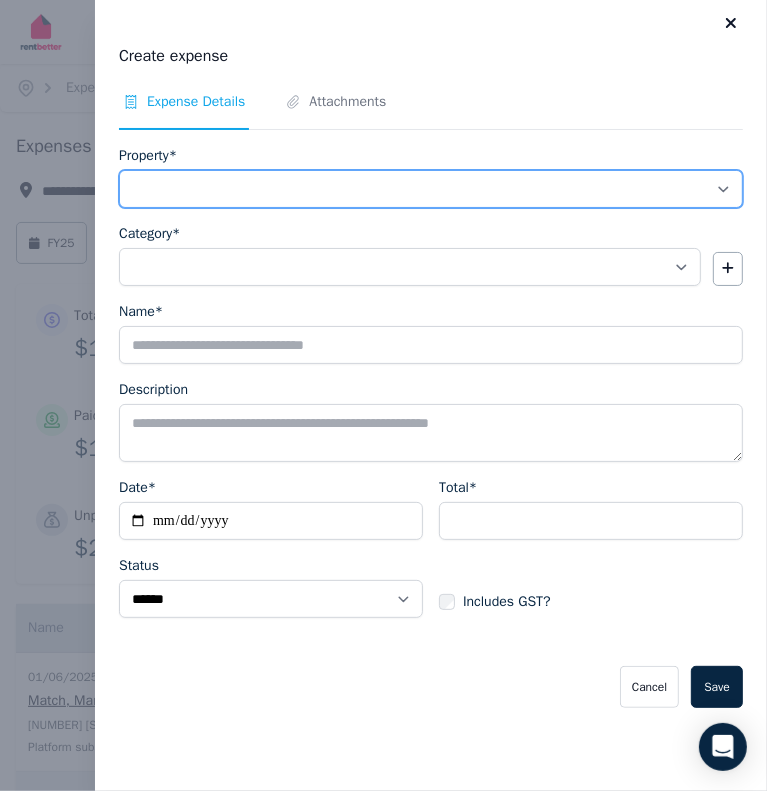 click on "**********" at bounding box center (431, 189) 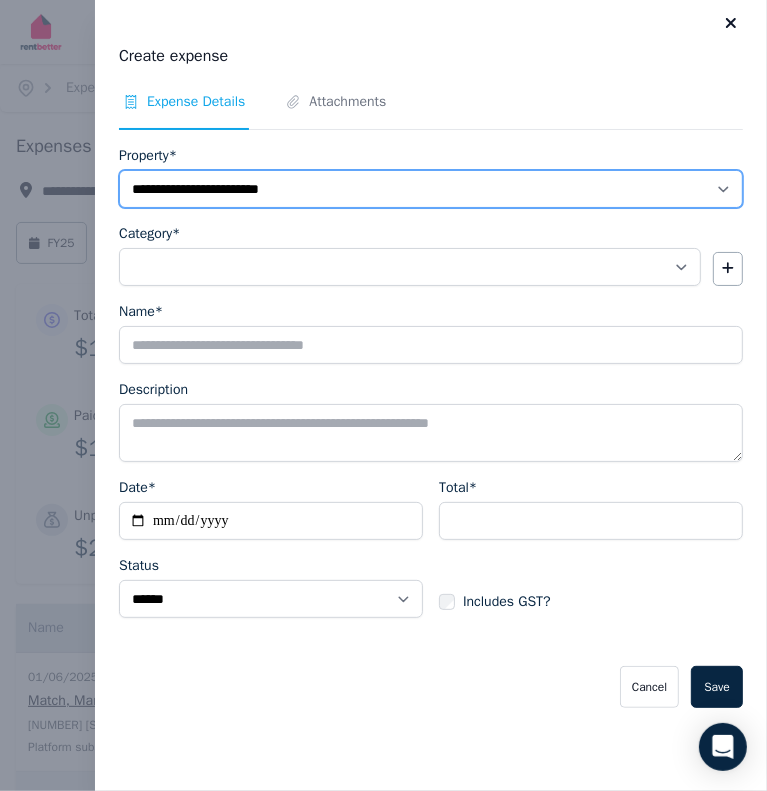 click on "**********" at bounding box center (431, 189) 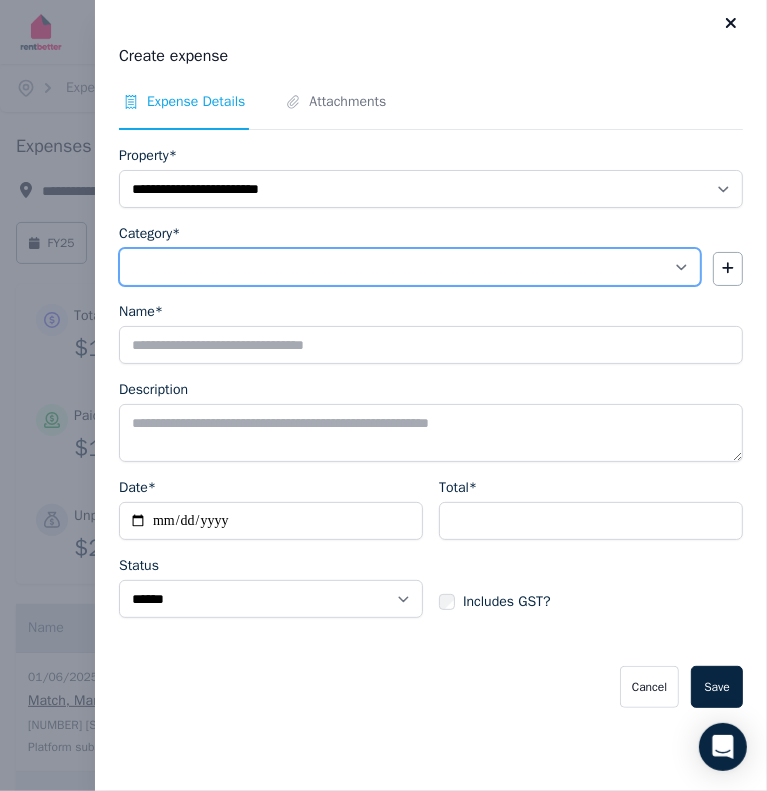 click on "**********" at bounding box center (410, 267) 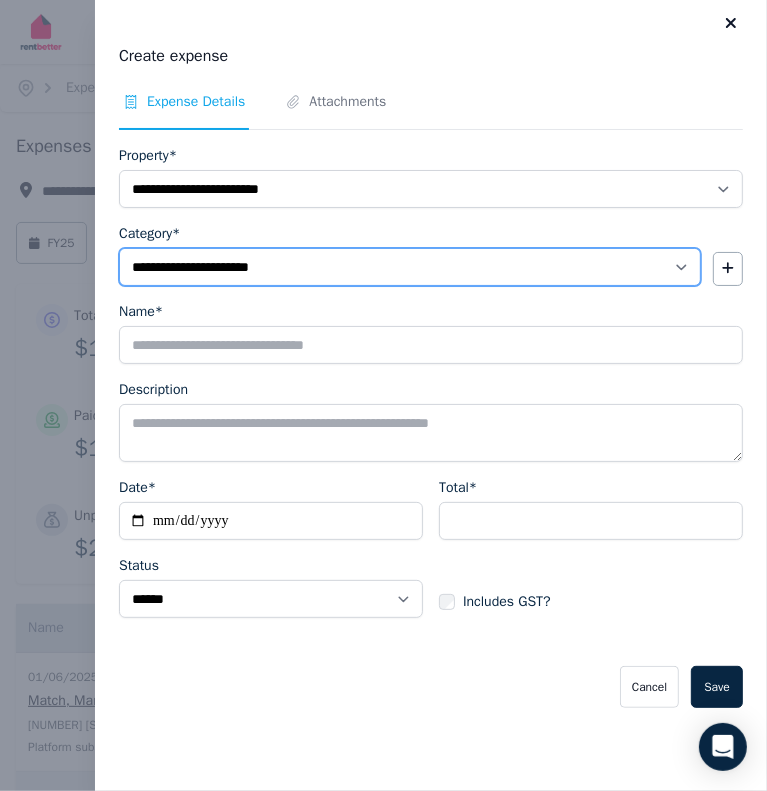 click on "**********" at bounding box center (410, 267) 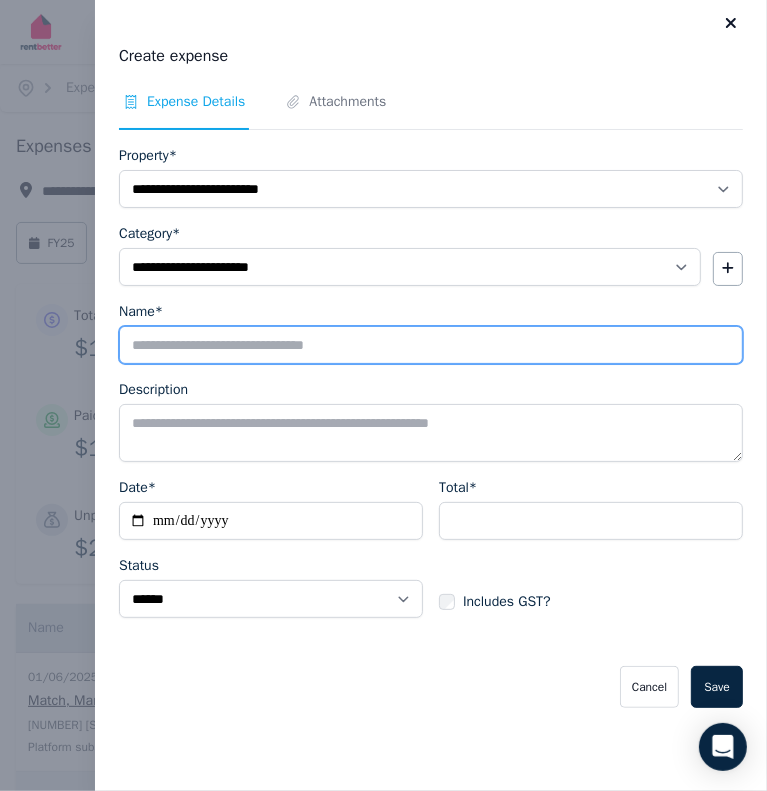 click on "Name*" at bounding box center (431, 345) 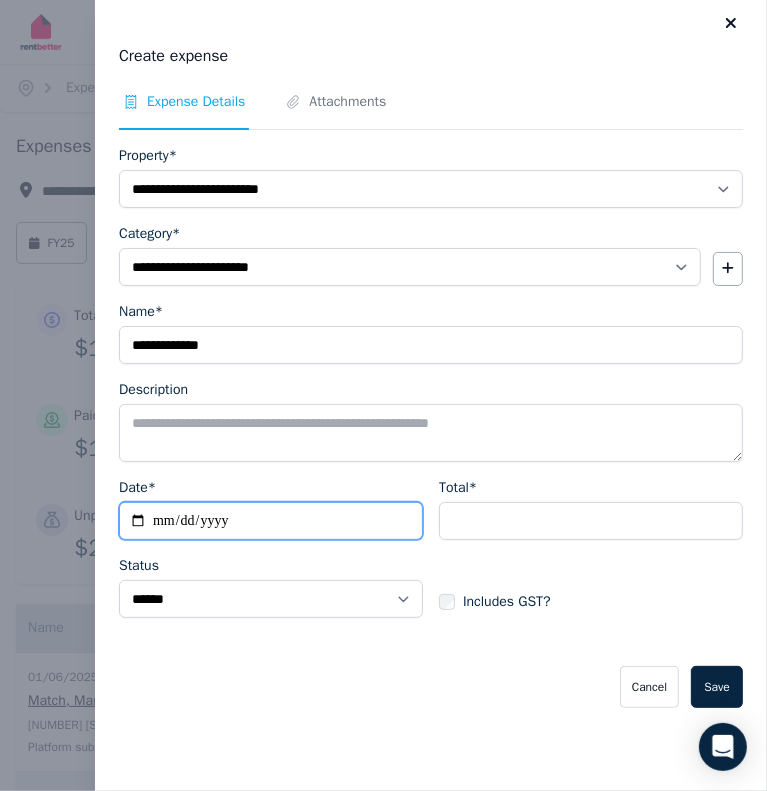 click on "Date*" at bounding box center (271, 521) 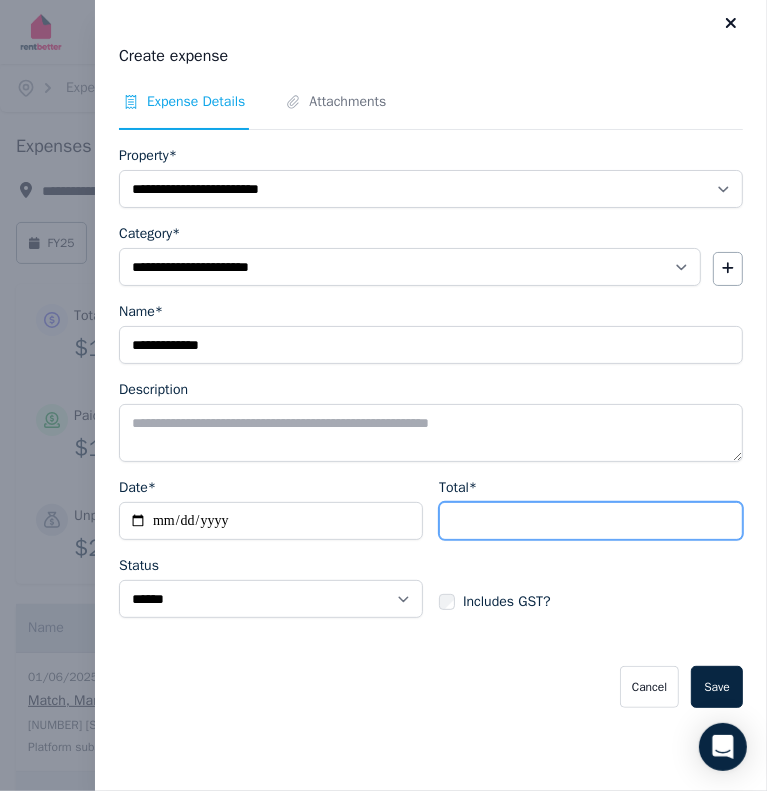 click on "Total*" at bounding box center [591, 521] 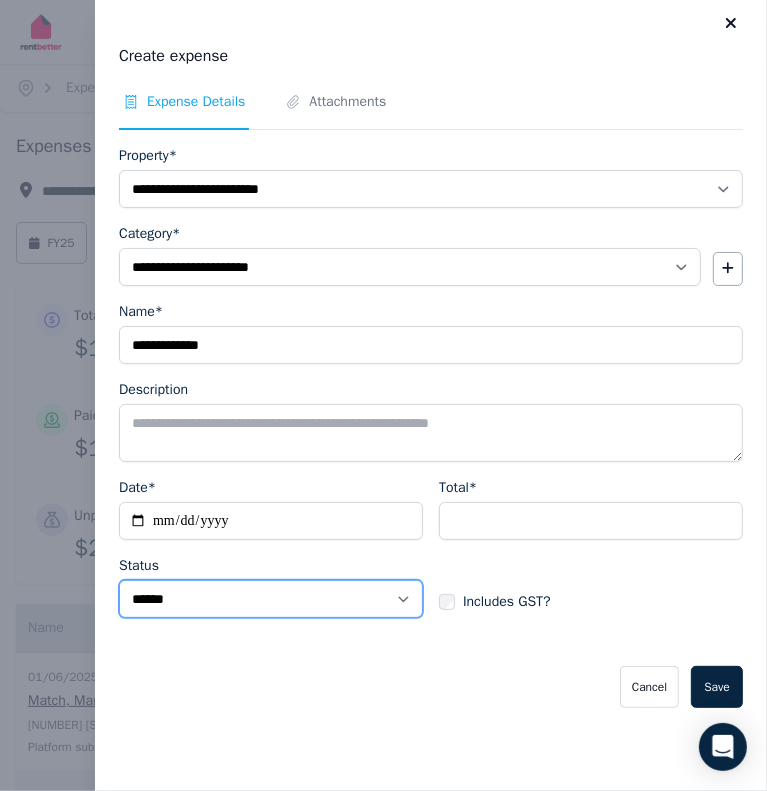 click on "****** ****" at bounding box center [271, 599] 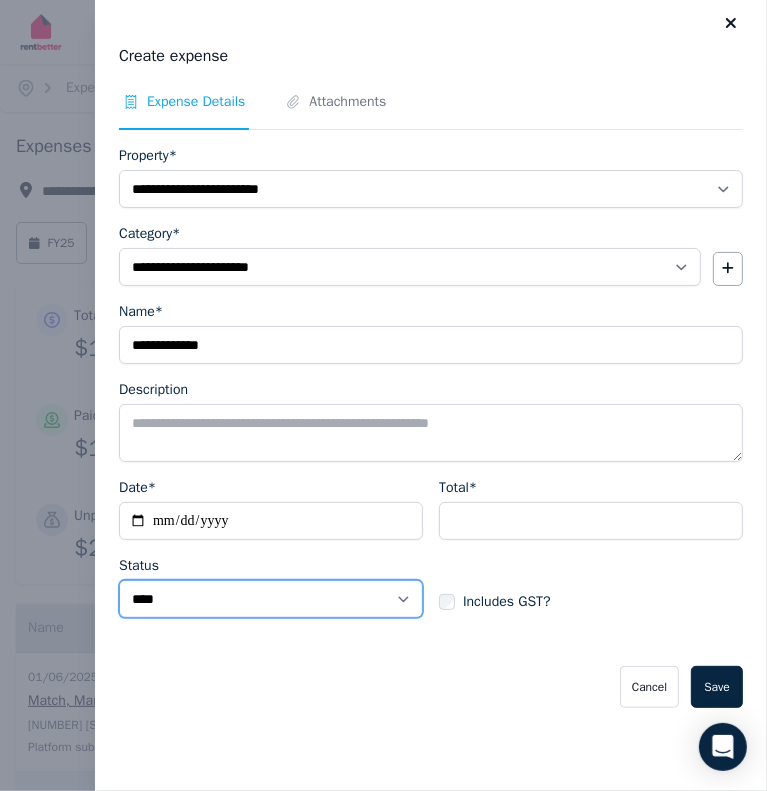 click on "****** ****" at bounding box center [271, 599] 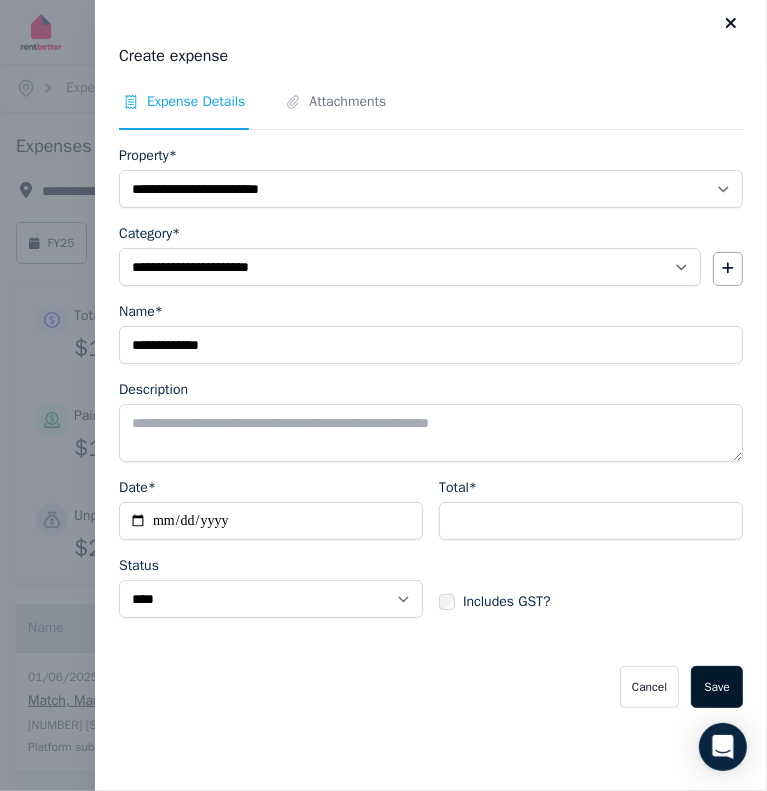 click on "Save" at bounding box center (717, 687) 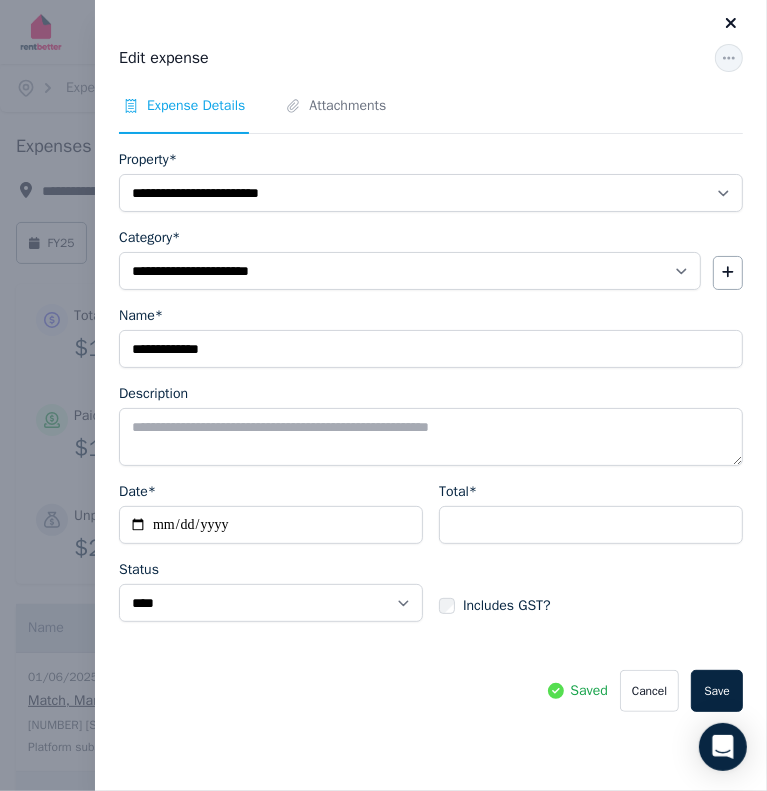 click 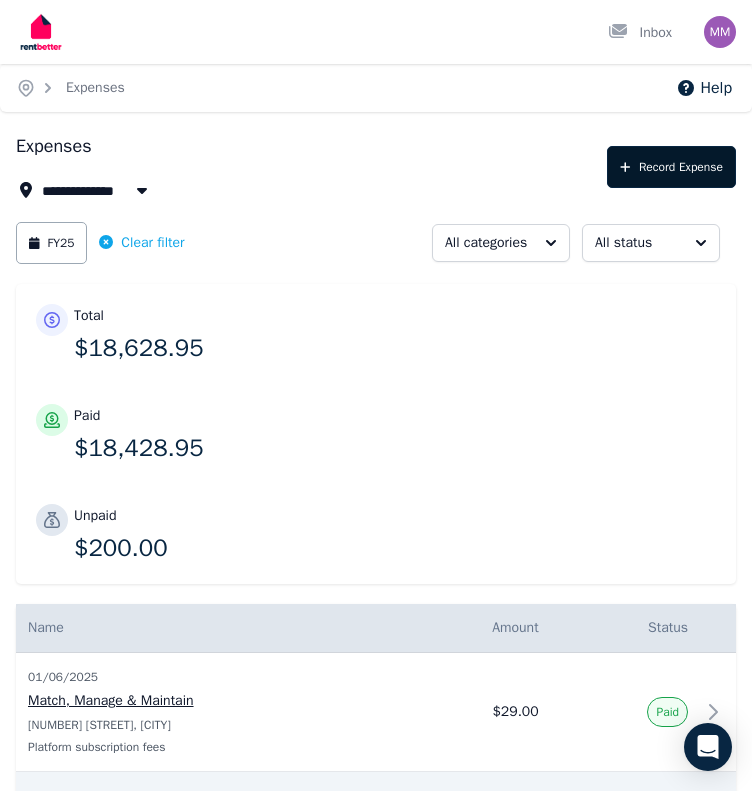 click on "Record Expense" at bounding box center (671, 167) 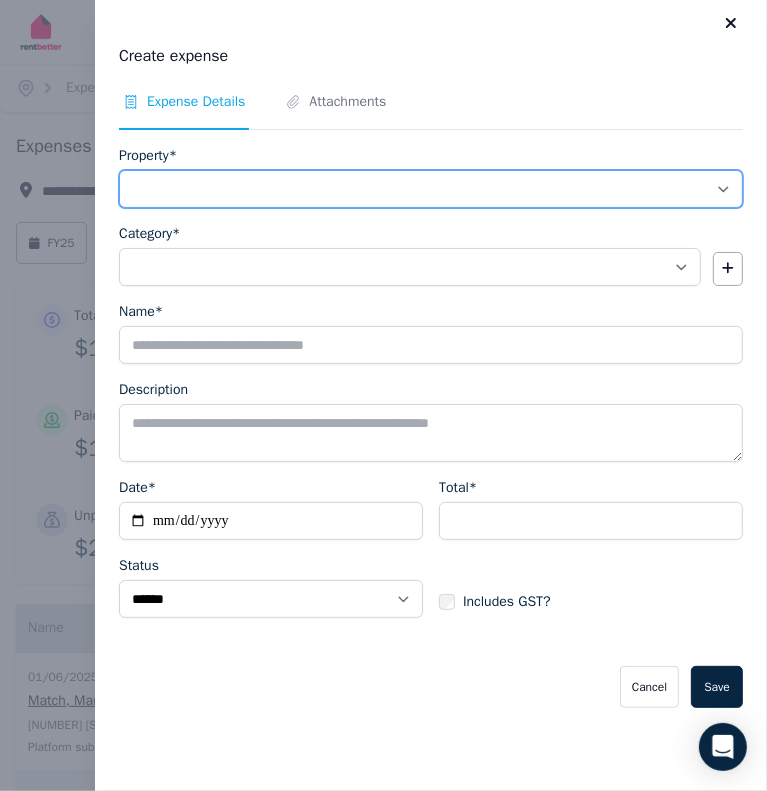 click on "**********" at bounding box center (431, 189) 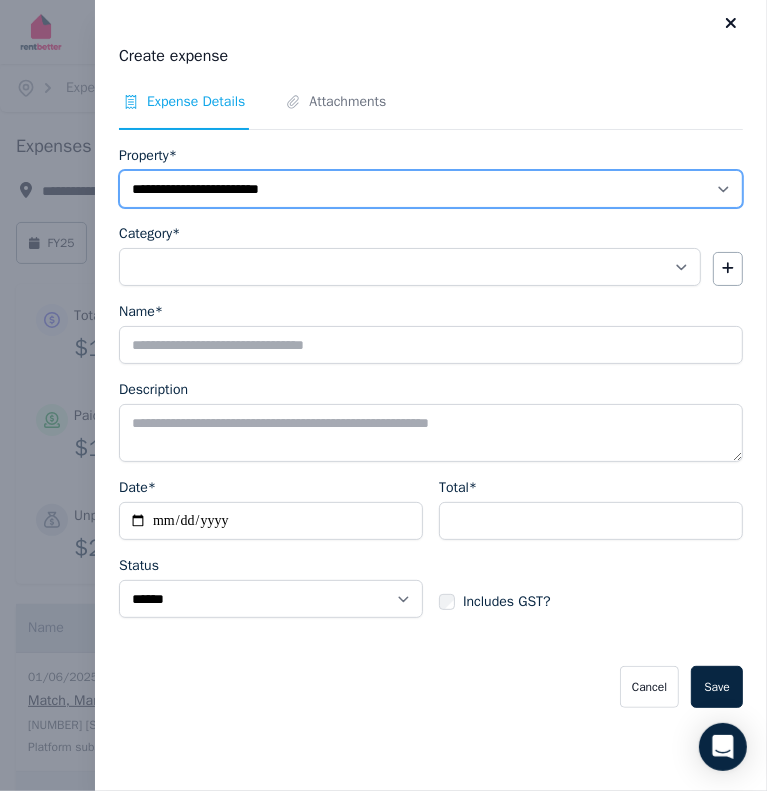 click on "**********" at bounding box center [431, 189] 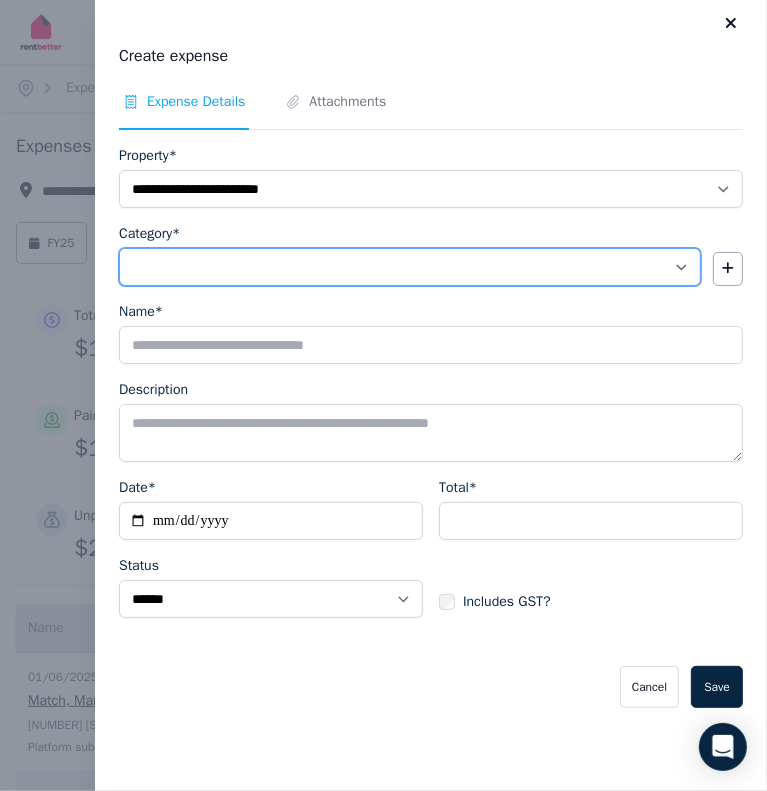 click on "**********" at bounding box center [410, 267] 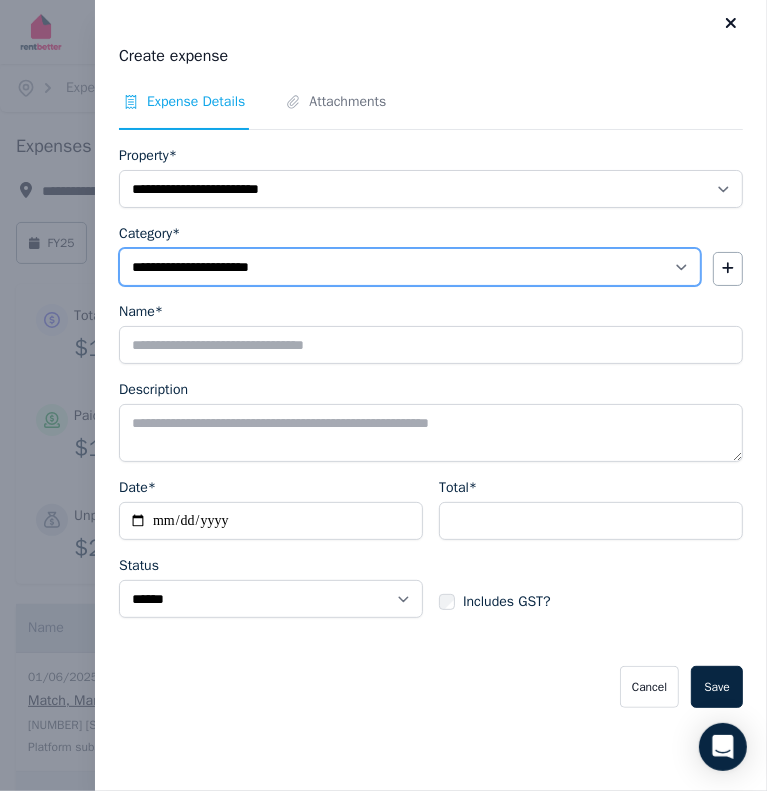 click on "**********" at bounding box center (410, 267) 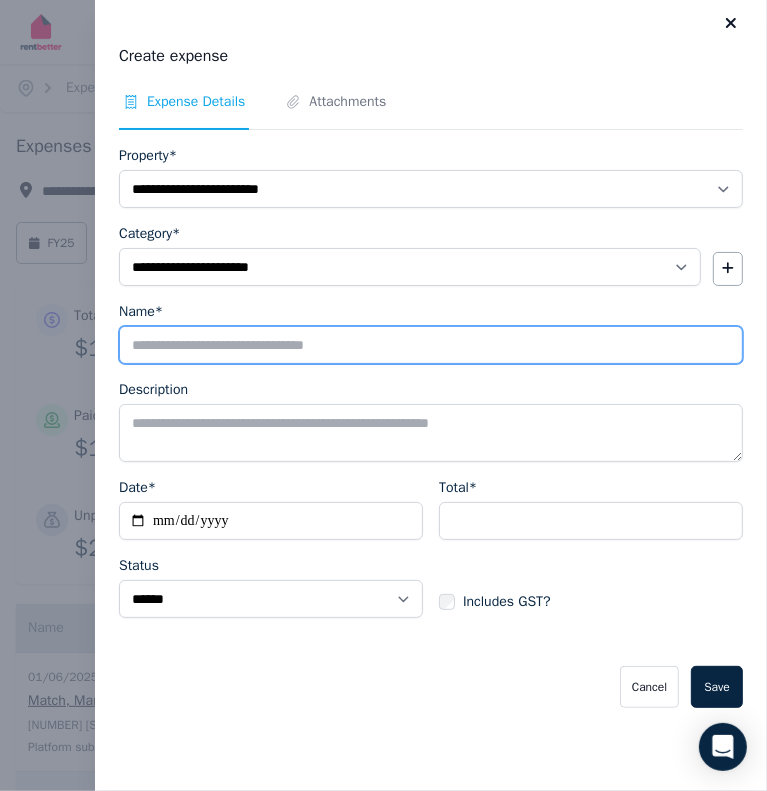 click on "Name*" at bounding box center (431, 345) 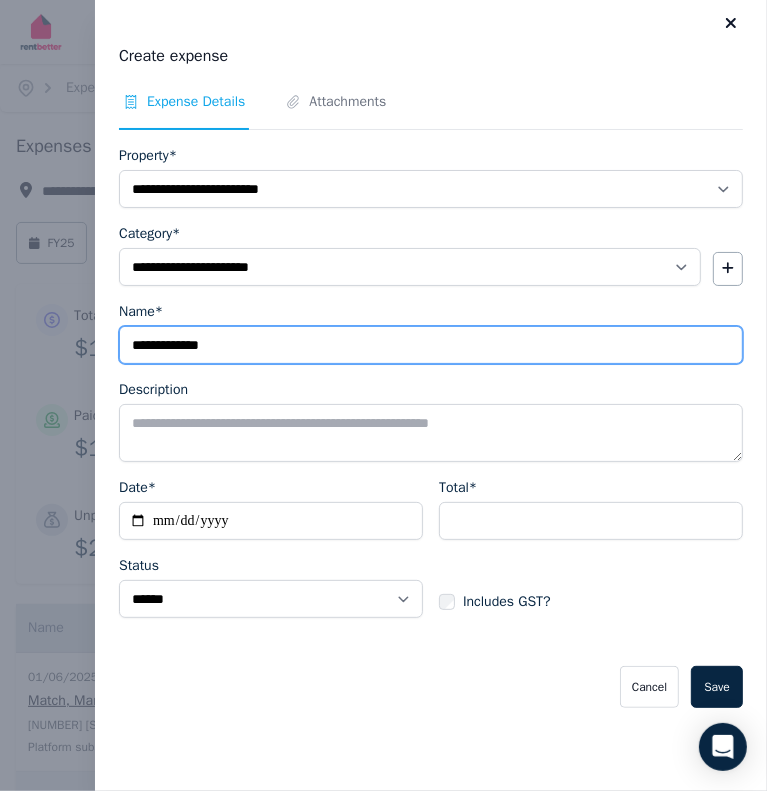 click on "**********" at bounding box center [431, 345] 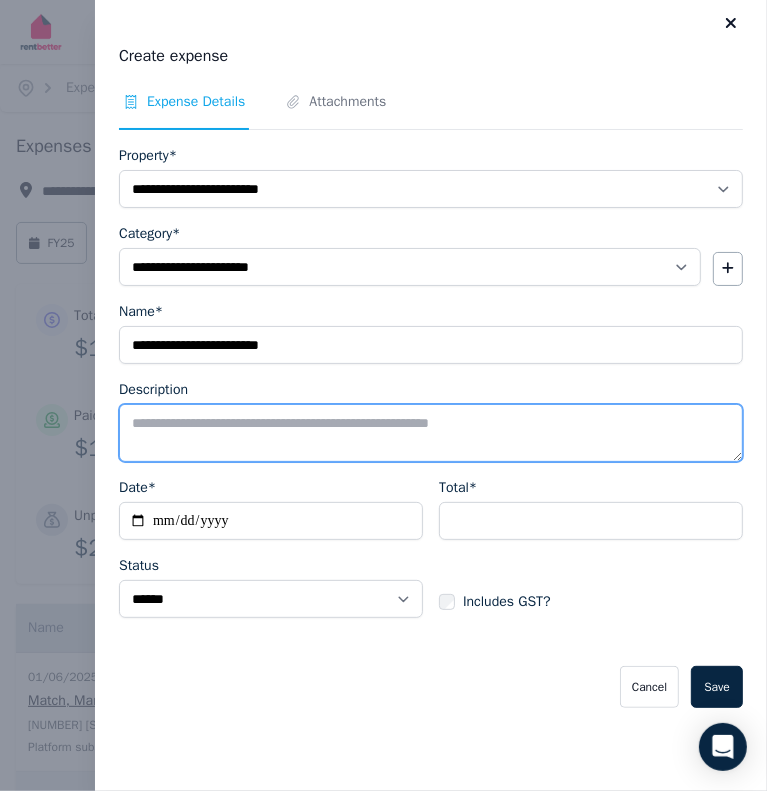 click on "Description" at bounding box center [431, 433] 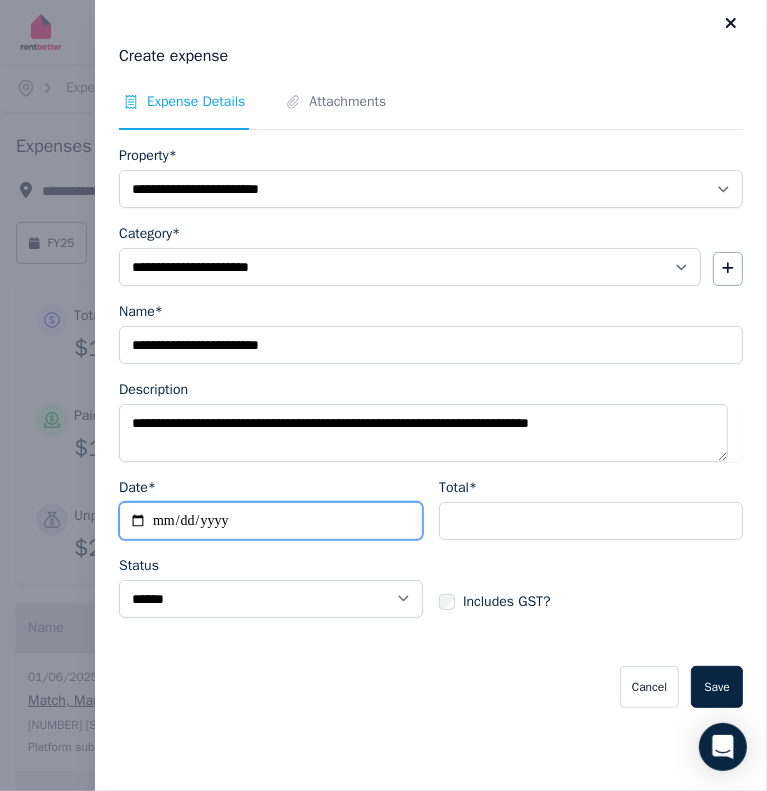 click on "Date*" at bounding box center [271, 521] 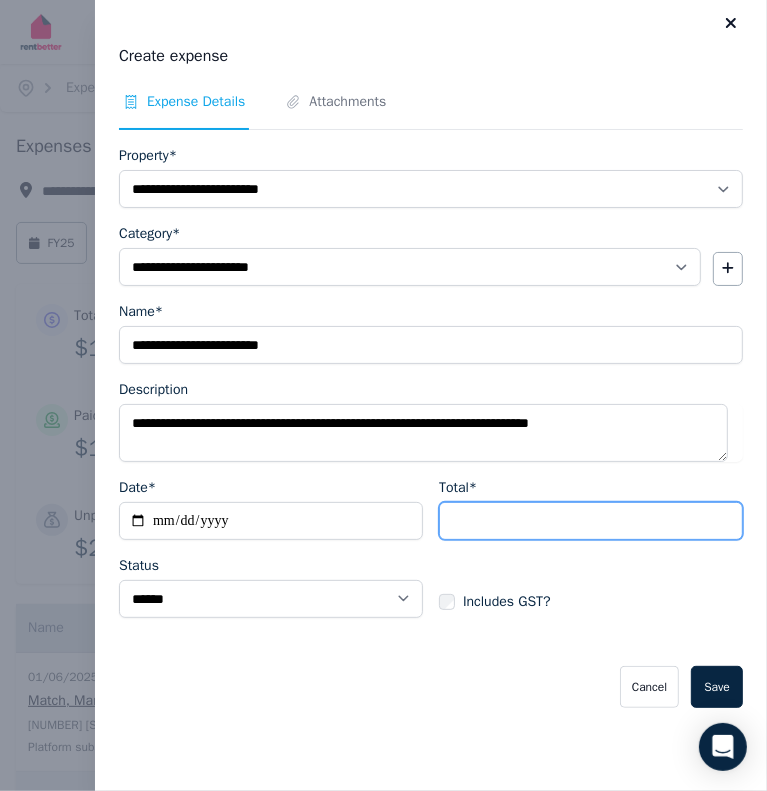click on "Total*" at bounding box center [591, 521] 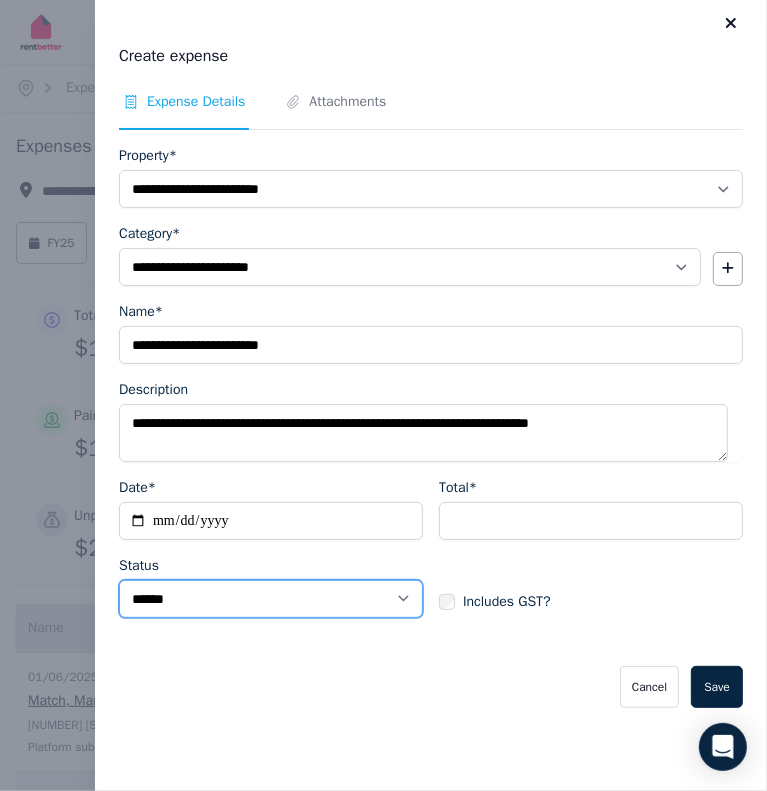 click on "****** ****" at bounding box center (271, 599) 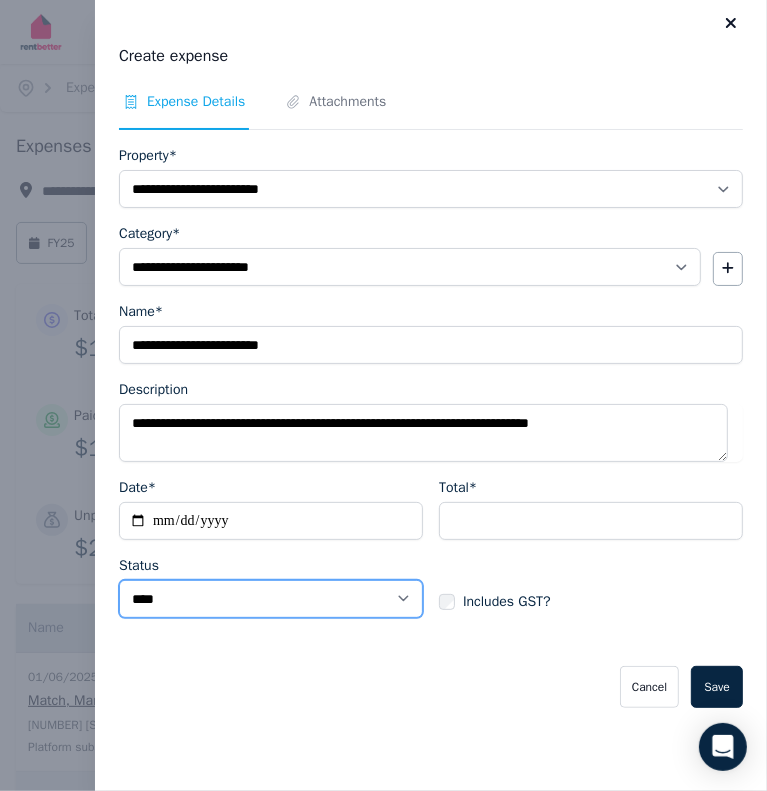 click on "****** ****" at bounding box center (271, 599) 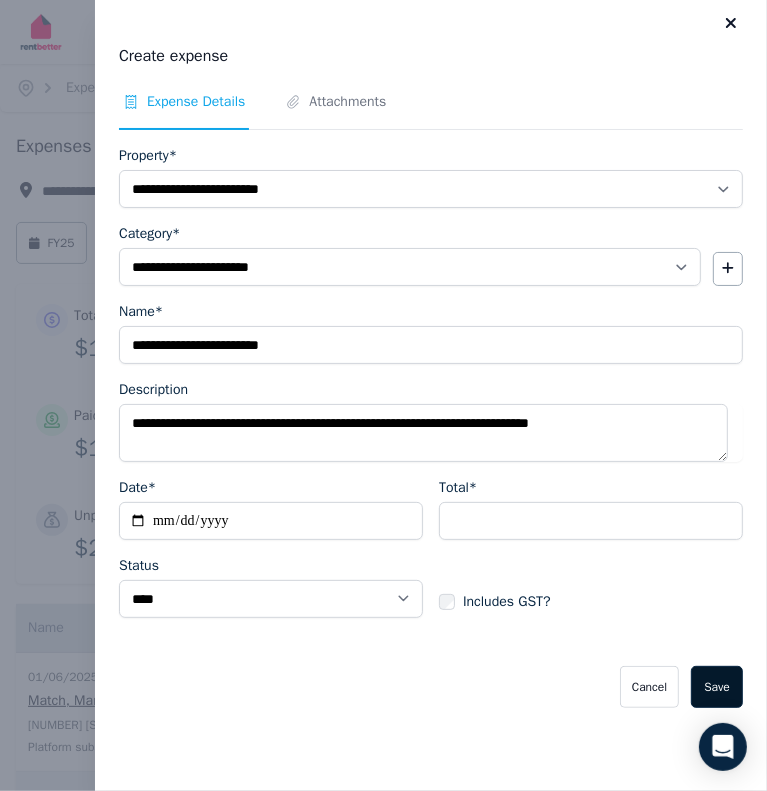 click on "Save" at bounding box center [717, 687] 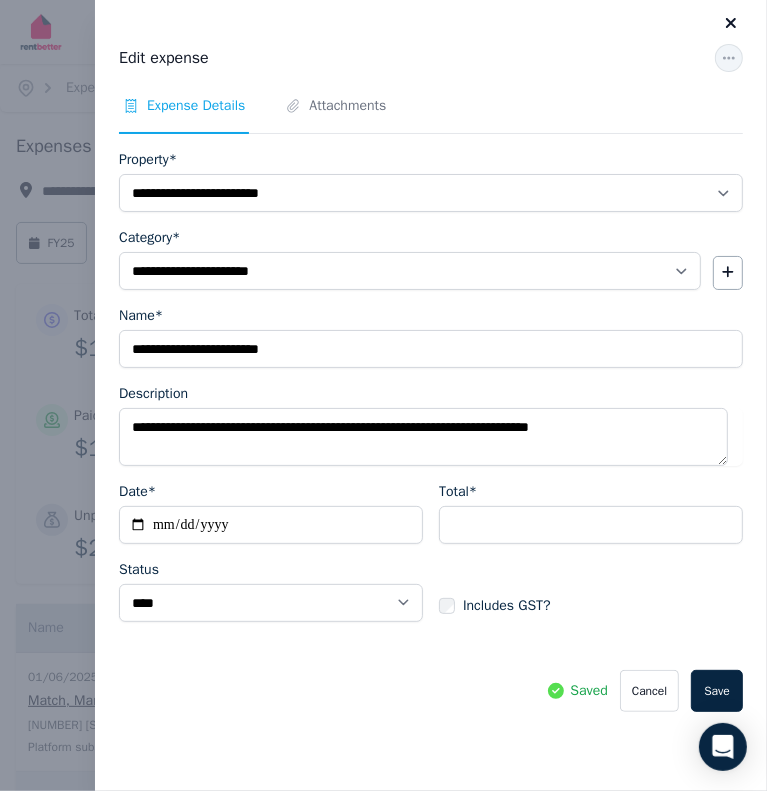 click 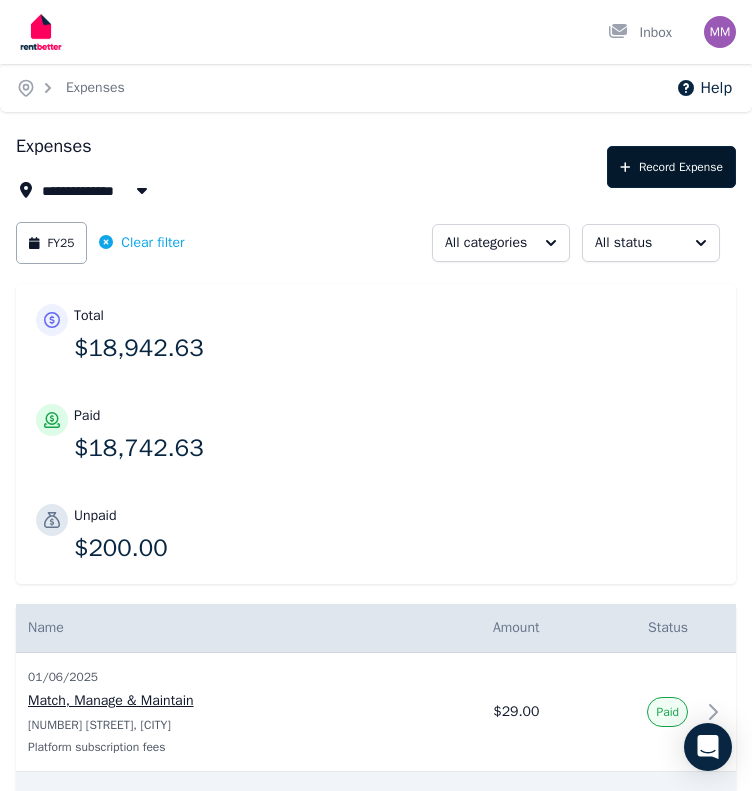 click on "Record Expense" at bounding box center (671, 167) 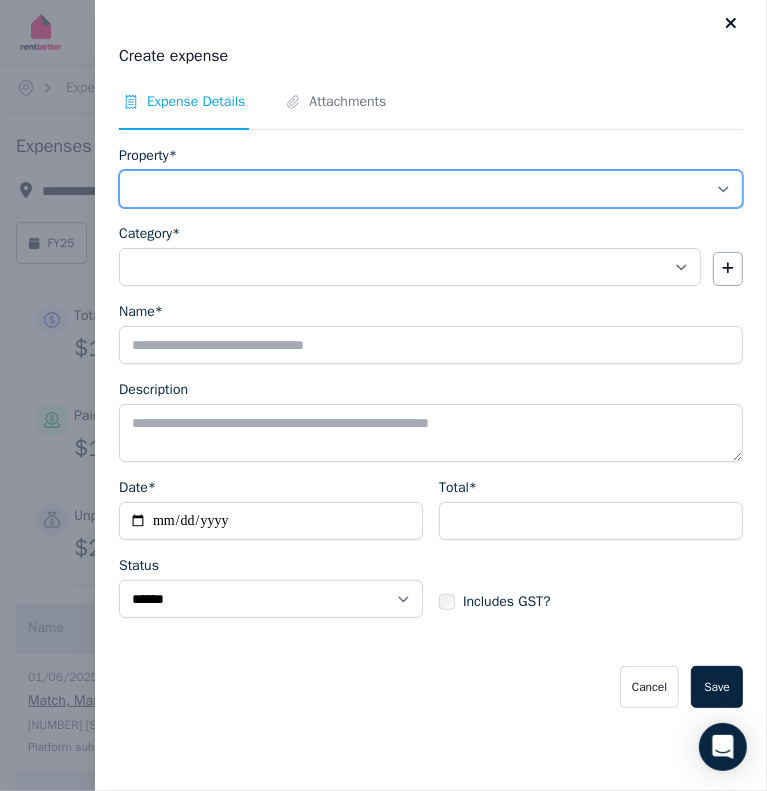 click on "**********" at bounding box center (431, 189) 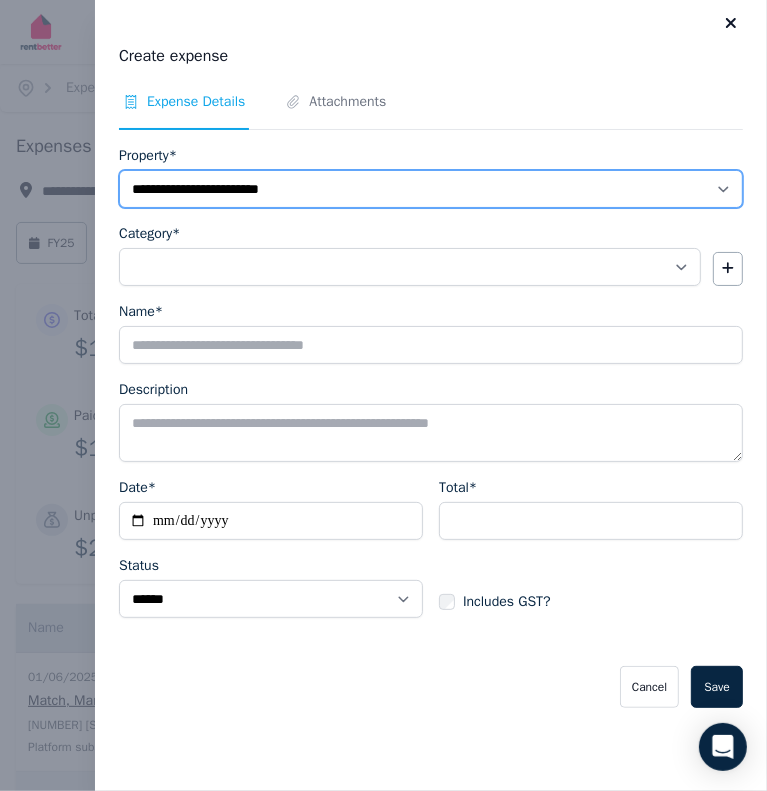 click on "**********" at bounding box center [431, 189] 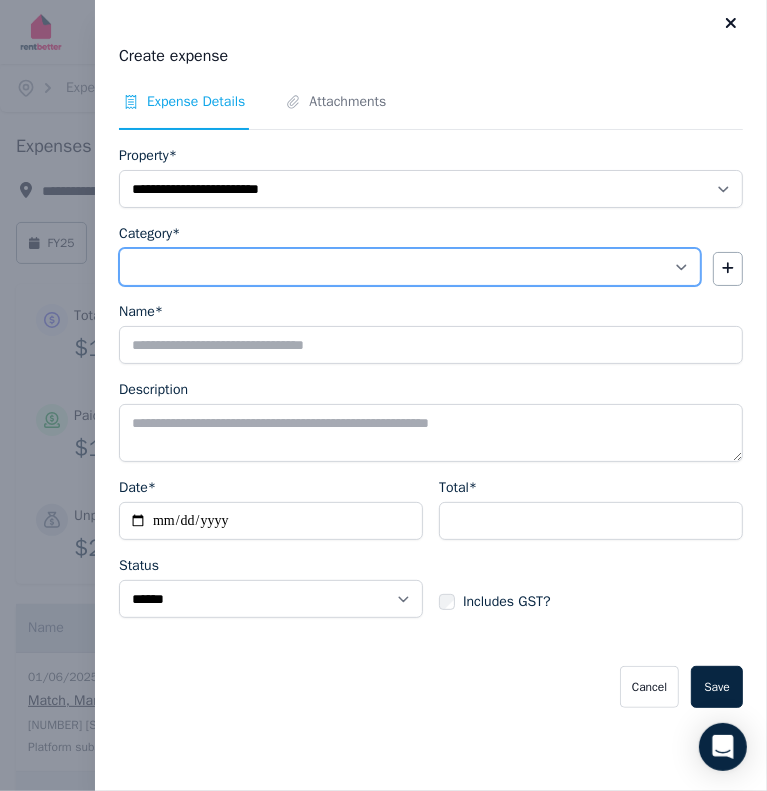 click on "**********" at bounding box center (410, 267) 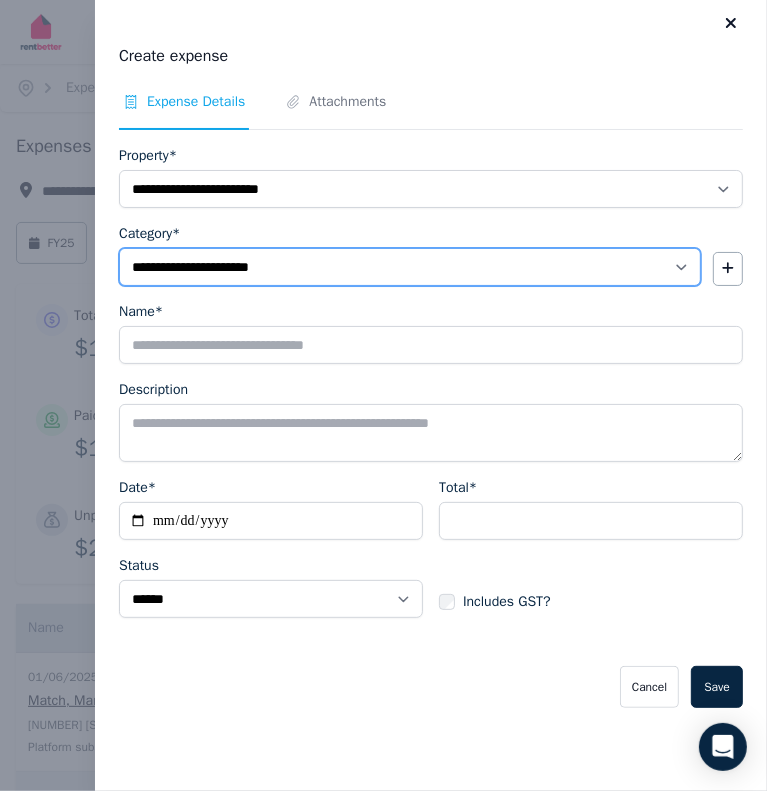 click on "**********" at bounding box center [410, 267] 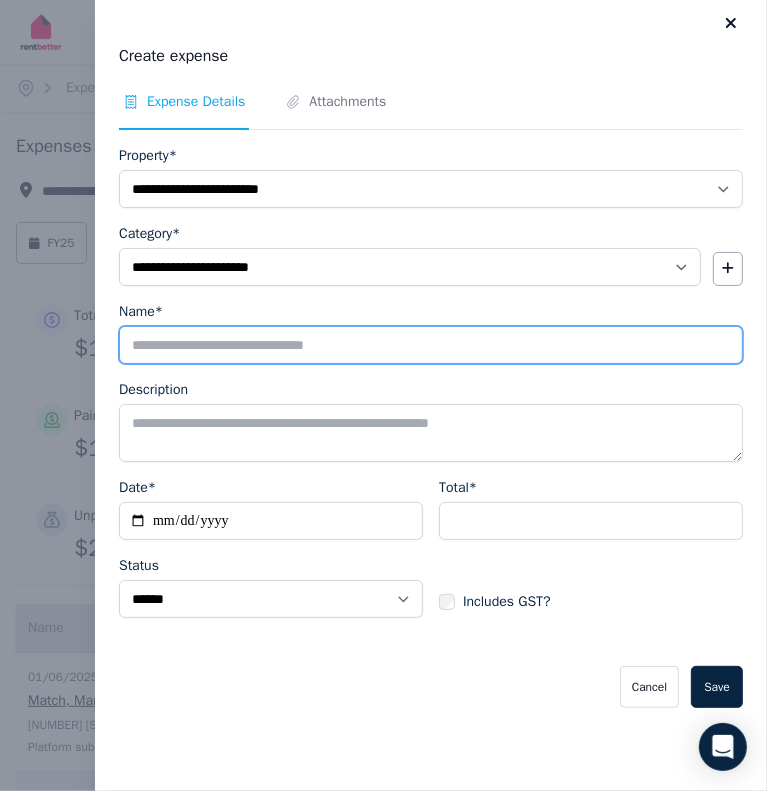 click on "Name*" at bounding box center (431, 345) 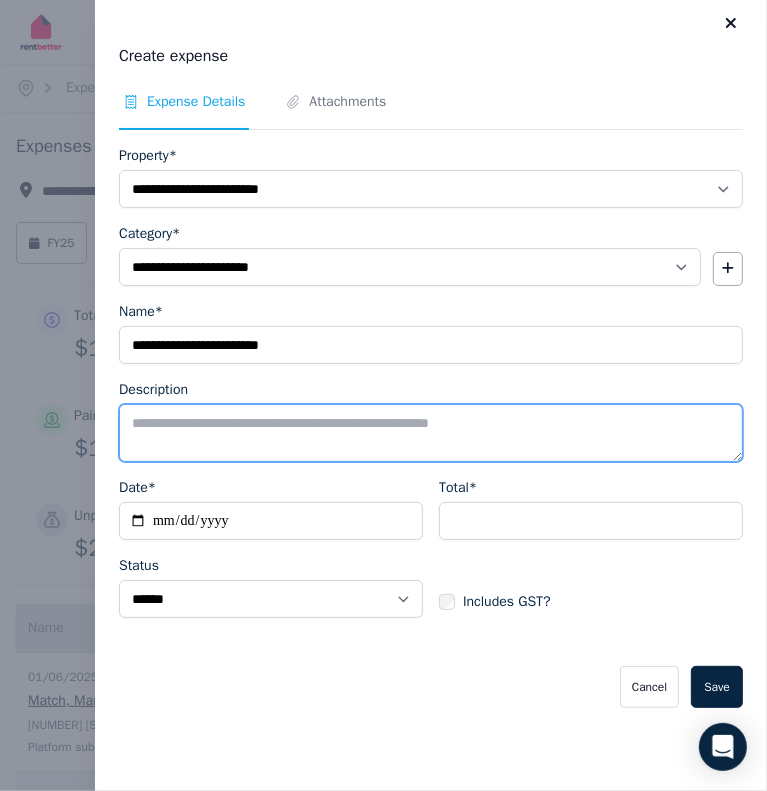 click on "Description" at bounding box center (431, 433) 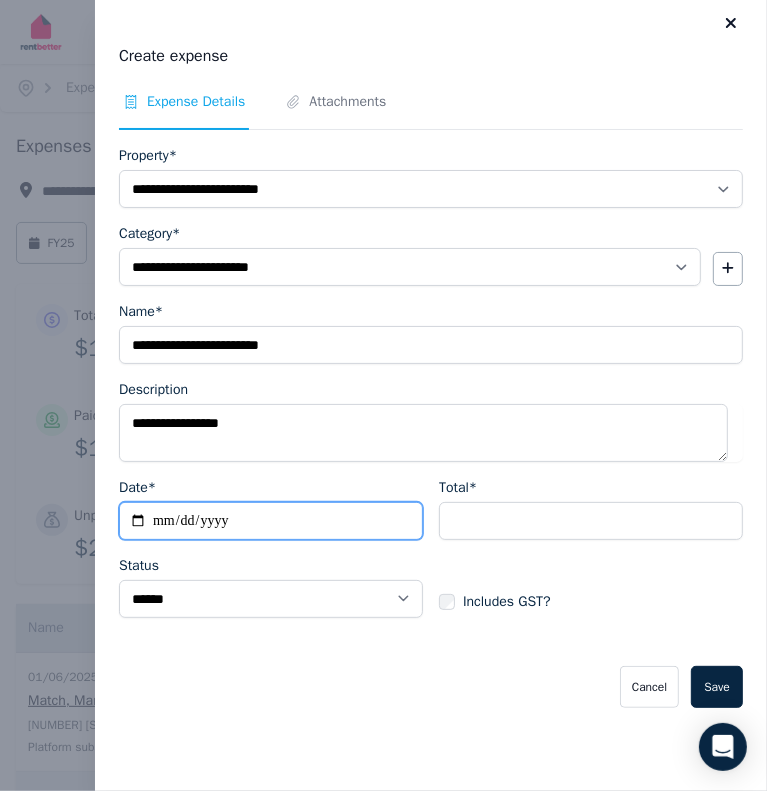 click on "Date*" at bounding box center [271, 521] 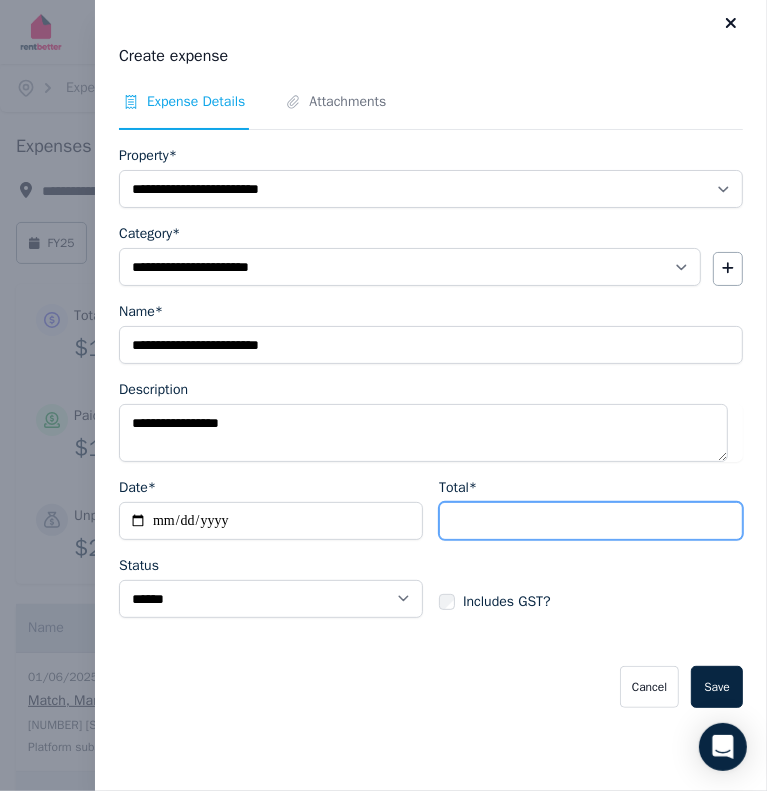 click on "Total*" at bounding box center (591, 521) 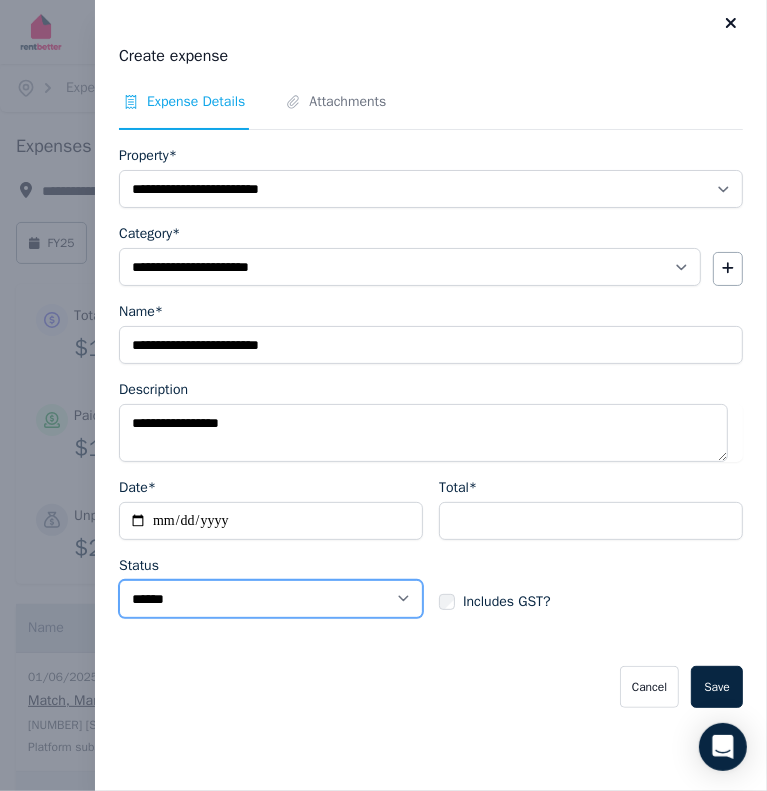click on "****** ****" at bounding box center (271, 599) 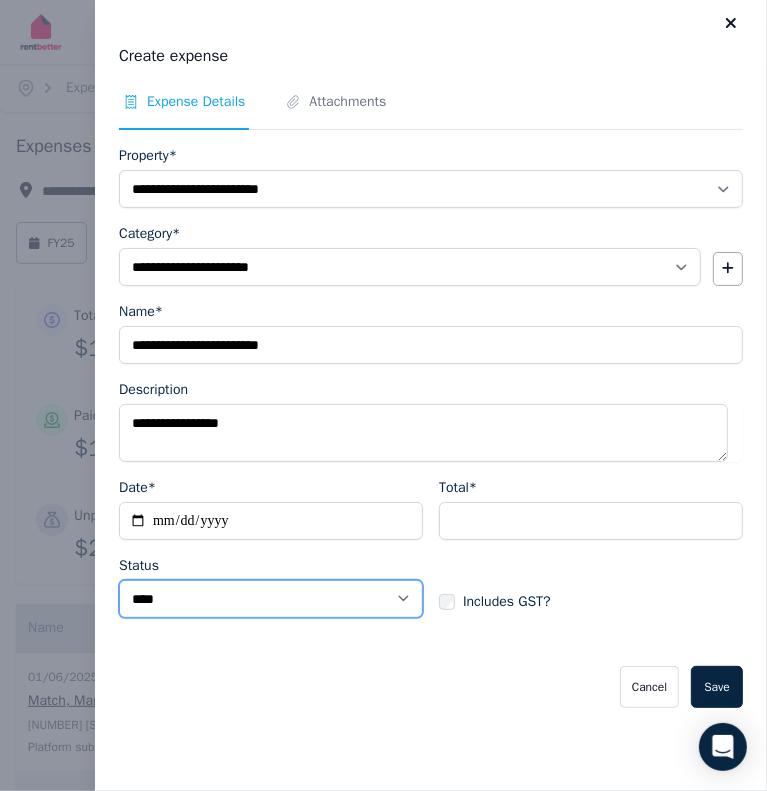 click on "****** ****" at bounding box center [271, 599] 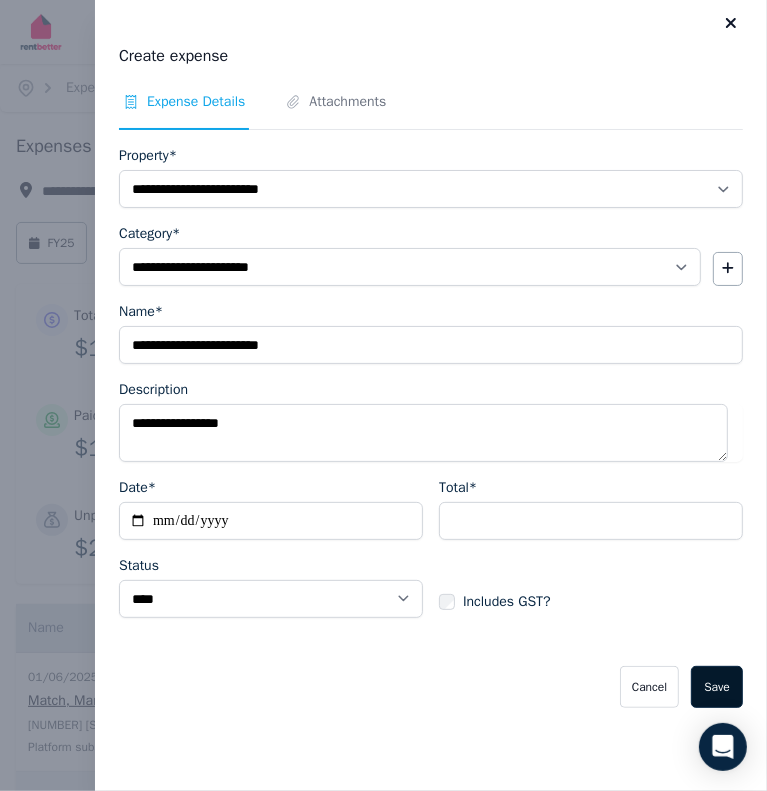 click on "Save" at bounding box center [717, 687] 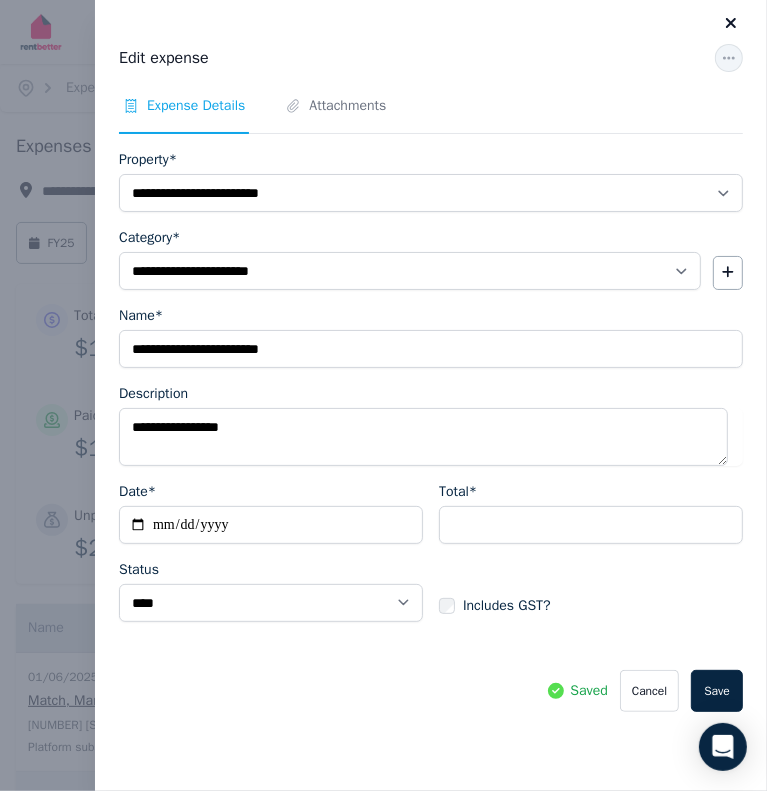 click 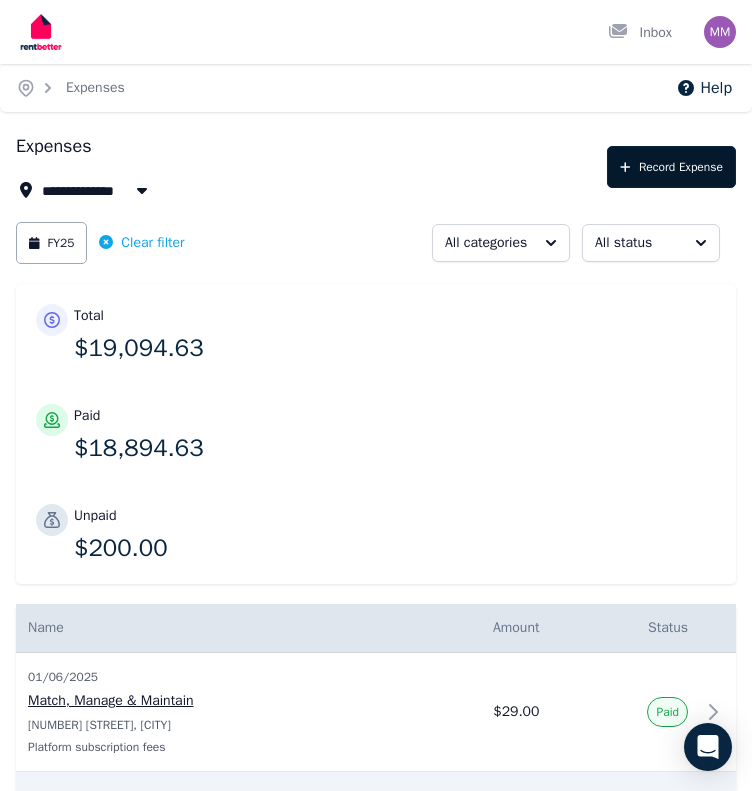 click on "Record Expense" at bounding box center (671, 167) 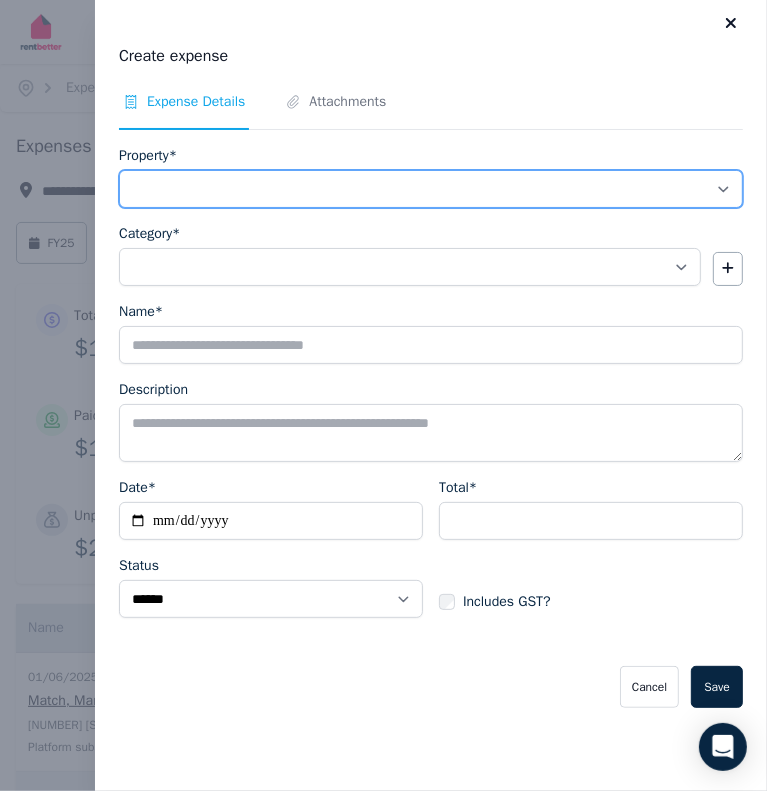 click on "**********" at bounding box center [431, 189] 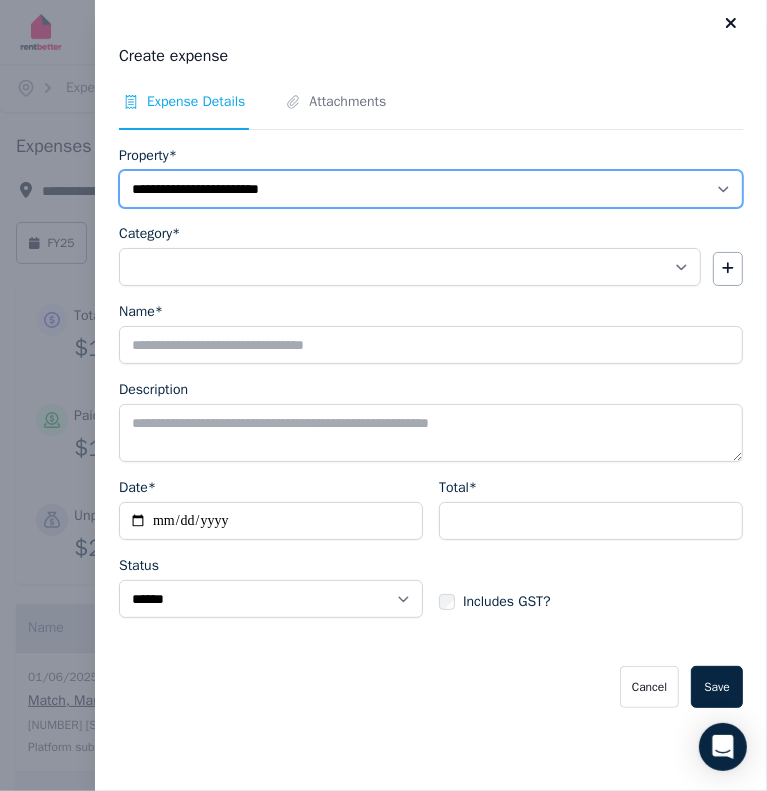 click on "**********" at bounding box center [431, 189] 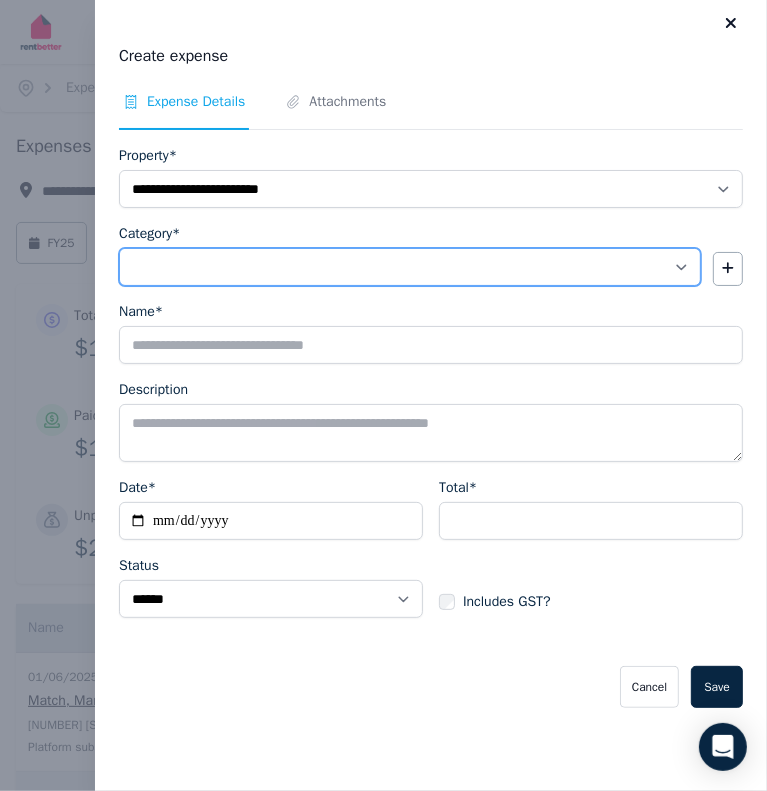 click on "**********" at bounding box center (410, 267) 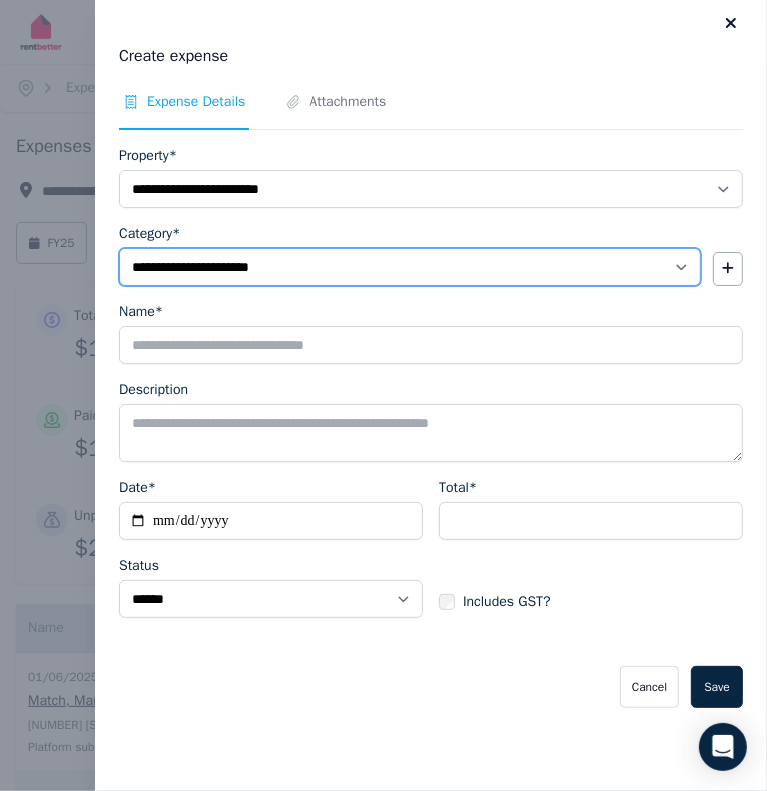 click on "**********" at bounding box center [410, 267] 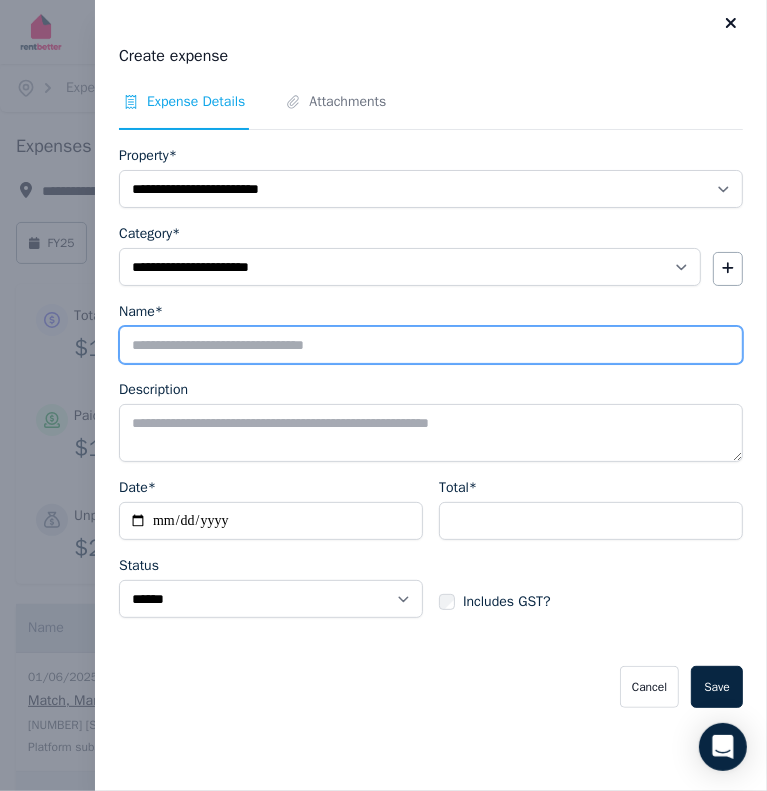 click on "Name*" at bounding box center (431, 345) 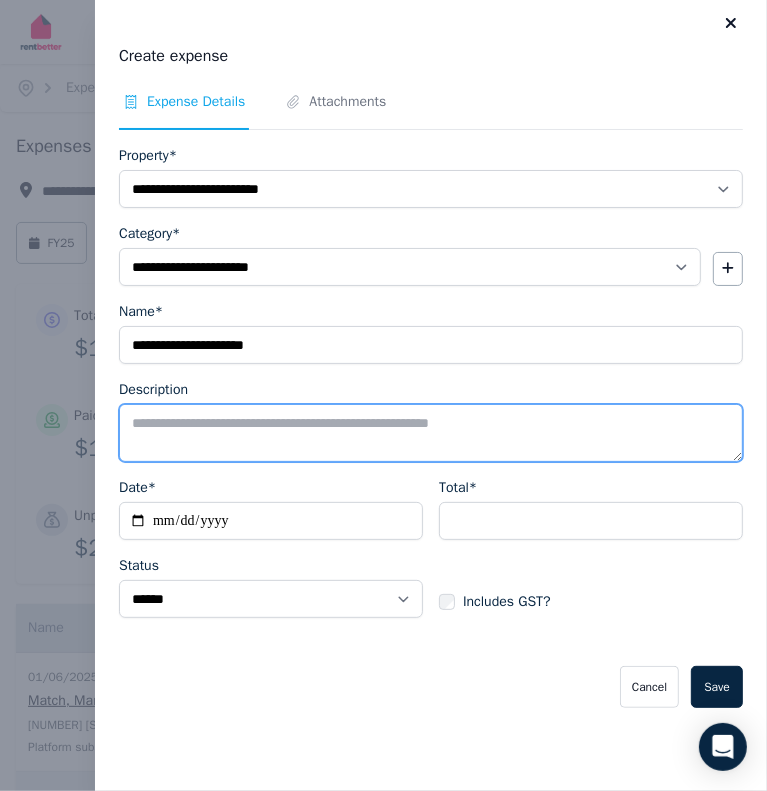 click on "Description" at bounding box center [431, 433] 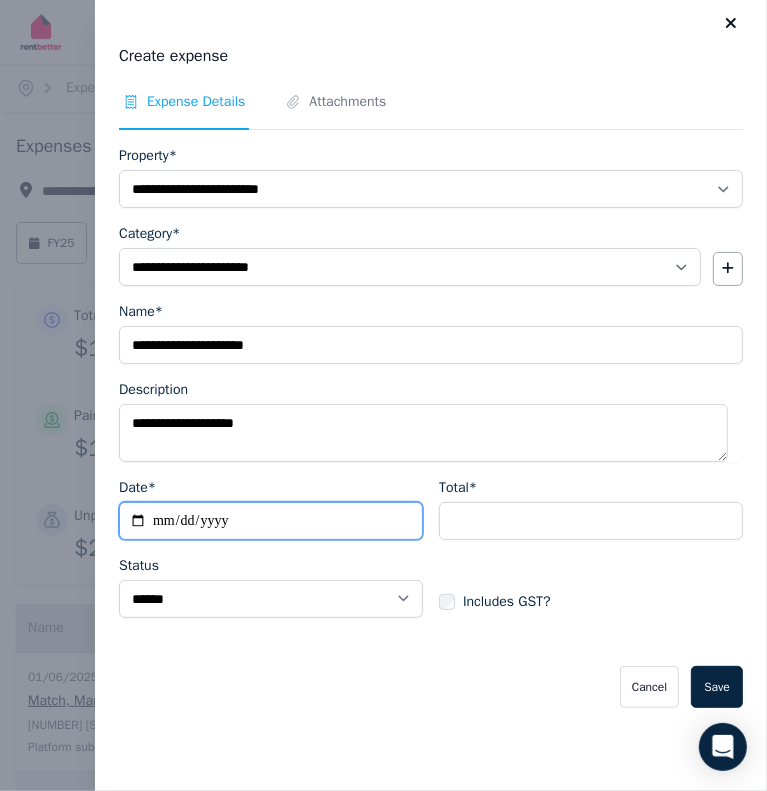 click on "Date*" at bounding box center [271, 521] 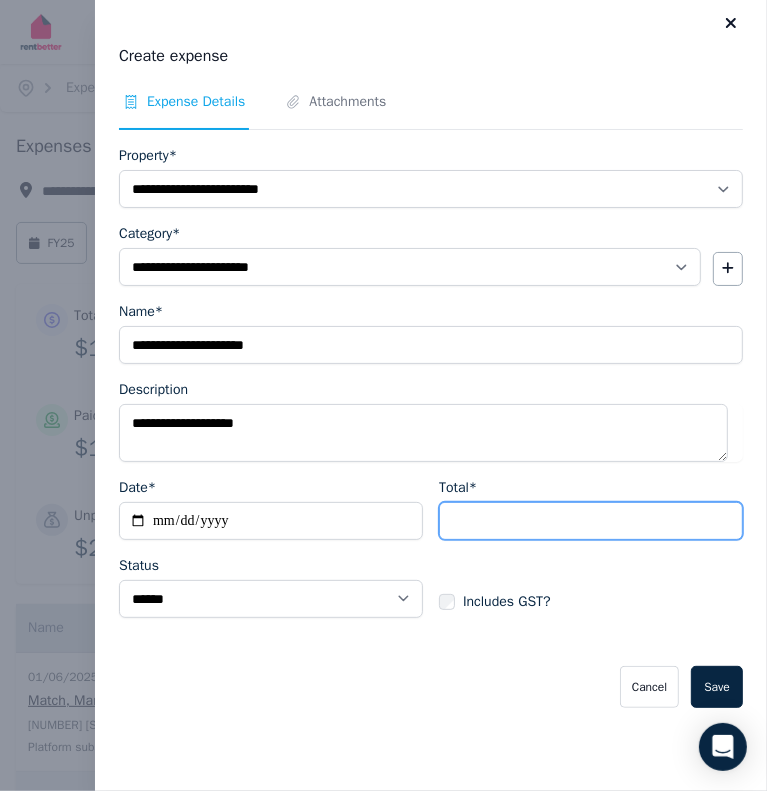 click on "Total*" at bounding box center [591, 521] 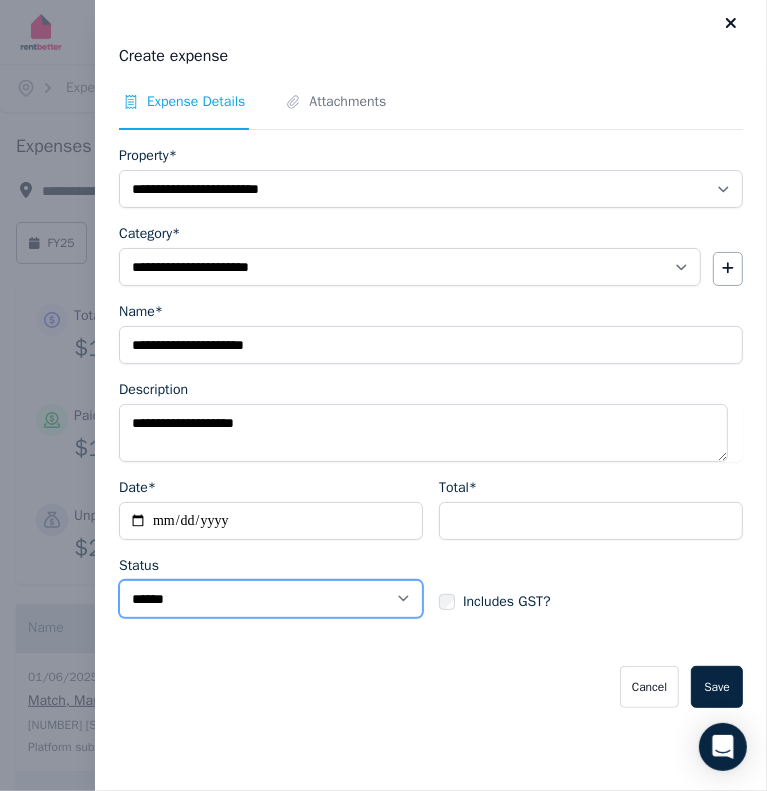 click on "****** ****" at bounding box center (271, 599) 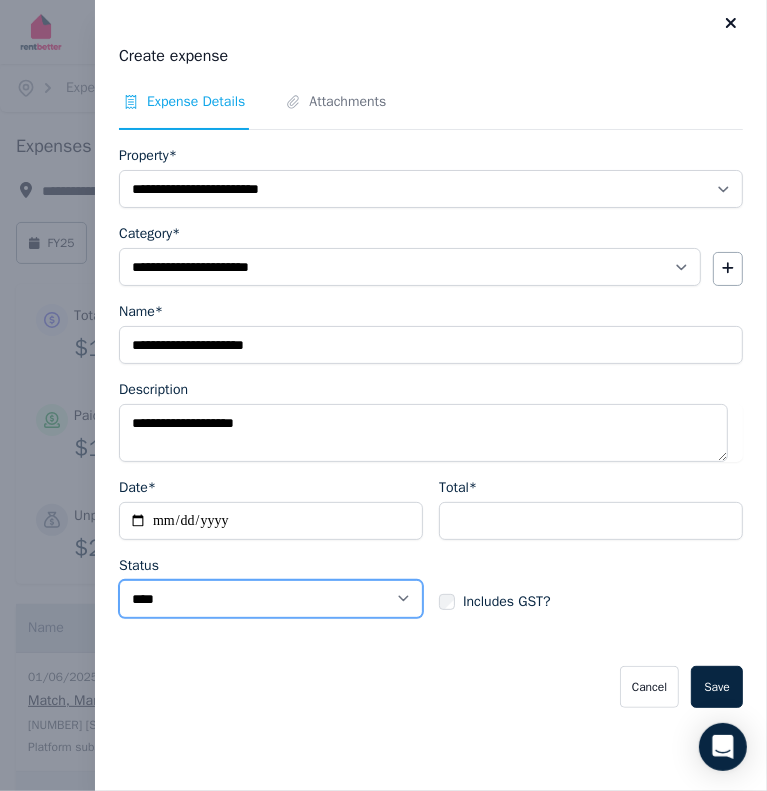 click on "****** ****" at bounding box center (271, 599) 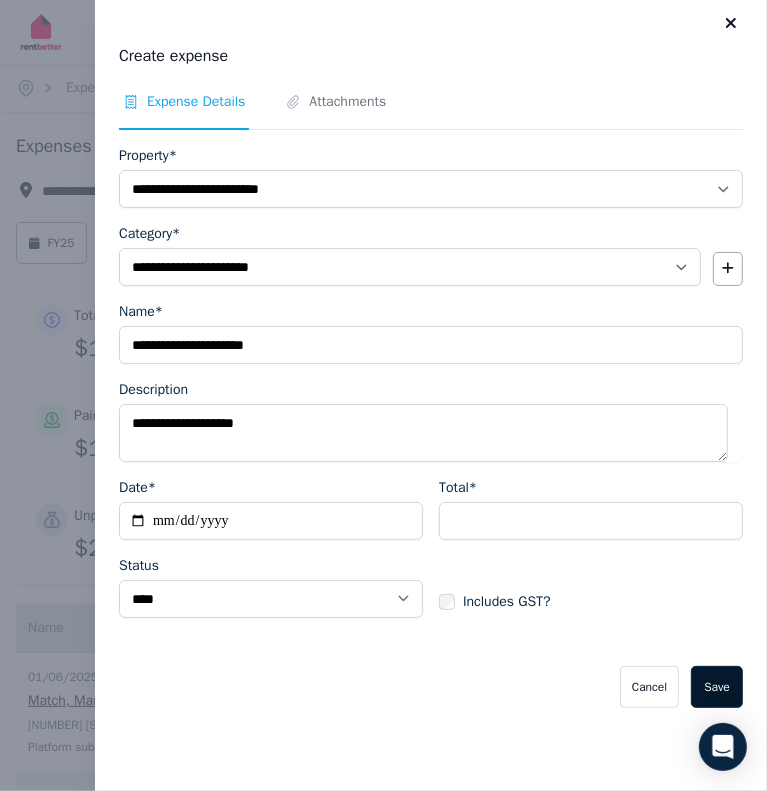click on "Save" at bounding box center (717, 687) 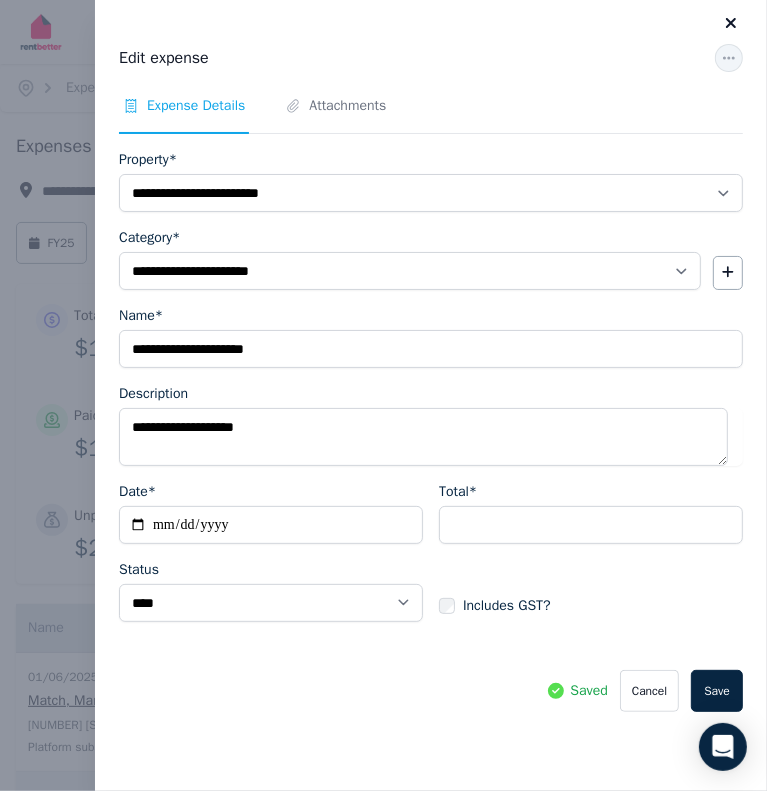 click 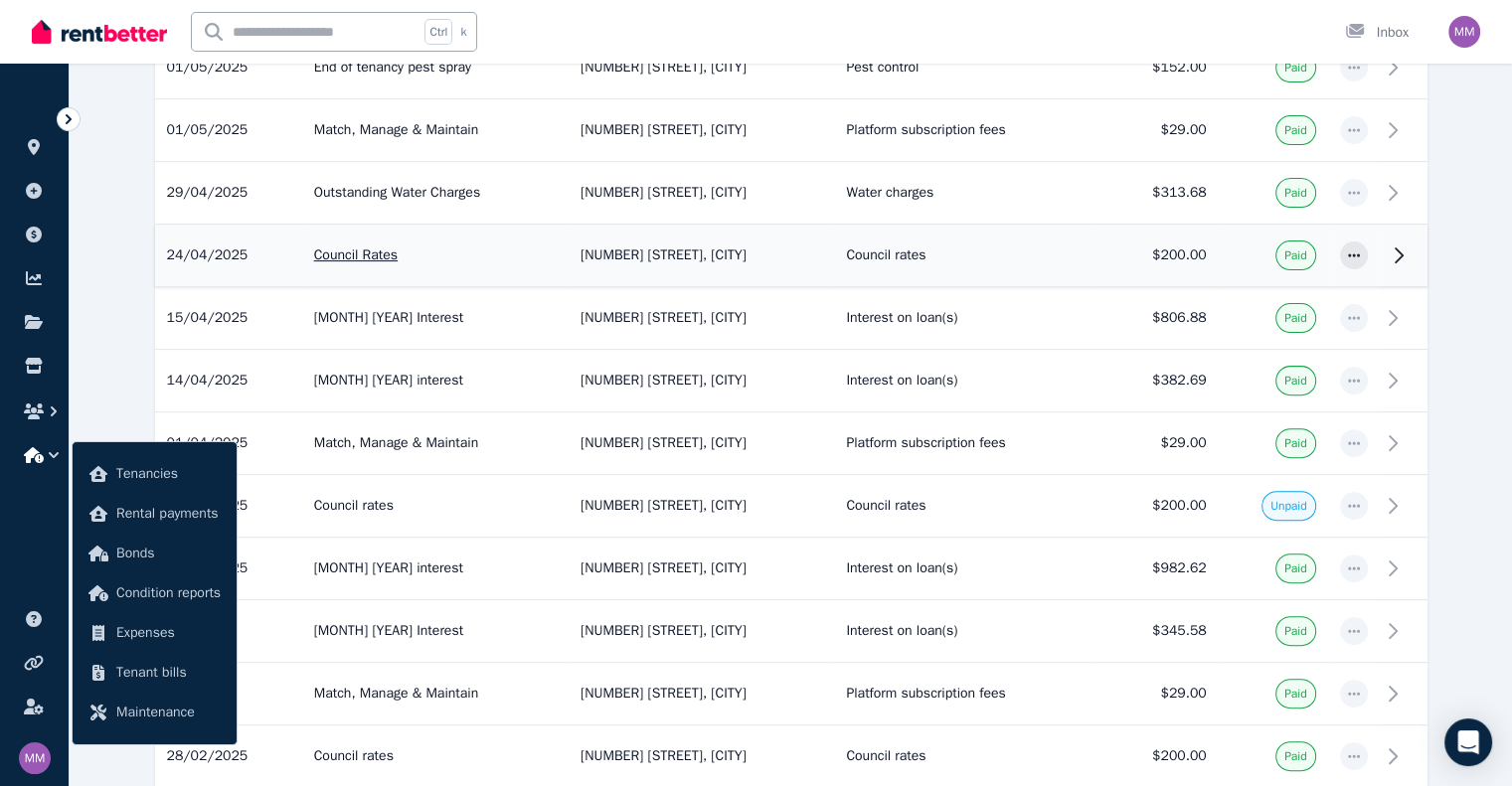 scroll, scrollTop: 596, scrollLeft: 0, axis: vertical 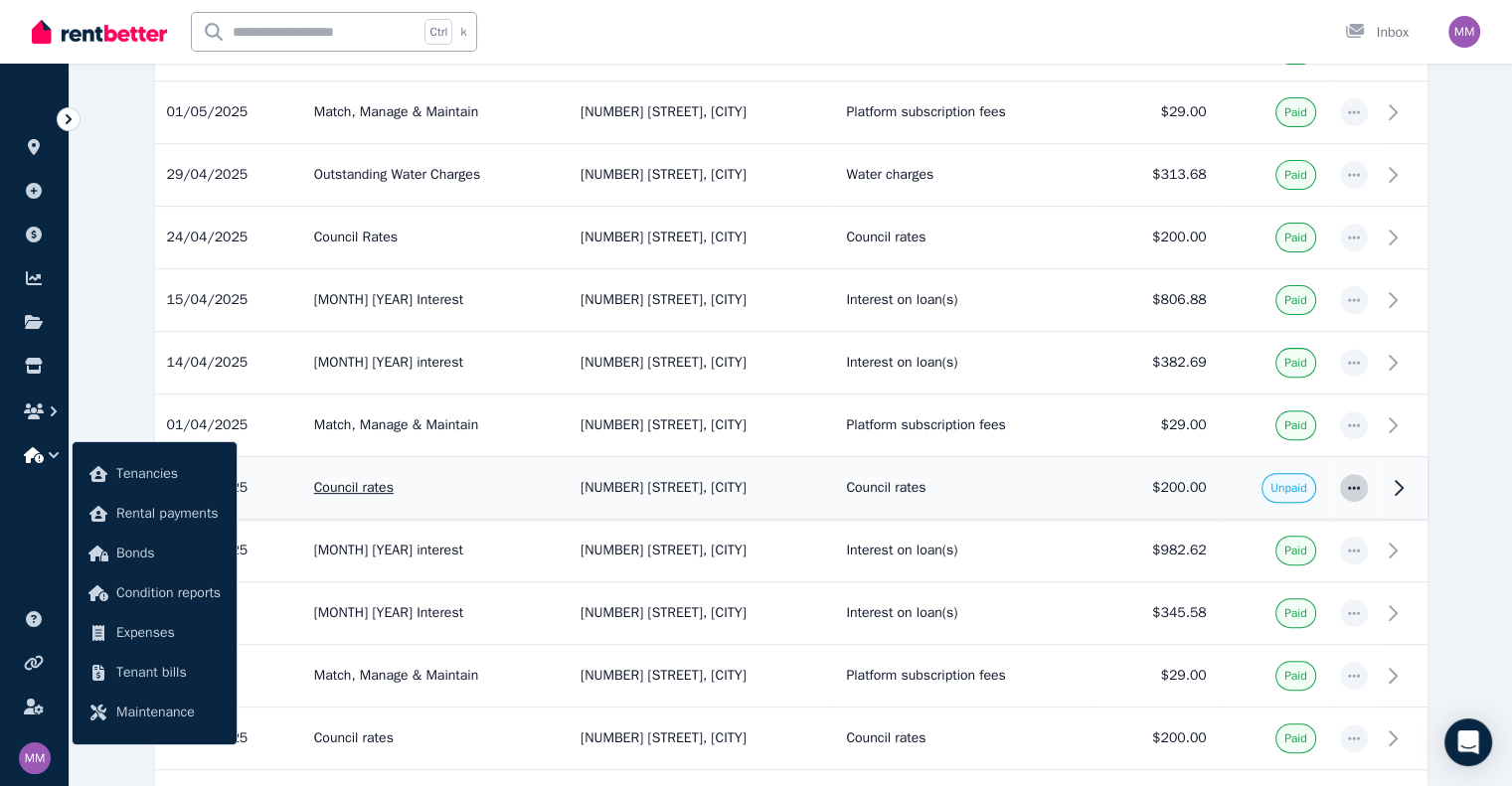 click 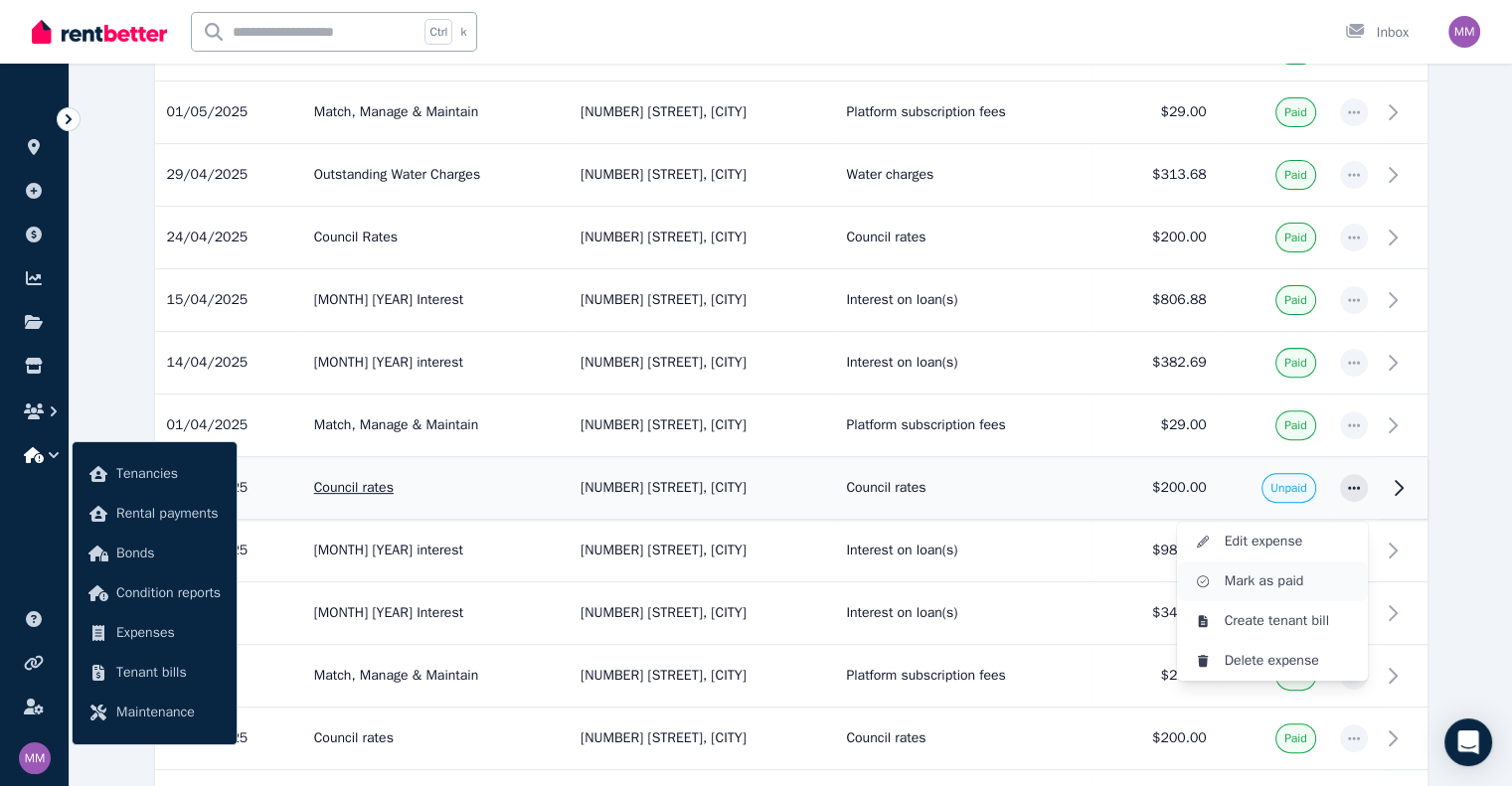 click on "Mark as paid" at bounding box center (1288, 581) 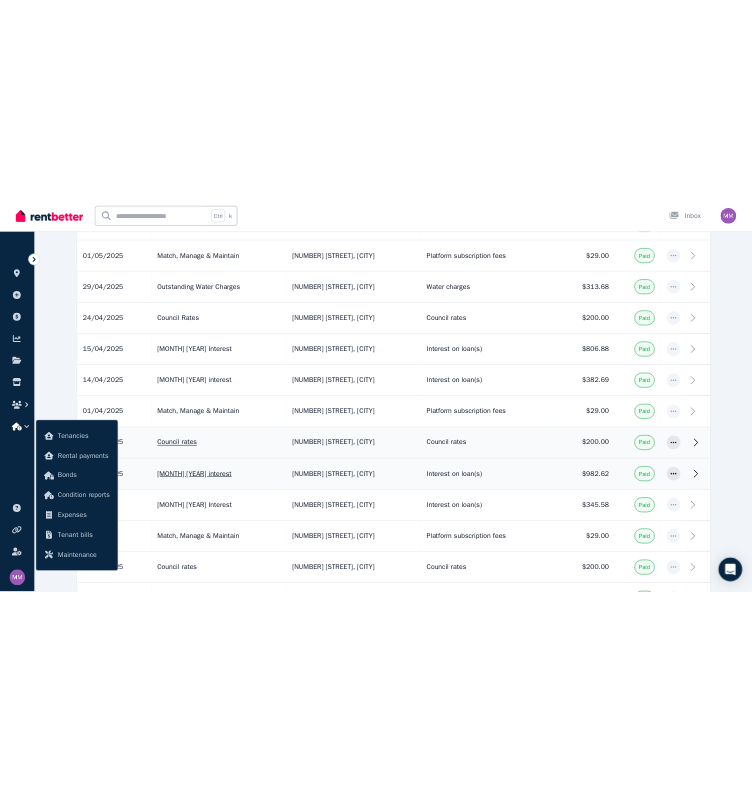 scroll, scrollTop: 0, scrollLeft: 0, axis: both 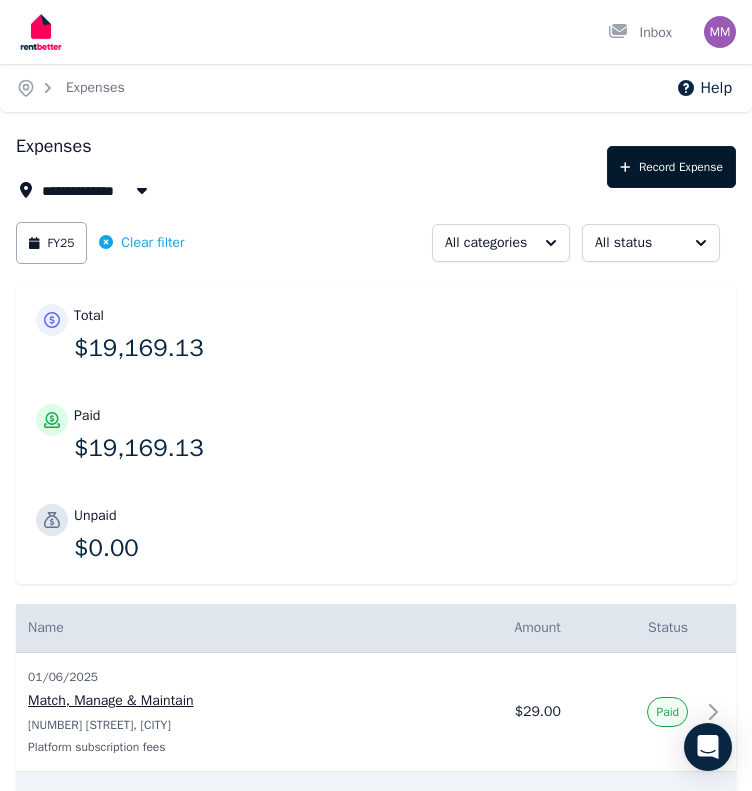 click on "Record Expense" at bounding box center (671, 167) 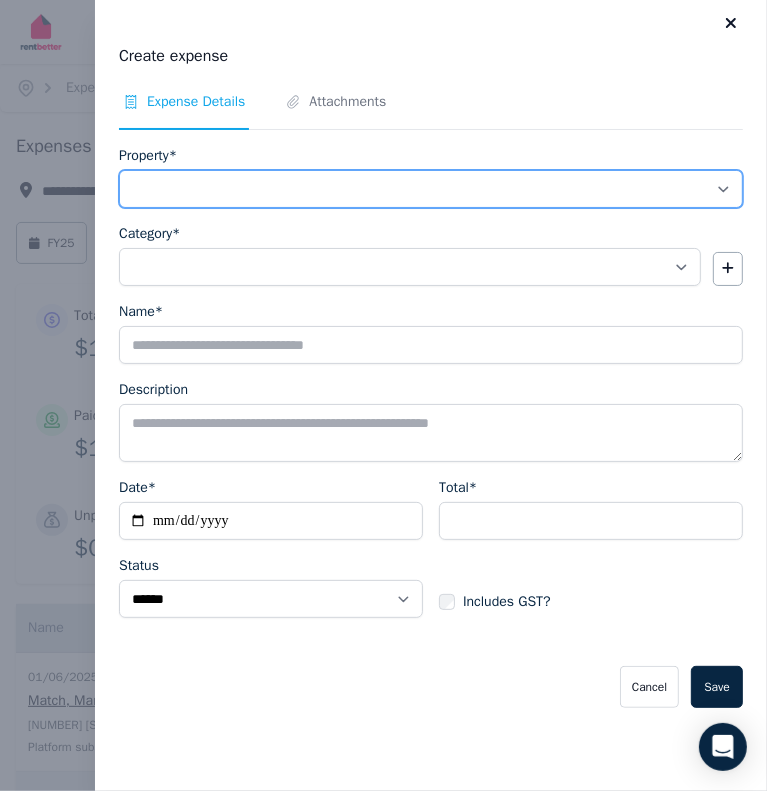 click on "**********" at bounding box center [431, 189] 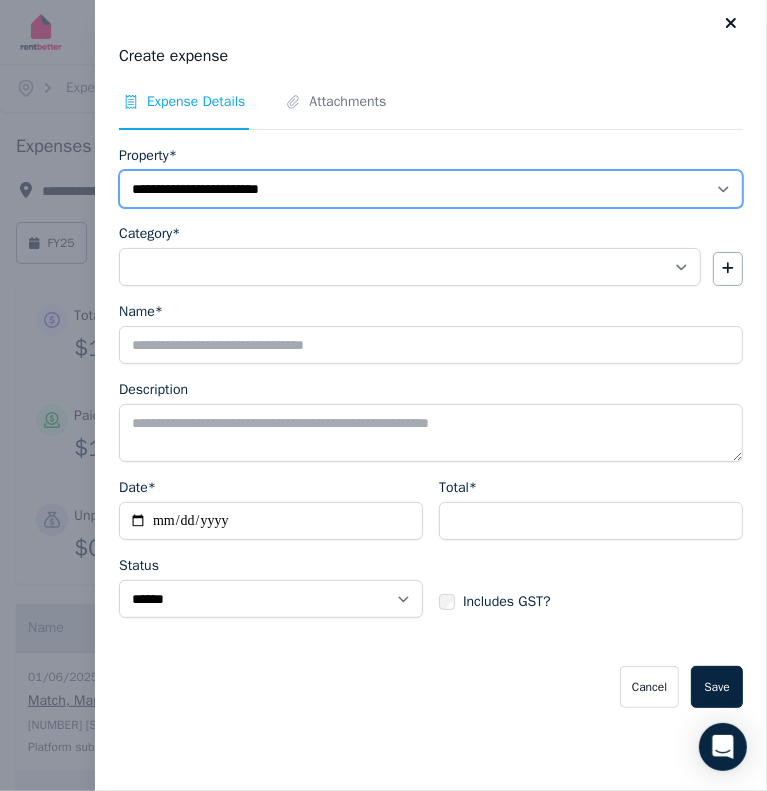 click on "**********" at bounding box center (431, 189) 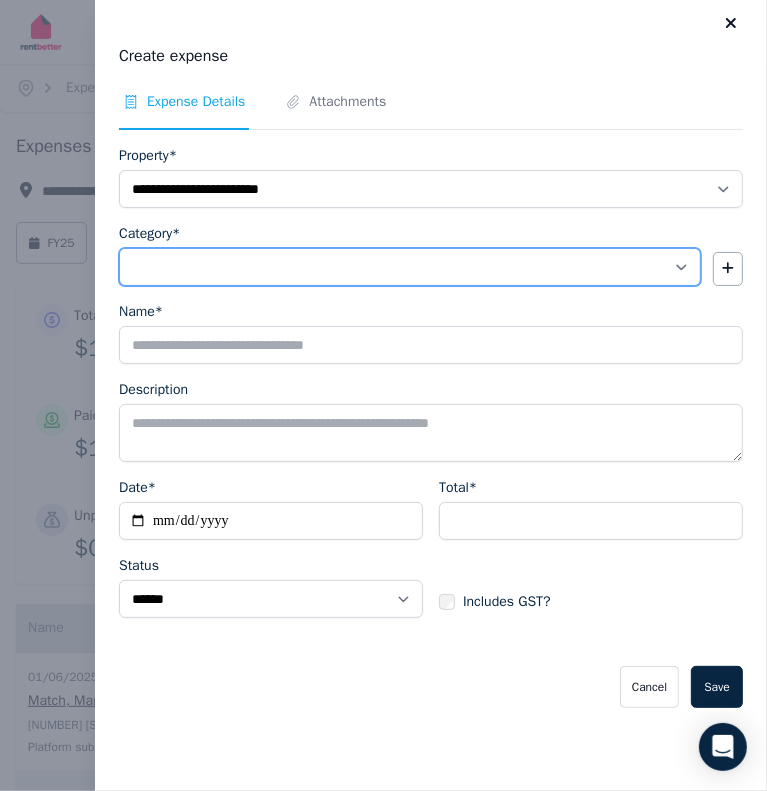 click on "**********" at bounding box center (410, 267) 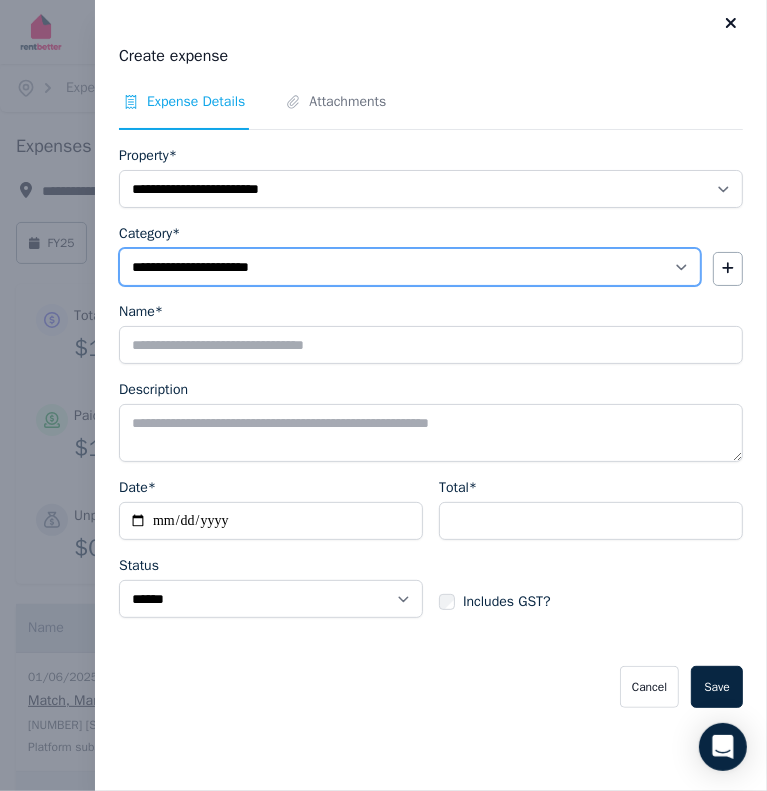 click on "**********" at bounding box center (410, 267) 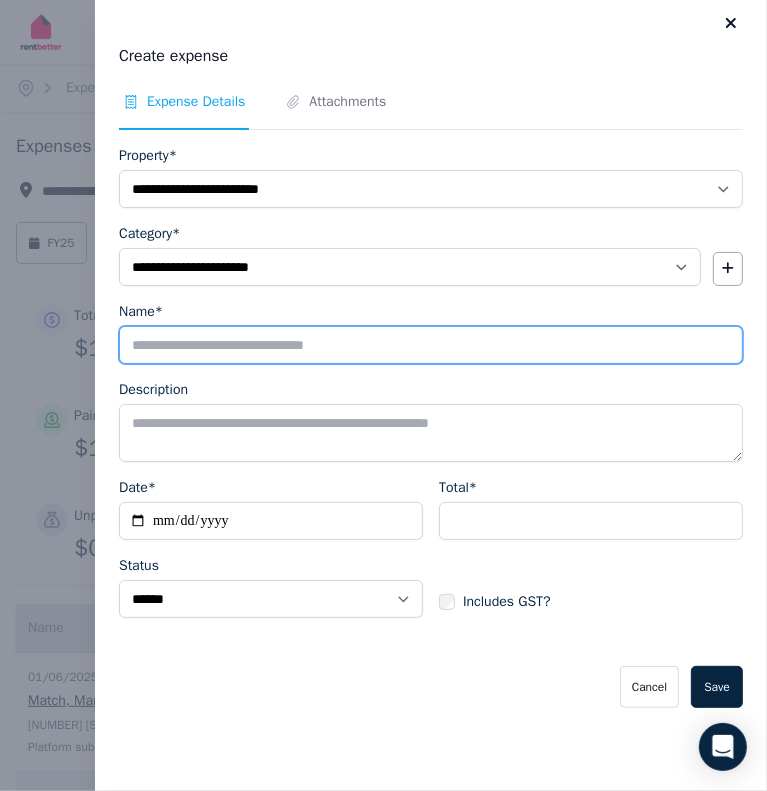 click on "Name*" at bounding box center (431, 345) 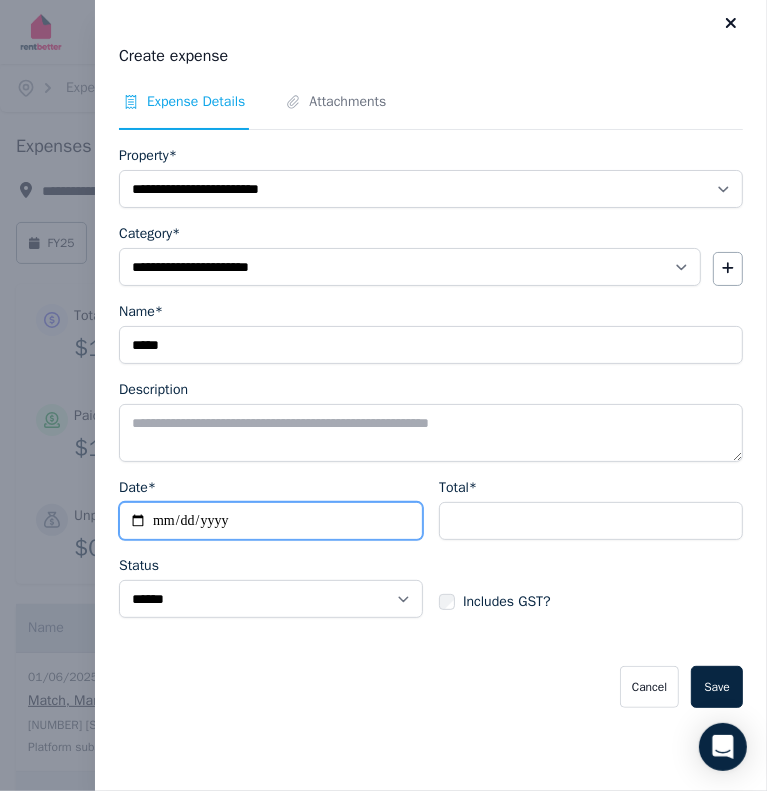 click on "Date*" at bounding box center [271, 521] 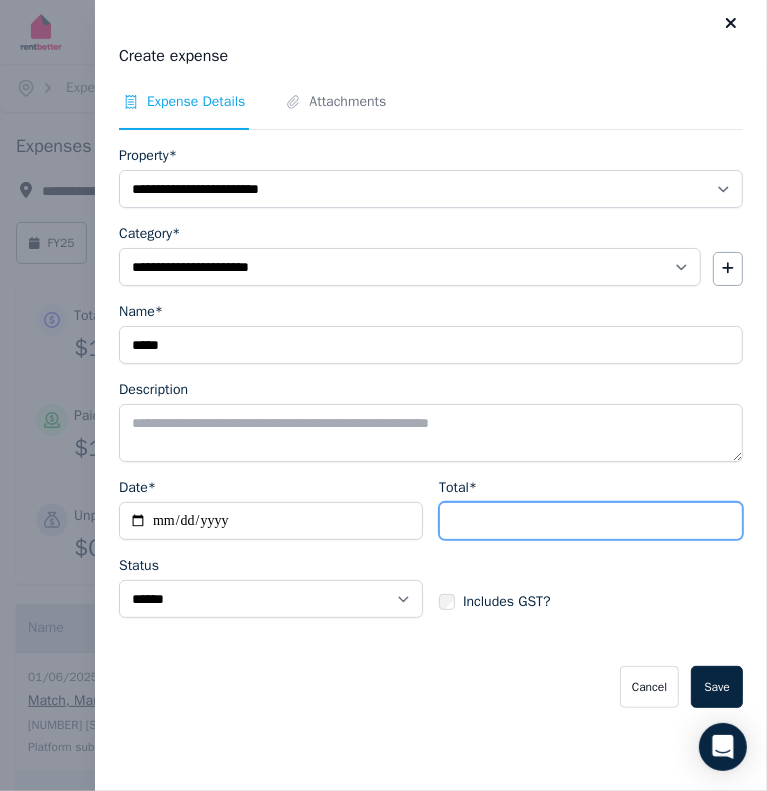 click on "Total*" at bounding box center [591, 521] 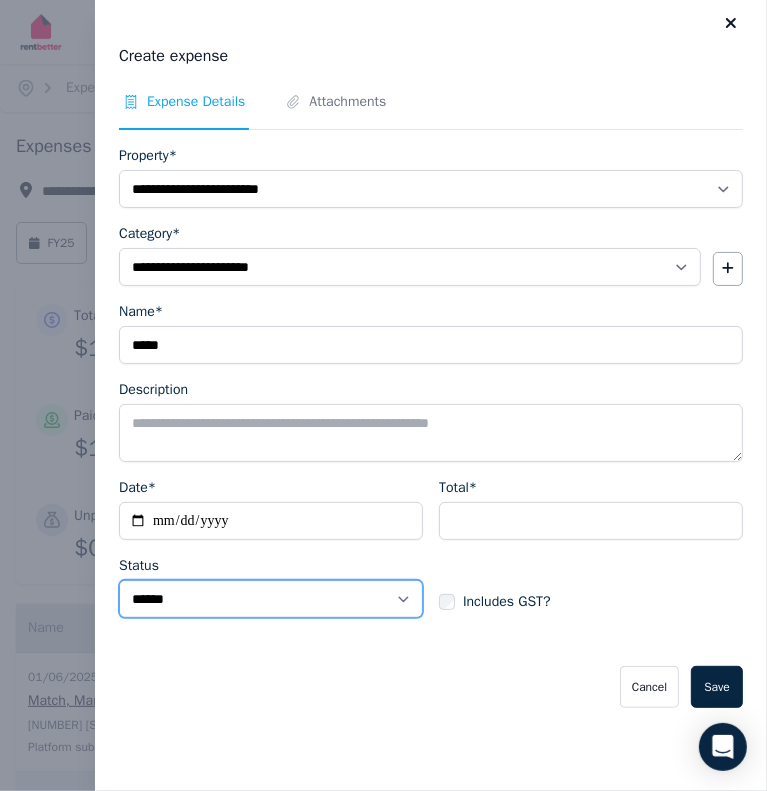 click on "****** ****" at bounding box center (271, 599) 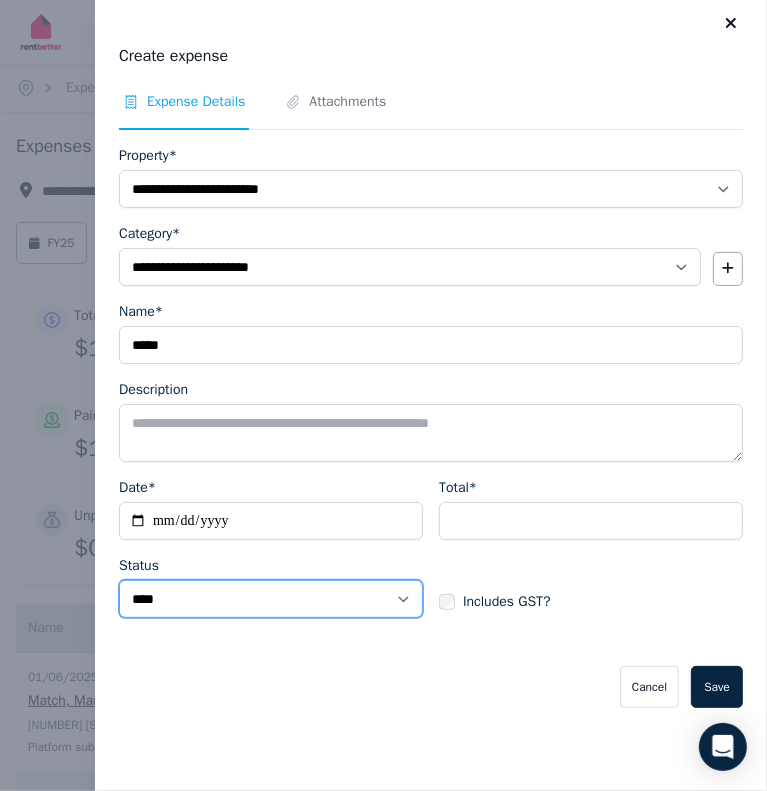 click on "****** ****" at bounding box center [271, 599] 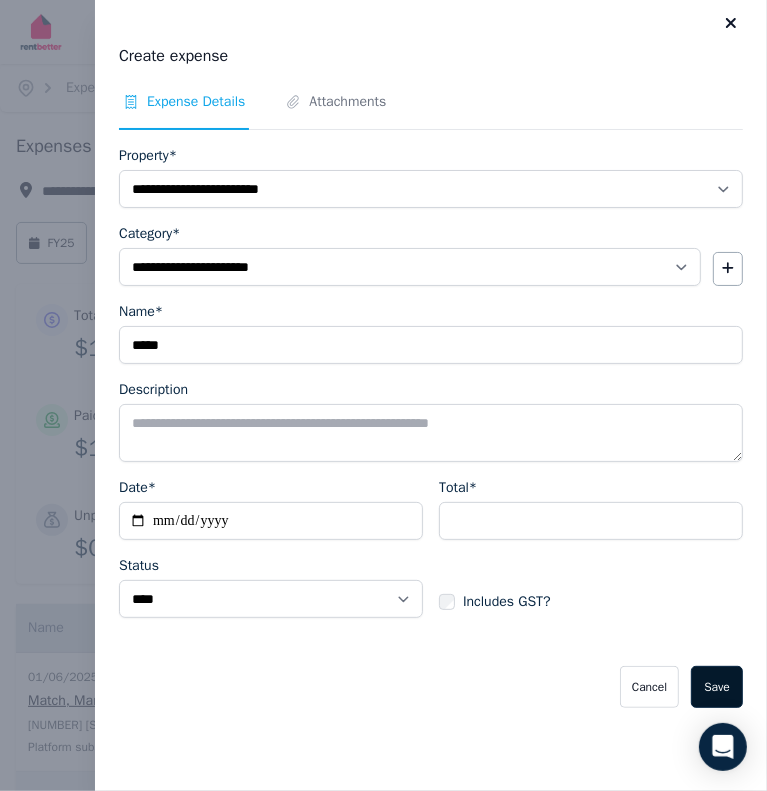 click on "Save" at bounding box center [717, 687] 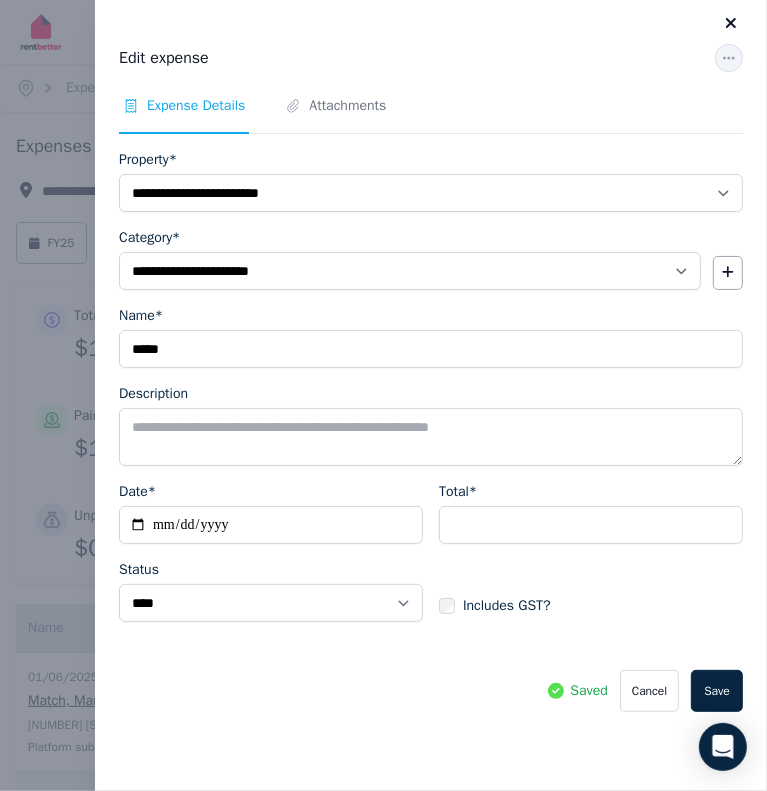 click 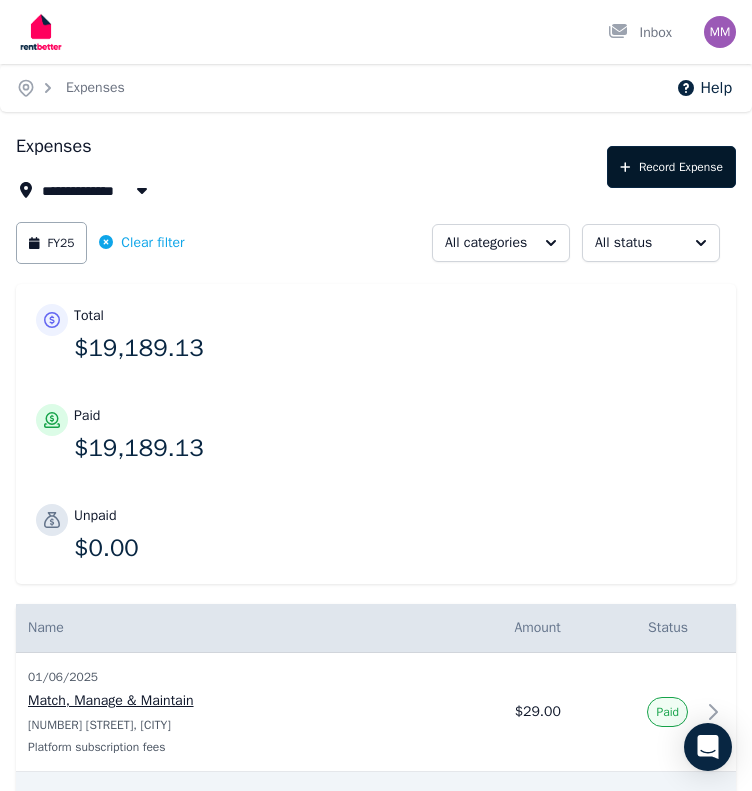 click on "Record Expense" at bounding box center [671, 167] 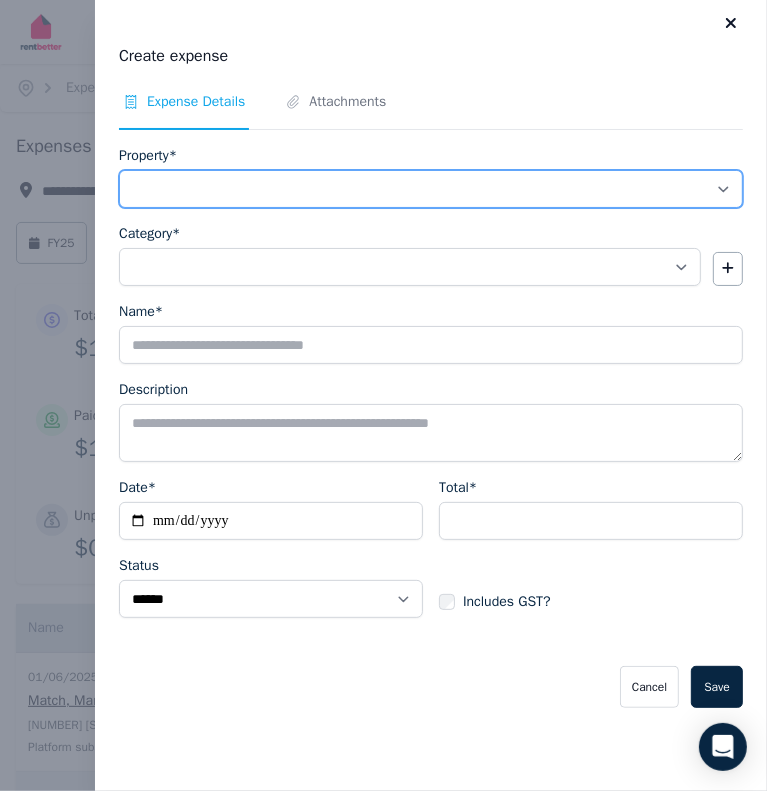 click on "**********" at bounding box center (431, 189) 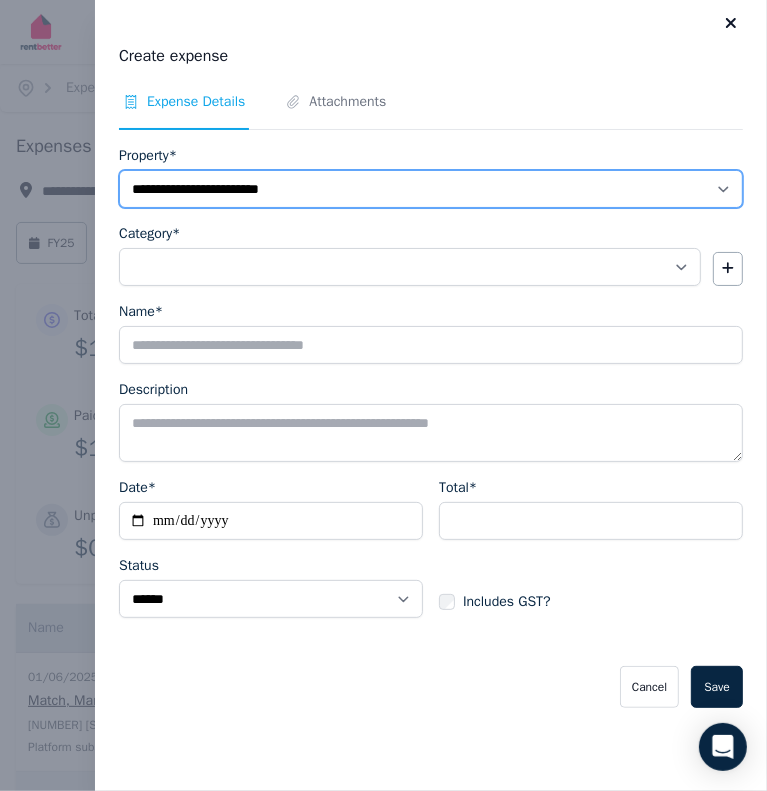 click on "**********" at bounding box center (431, 189) 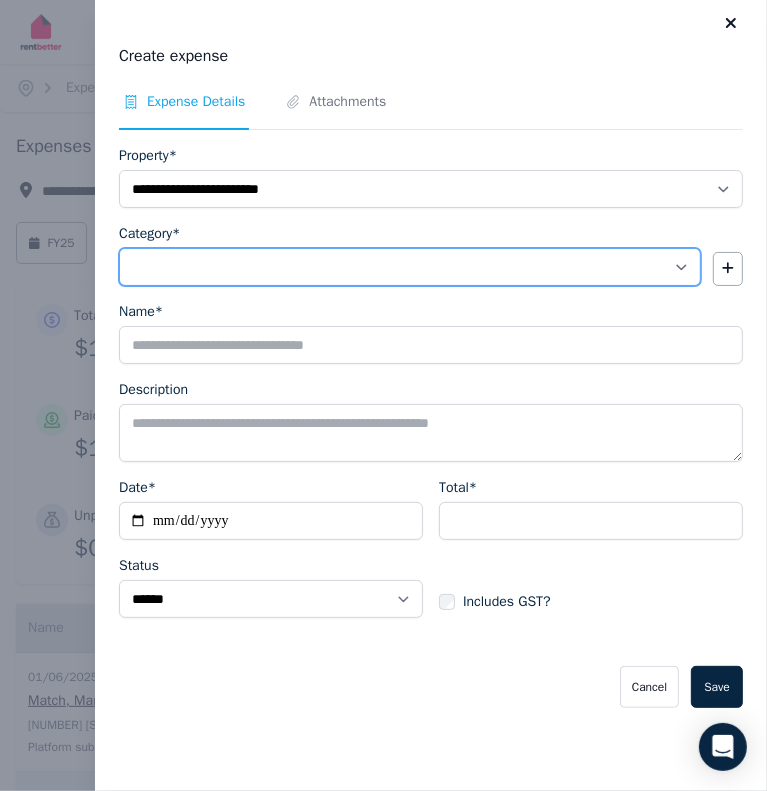 click on "**********" at bounding box center [410, 267] 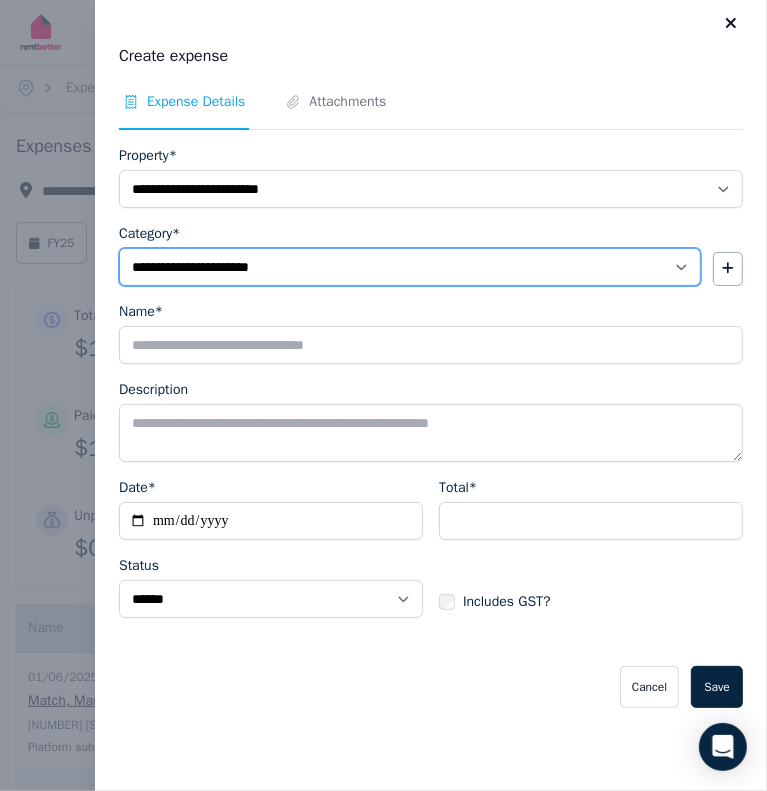 click on "**********" at bounding box center (410, 267) 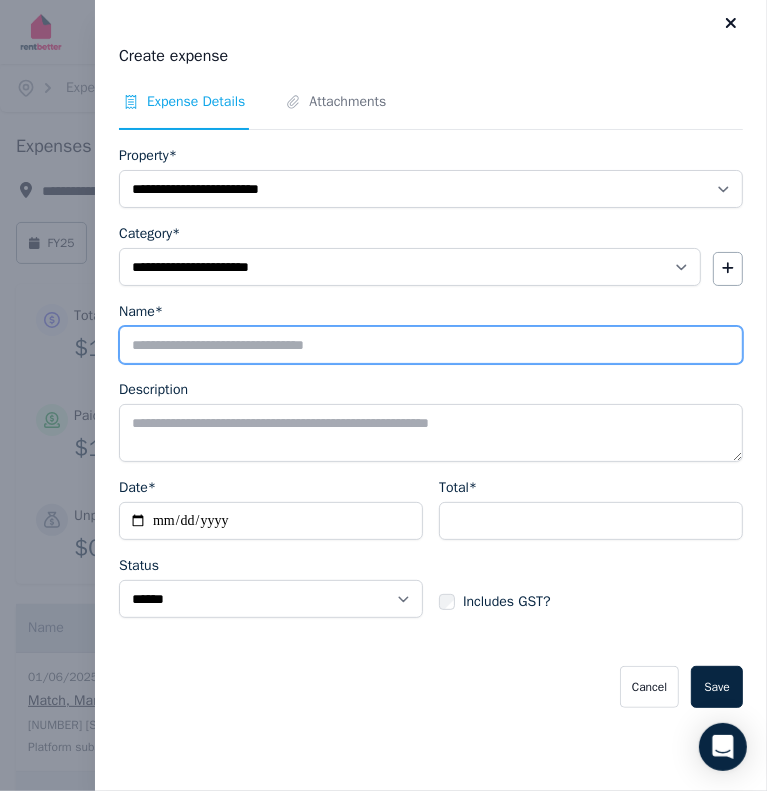 click on "Name*" at bounding box center (431, 345) 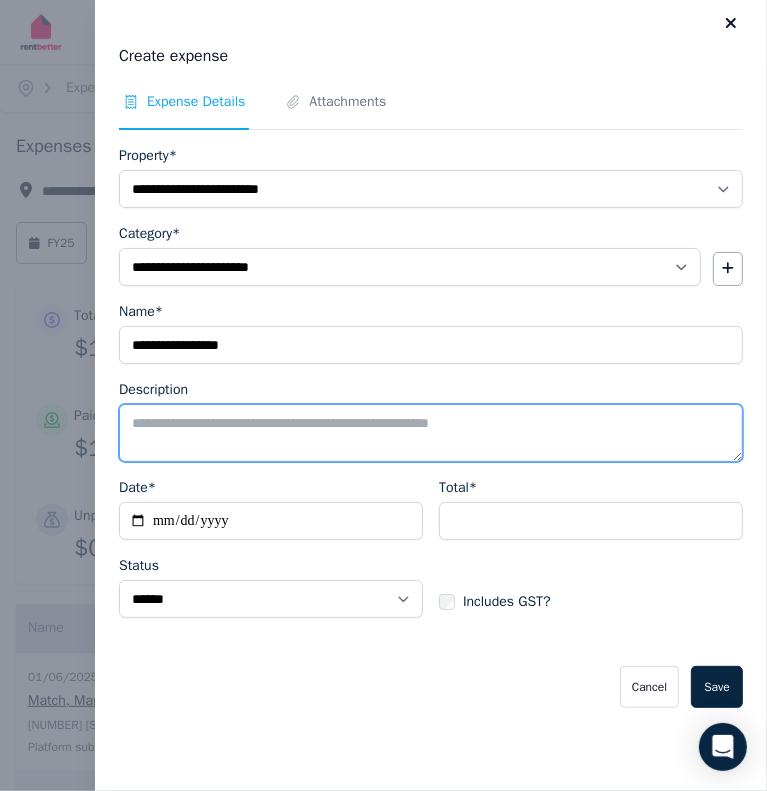 click on "Description" at bounding box center (431, 433) 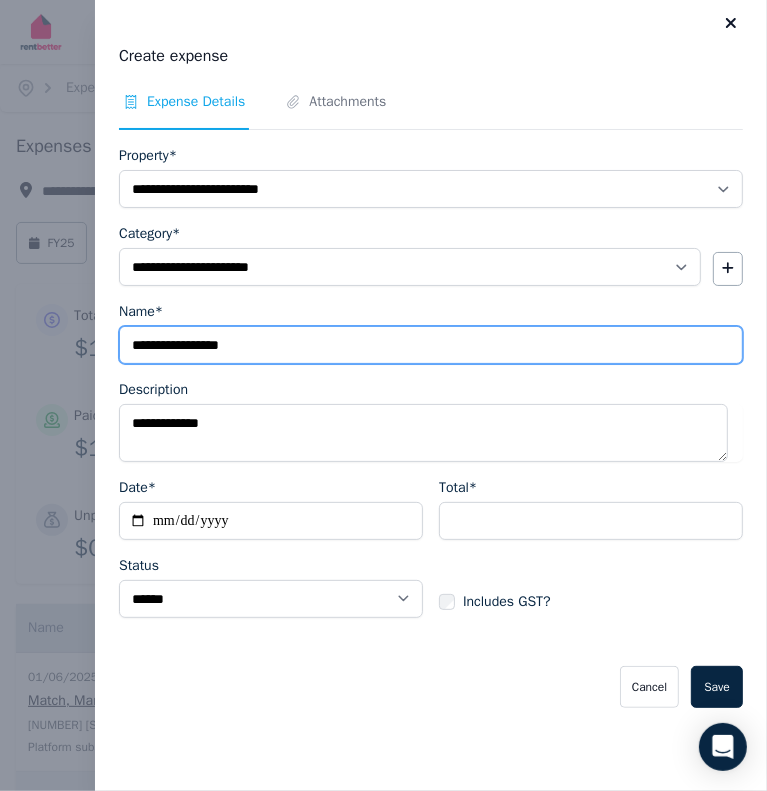 click on "**********" at bounding box center (431, 345) 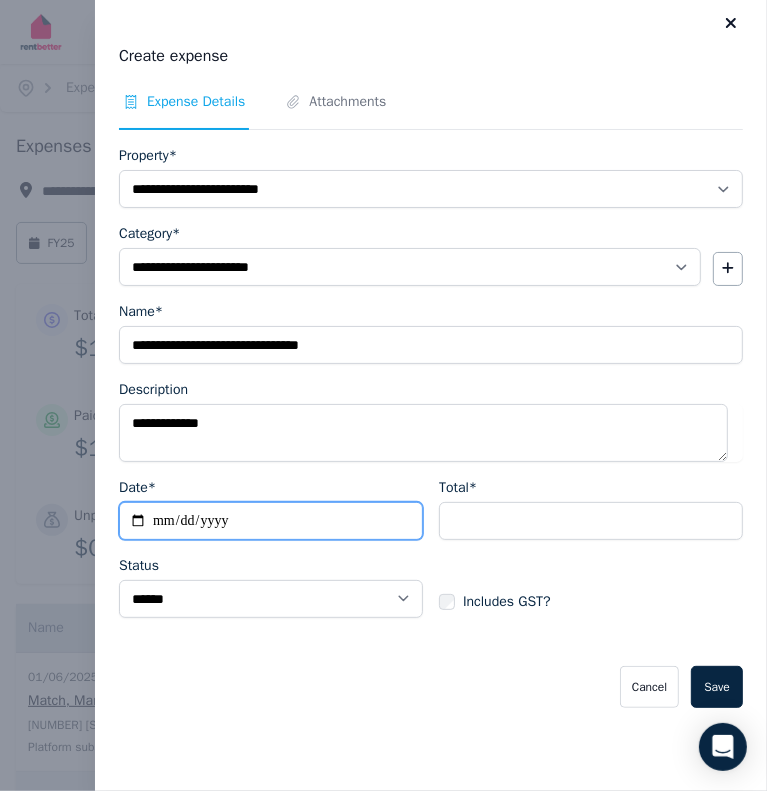 click on "Date*" at bounding box center [271, 521] 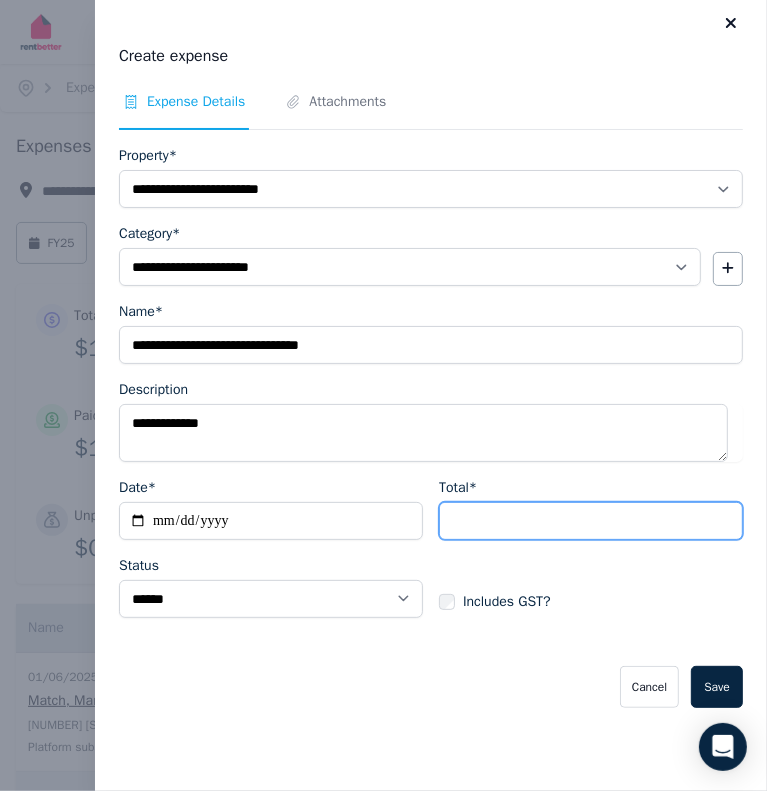 click on "Total*" at bounding box center (591, 521) 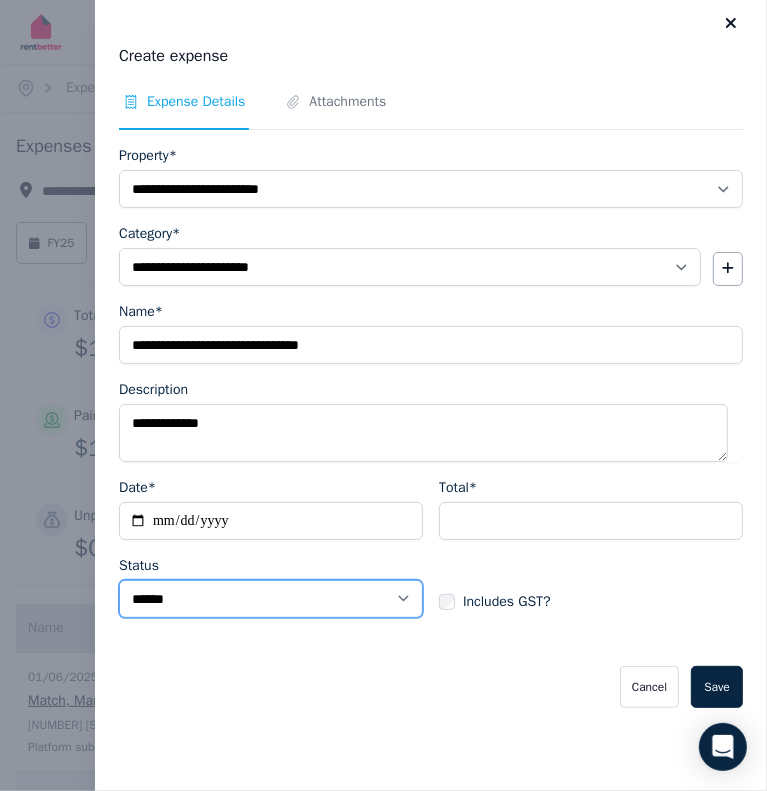 click on "****** ****" at bounding box center [271, 599] 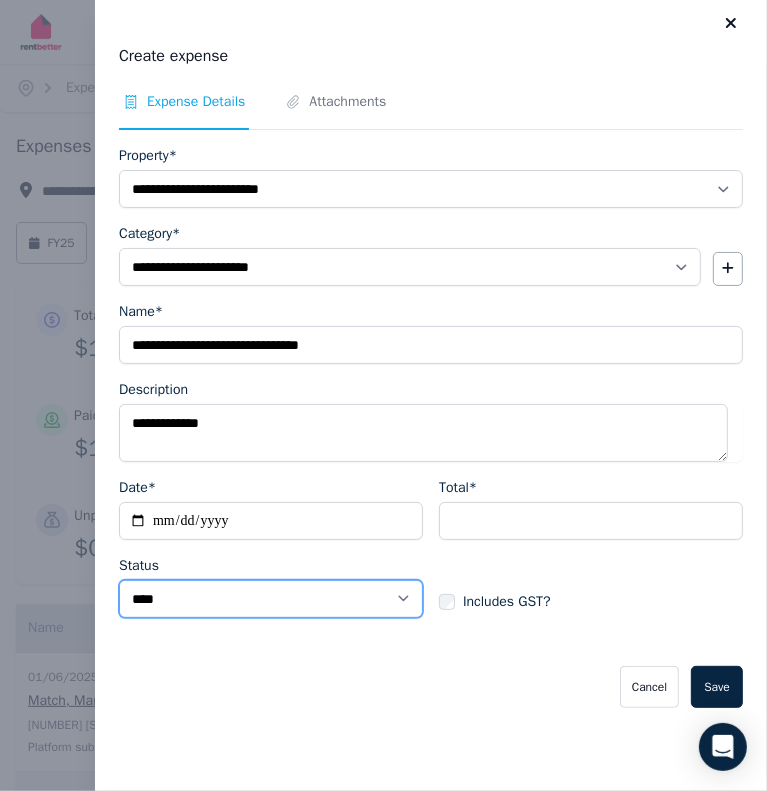 click on "****** ****" at bounding box center [271, 599] 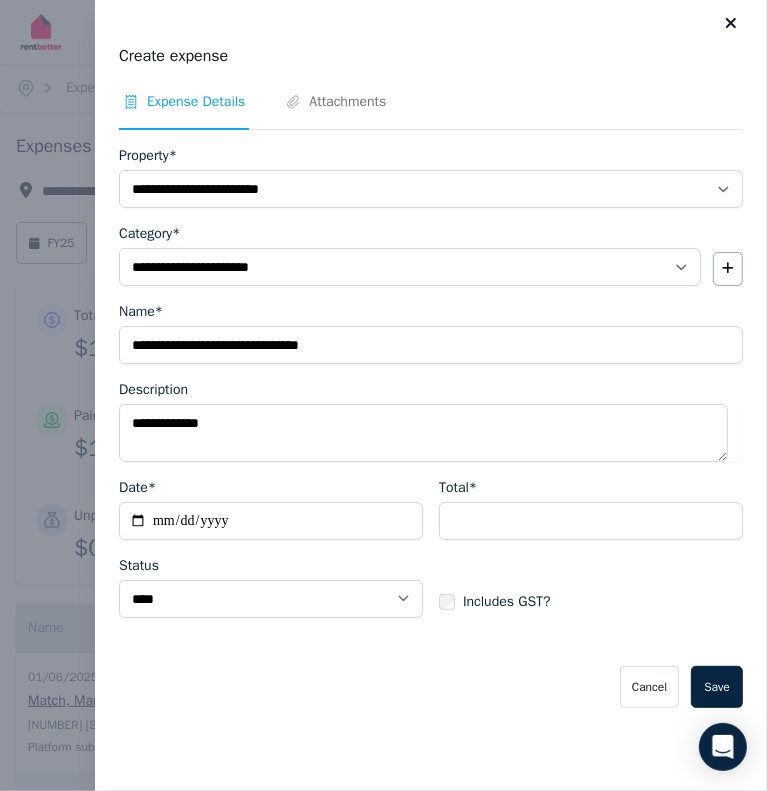click on "**********" at bounding box center (431, 427) 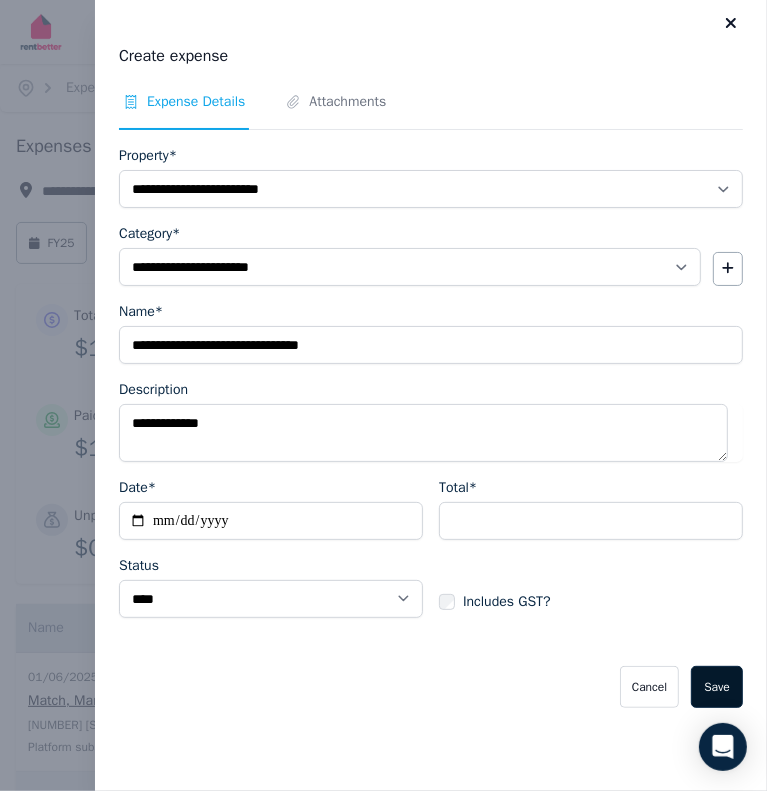 click on "Save" at bounding box center [717, 687] 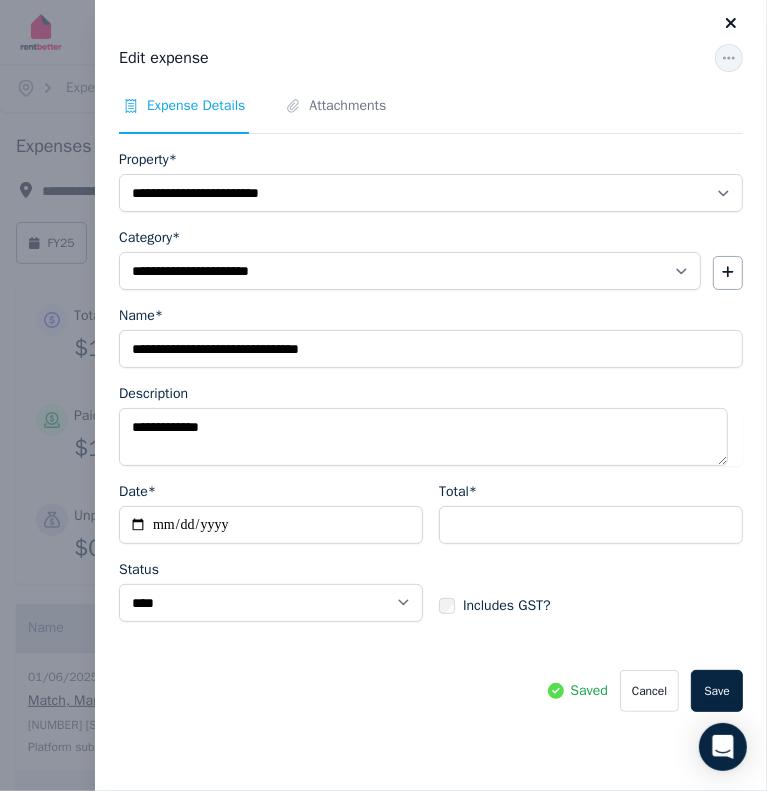 click 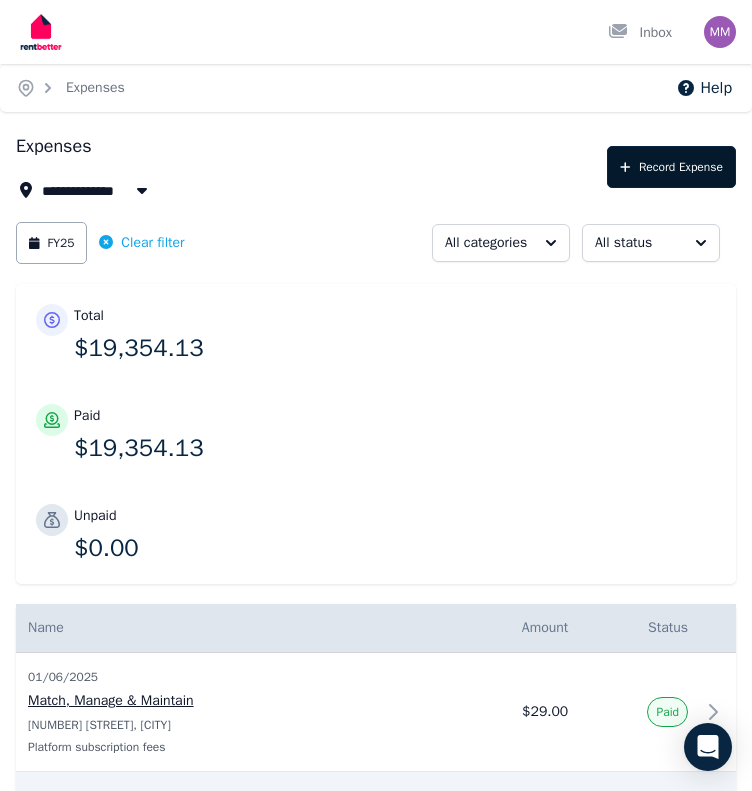 click on "Record Expense" at bounding box center (671, 167) 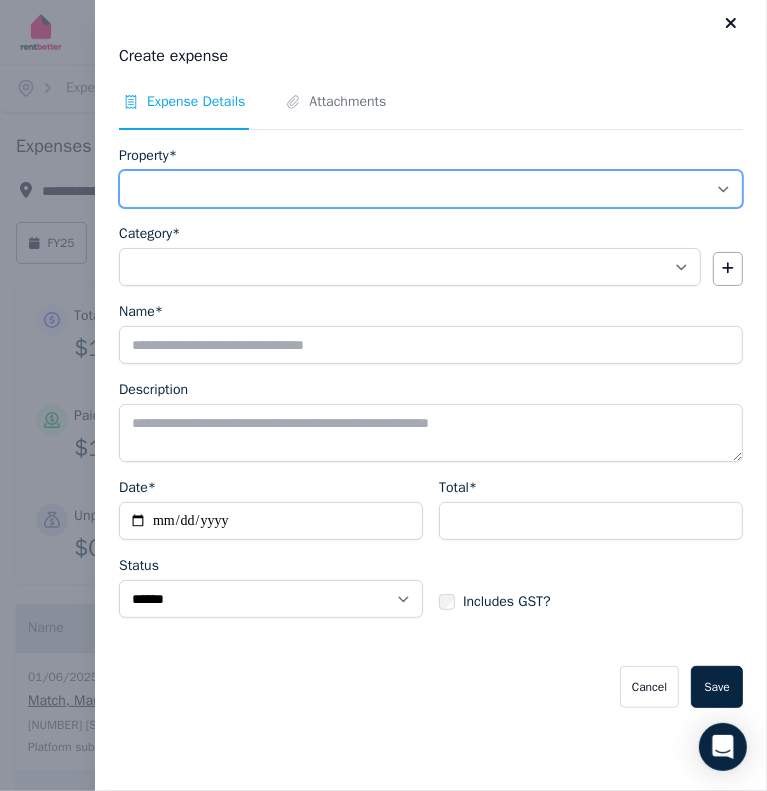 click on "**********" at bounding box center [431, 189] 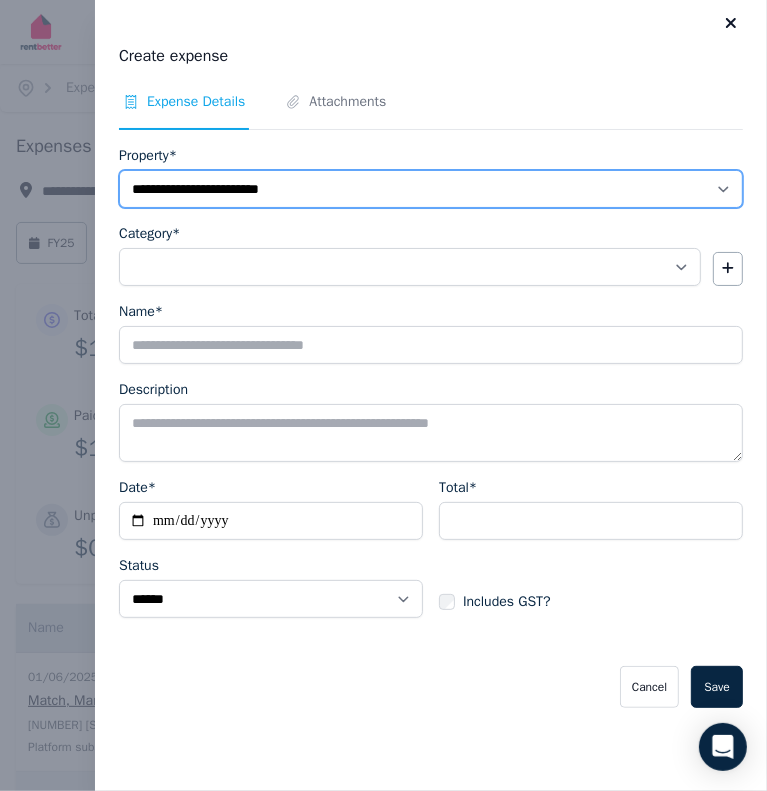 click on "**********" at bounding box center [431, 189] 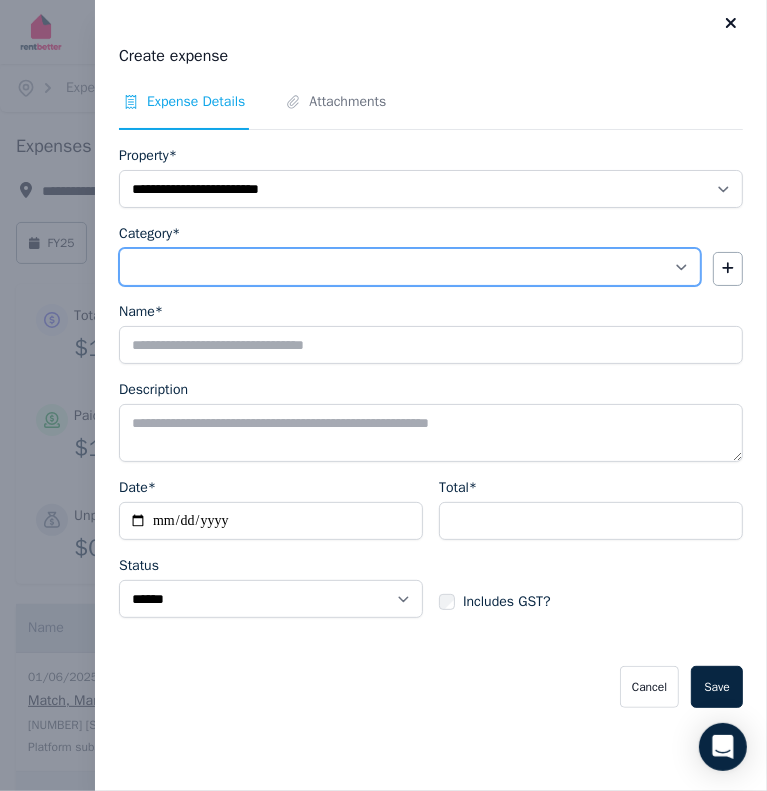 click on "**********" at bounding box center (410, 267) 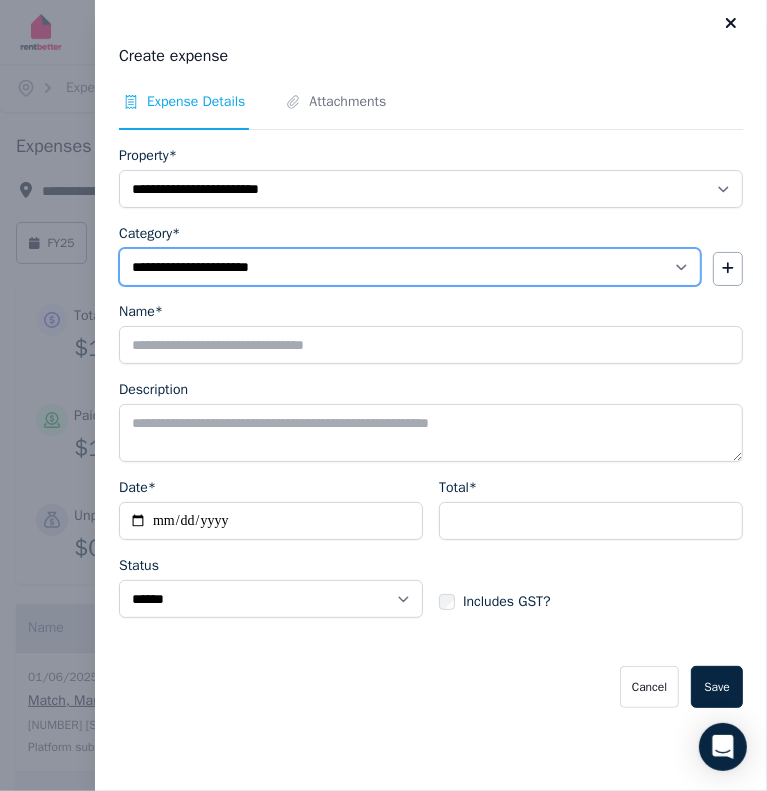 click on "**********" at bounding box center (410, 267) 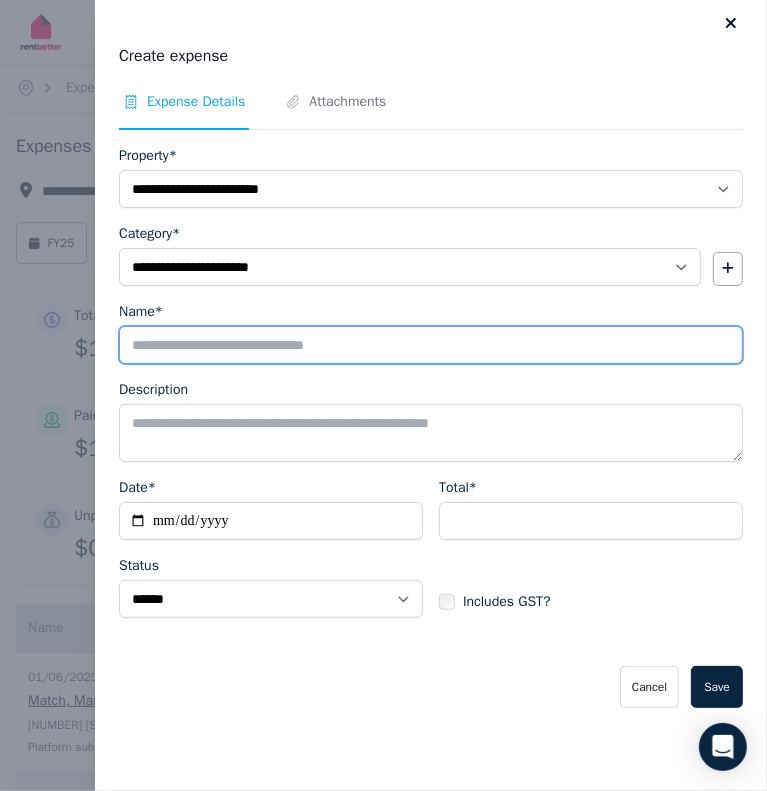 click on "Name*" at bounding box center (431, 345) 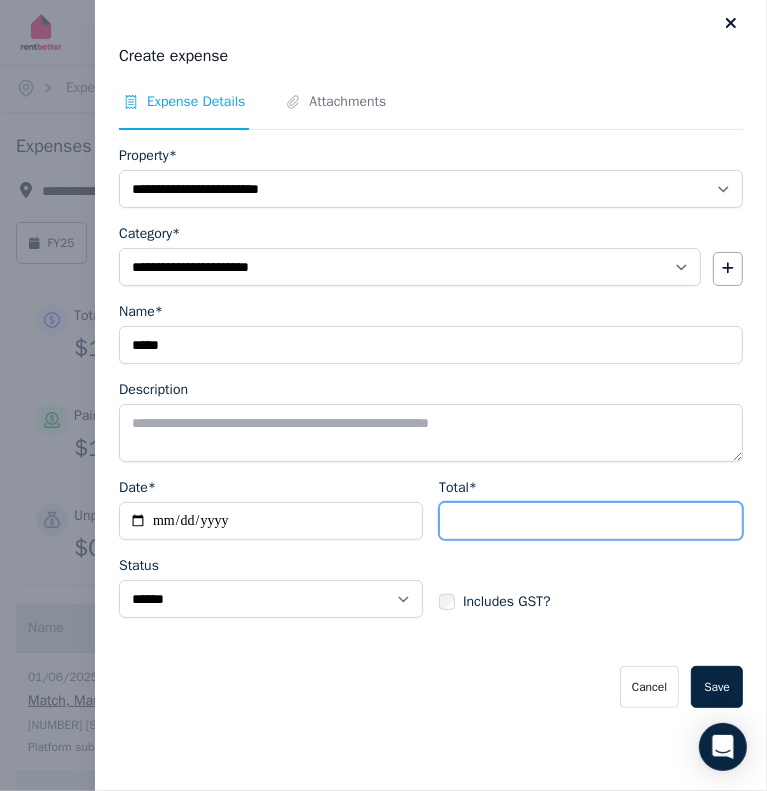 click on "Total*" at bounding box center (591, 521) 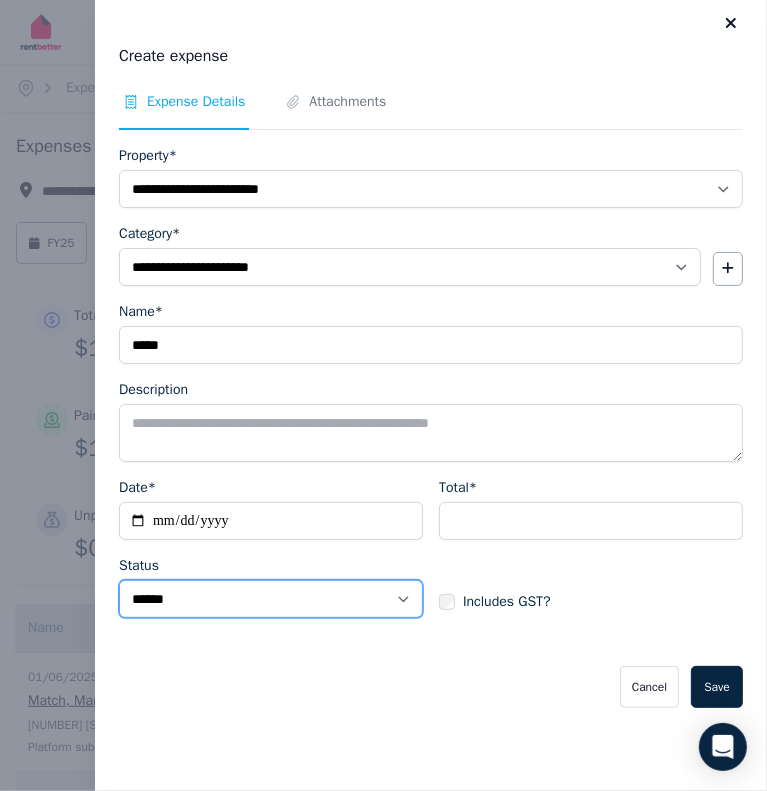 click on "****** ****" at bounding box center [271, 599] 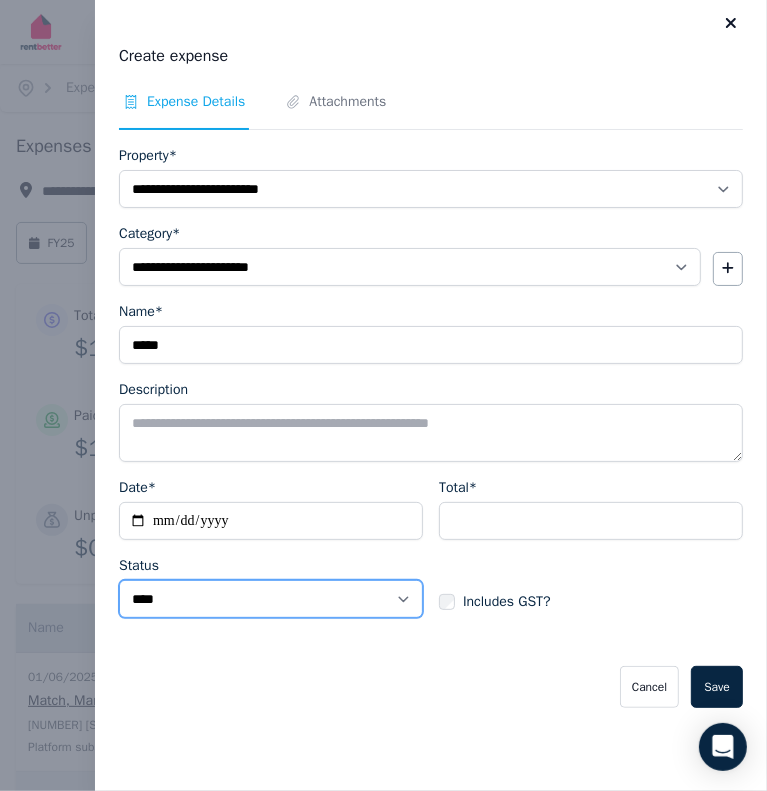 click on "****** ****" at bounding box center (271, 599) 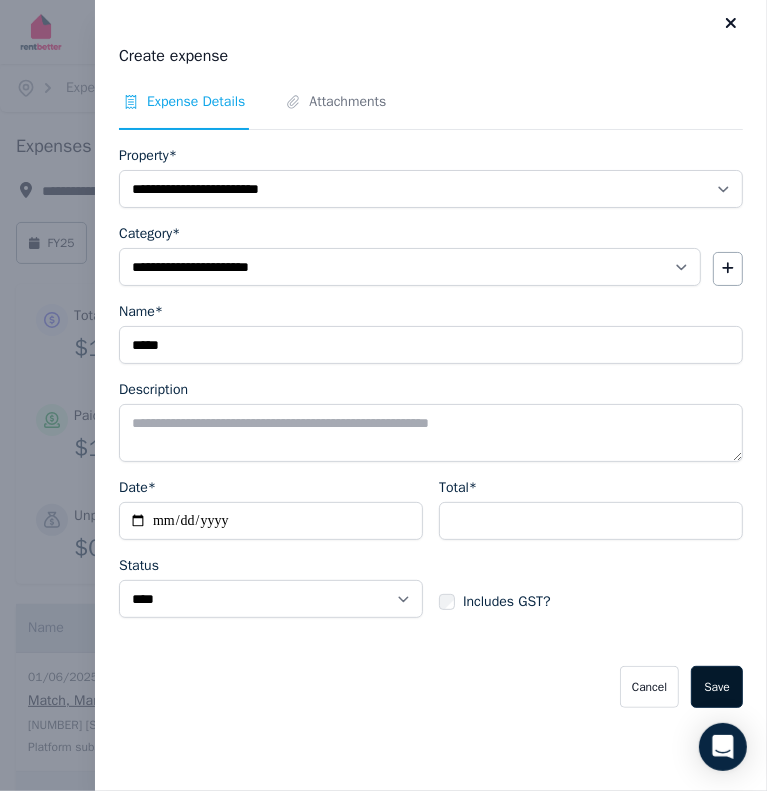 click on "Save" at bounding box center [717, 687] 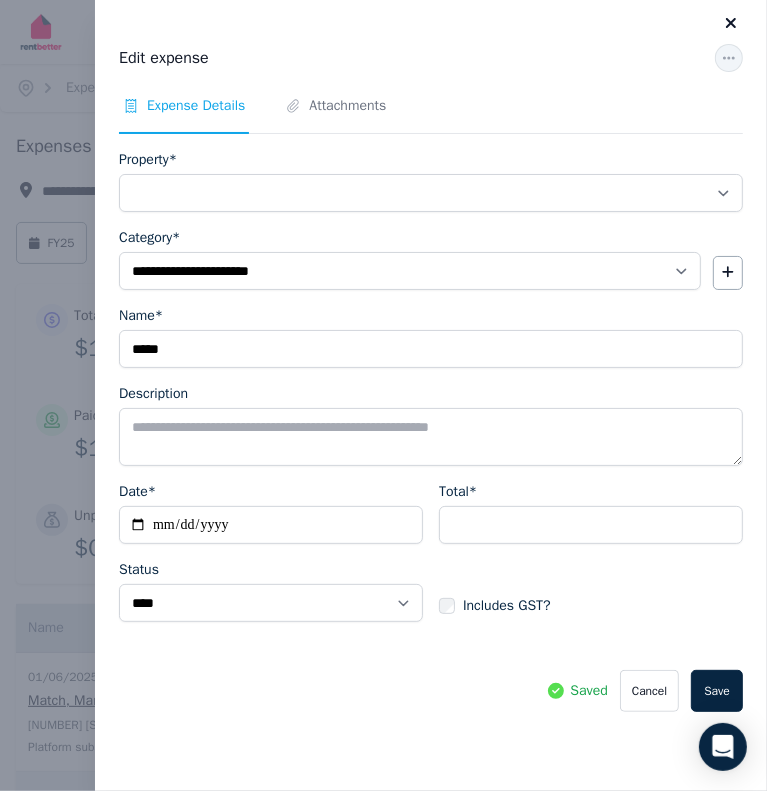 click 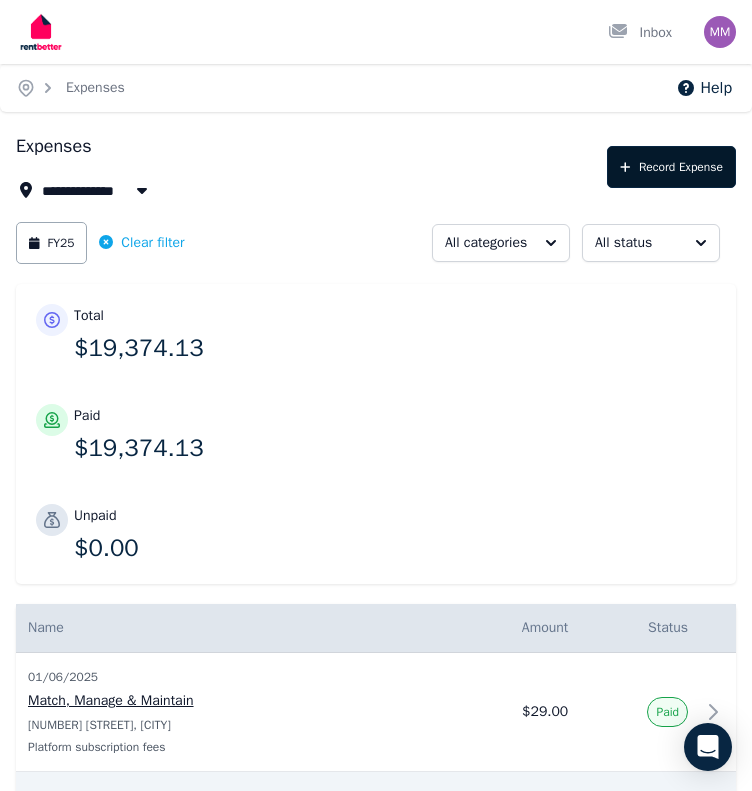 click on "Record Expense" at bounding box center [671, 167] 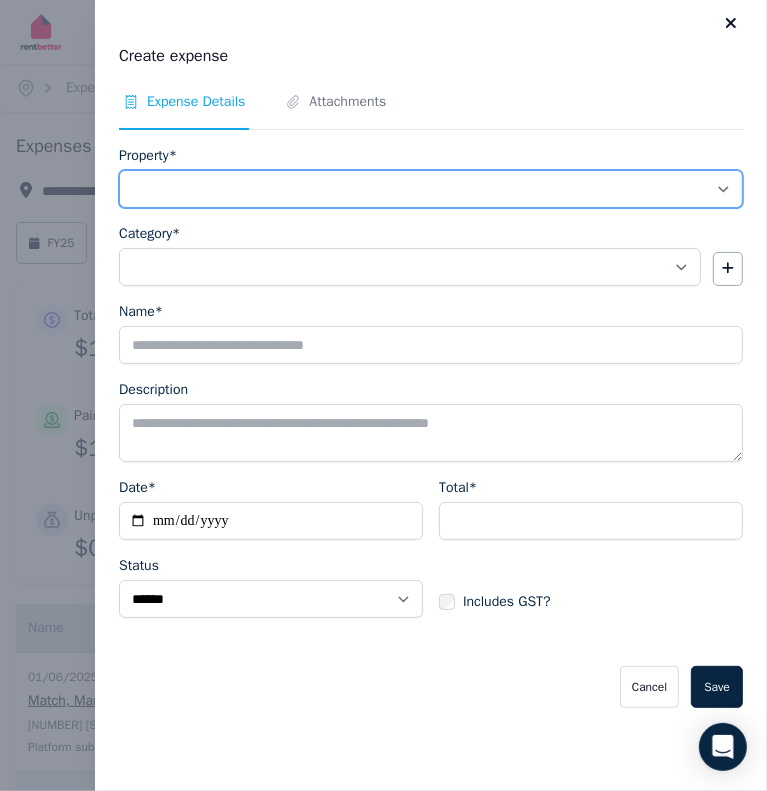 click on "**********" at bounding box center [431, 189] 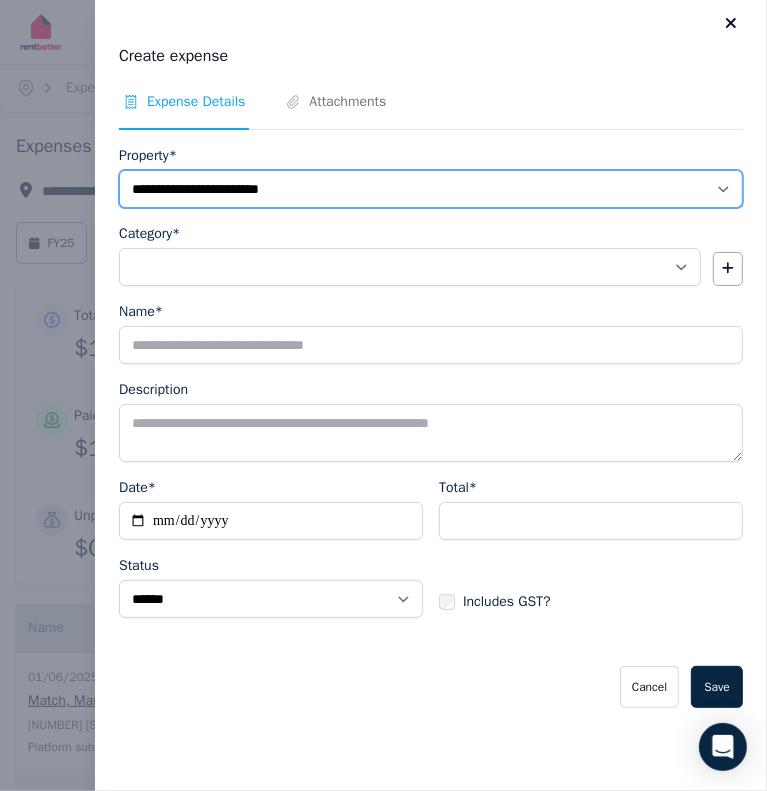 click on "**********" at bounding box center (431, 189) 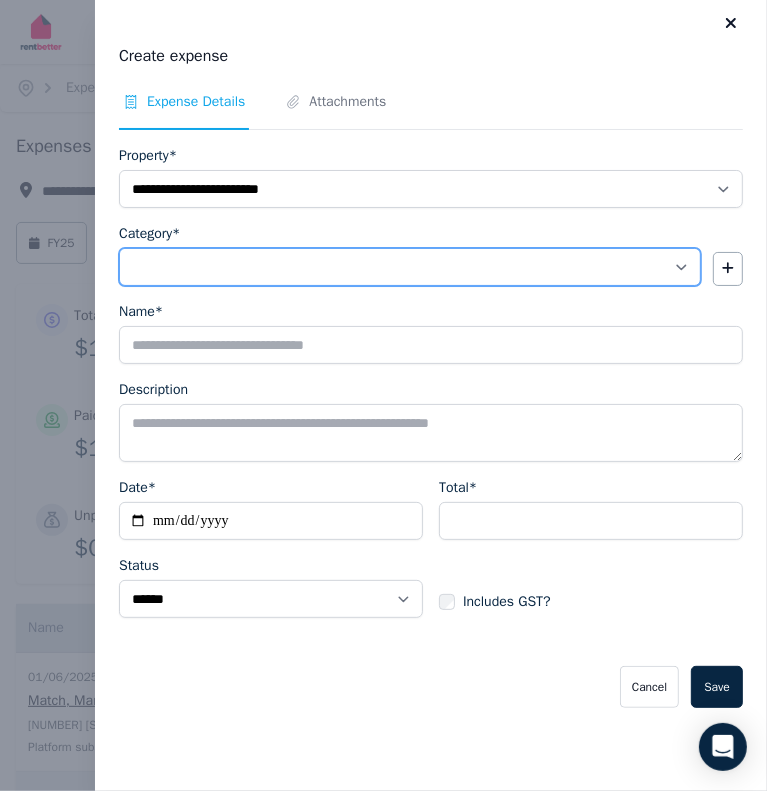 click on "**********" at bounding box center (410, 267) 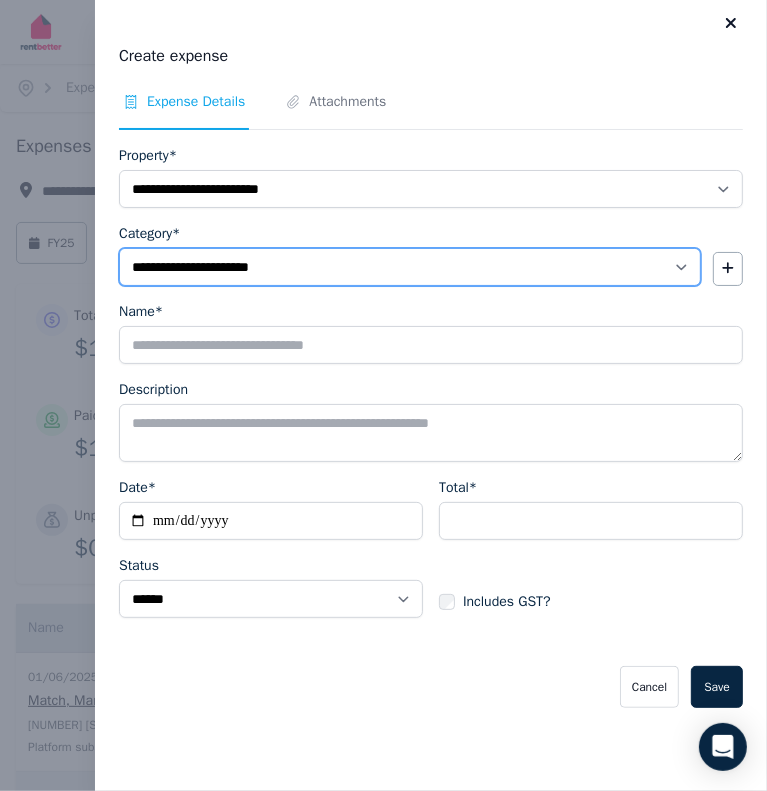 click on "**********" at bounding box center [410, 267] 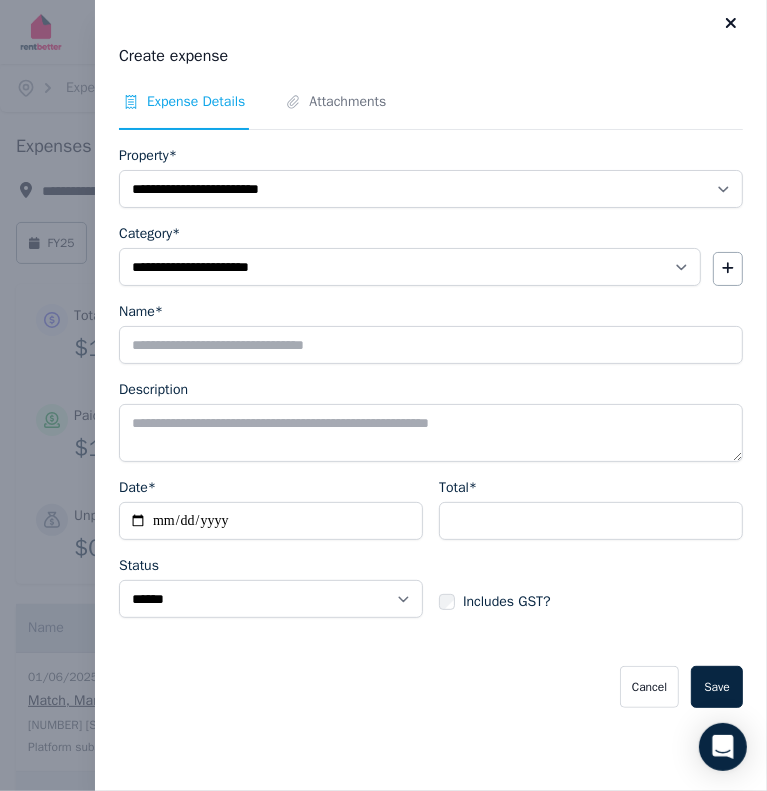 click on "**********" at bounding box center [431, 427] 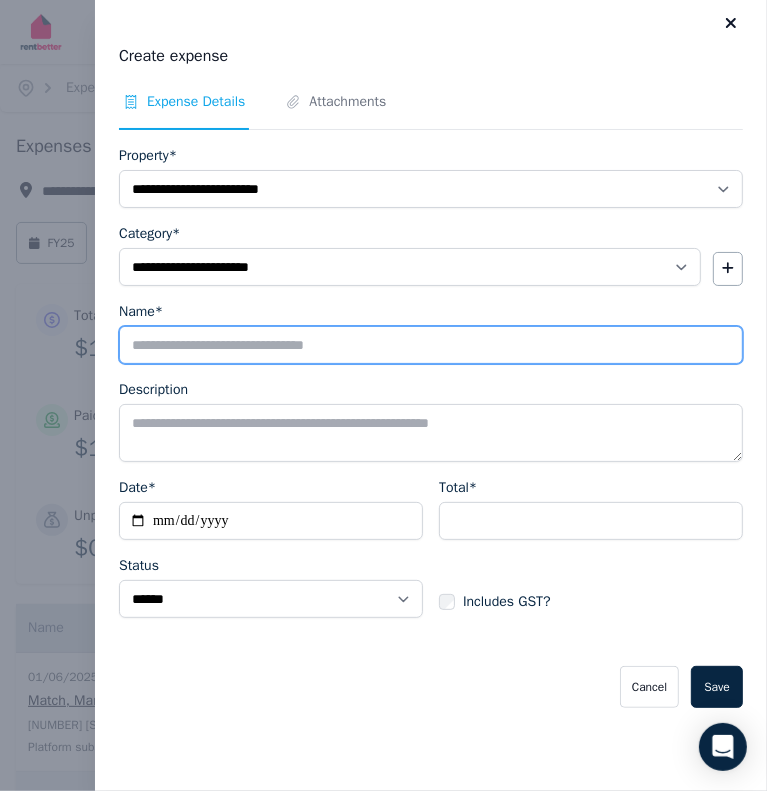 click on "Name*" at bounding box center (431, 345) 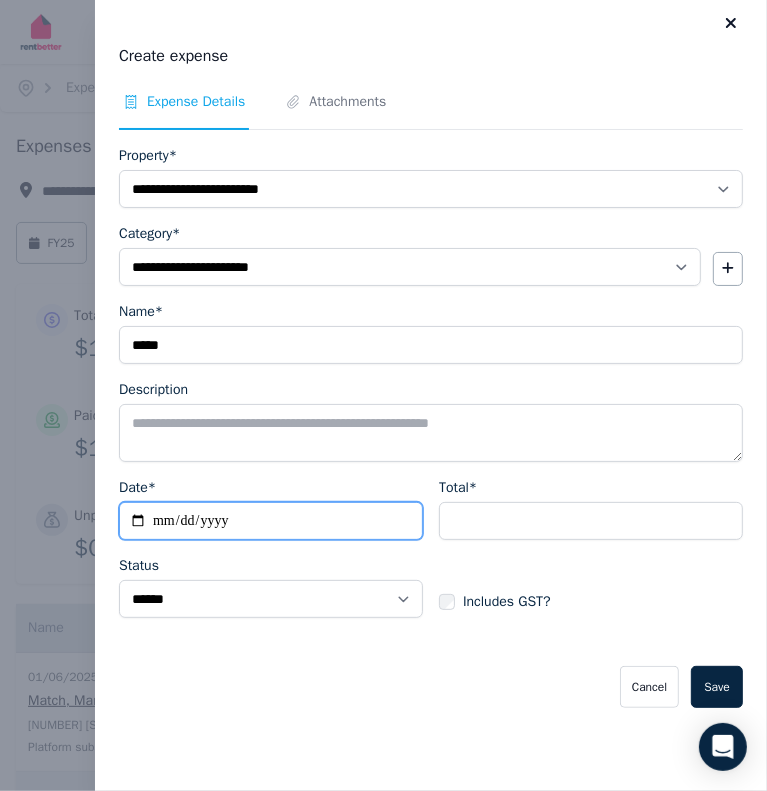 click on "Date*" at bounding box center [271, 521] 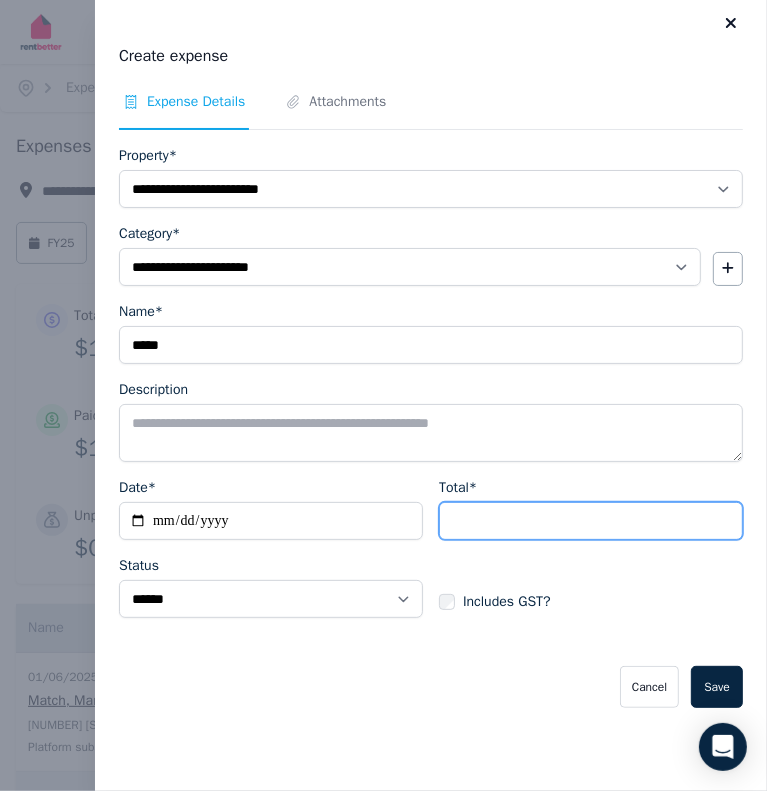 click on "Total*" at bounding box center [591, 521] 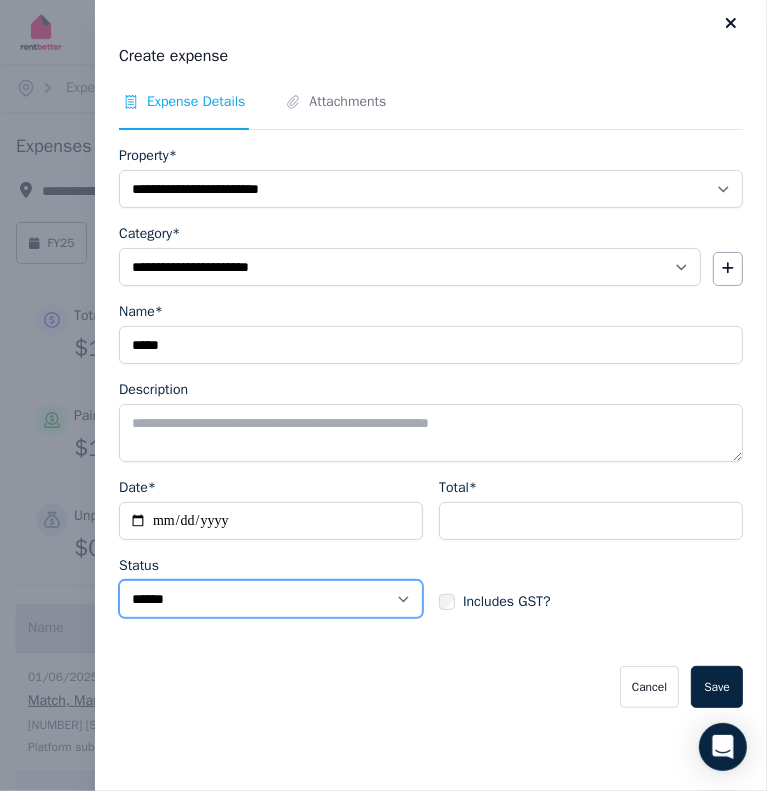 click on "****** ****" at bounding box center [271, 599] 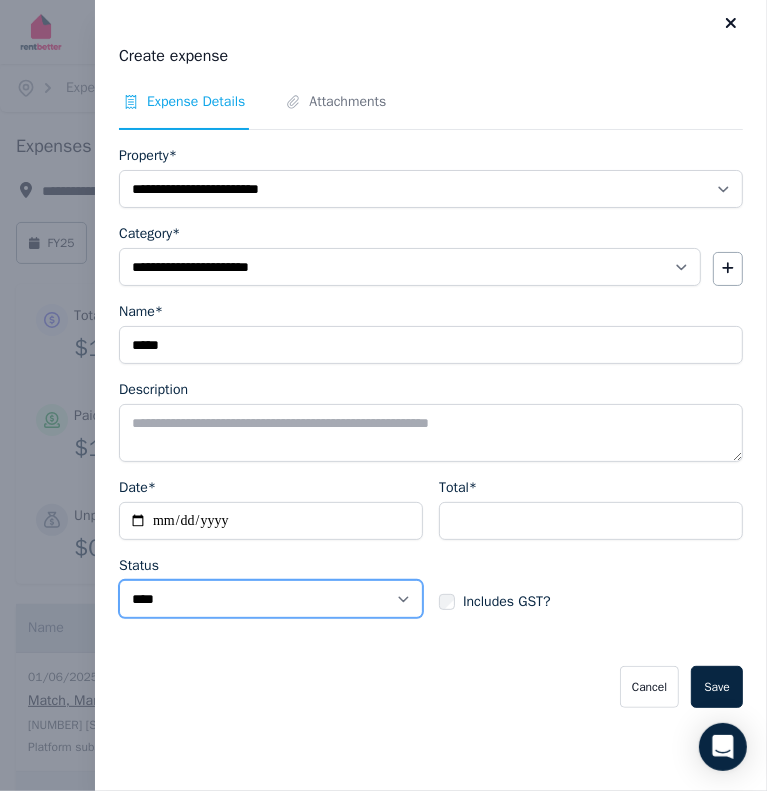 click on "****** ****" at bounding box center [271, 599] 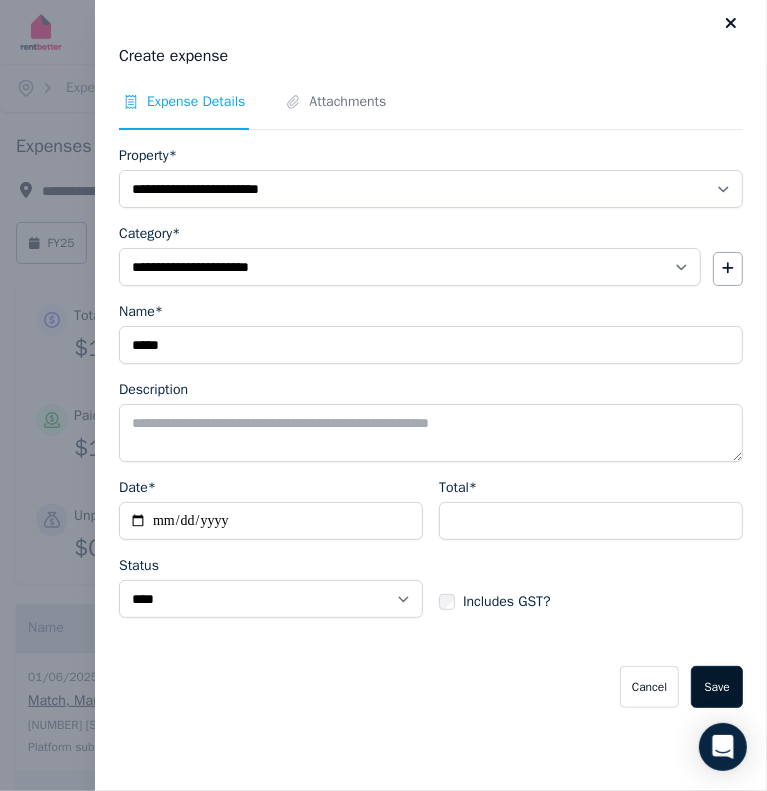click on "Save" at bounding box center (717, 687) 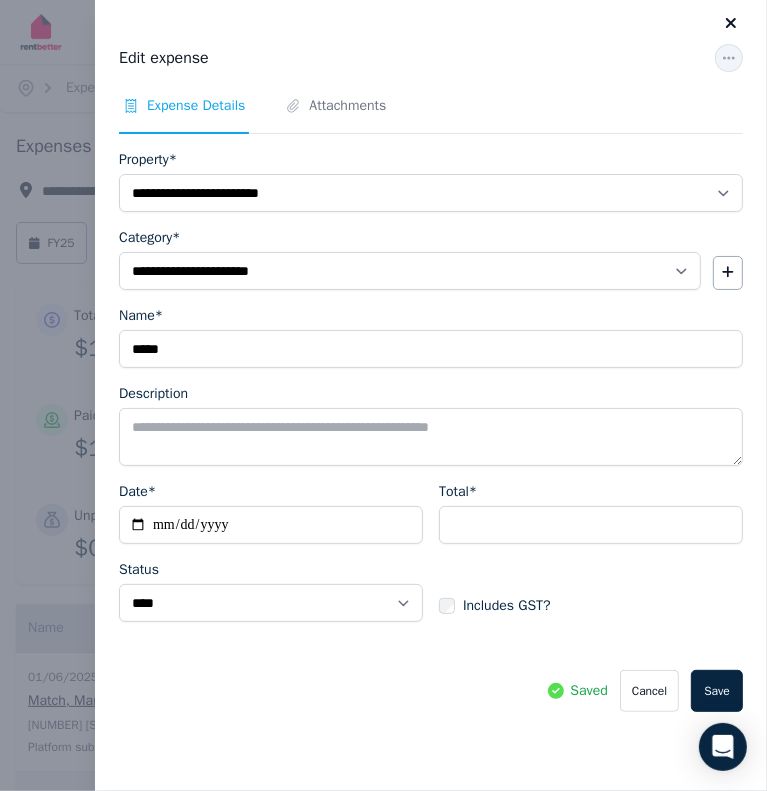 click 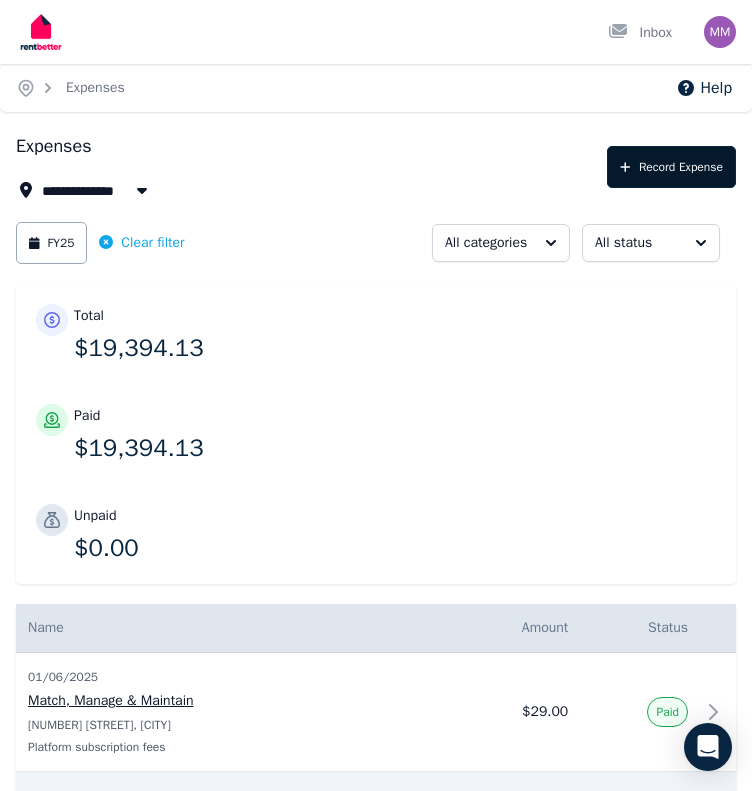 click on "Record Expense" at bounding box center [671, 167] 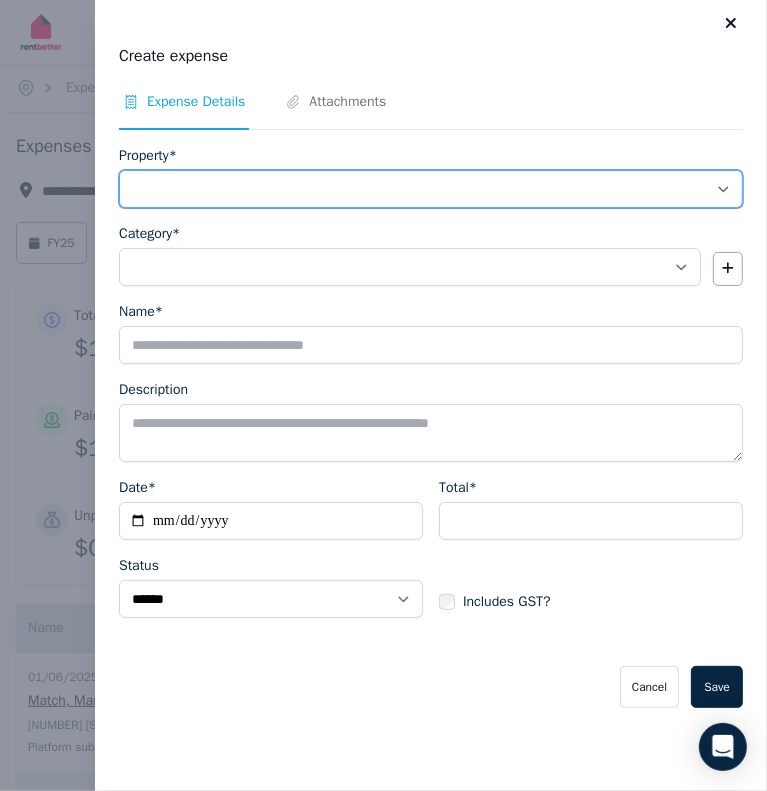 click on "**********" at bounding box center (431, 189) 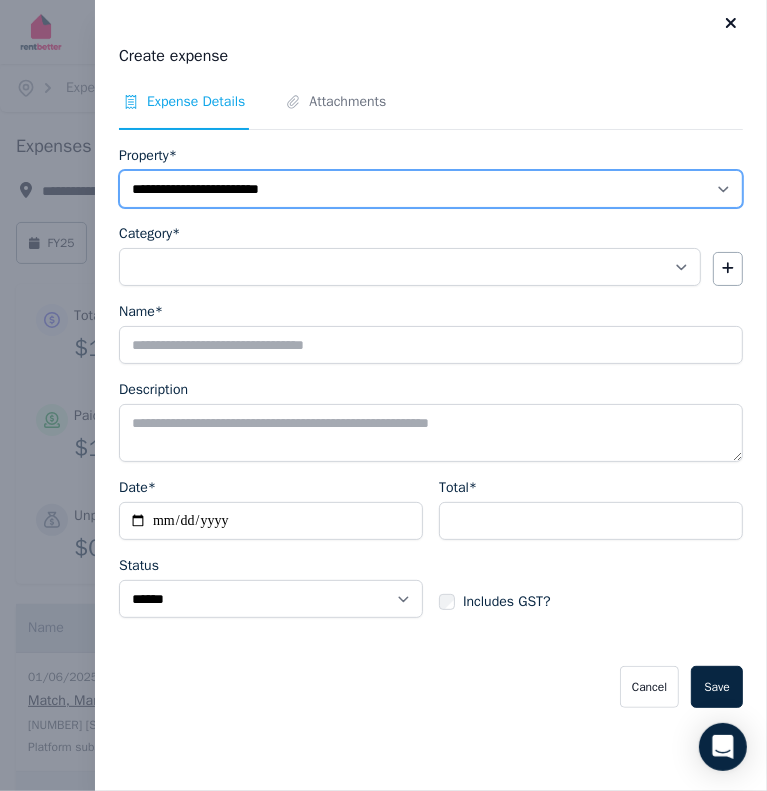 click on "**********" at bounding box center [431, 189] 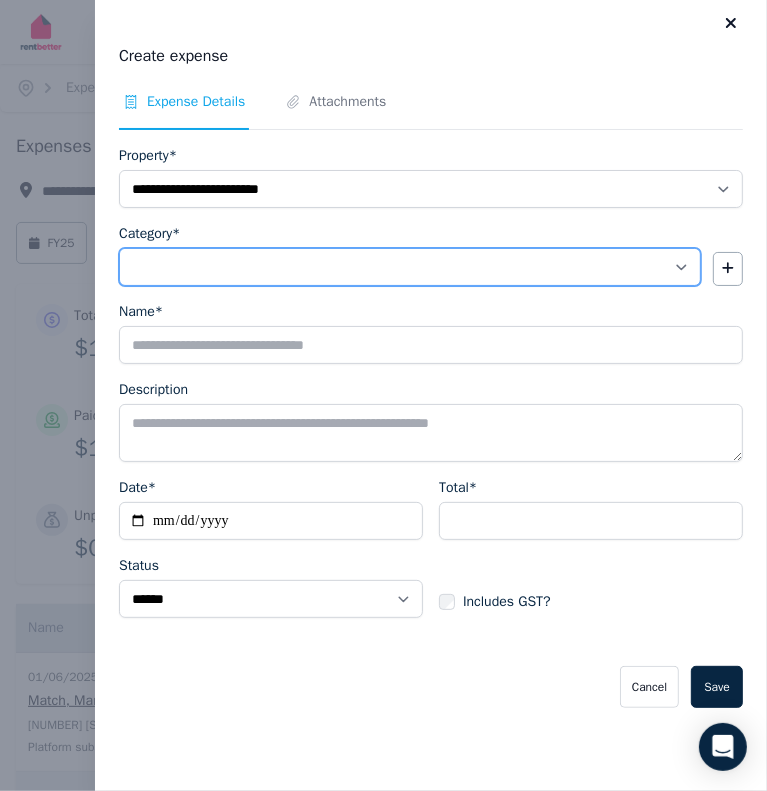 click on "**********" at bounding box center (410, 267) 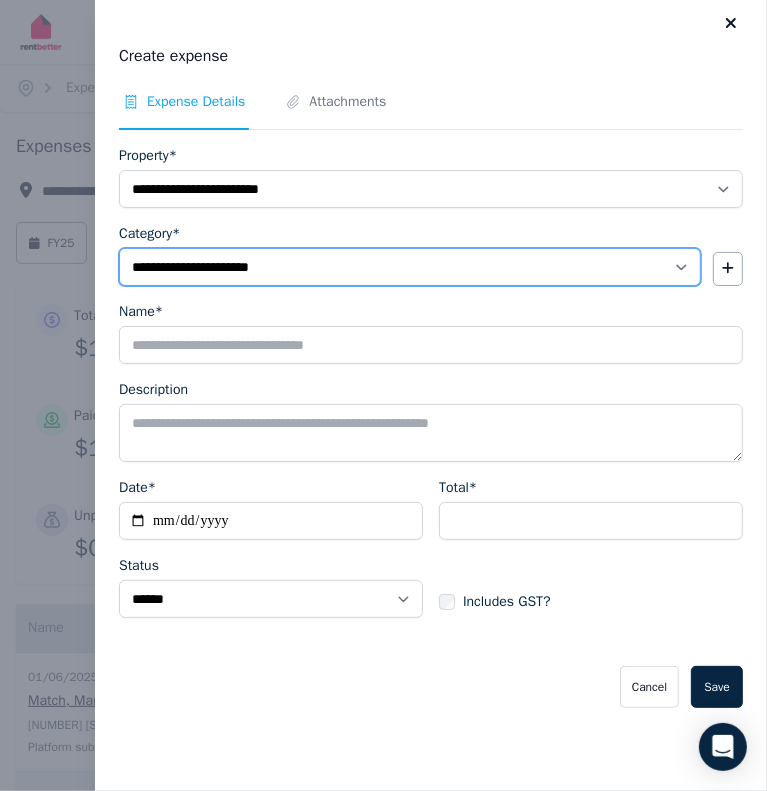 click on "**********" at bounding box center (410, 267) 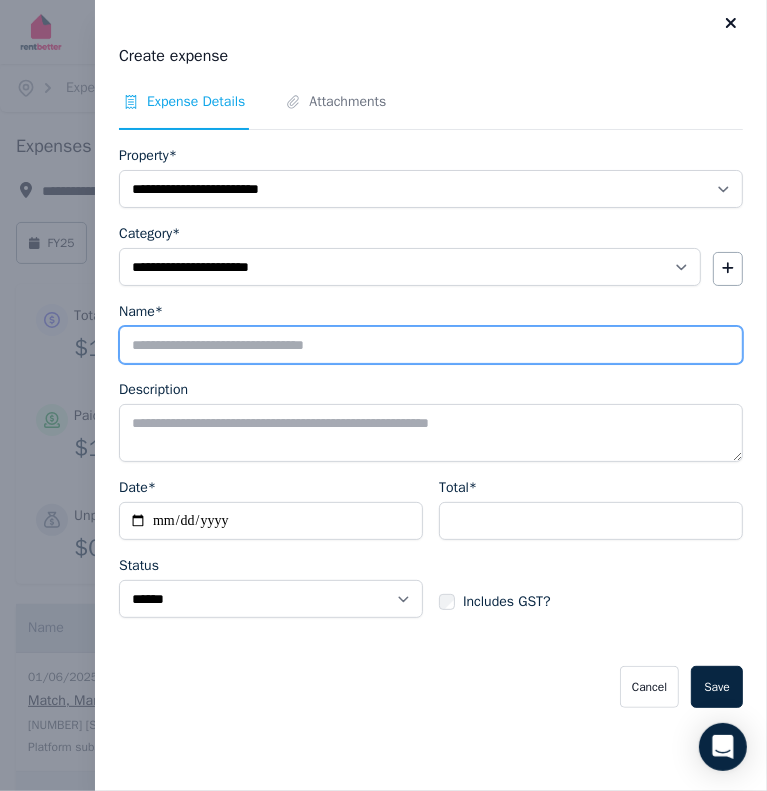 click on "Name*" at bounding box center (431, 345) 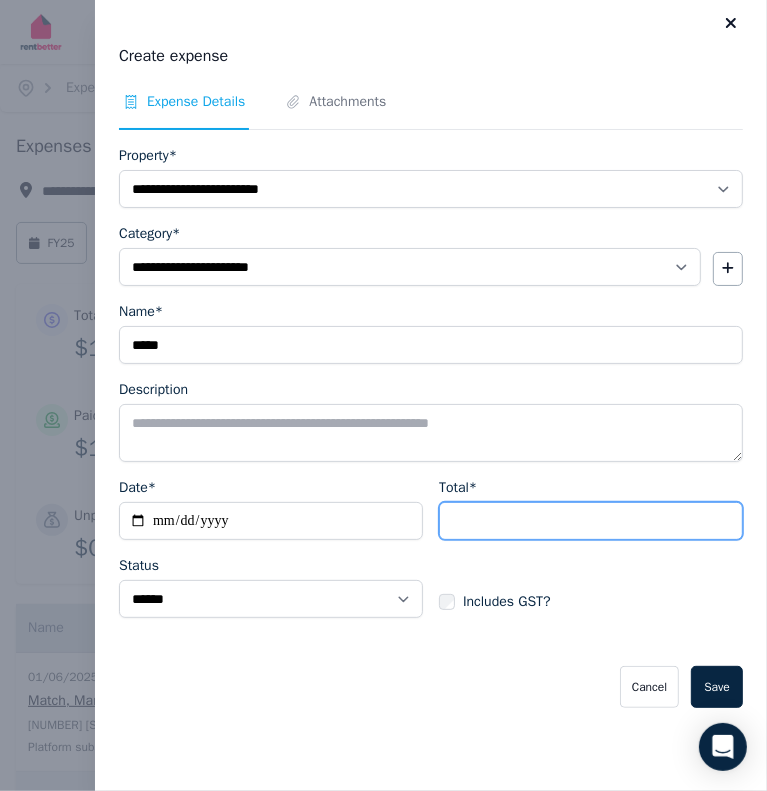 click on "Total*" at bounding box center [591, 521] 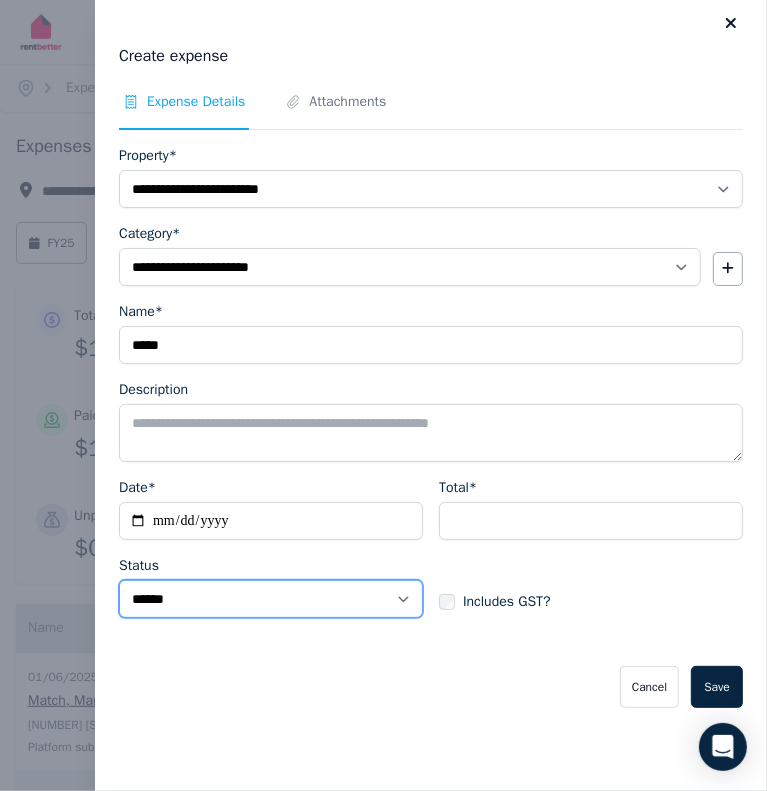 click on "****** ****" at bounding box center [271, 599] 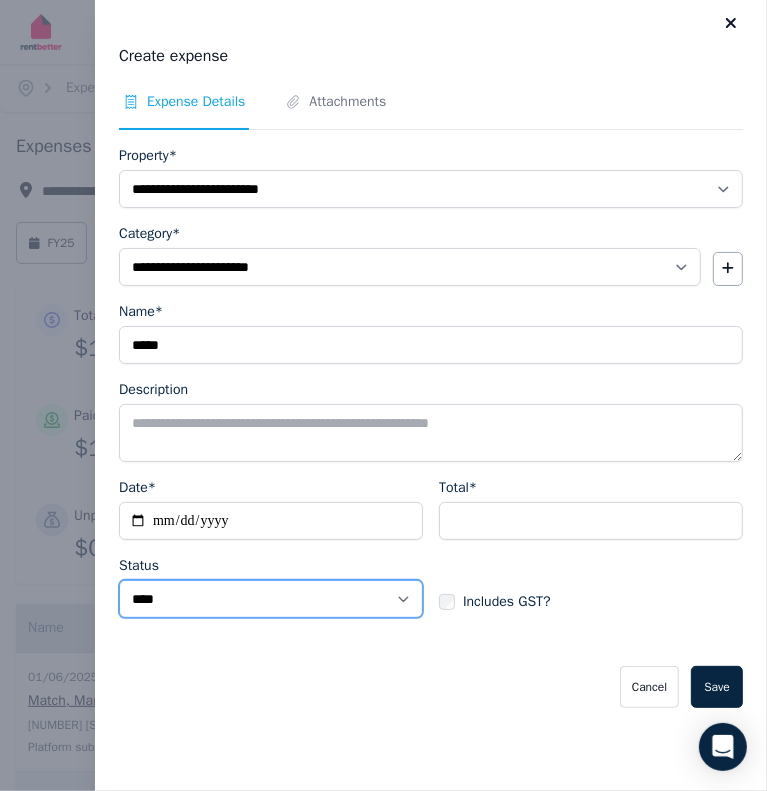 click on "****** ****" at bounding box center (271, 599) 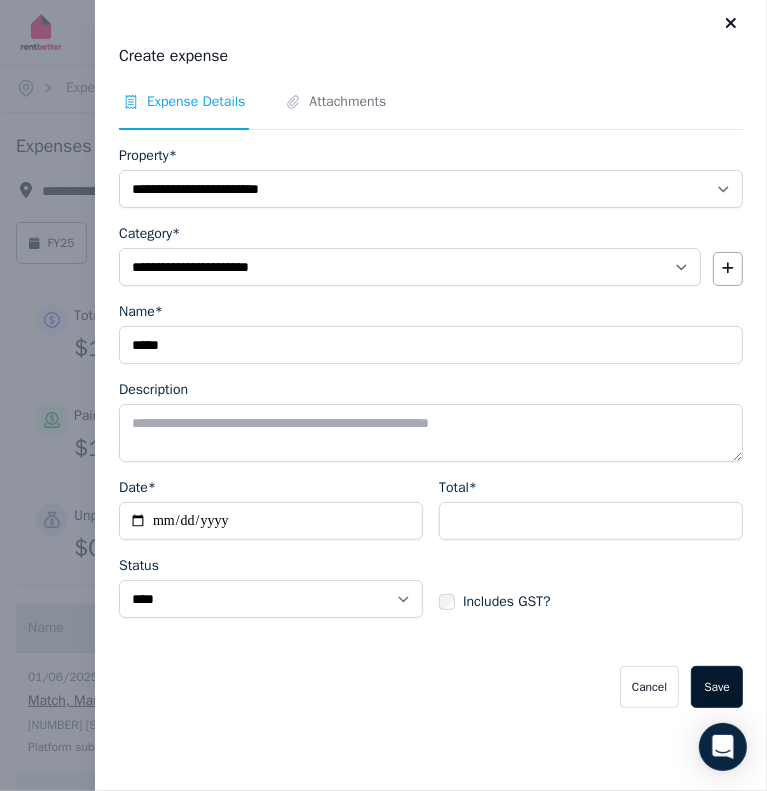 click on "Save" at bounding box center [717, 687] 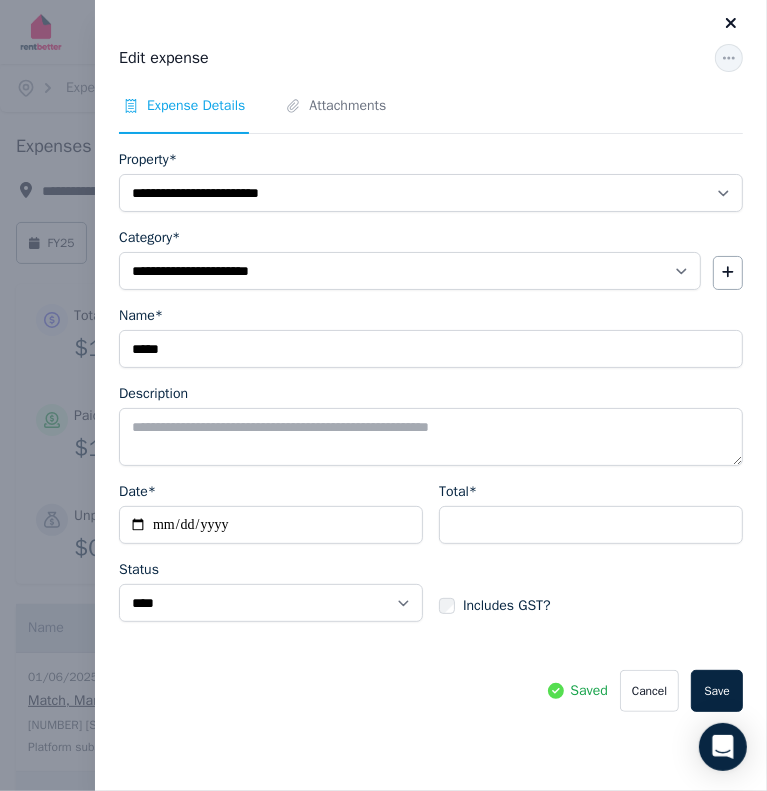 click 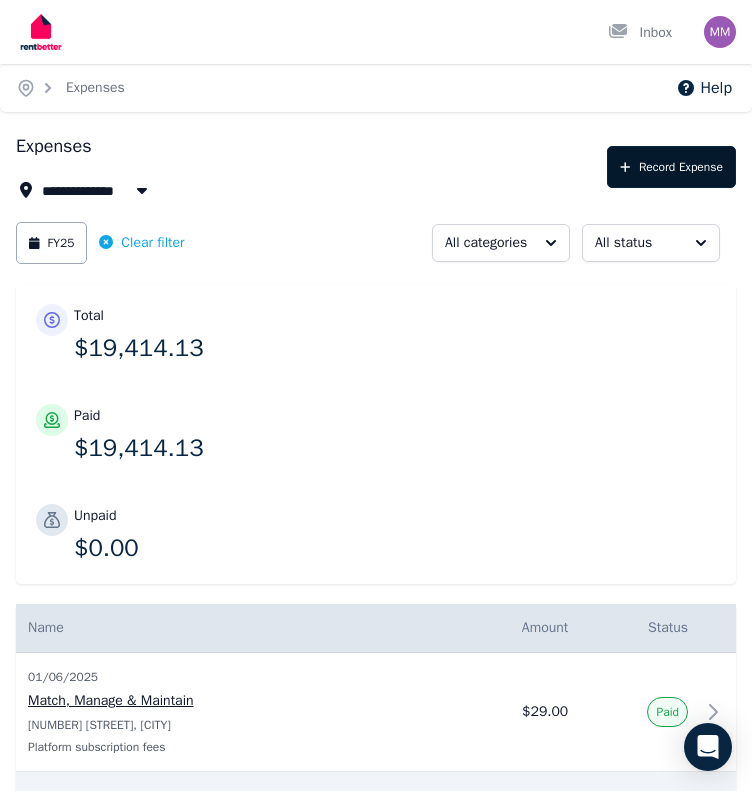 click on "Record Expense" at bounding box center (671, 167) 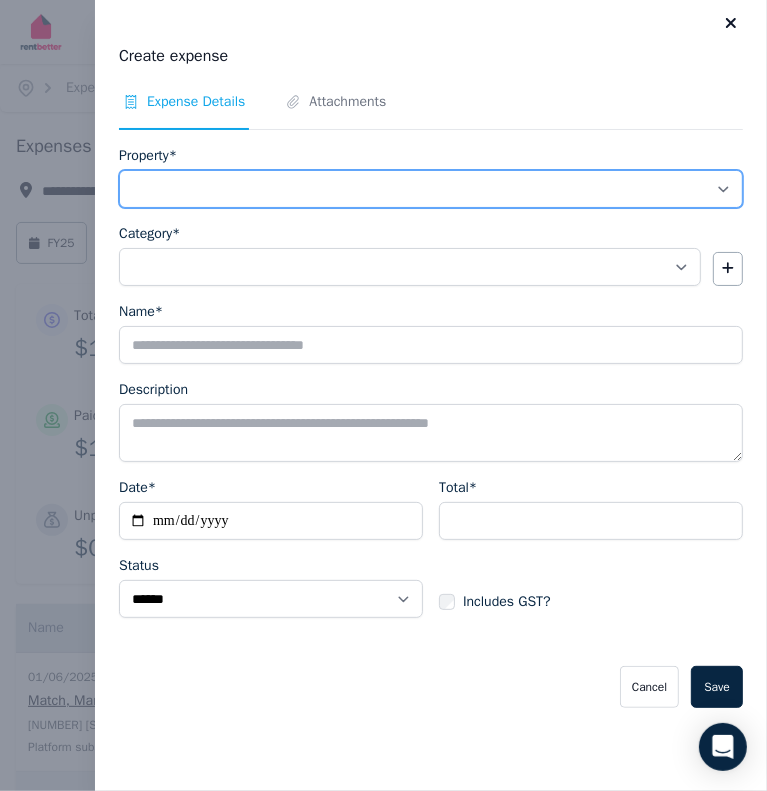 click on "**********" at bounding box center [431, 189] 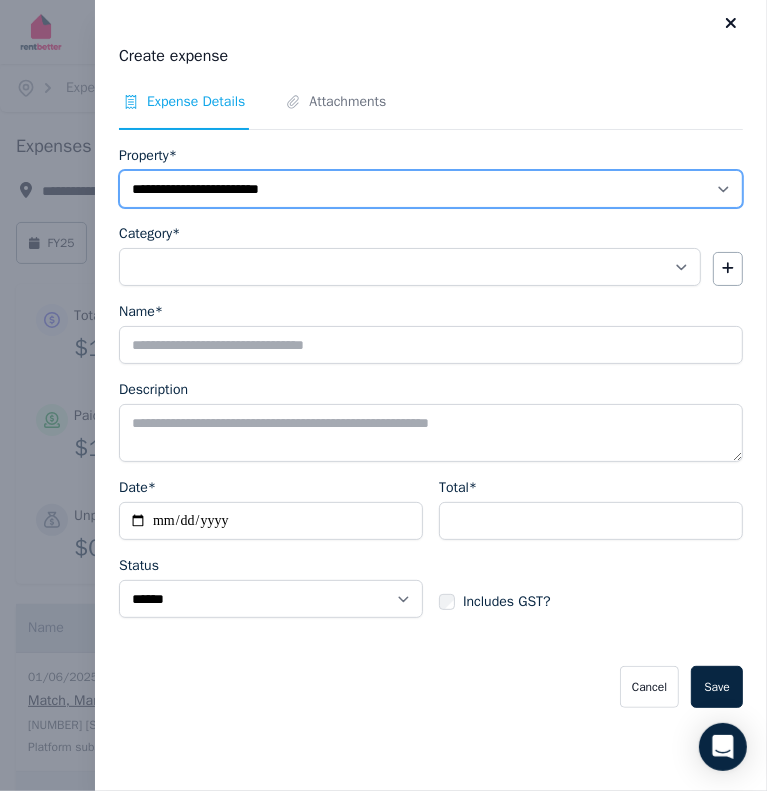 click on "**********" at bounding box center [431, 189] 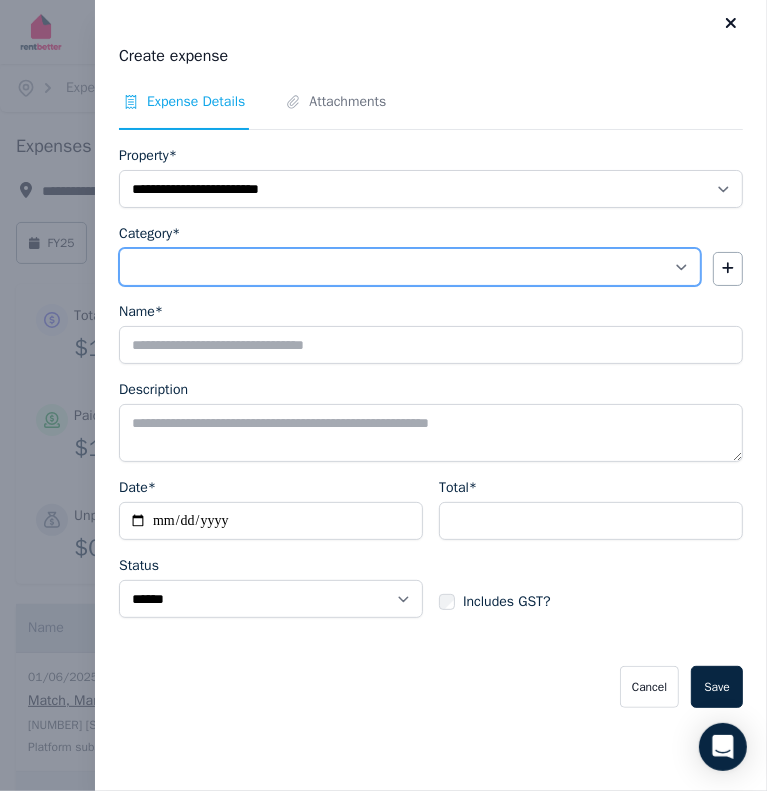 click on "**********" at bounding box center (410, 267) 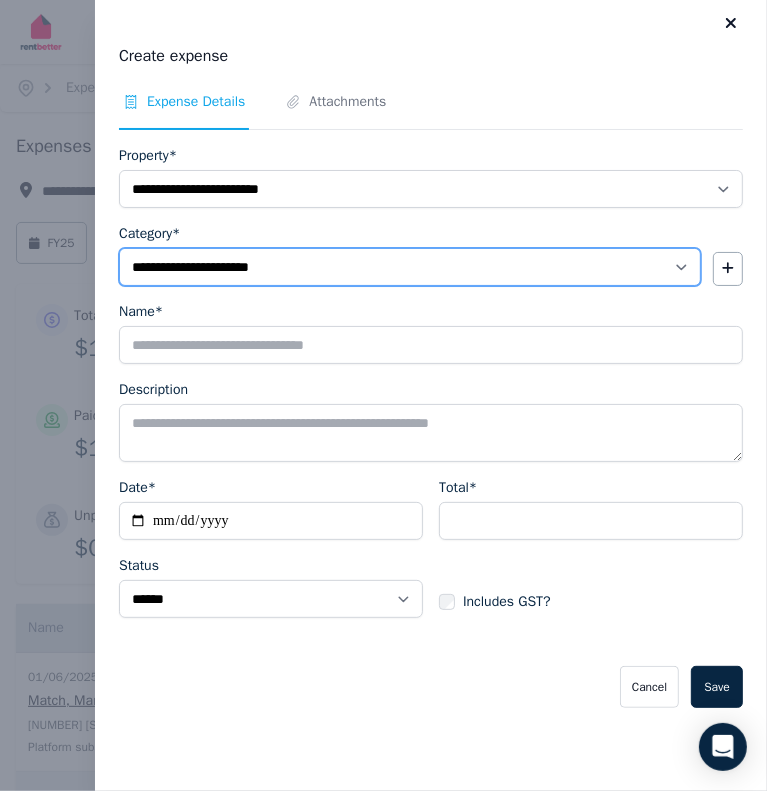 click on "**********" at bounding box center [410, 267] 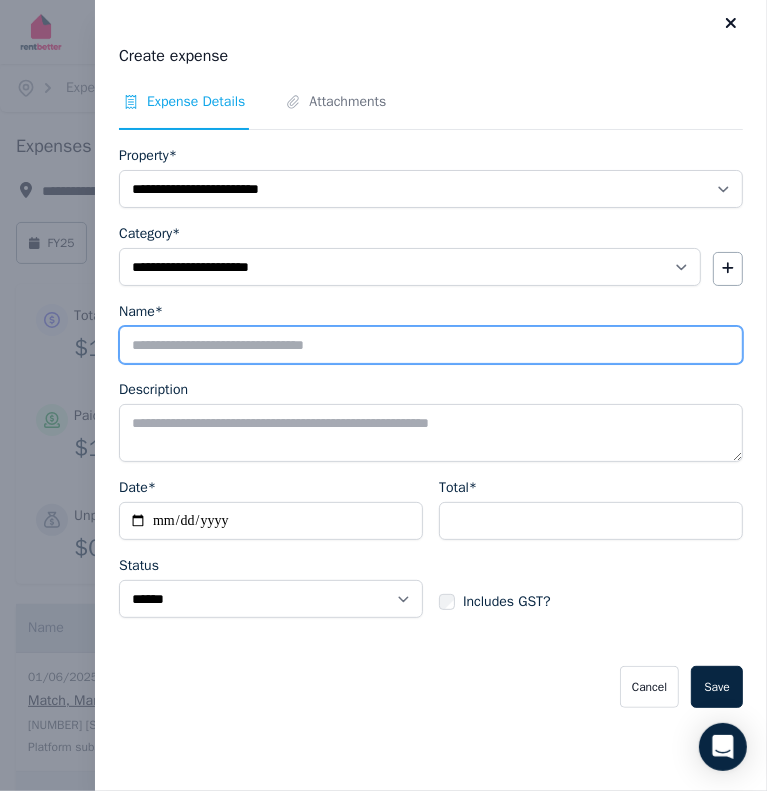 click on "Name*" at bounding box center [431, 345] 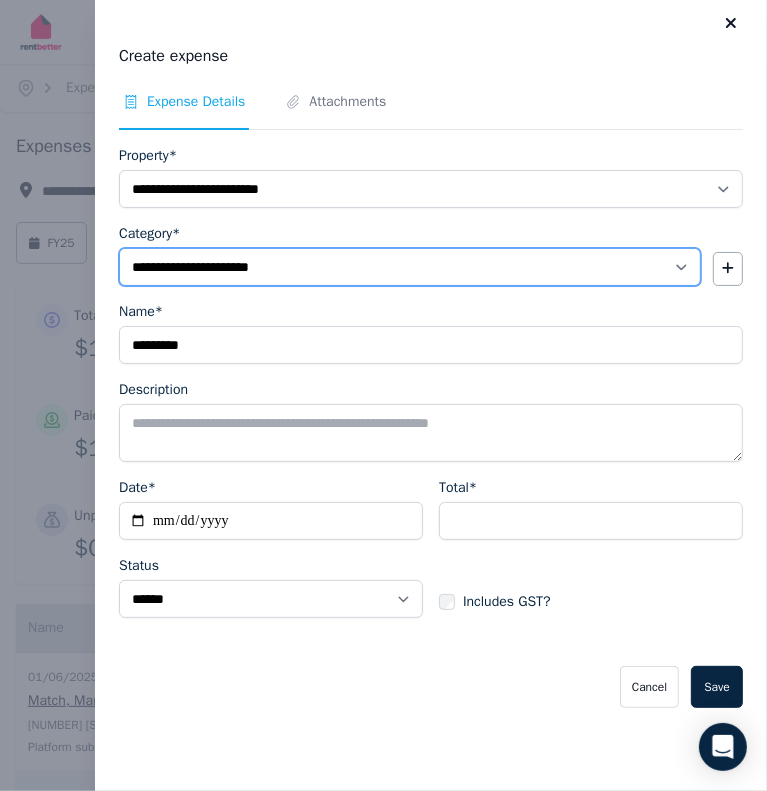 click on "**********" at bounding box center (410, 267) 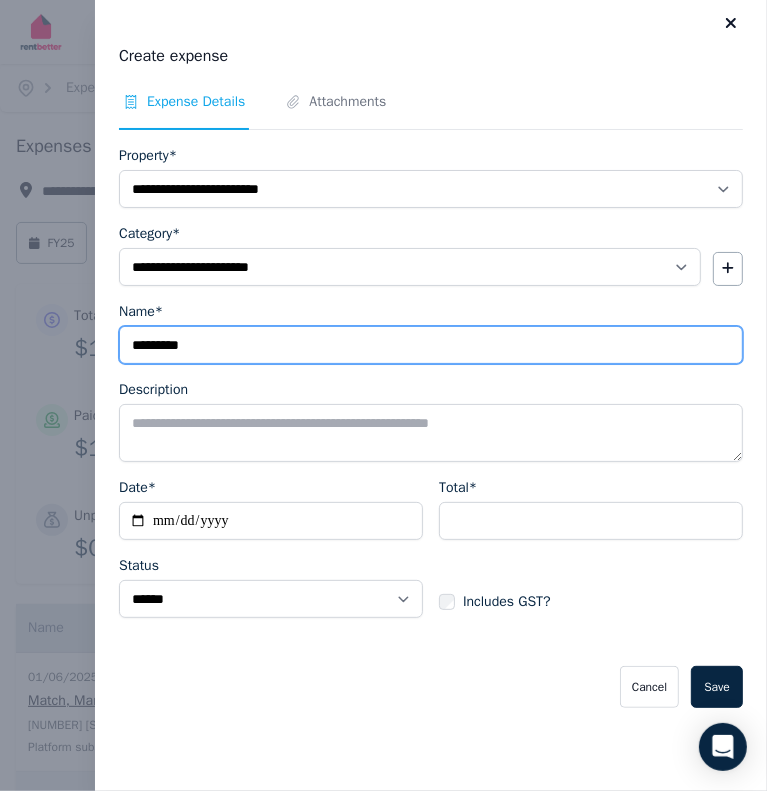 click on "********" at bounding box center [431, 345] 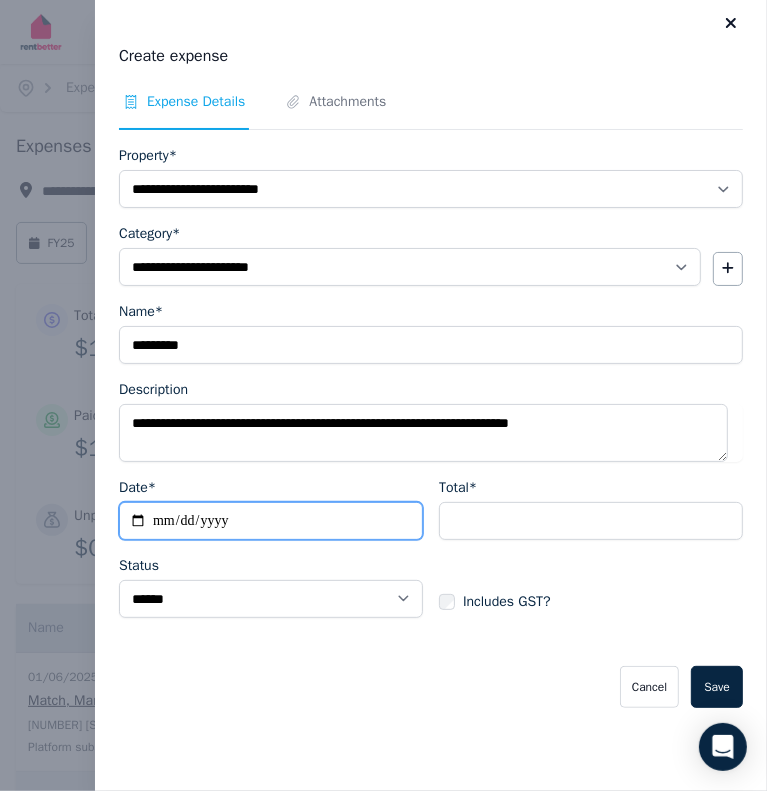 click on "Date*" at bounding box center (271, 521) 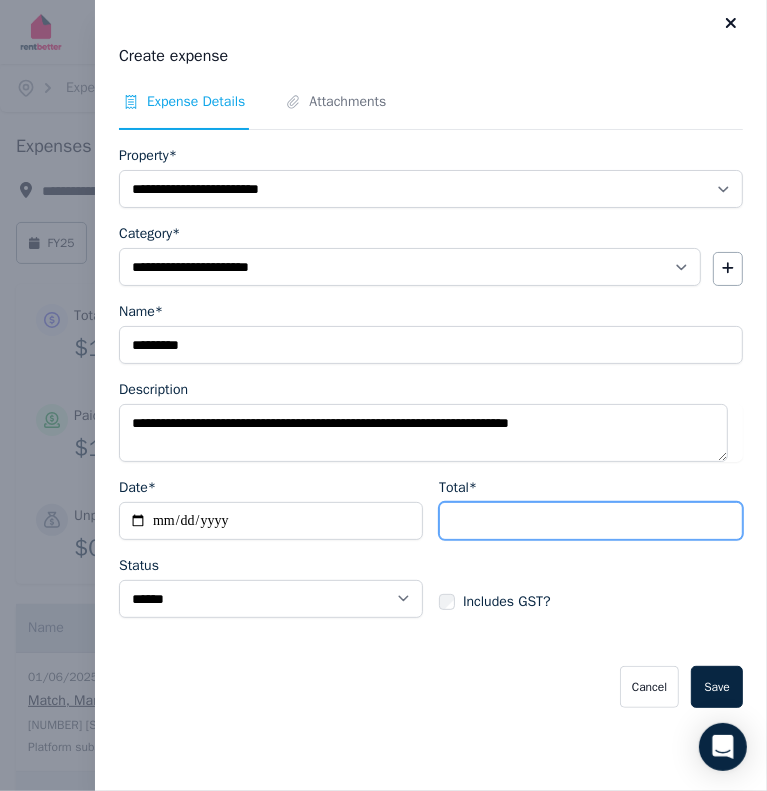 click on "Total*" at bounding box center (591, 521) 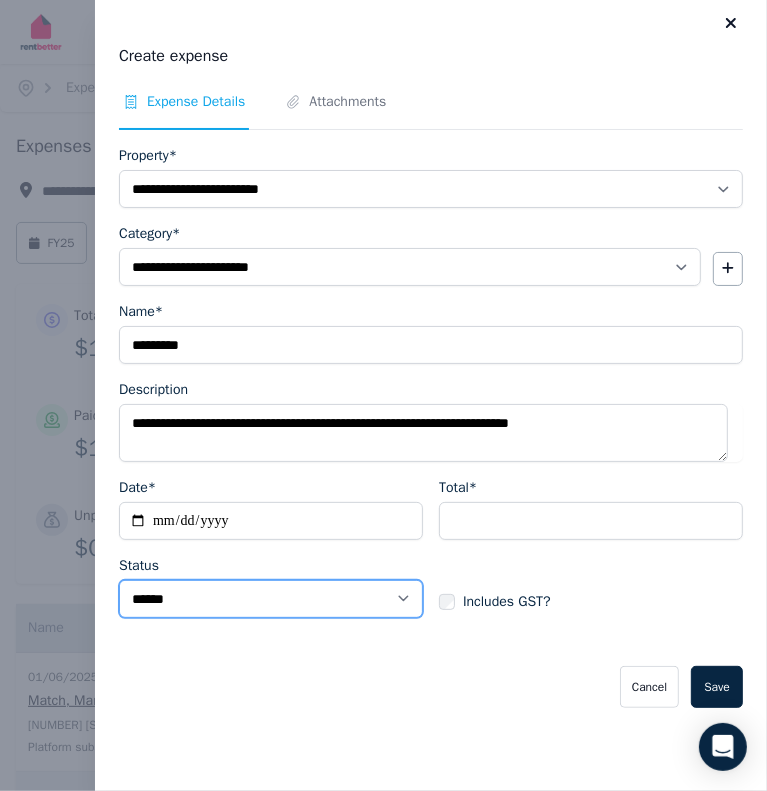click on "****** ****" at bounding box center [271, 599] 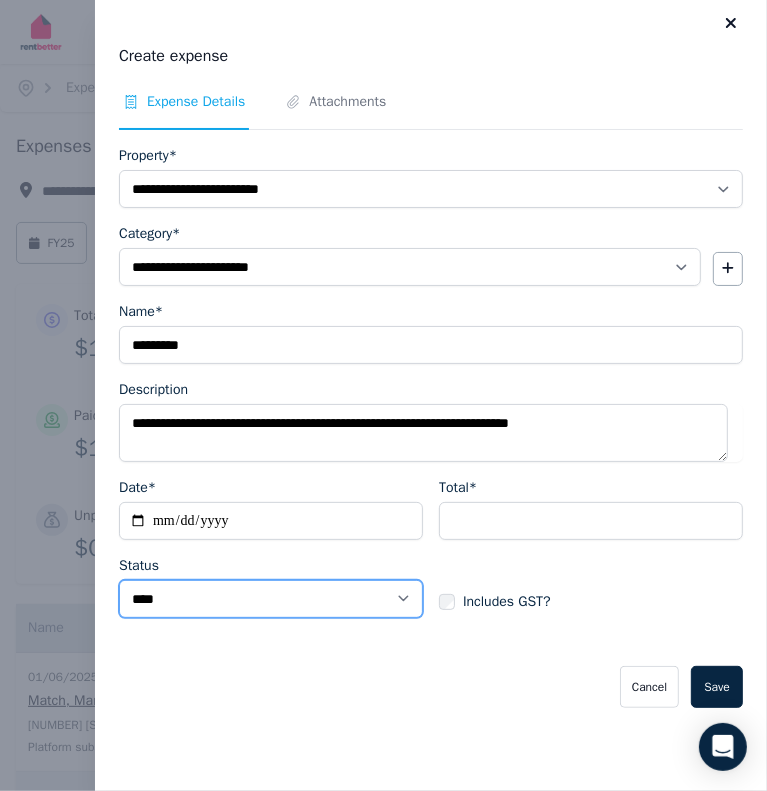 click on "****** ****" at bounding box center [271, 599] 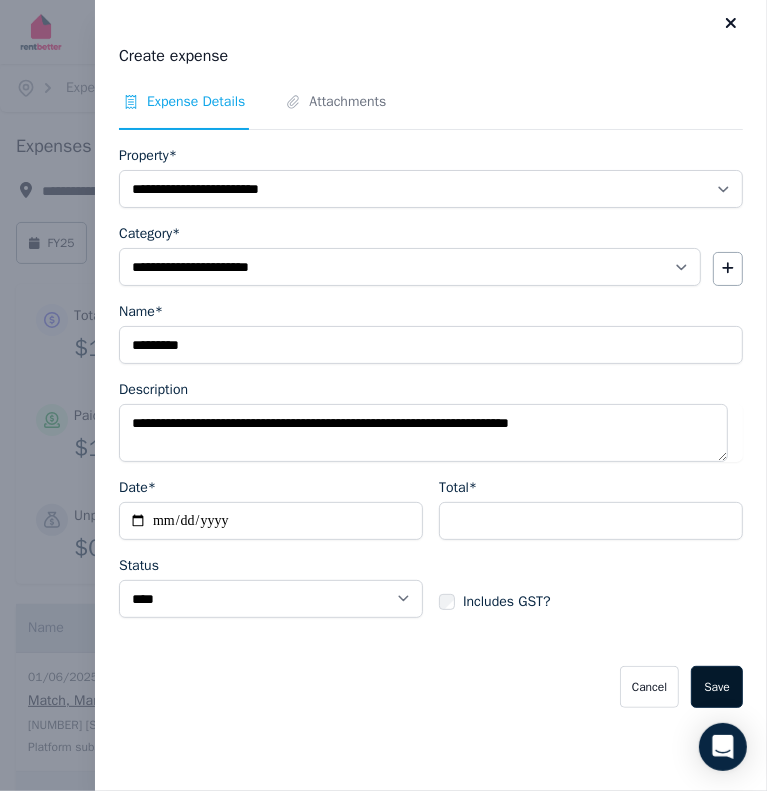 click on "Save" at bounding box center [717, 687] 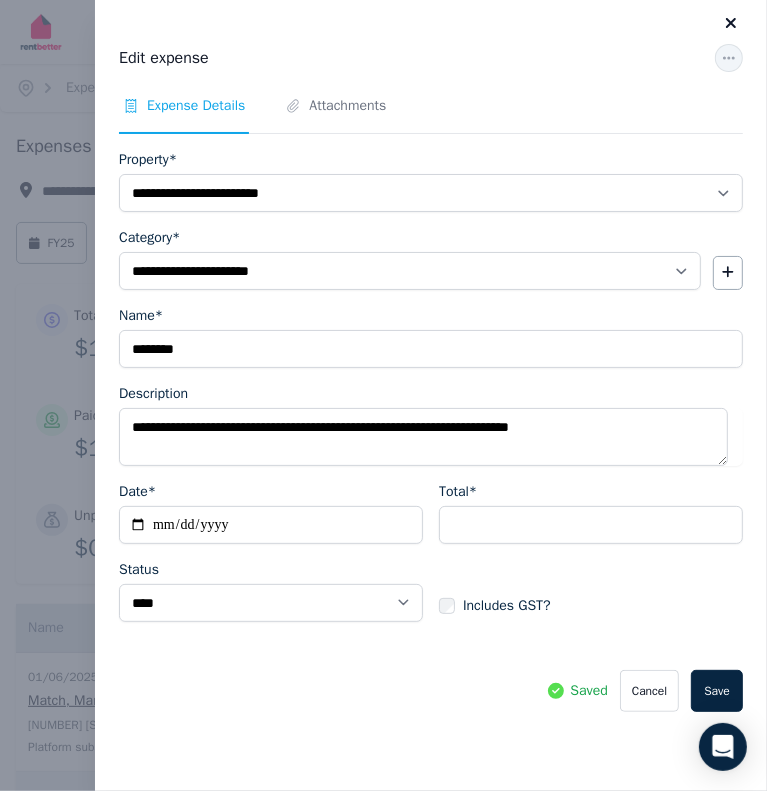 click 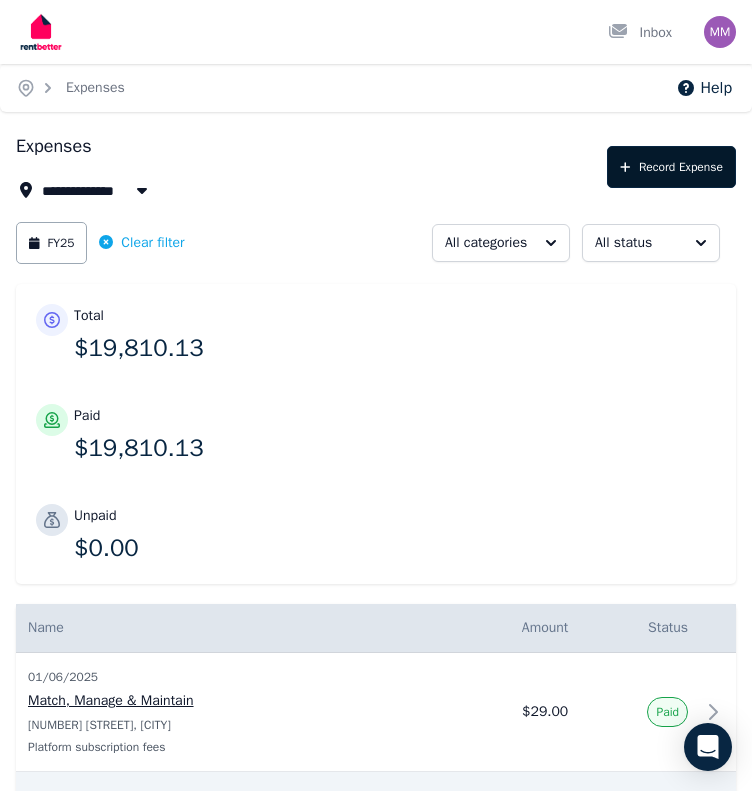 click on "Record Expense" at bounding box center [671, 167] 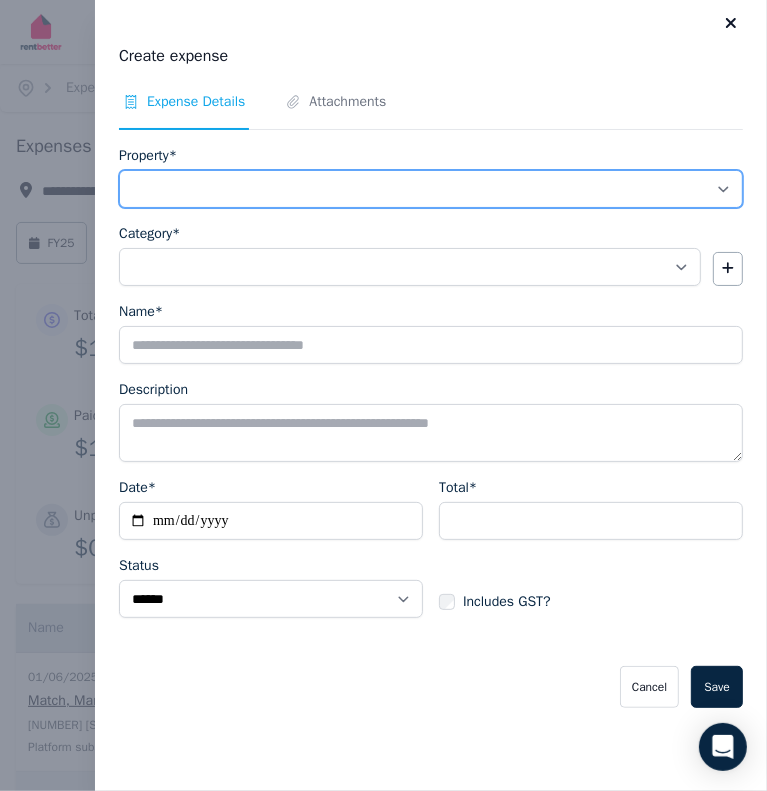 click on "**********" at bounding box center (431, 189) 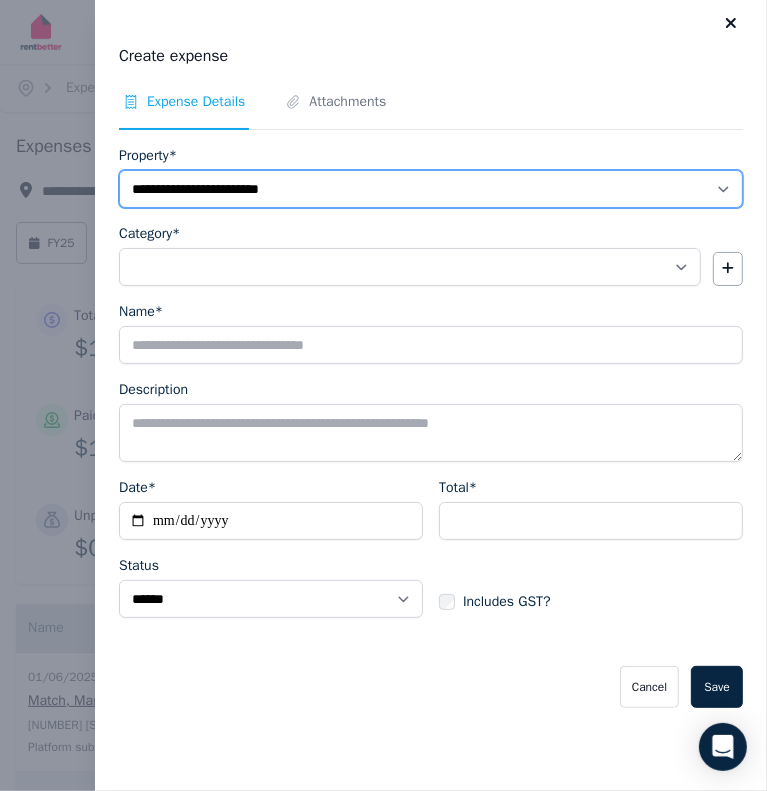 click on "**********" at bounding box center [431, 189] 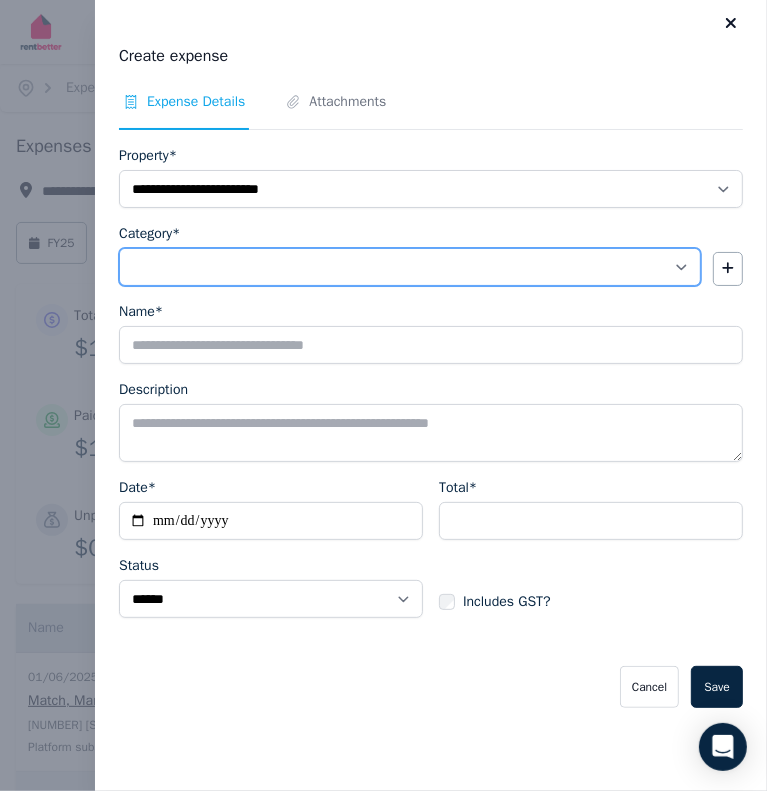 click on "**********" at bounding box center [410, 267] 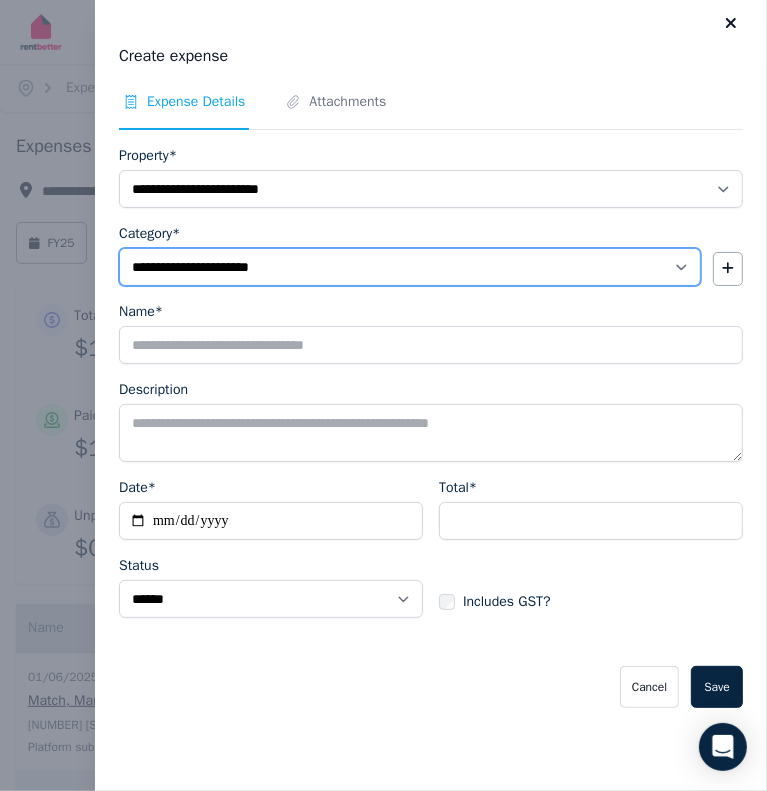 click on "**********" at bounding box center [410, 267] 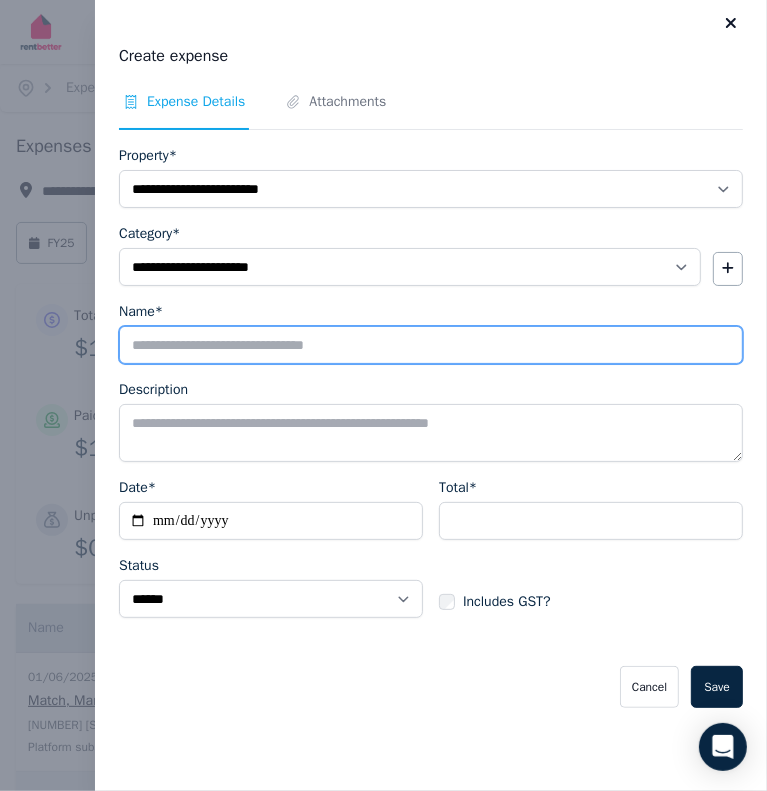 click on "Name*" at bounding box center [431, 345] 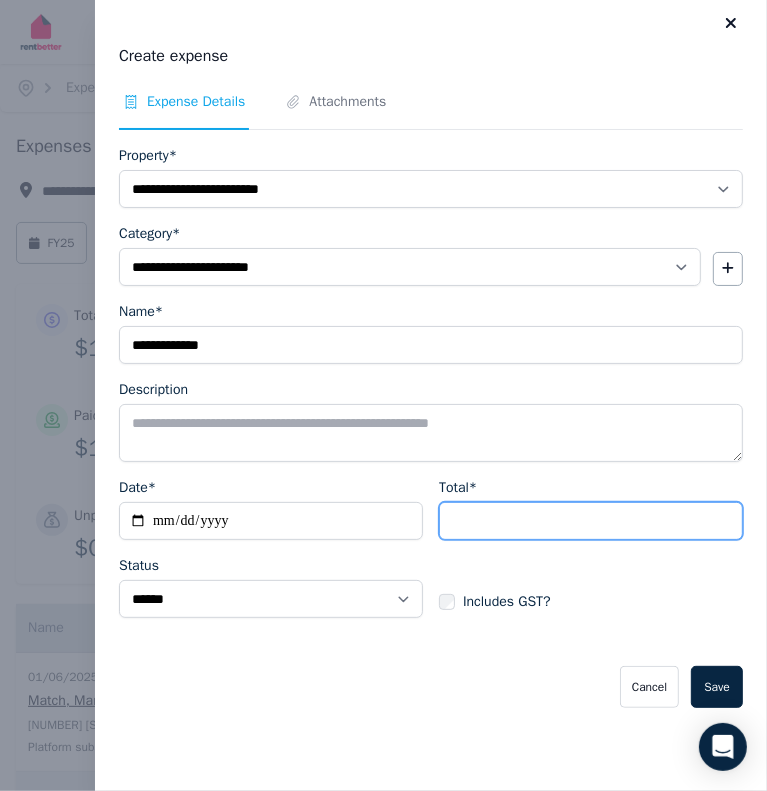 click on "Total*" at bounding box center [591, 521] 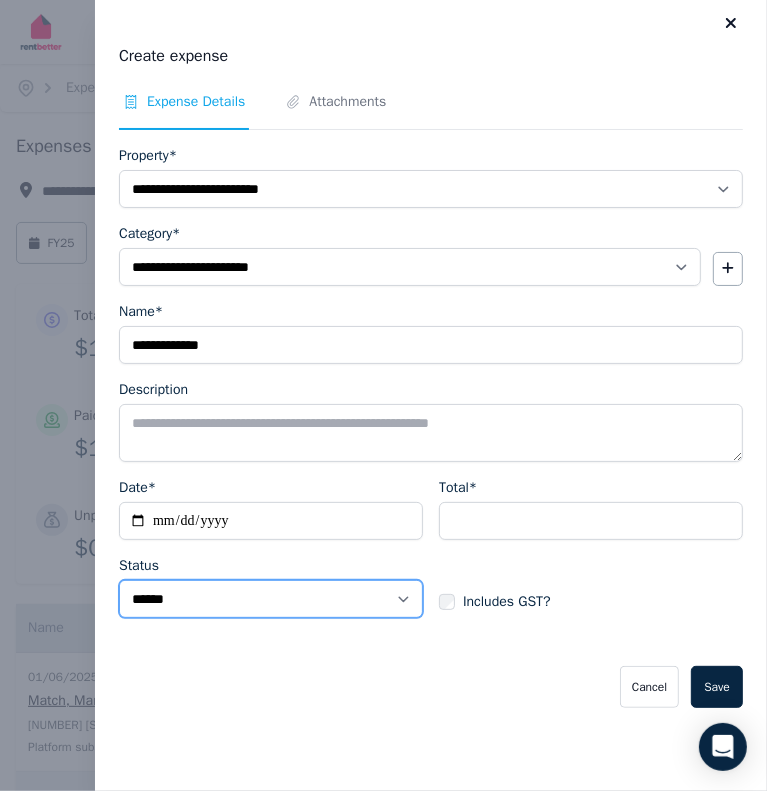 click on "****** ****" at bounding box center [271, 599] 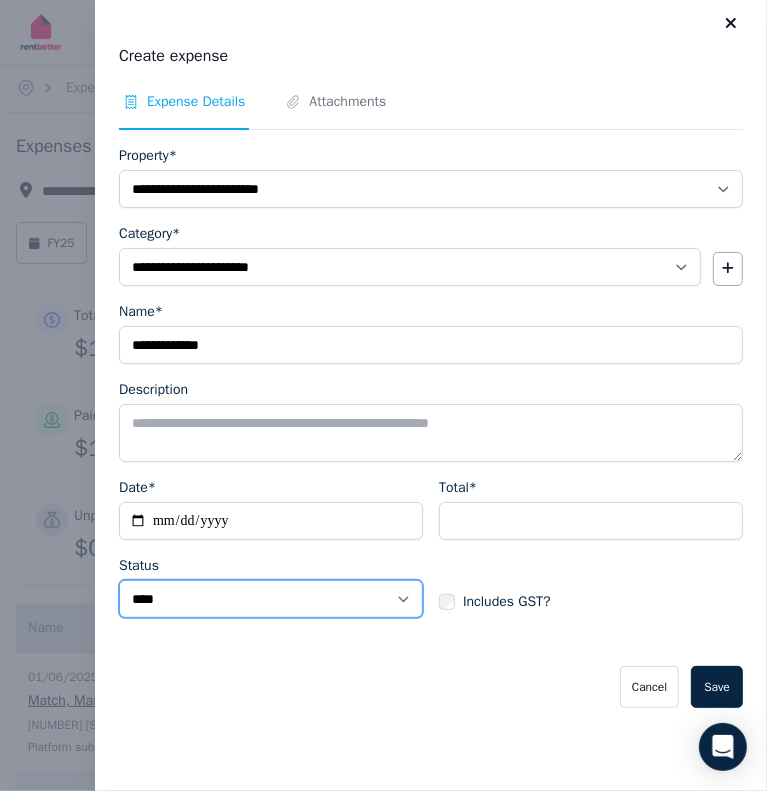 click on "****** ****" at bounding box center (271, 599) 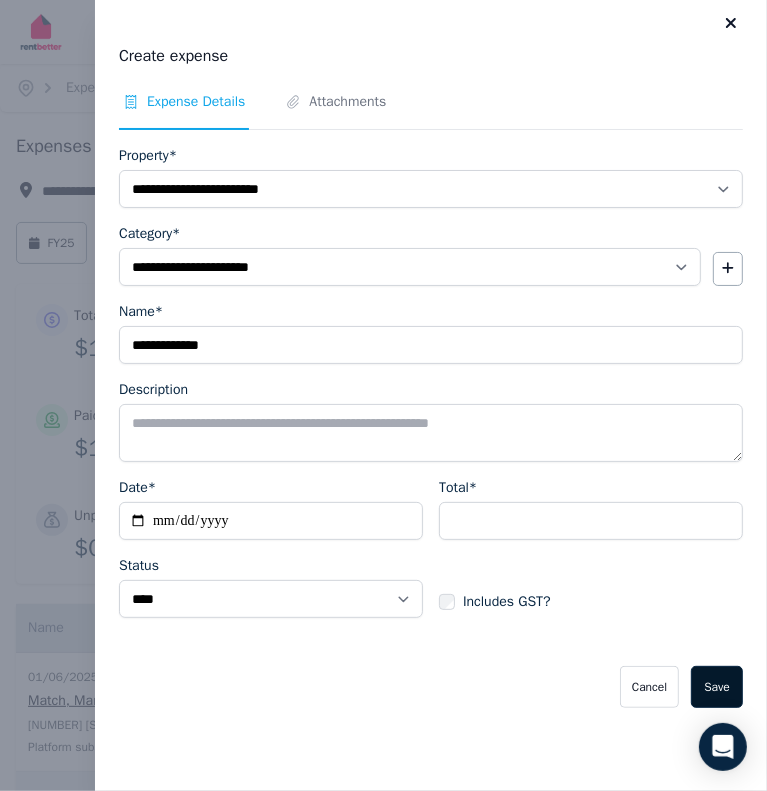 click on "Save" at bounding box center (717, 687) 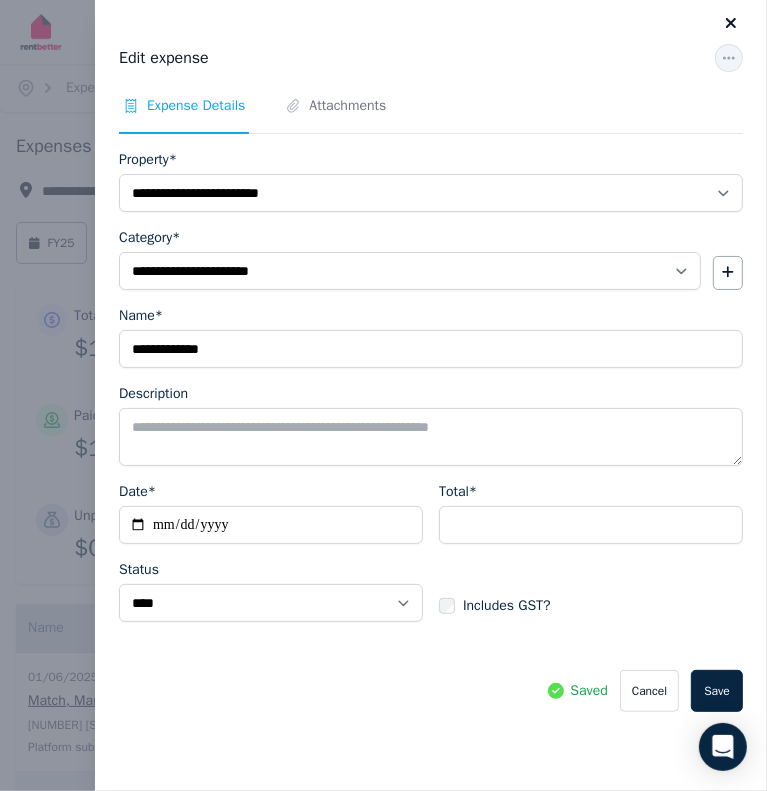 click 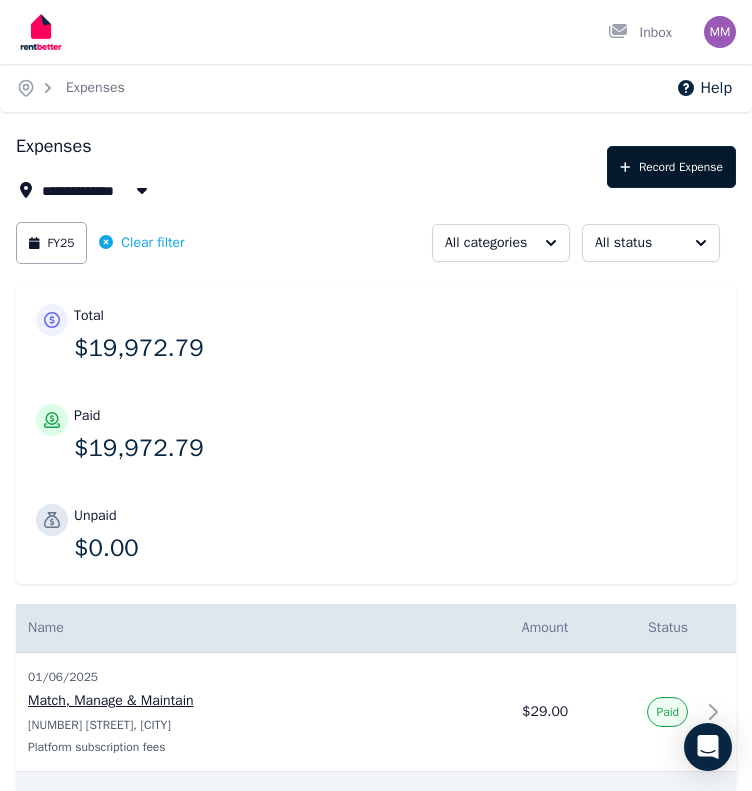 click on "Record Expense" at bounding box center [671, 167] 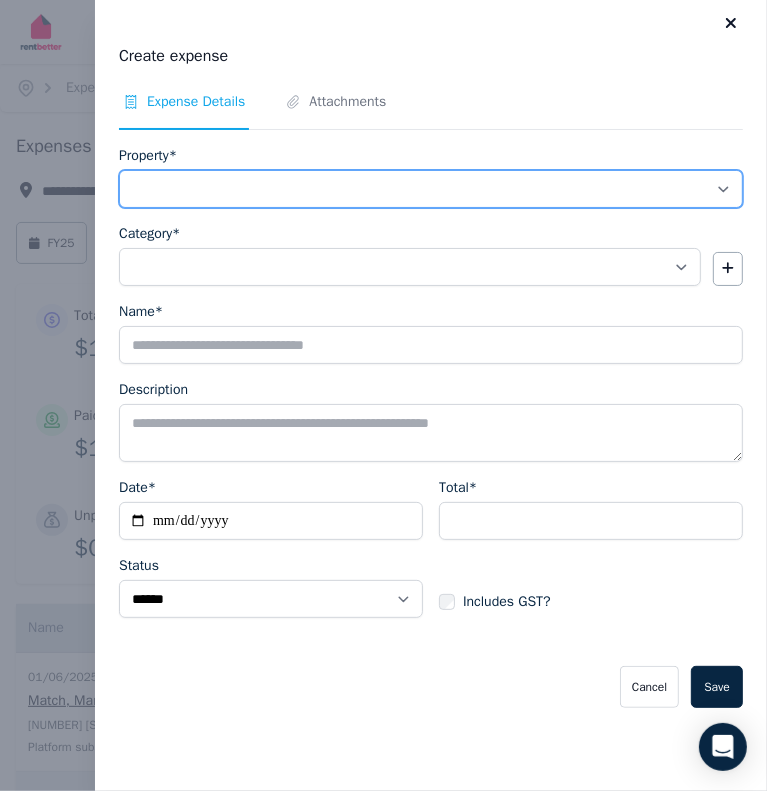 click on "**********" at bounding box center (431, 189) 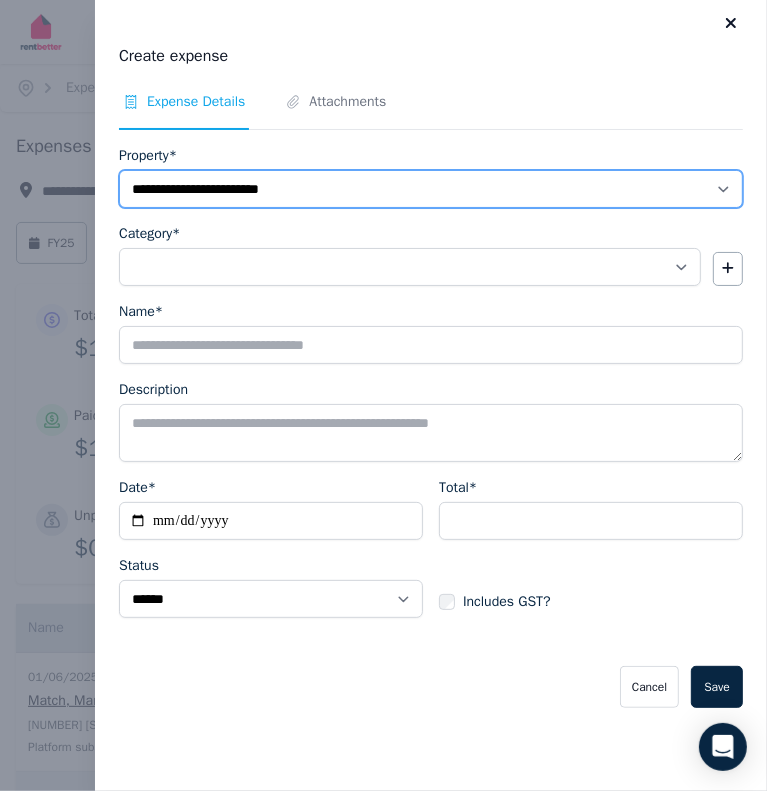 click on "**********" at bounding box center (431, 189) 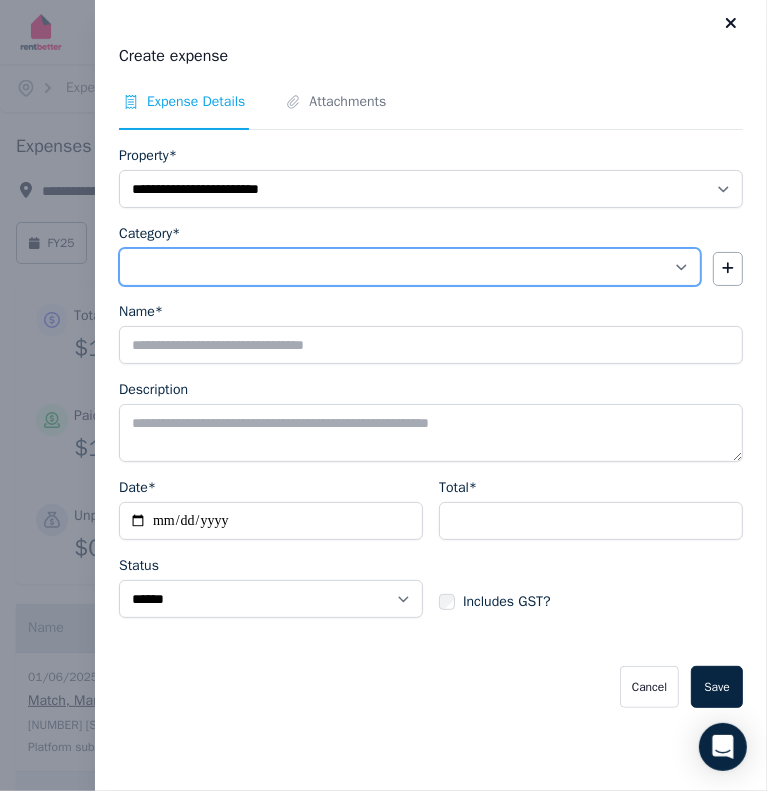 click on "**********" at bounding box center [410, 267] 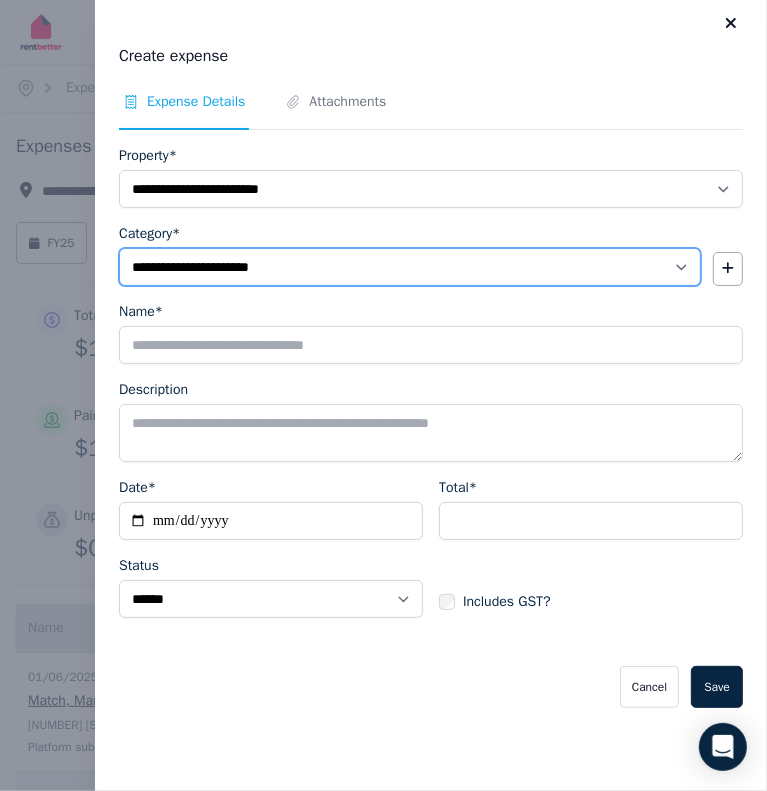 click on "**********" at bounding box center (410, 267) 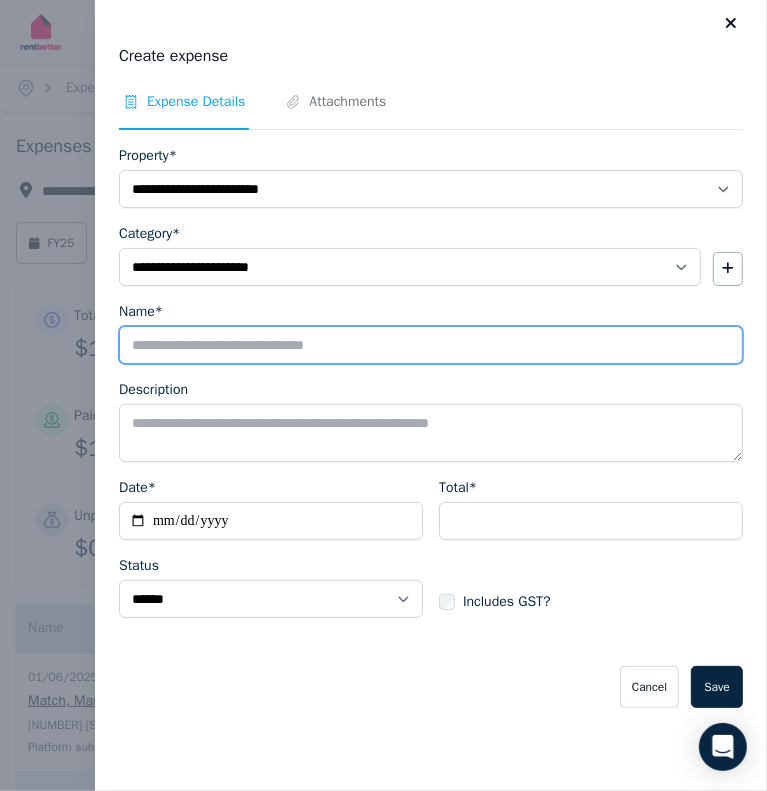 click on "Name*" at bounding box center (431, 345) 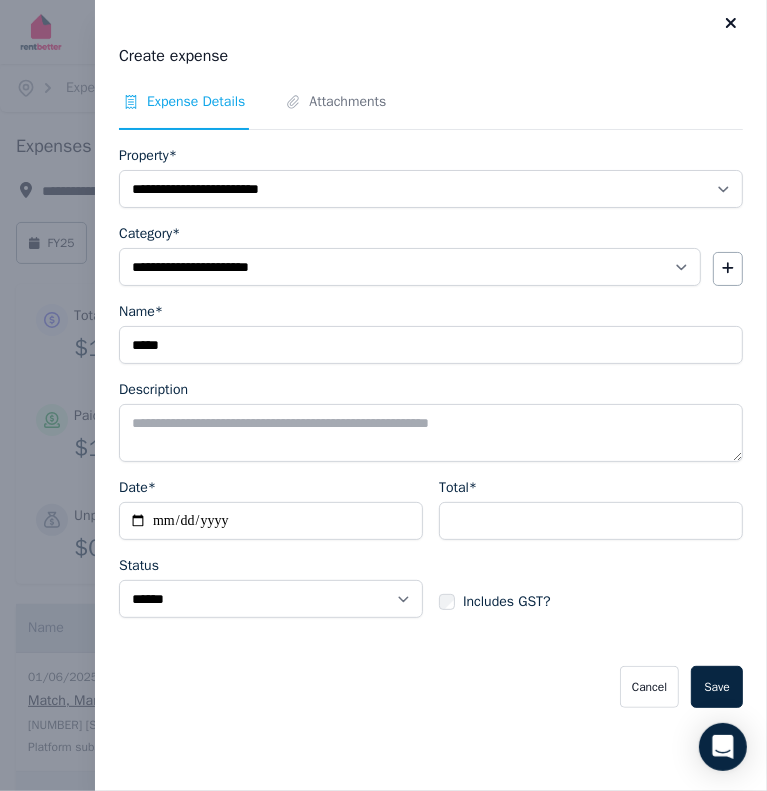 click on "Total*" at bounding box center [591, 509] 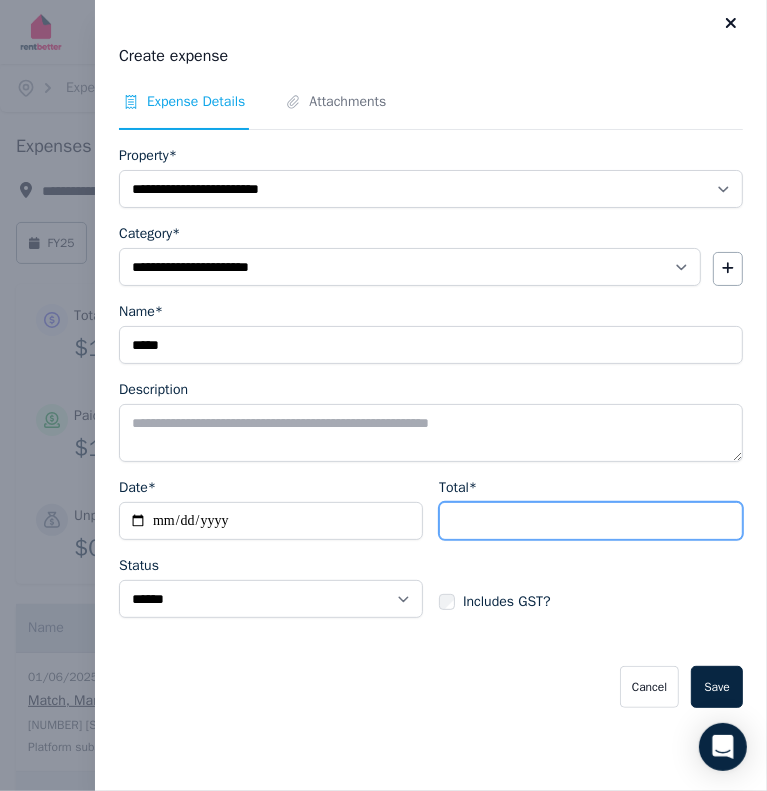 click on "Total*" at bounding box center (591, 521) 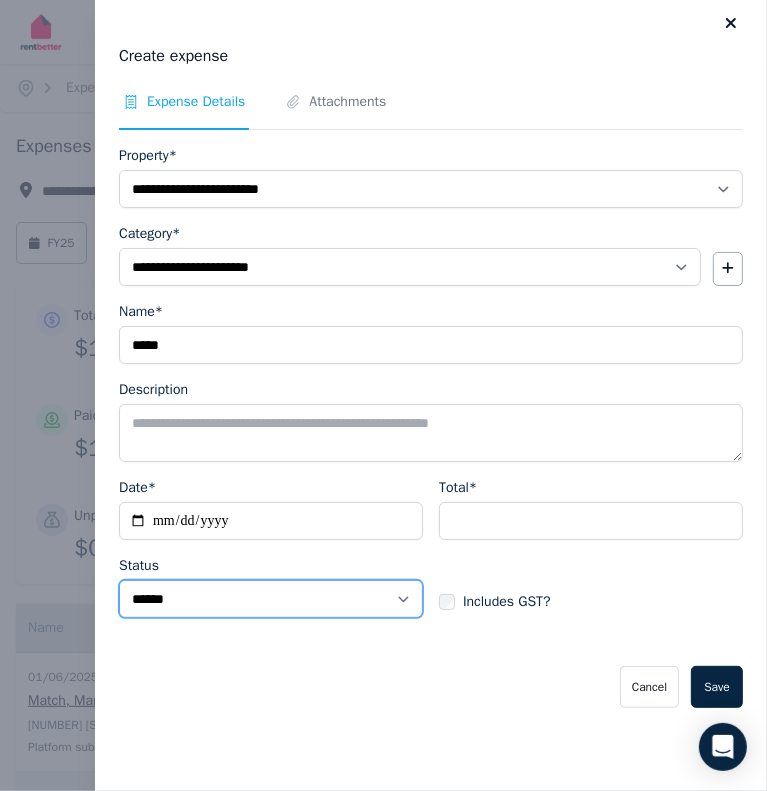 click on "****** ****" at bounding box center (271, 599) 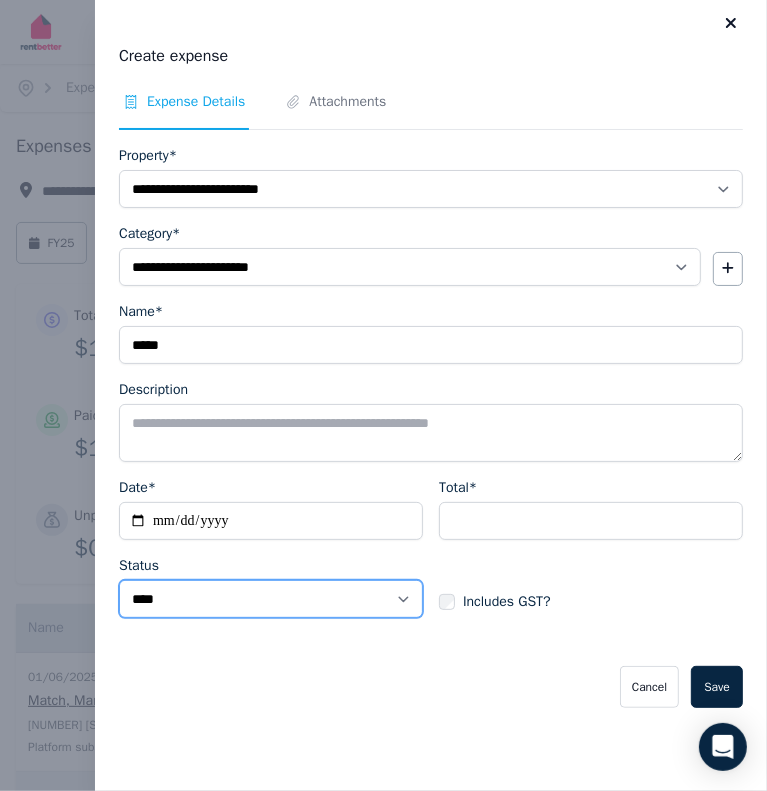 click on "****** ****" at bounding box center [271, 599] 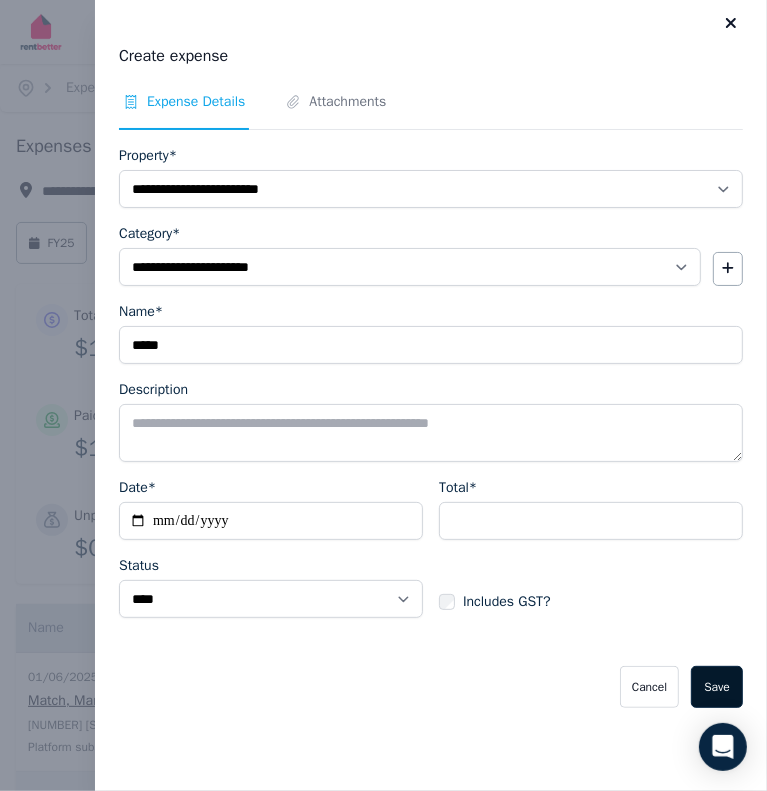 click on "Save" at bounding box center (717, 687) 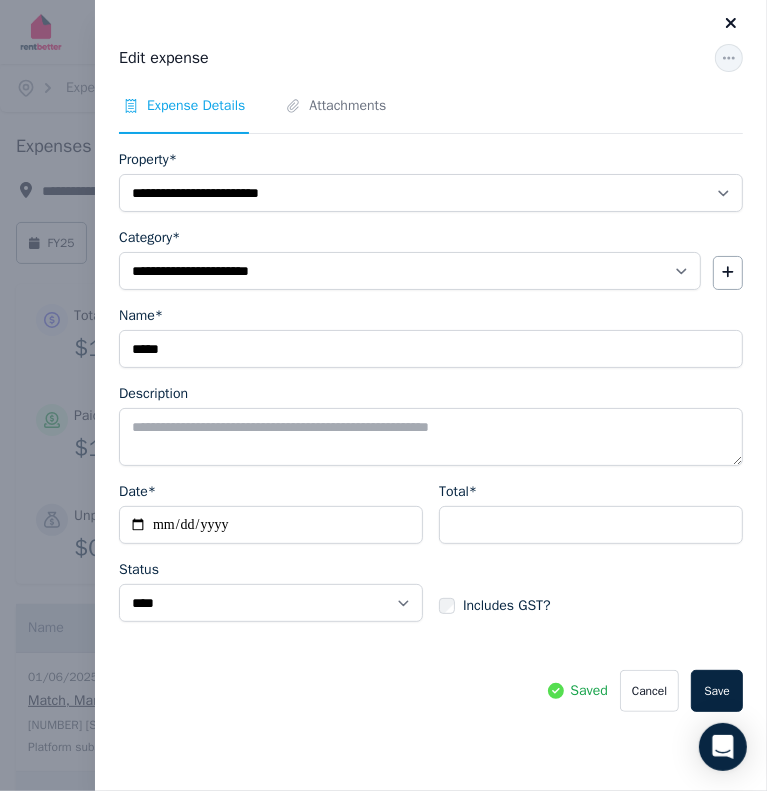 click 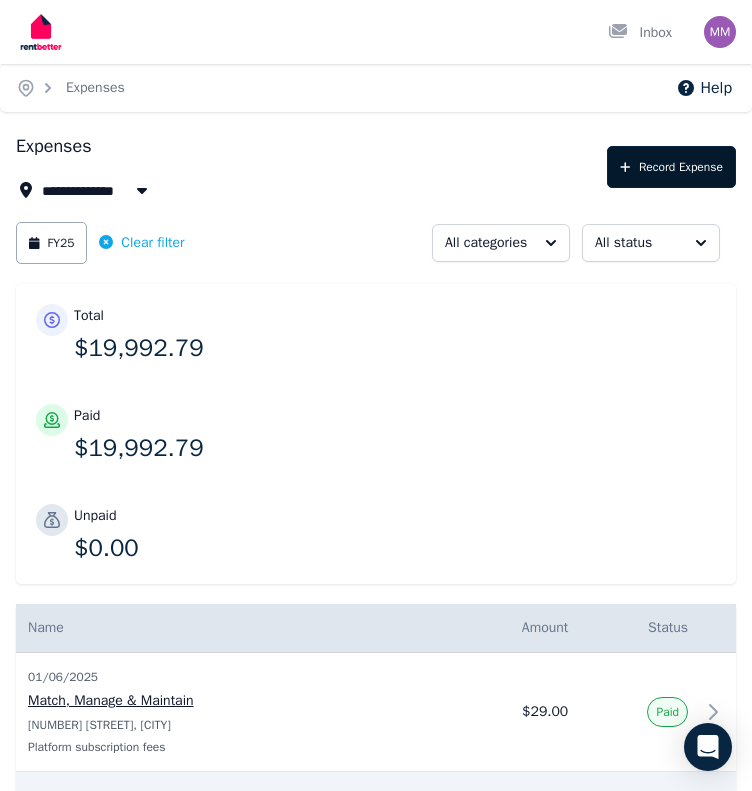 click on "Record Expense" at bounding box center [671, 167] 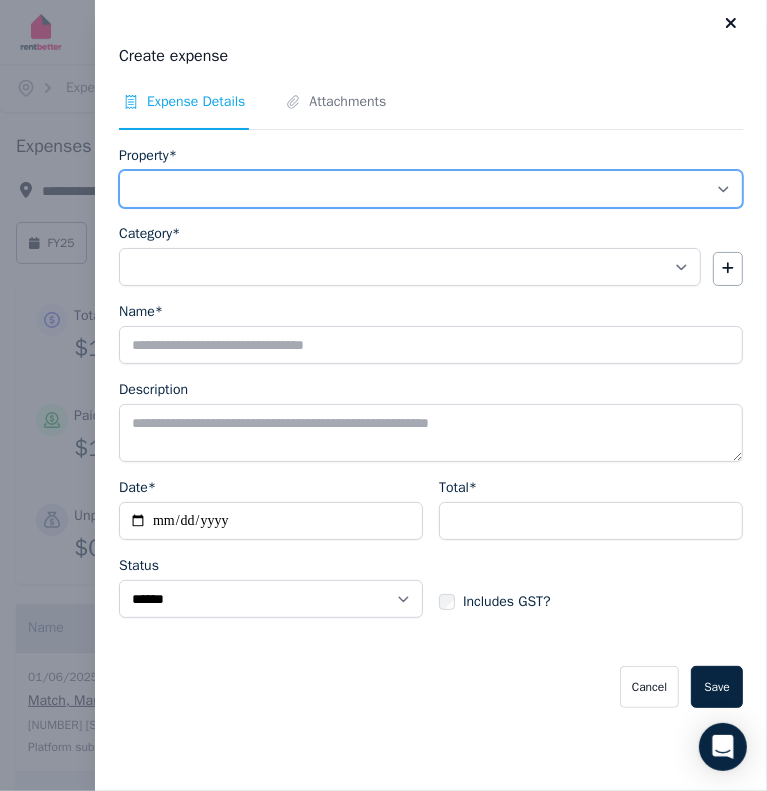 click on "**********" at bounding box center [431, 189] 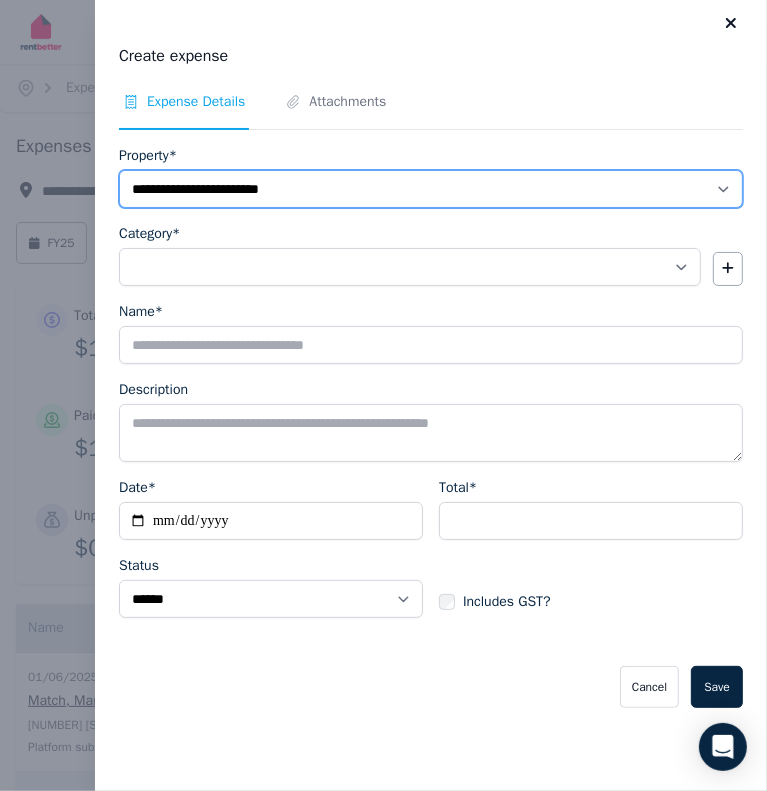 click on "**********" at bounding box center (431, 189) 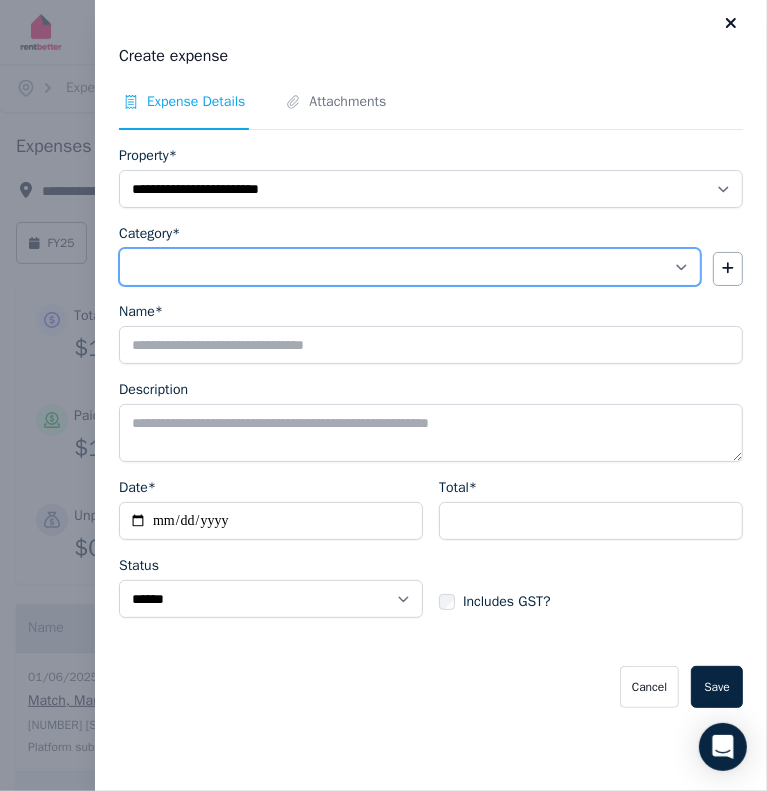 click on "**********" at bounding box center (410, 267) 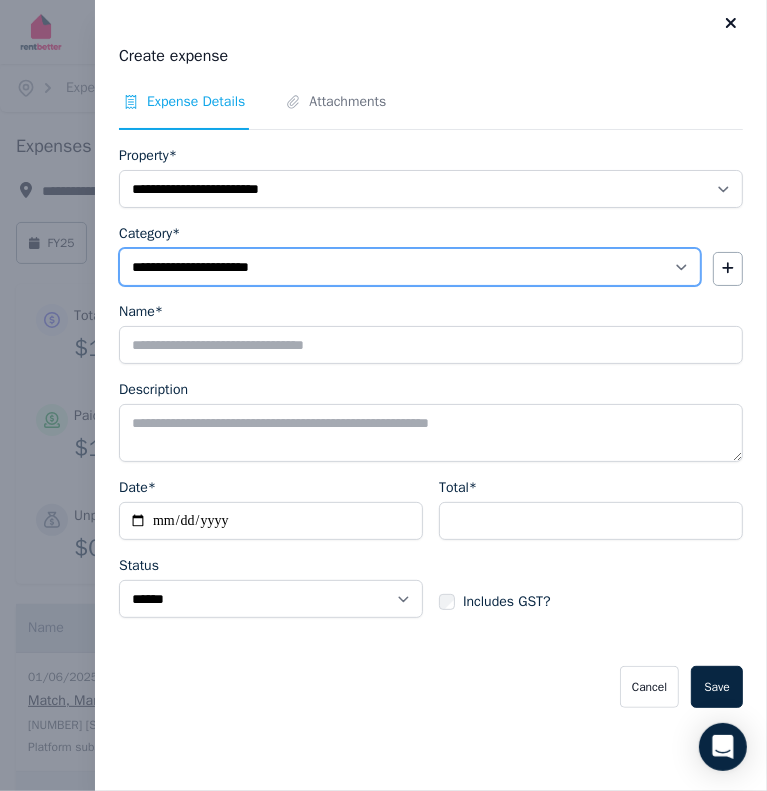 click on "**********" at bounding box center (410, 267) 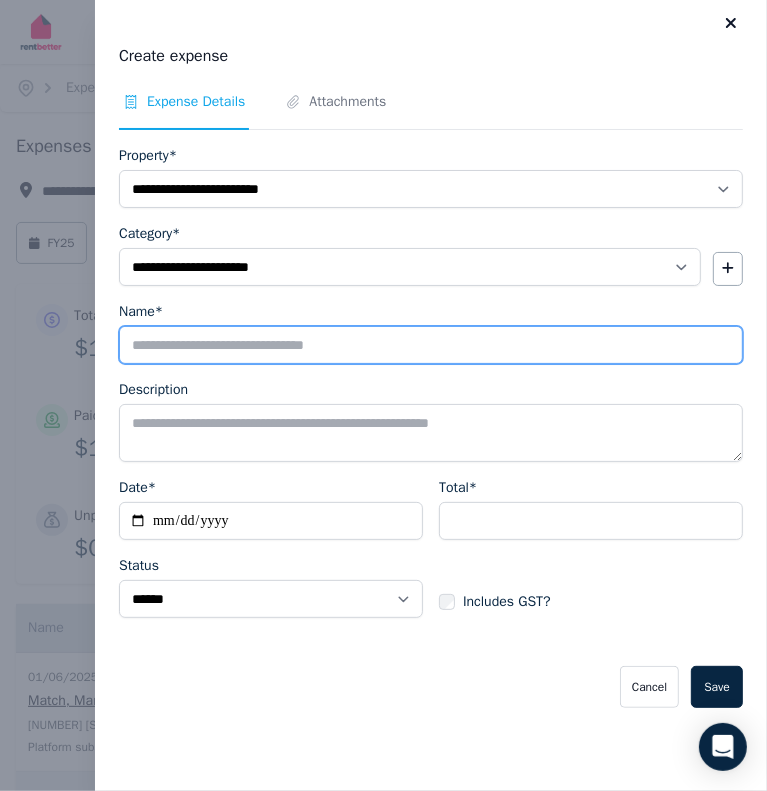 click on "Name*" at bounding box center (431, 345) 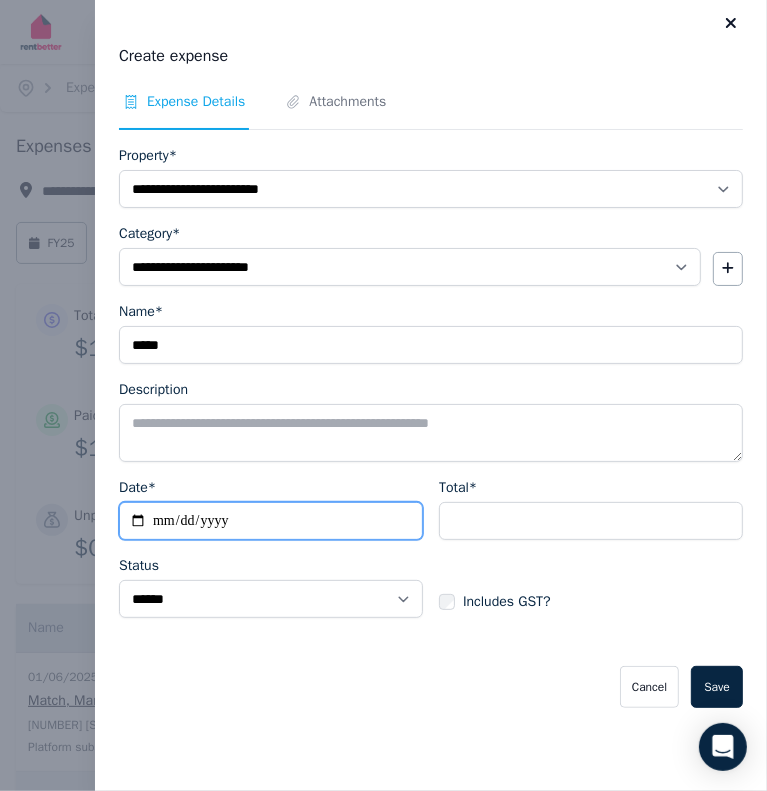 click on "Date*" at bounding box center [271, 521] 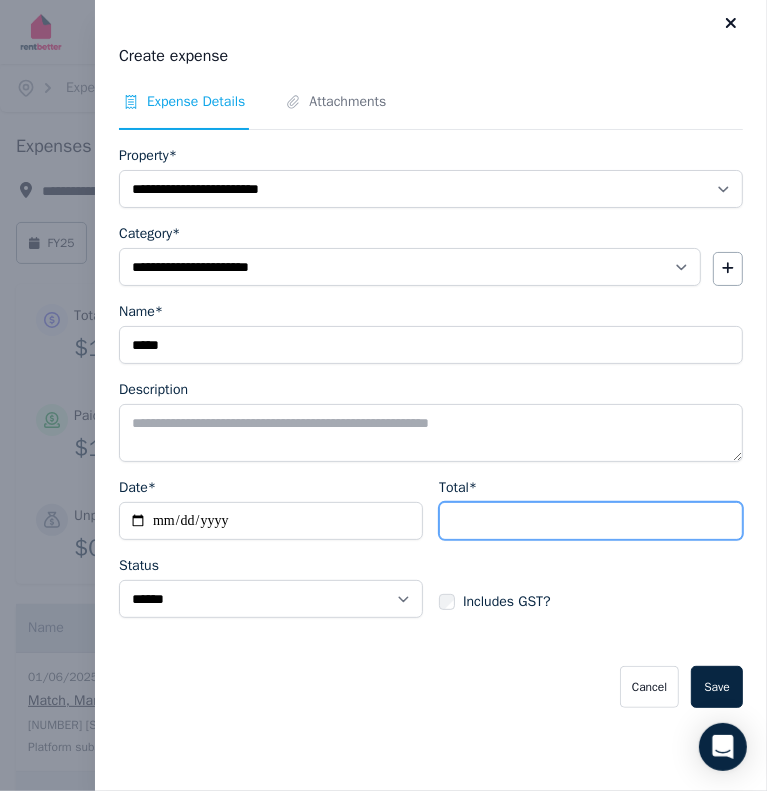click on "Total*" at bounding box center (591, 521) 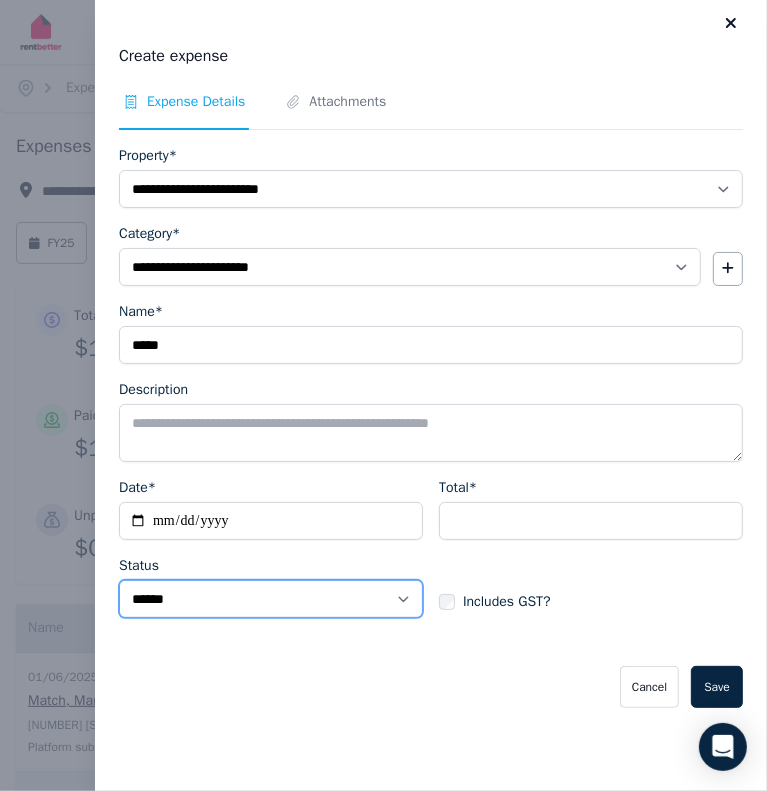 click on "****** ****" at bounding box center [271, 599] 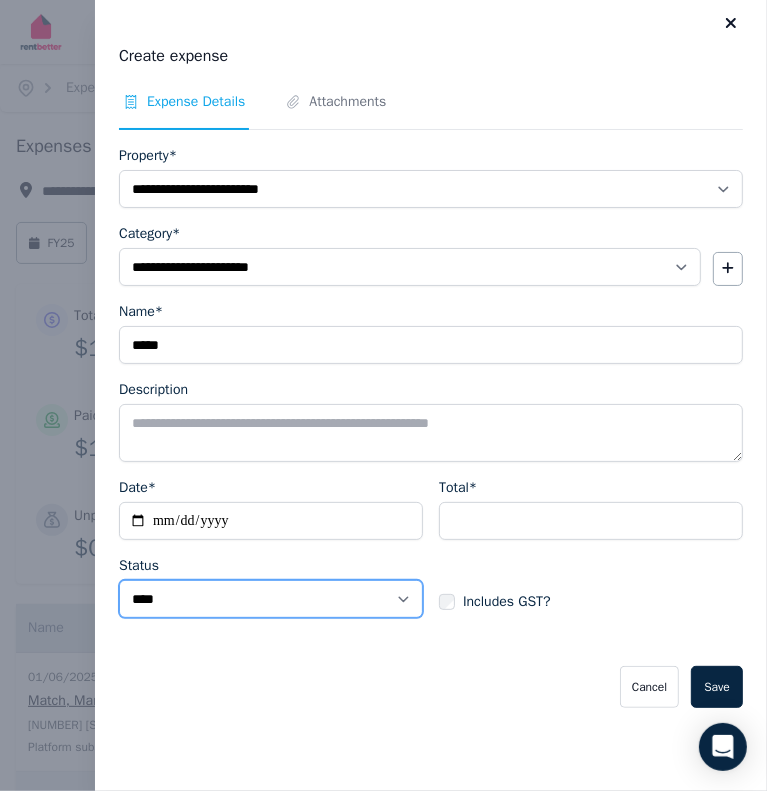 click on "****** ****" at bounding box center (271, 599) 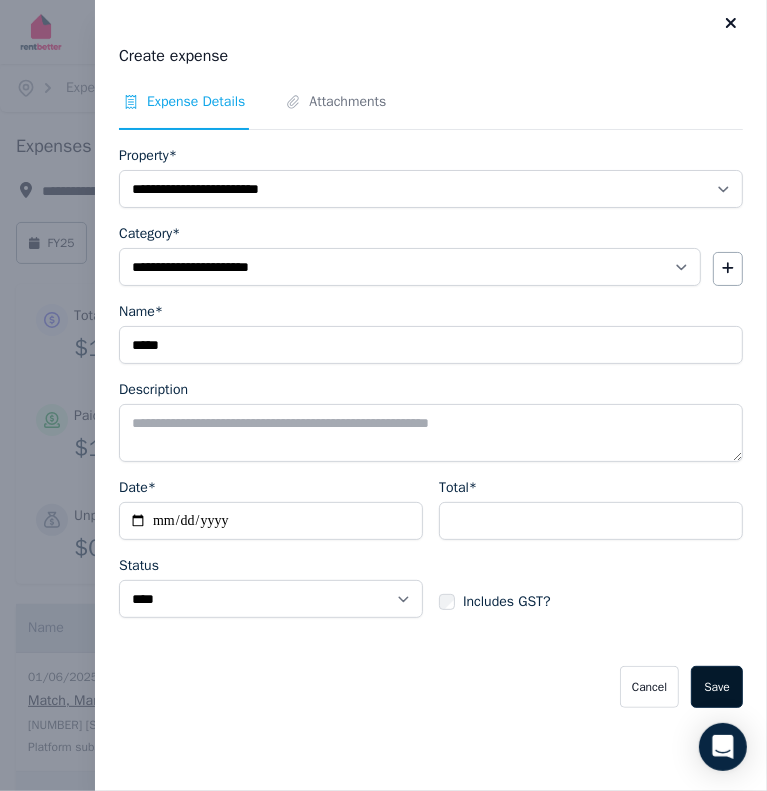click on "Save" at bounding box center [717, 687] 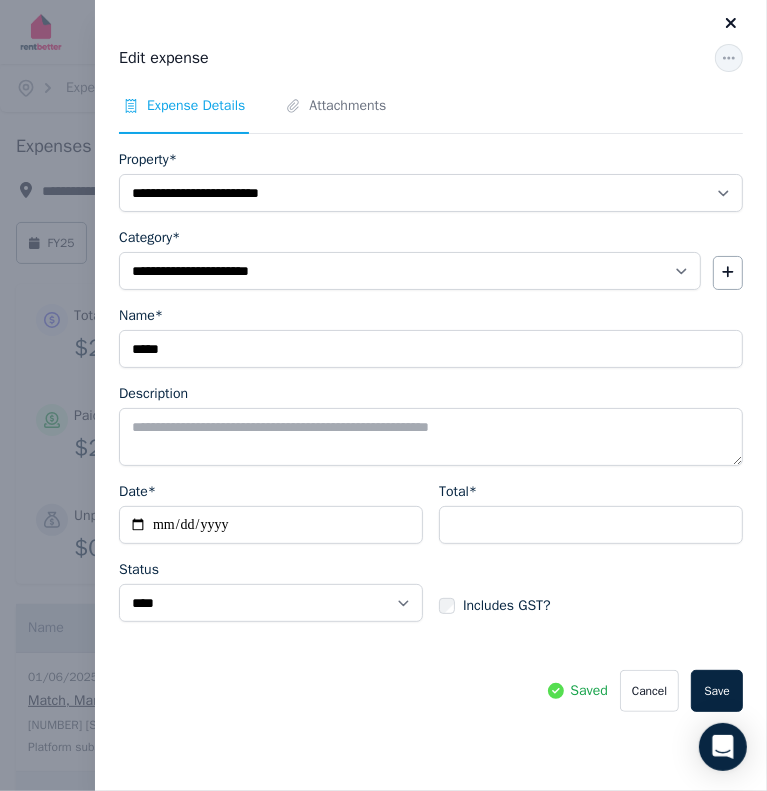 click 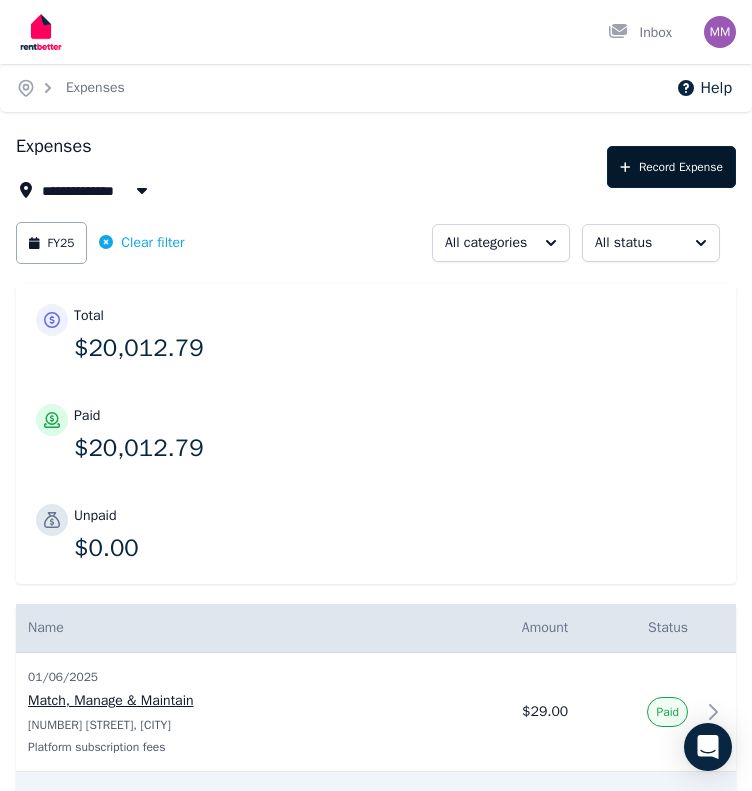 click on "Record Expense" at bounding box center (671, 167) 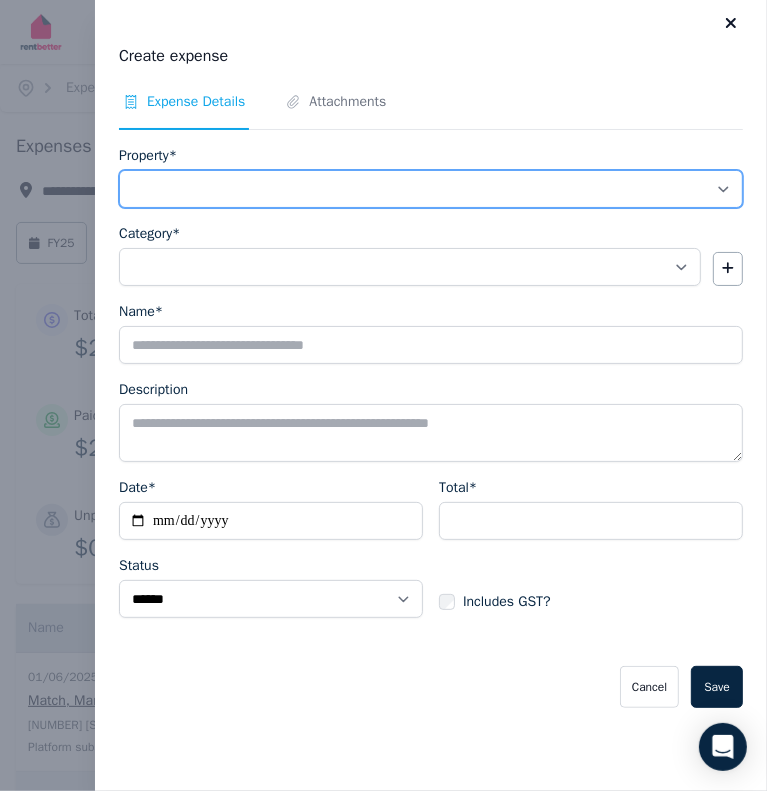 click on "**********" at bounding box center [431, 189] 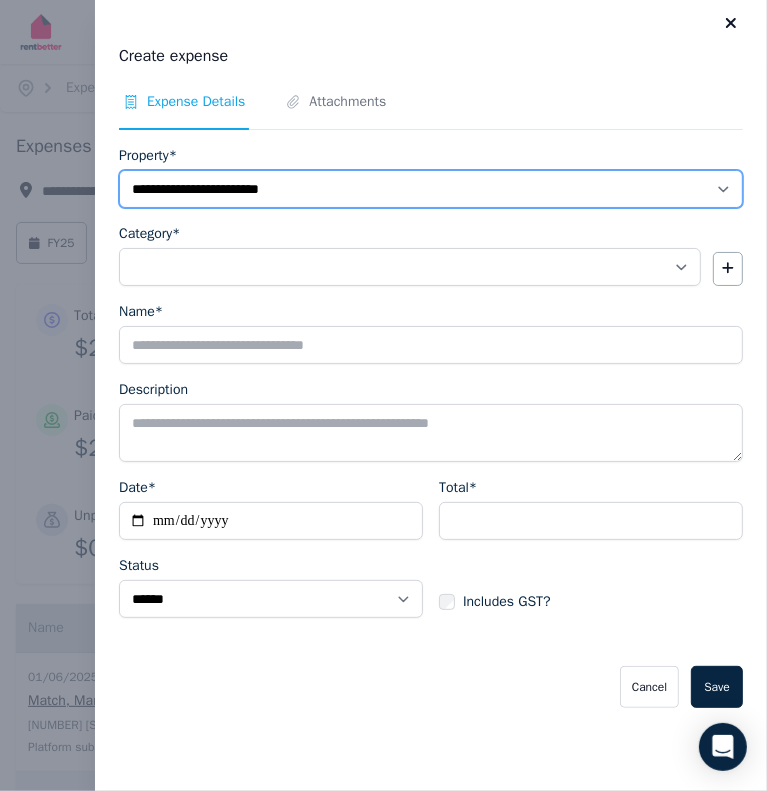 click on "**********" at bounding box center (431, 189) 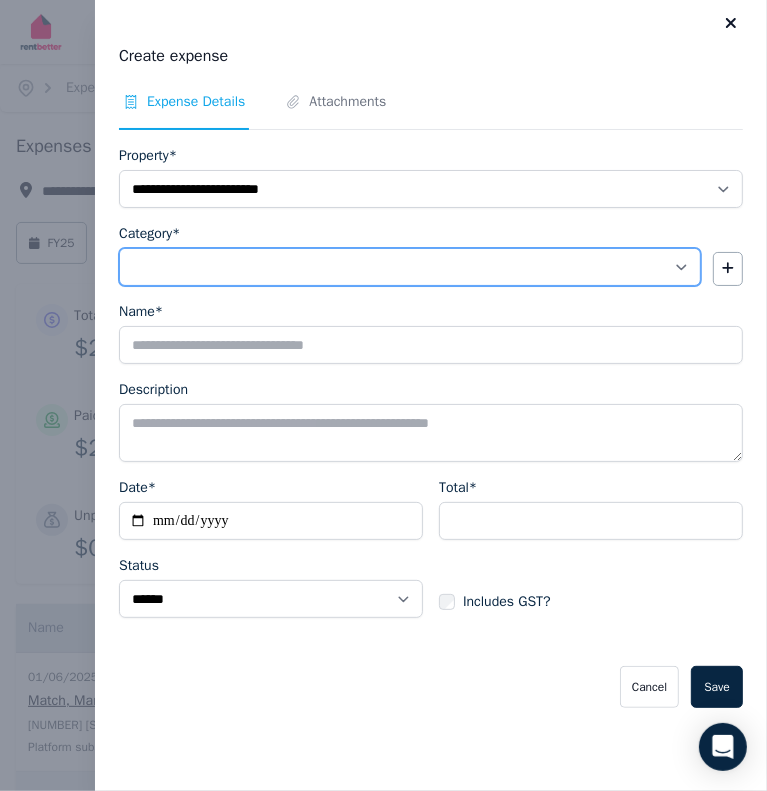 click on "**********" at bounding box center (410, 267) 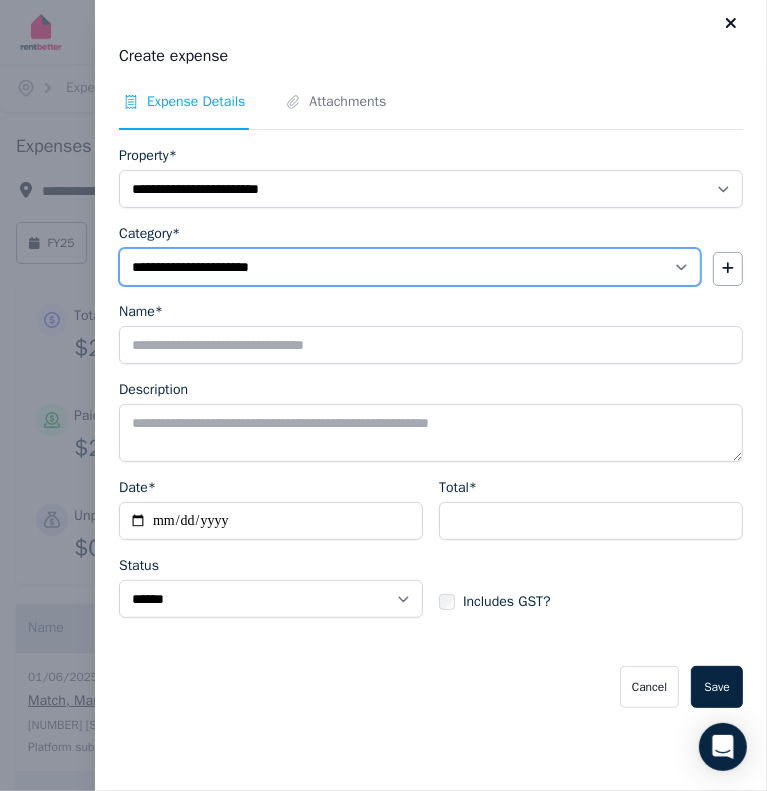 click on "**********" at bounding box center (410, 267) 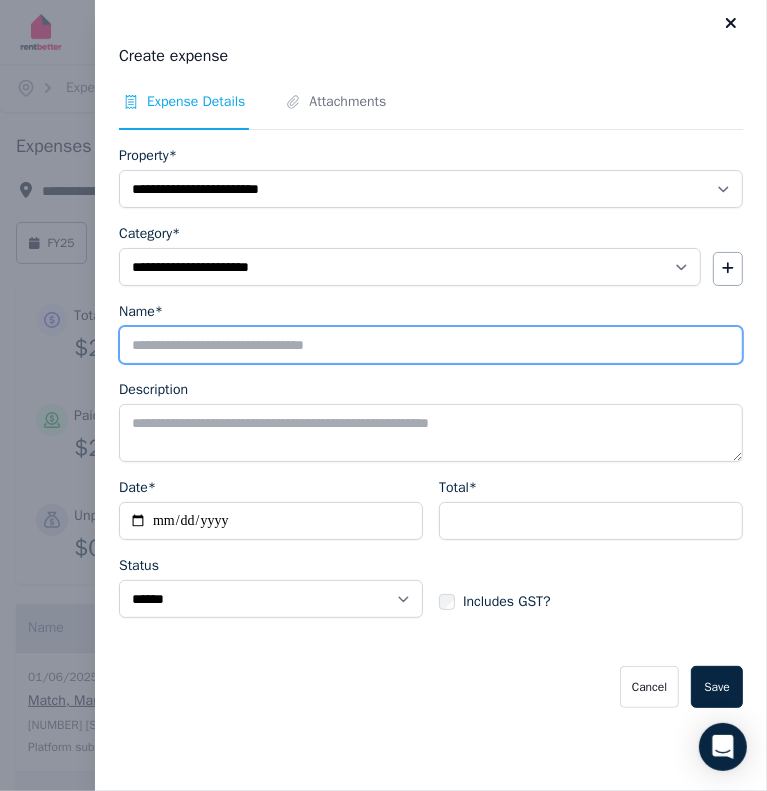 click on "Name*" at bounding box center [431, 345] 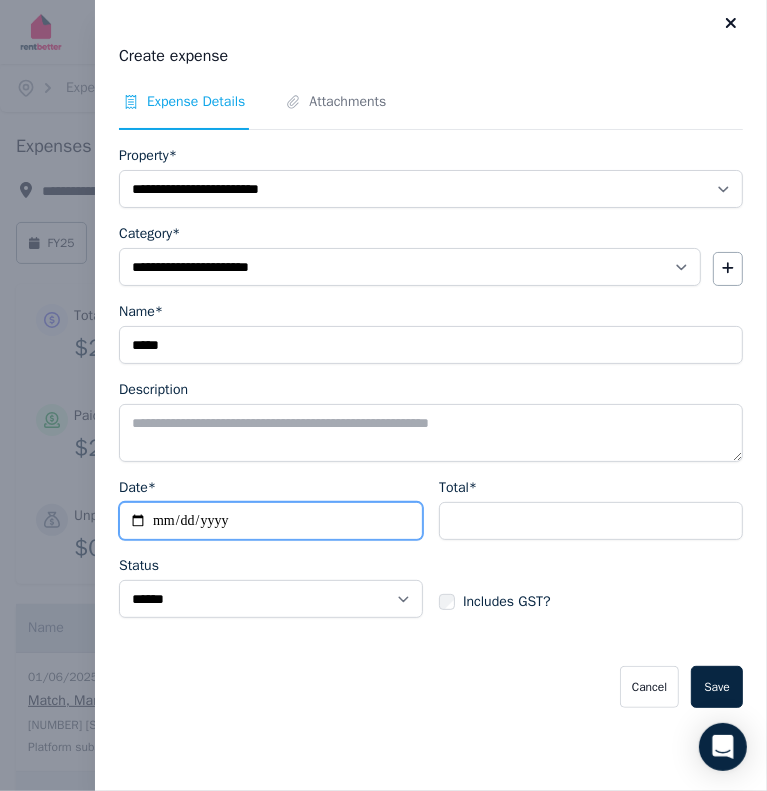 click on "Date*" at bounding box center [271, 521] 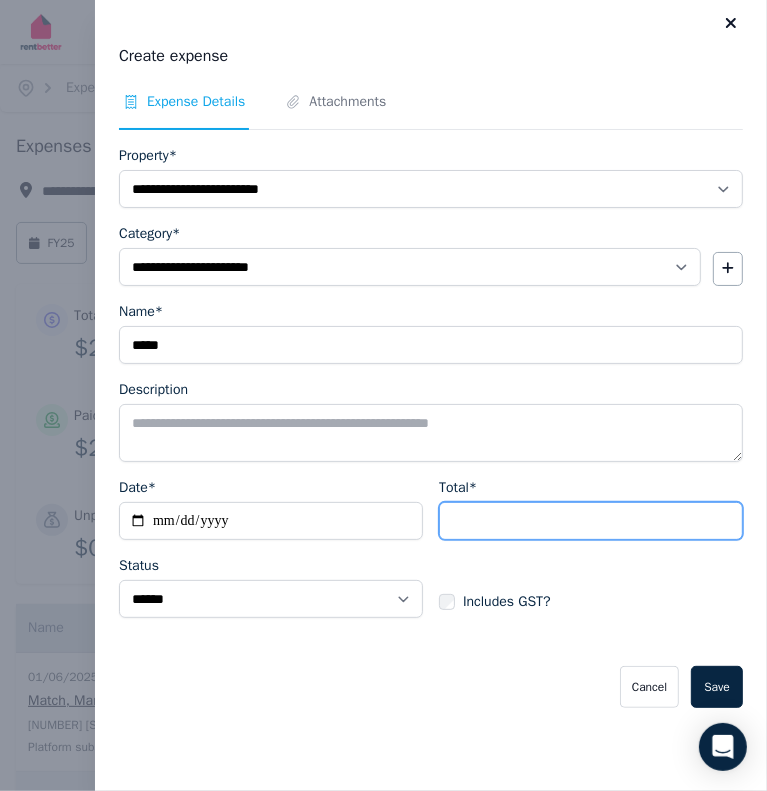 click on "Total*" at bounding box center [591, 521] 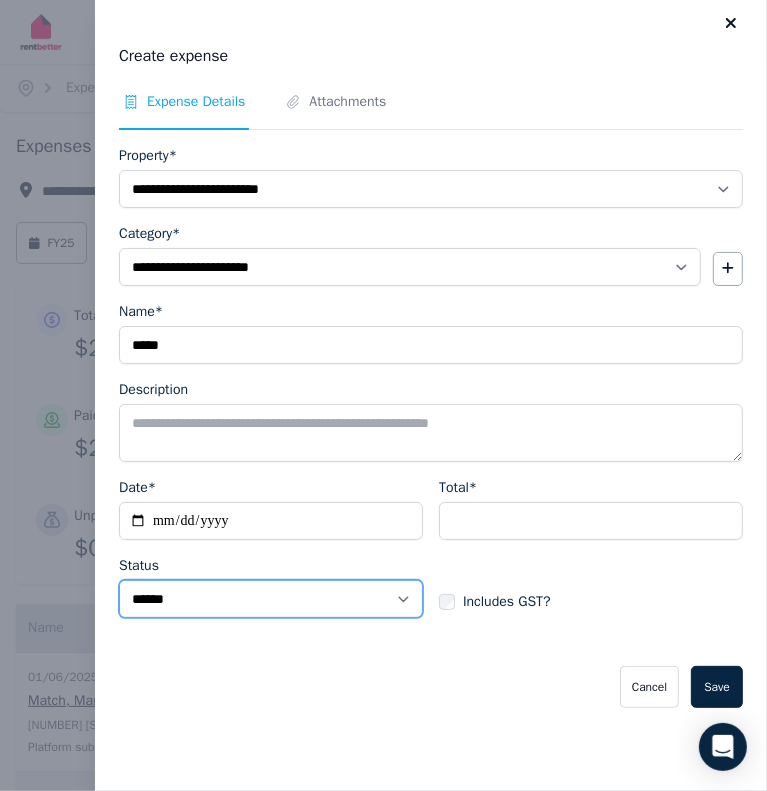 click on "****** ****" at bounding box center [271, 599] 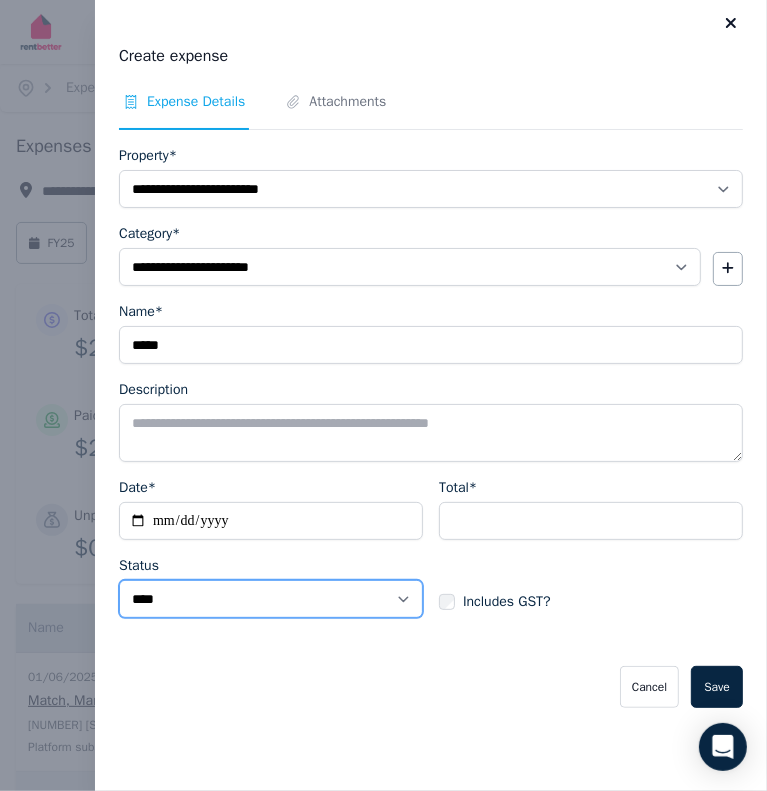 click on "****** ****" at bounding box center [271, 599] 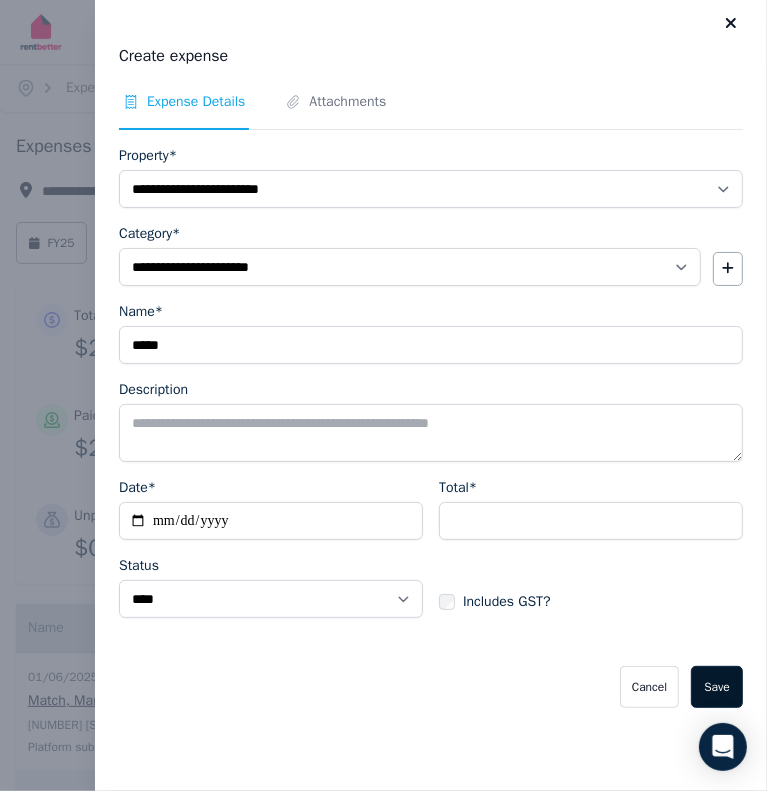 click on "Save" at bounding box center [717, 687] 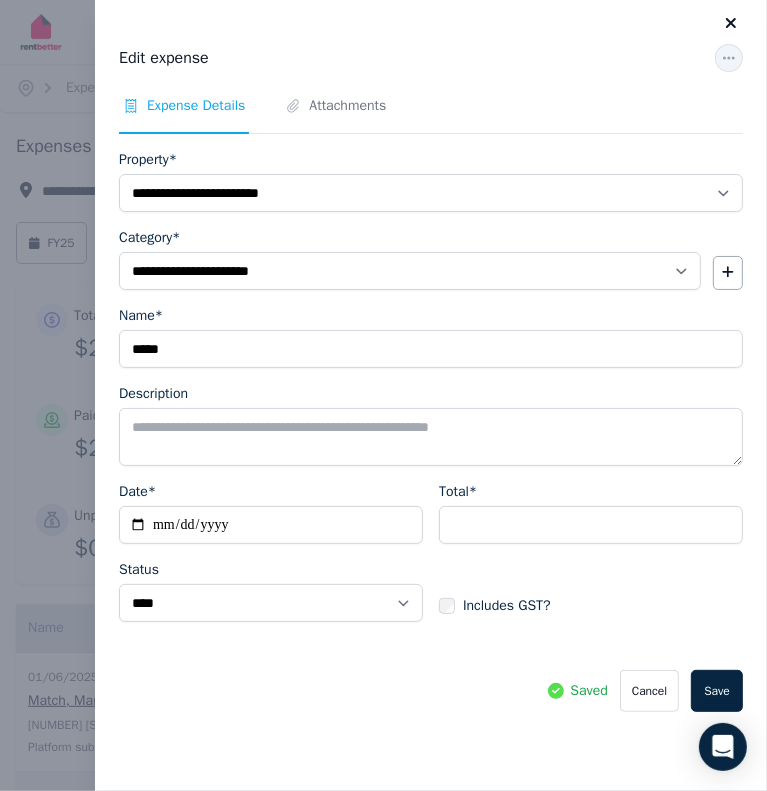 click 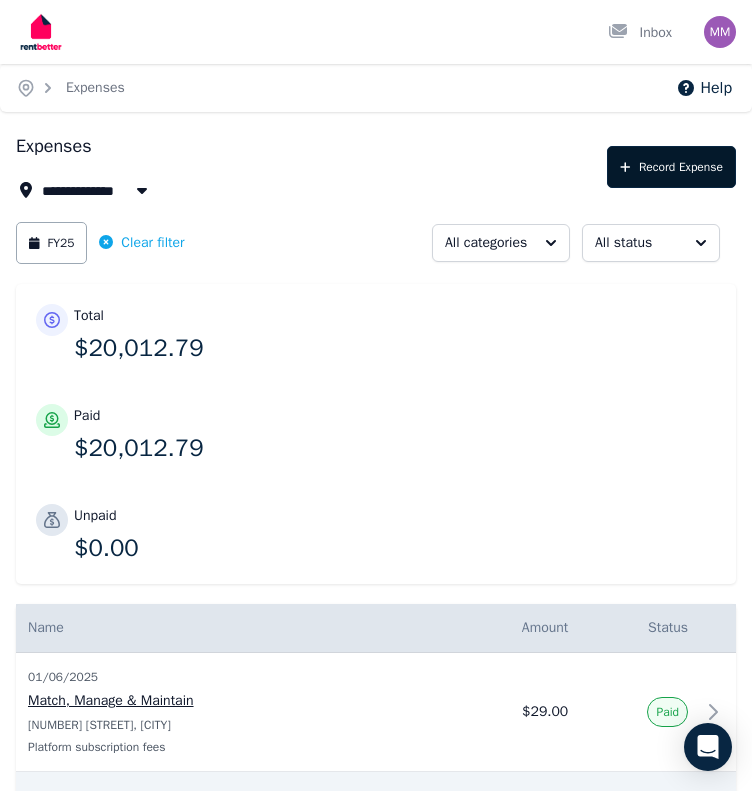 click on "Record Expense" at bounding box center [671, 167] 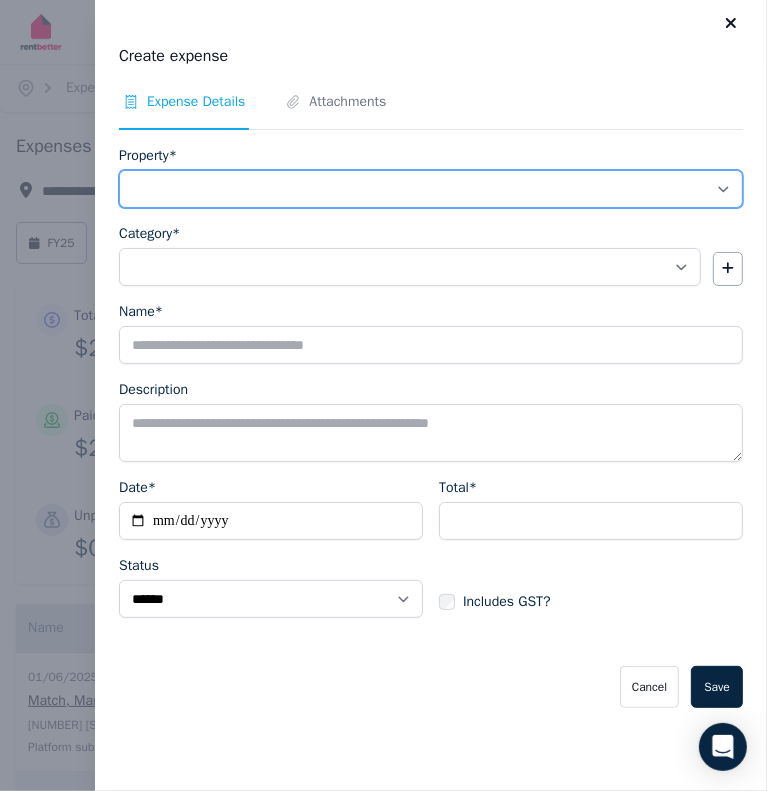 click on "**********" at bounding box center (431, 189) 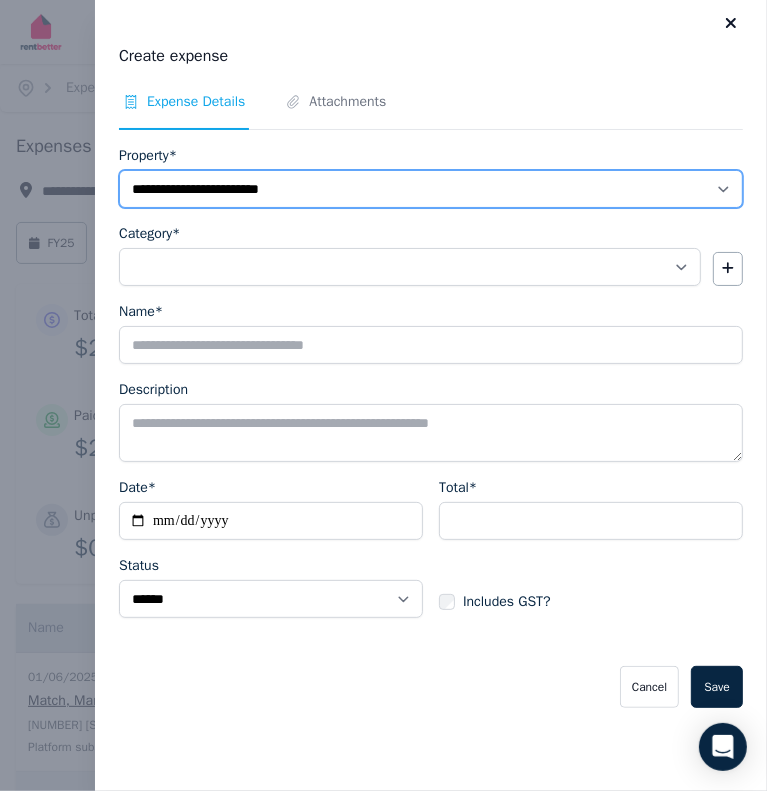 click on "**********" at bounding box center (431, 189) 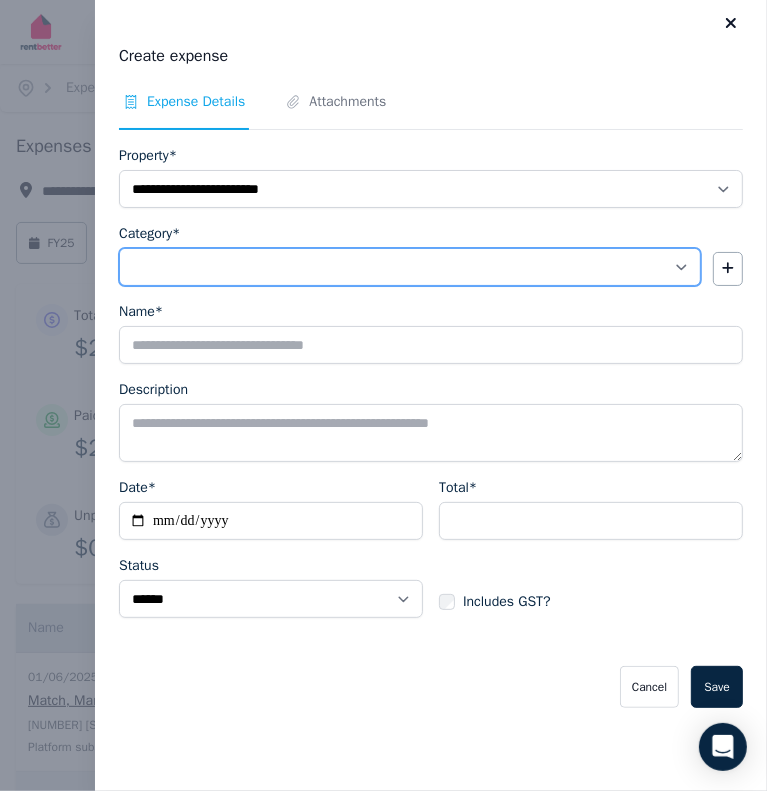 click on "**********" at bounding box center (410, 267) 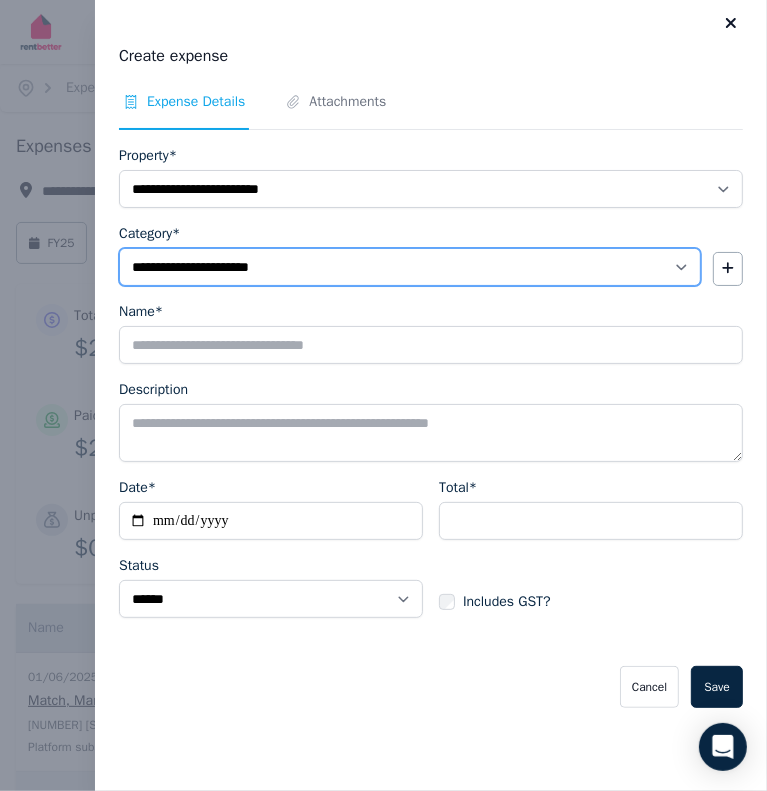 click on "**********" at bounding box center [410, 267] 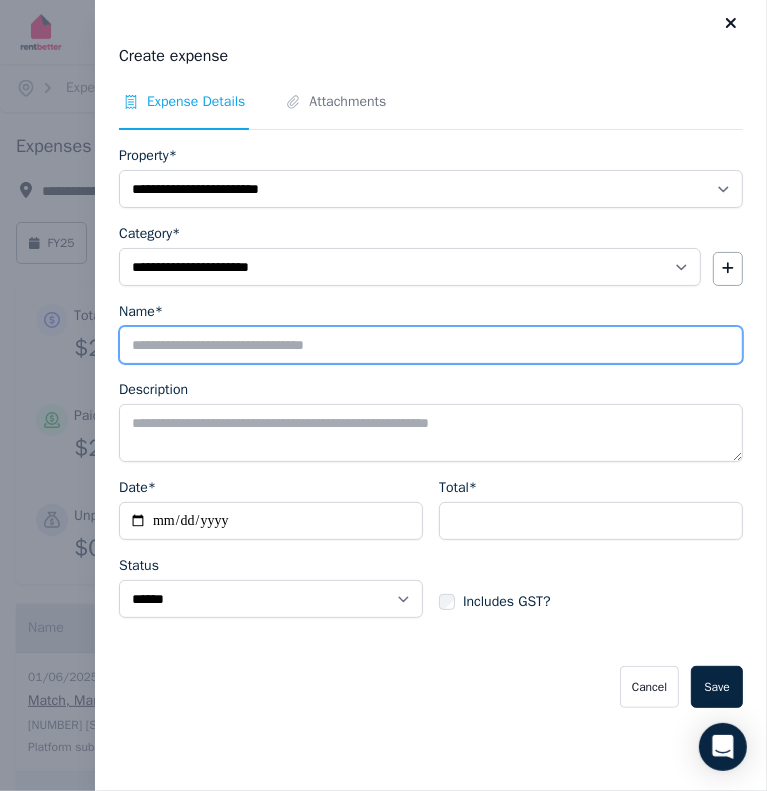 click on "Name*" at bounding box center (431, 345) 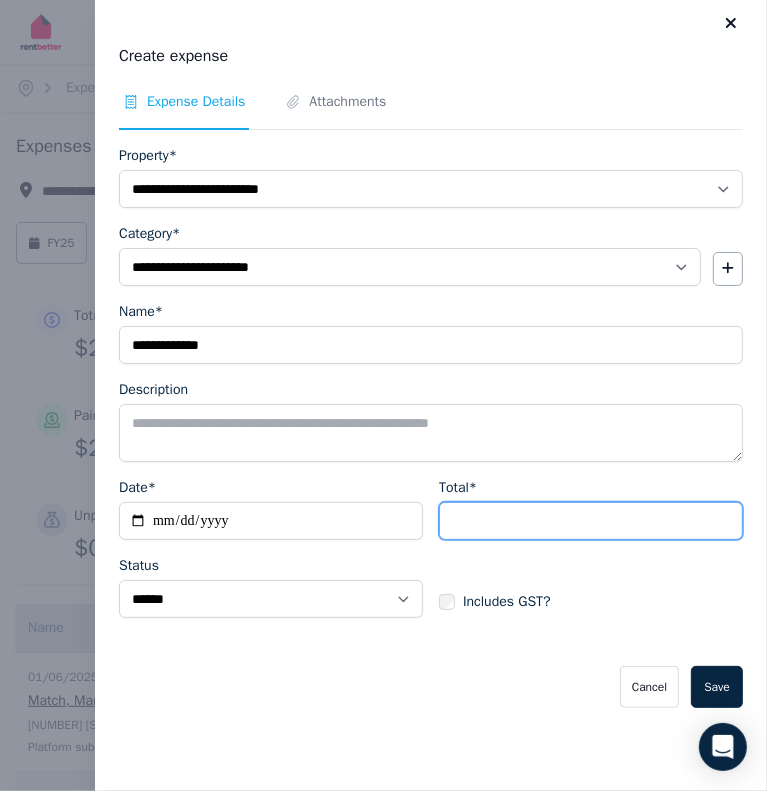 click on "Total*" at bounding box center [591, 521] 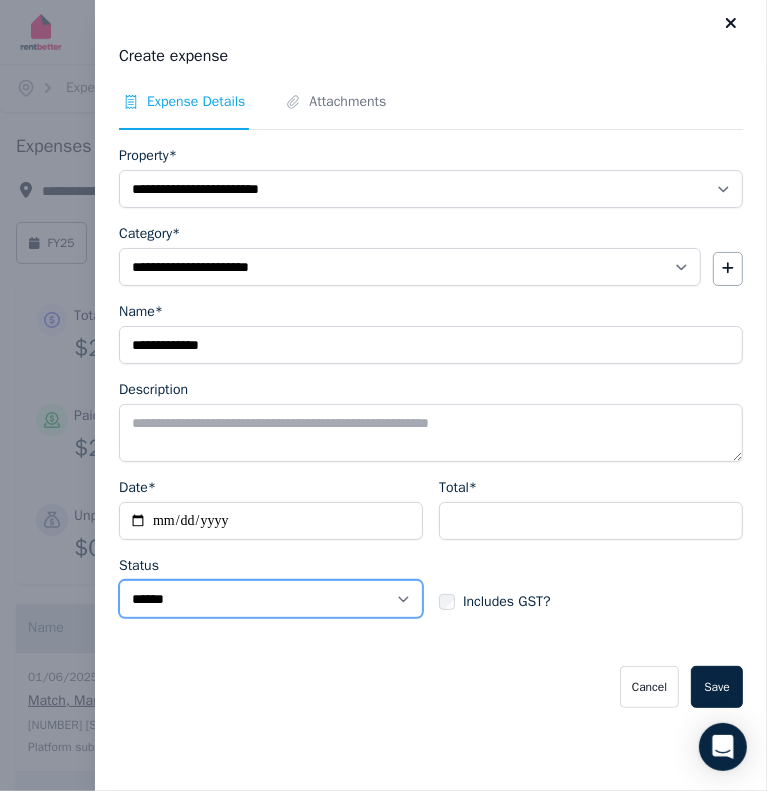 click on "****** ****" at bounding box center [271, 599] 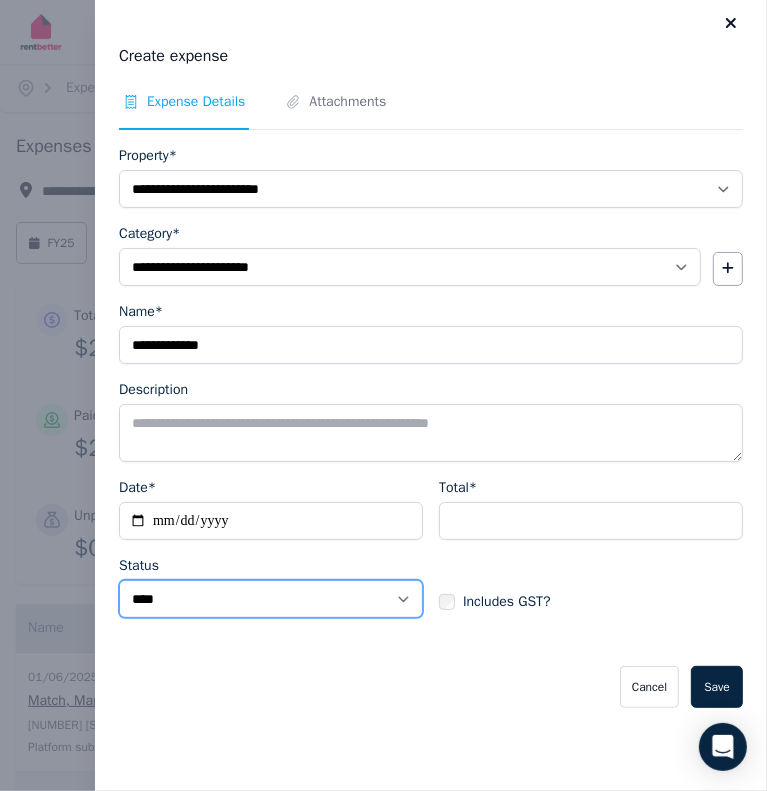 click on "****** ****" at bounding box center [271, 599] 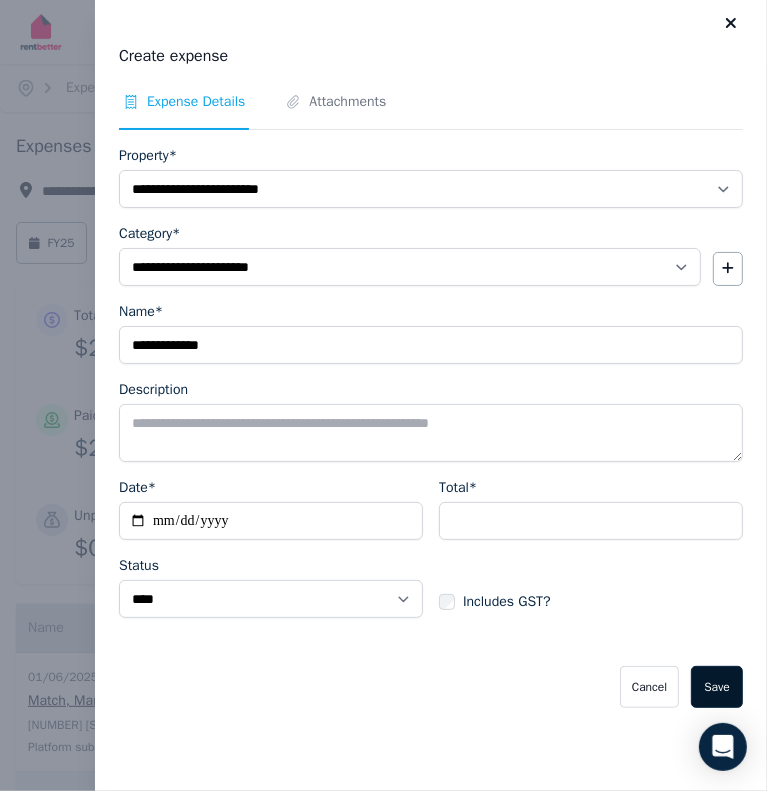 click on "Save" at bounding box center (717, 687) 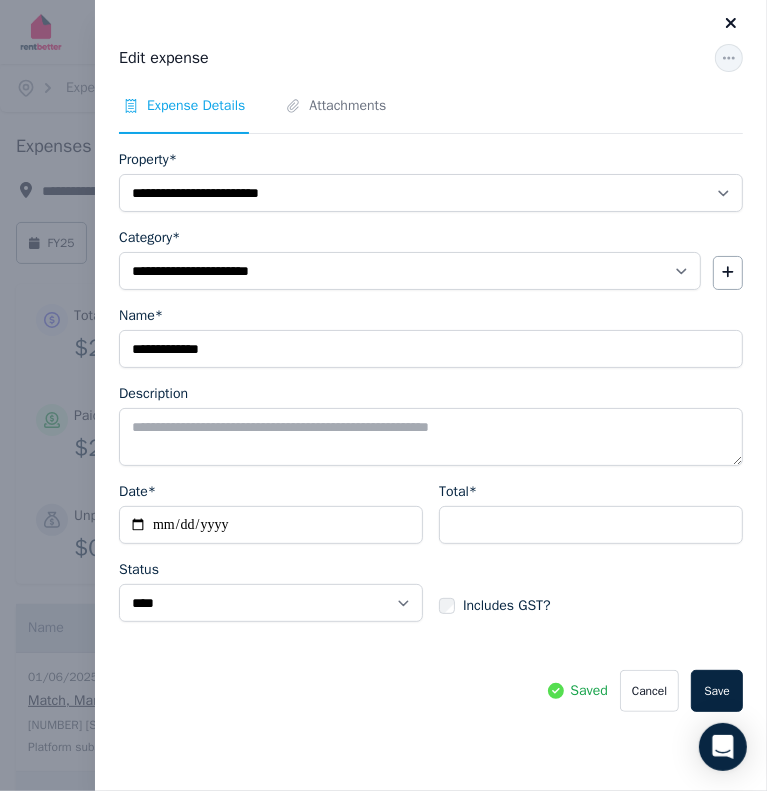 click 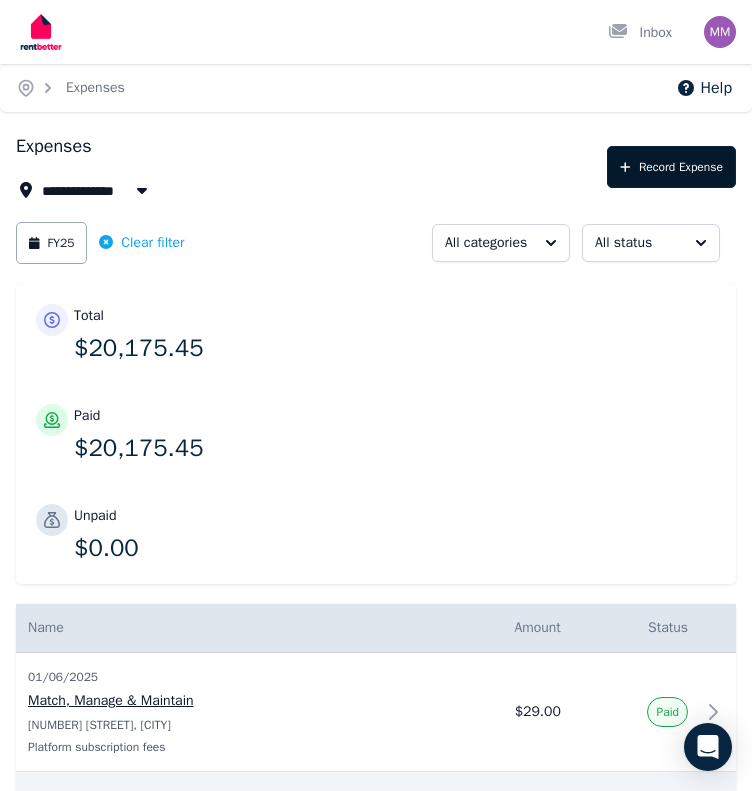 click on "Record Expense" at bounding box center [671, 167] 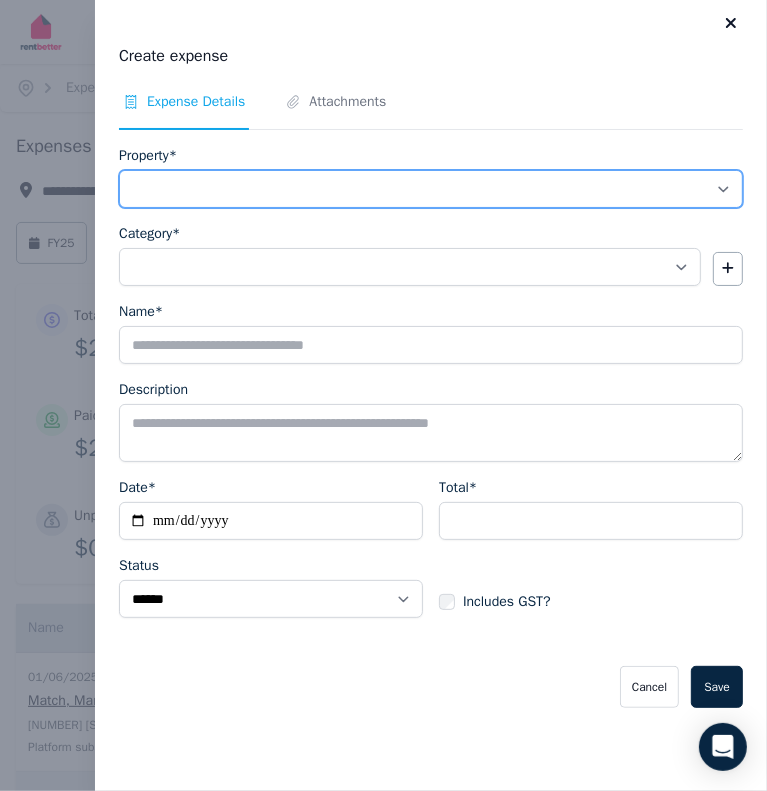 click on "**********" at bounding box center [431, 189] 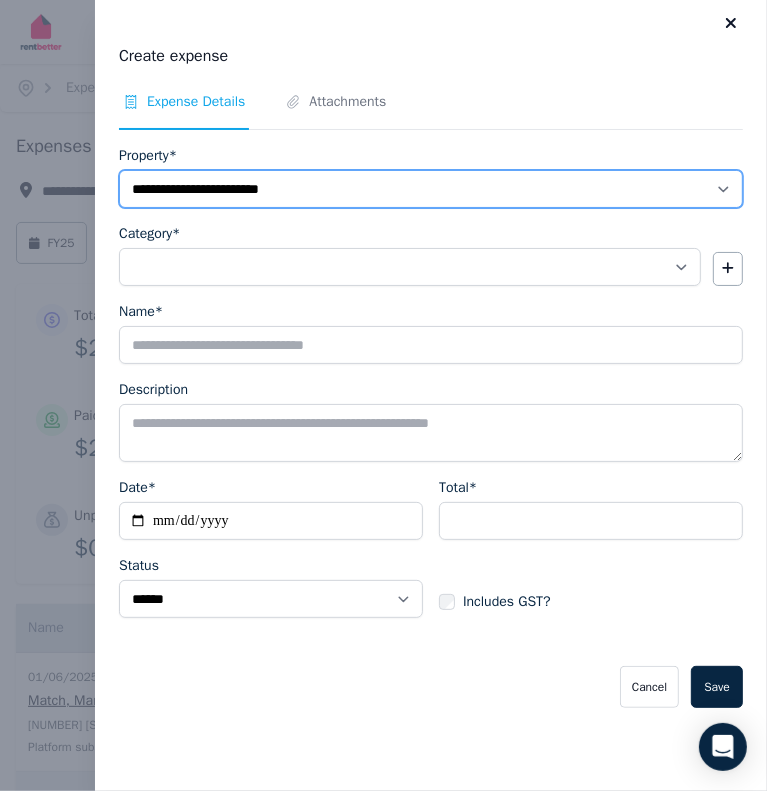click on "**********" at bounding box center (431, 189) 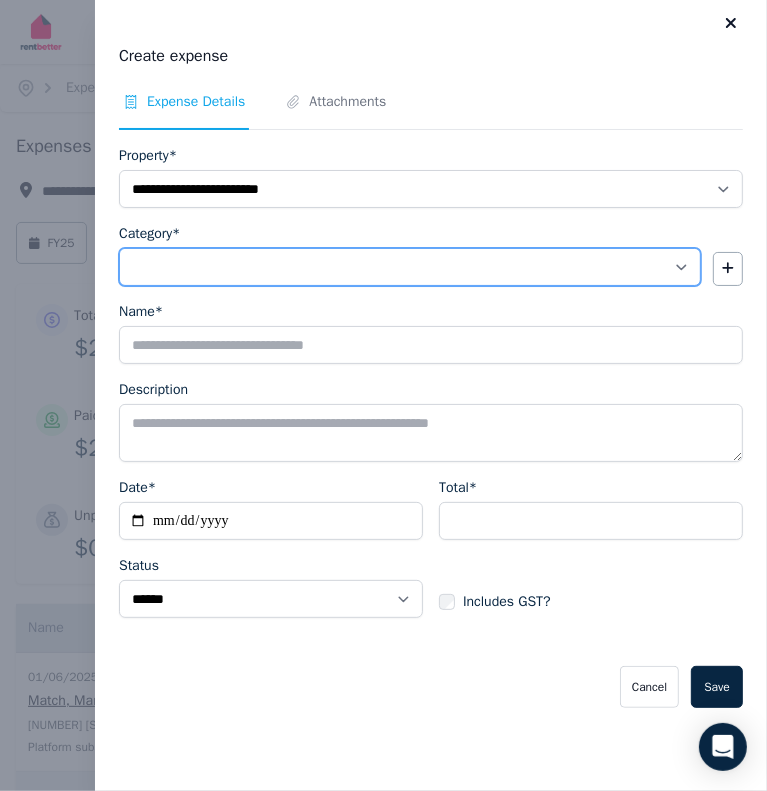 click on "**********" at bounding box center [410, 267] 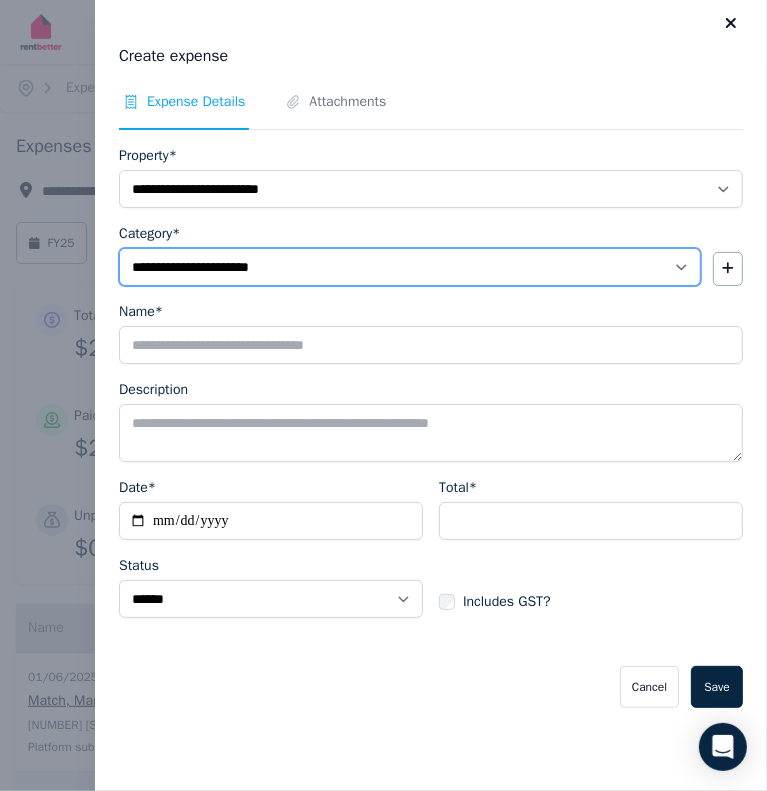 click on "**********" at bounding box center (410, 267) 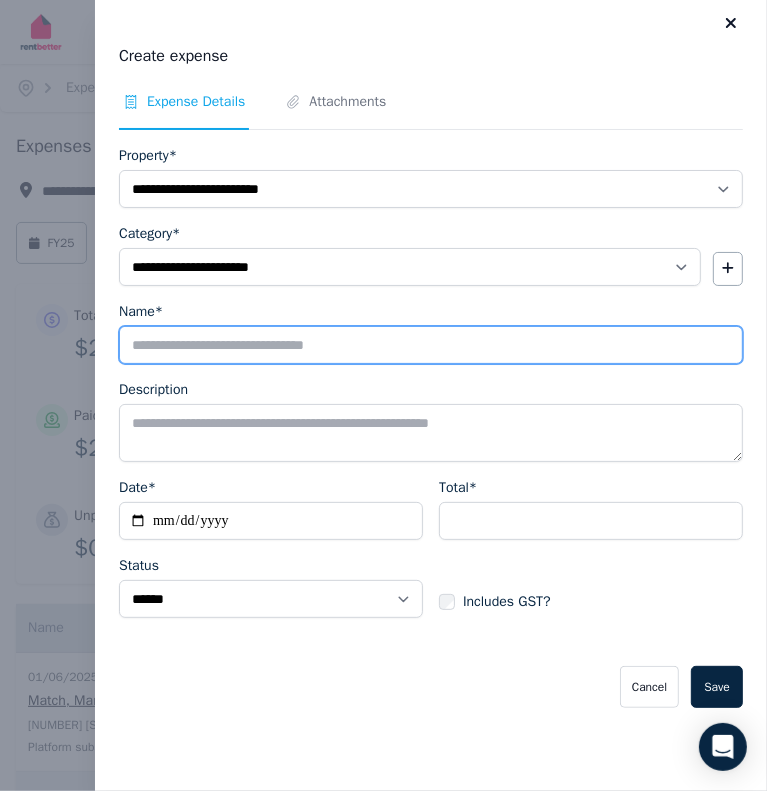 click on "Name*" at bounding box center [431, 345] 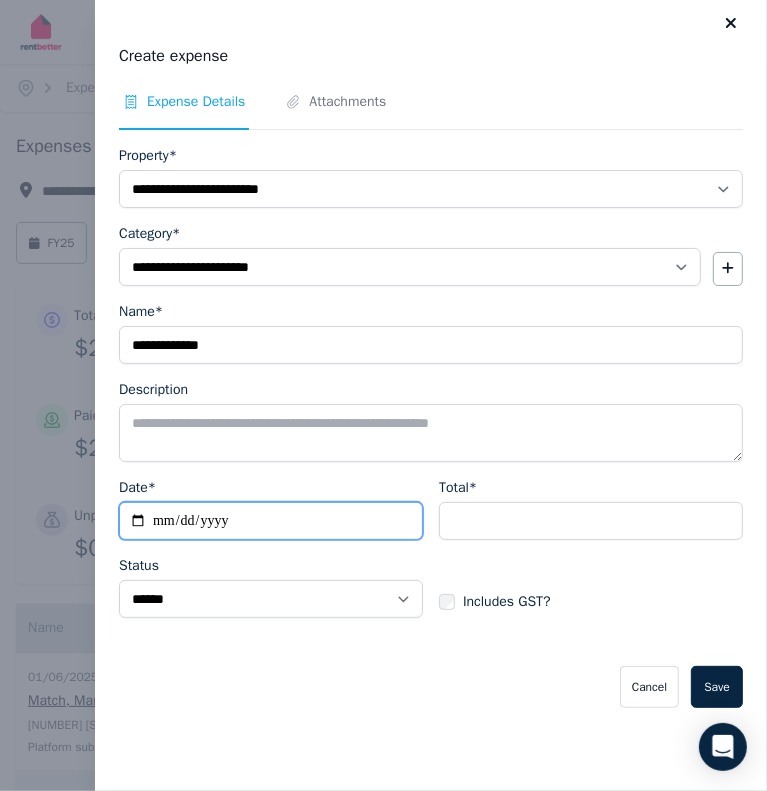 click on "Date*" at bounding box center (271, 521) 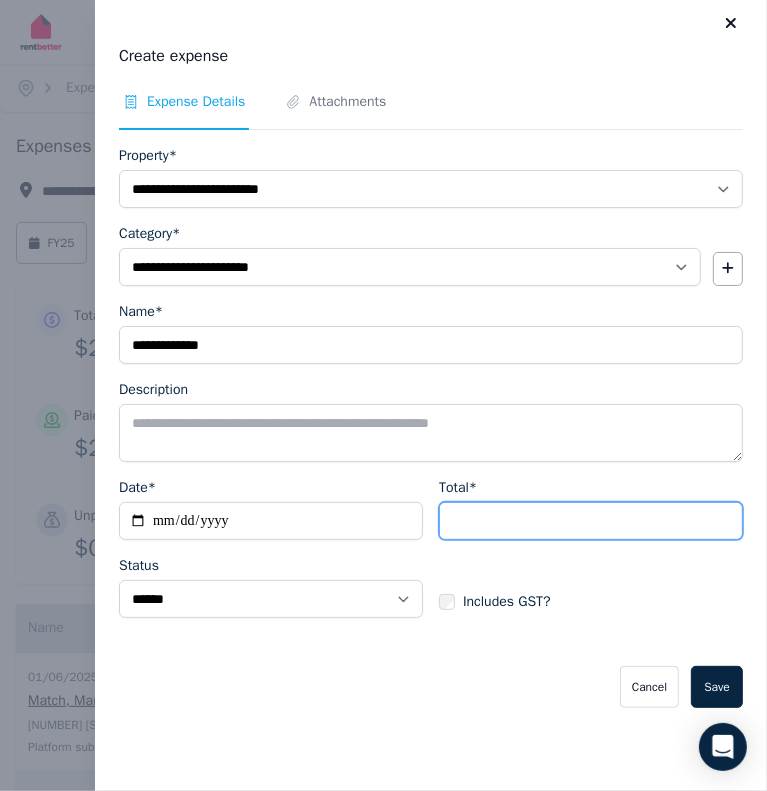 click on "Total*" at bounding box center [591, 521] 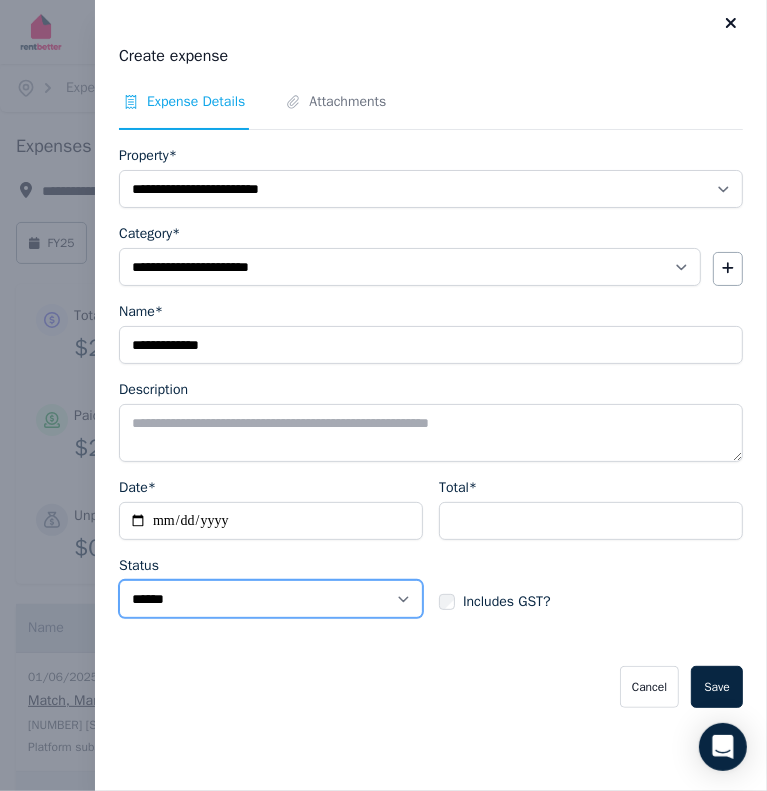 click on "****** ****" at bounding box center (271, 599) 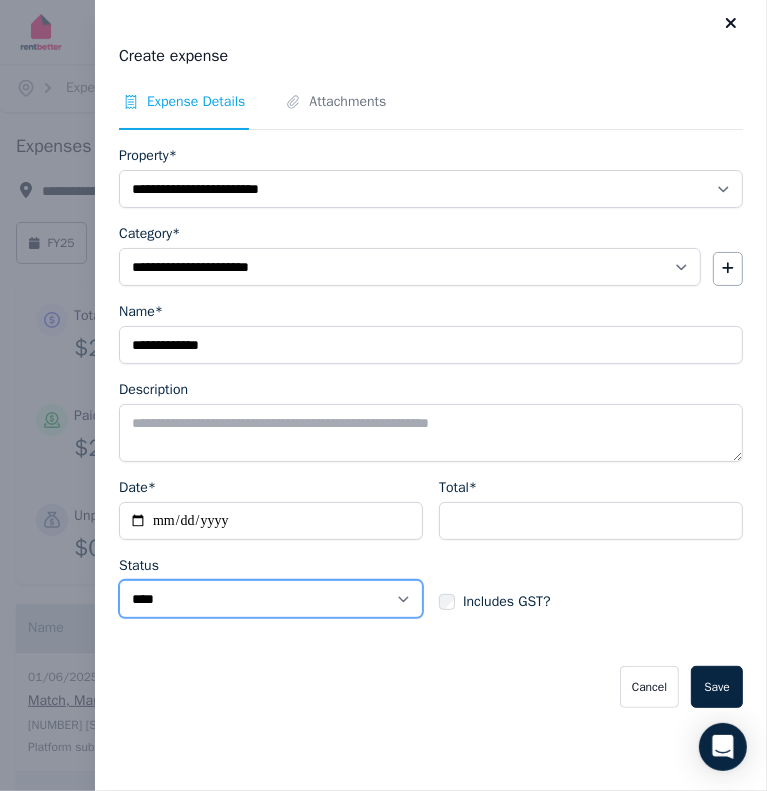 click on "****** ****" at bounding box center [271, 599] 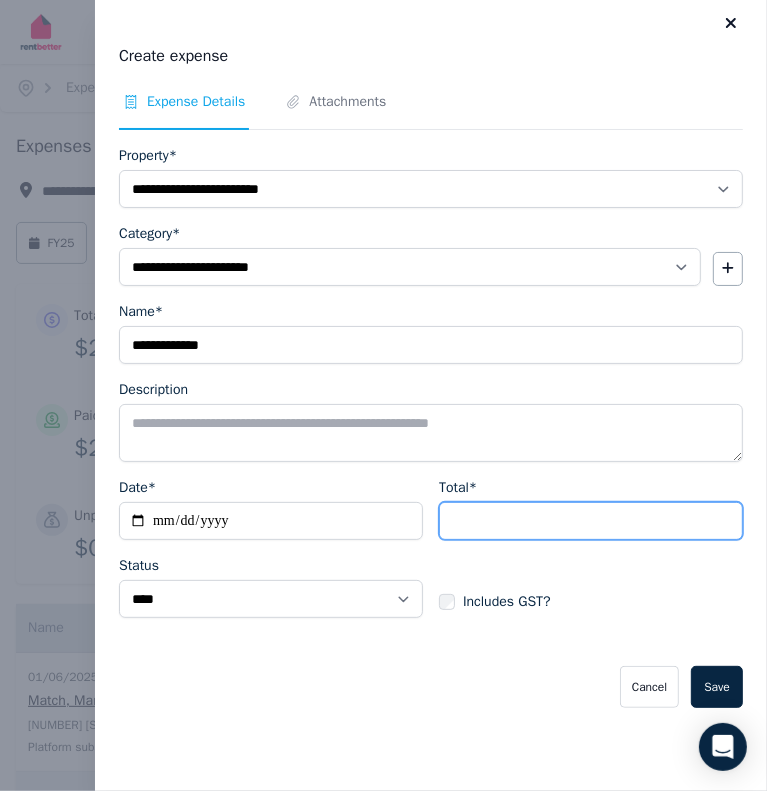drag, startPoint x: 489, startPoint y: 524, endPoint x: 368, endPoint y: 525, distance: 121.004135 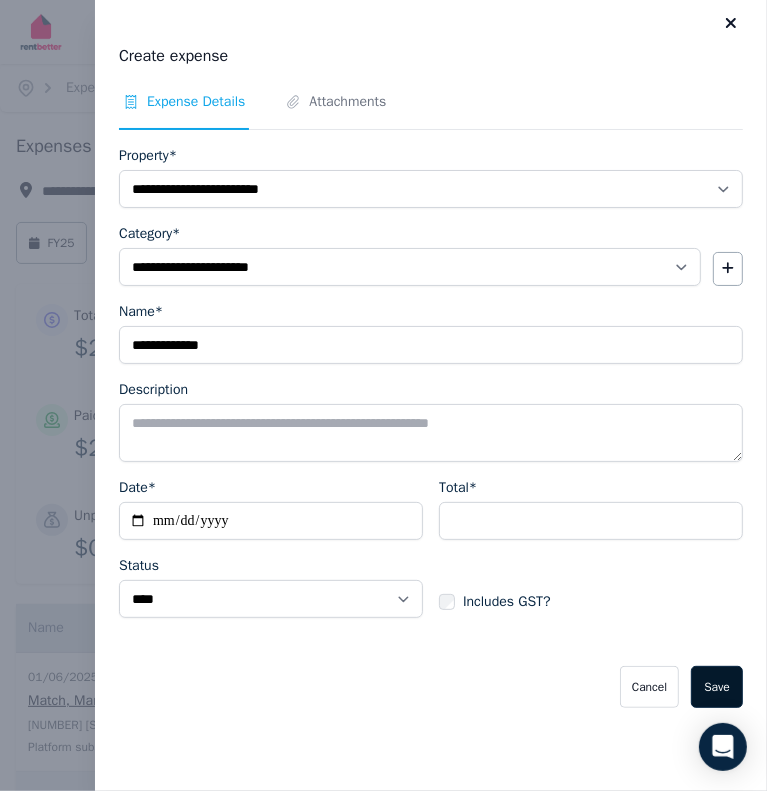 click on "Save" at bounding box center (717, 687) 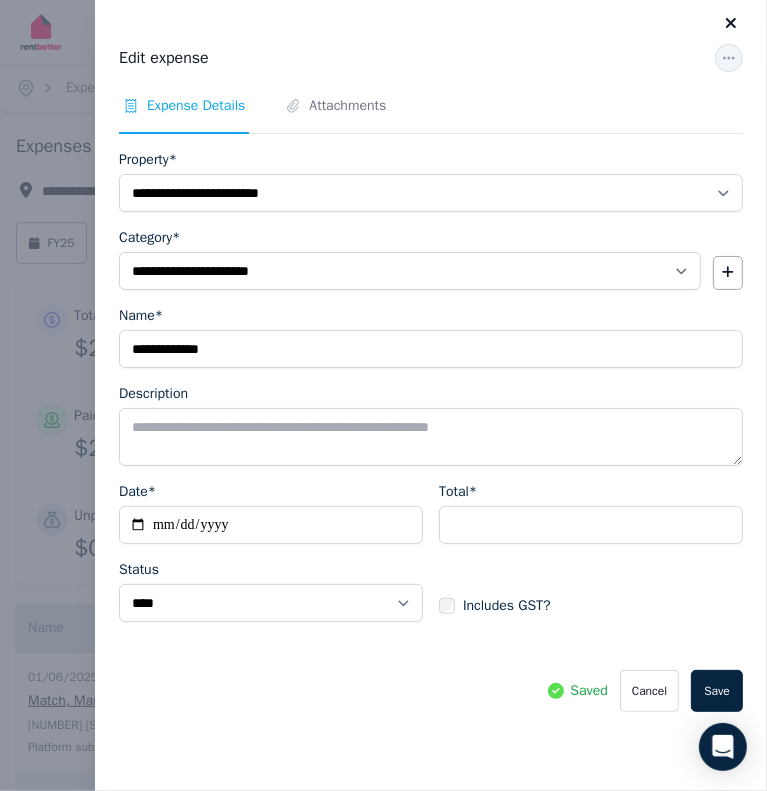 click 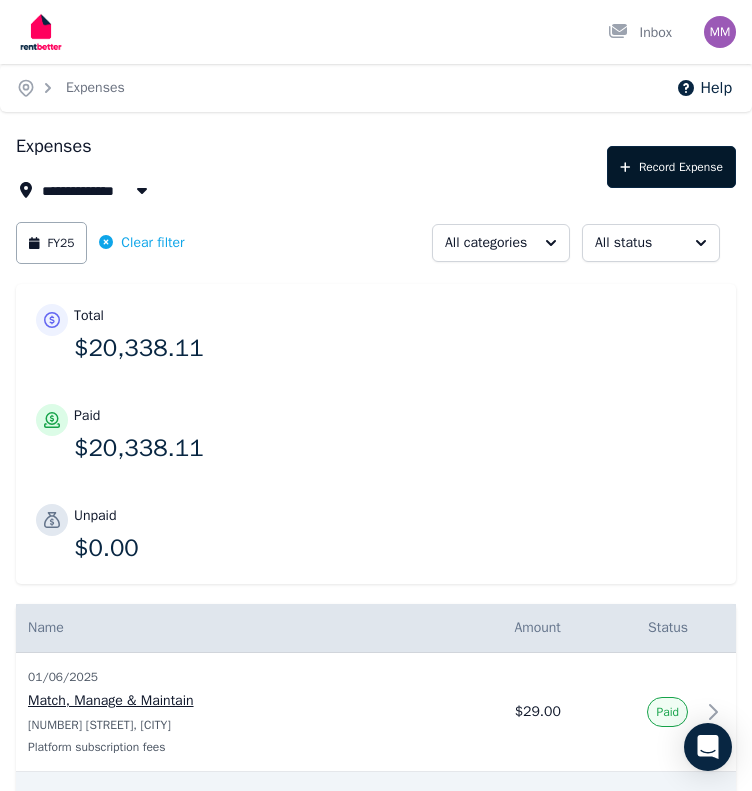 click on "Record Expense" at bounding box center (671, 167) 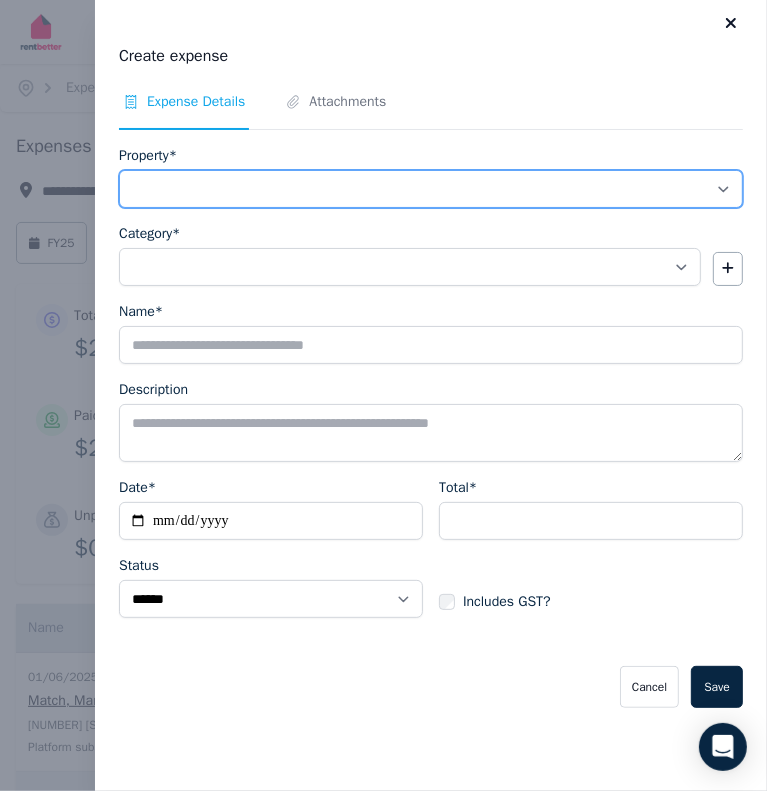 click on "**********" at bounding box center [431, 189] 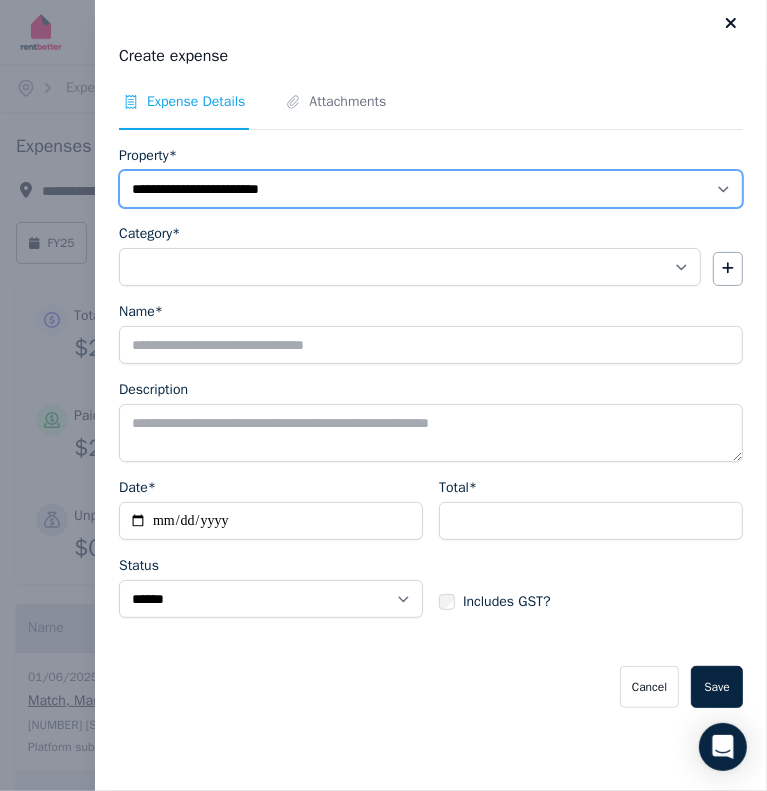 click on "**********" at bounding box center [431, 189] 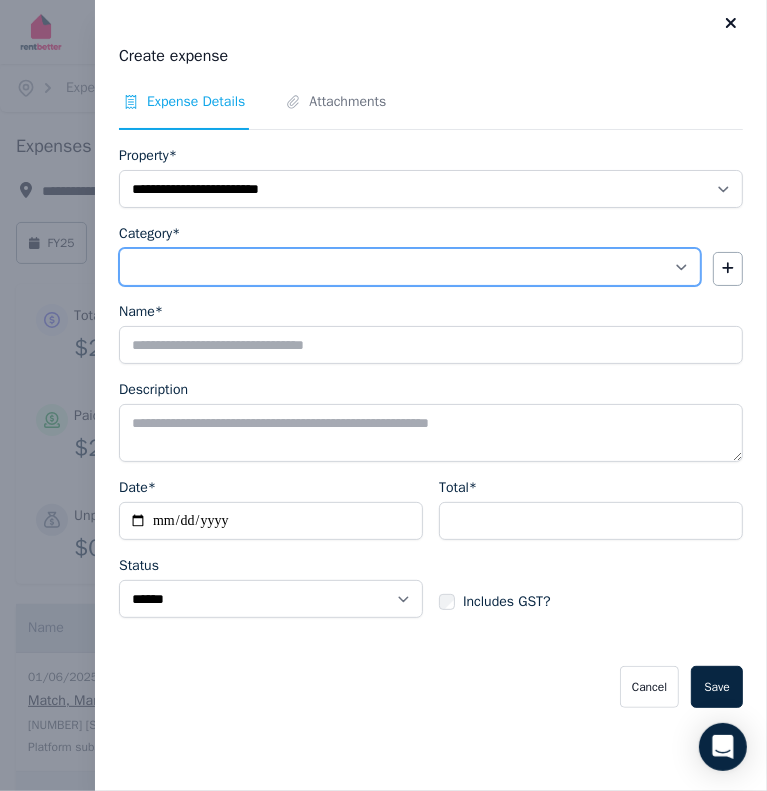 click on "**********" at bounding box center [410, 267] 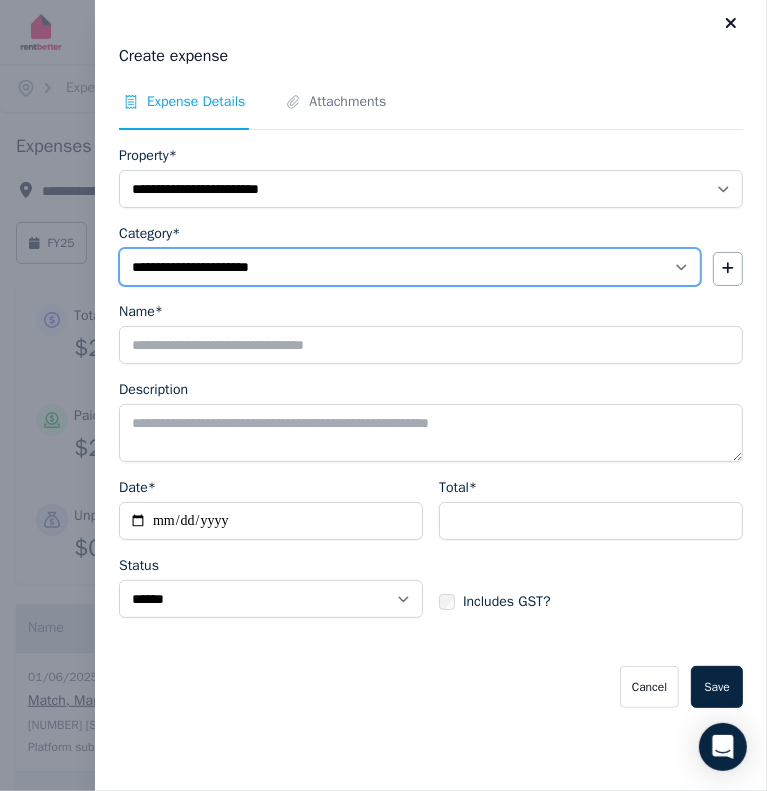 click on "**********" at bounding box center [410, 267] 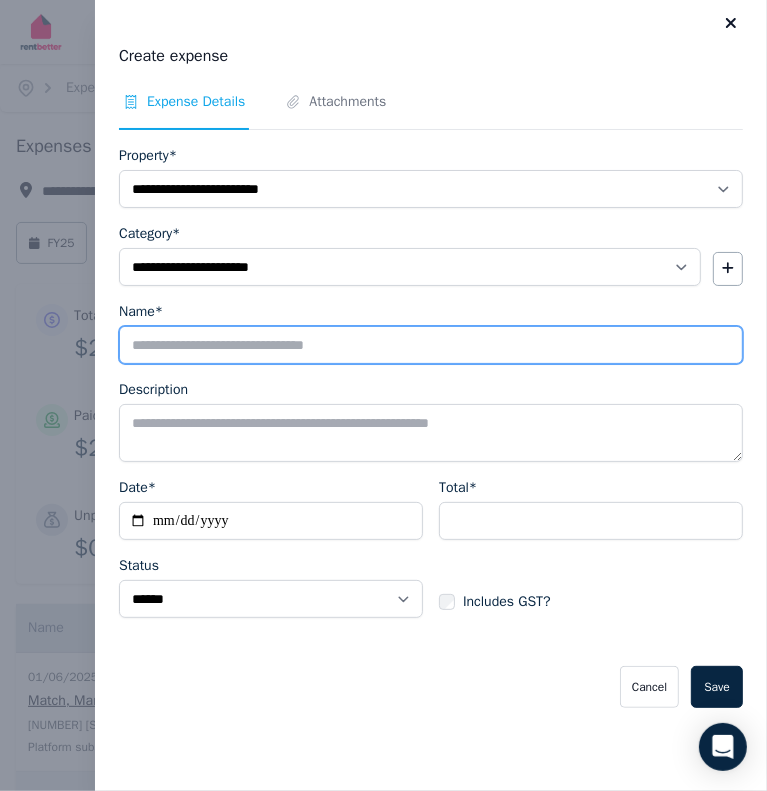 click on "Name*" at bounding box center [431, 345] 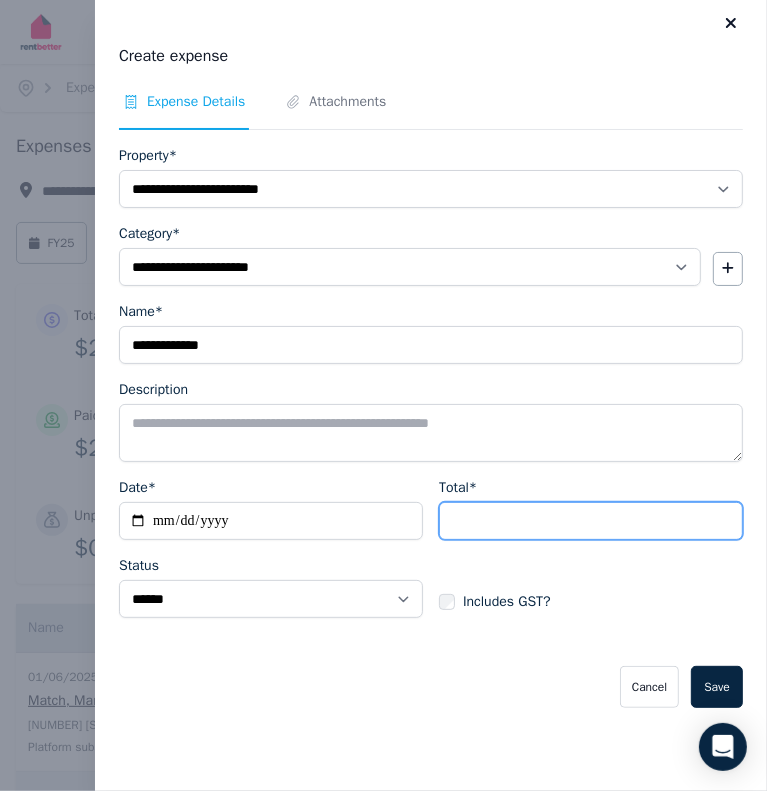 click on "Total*" at bounding box center [591, 521] 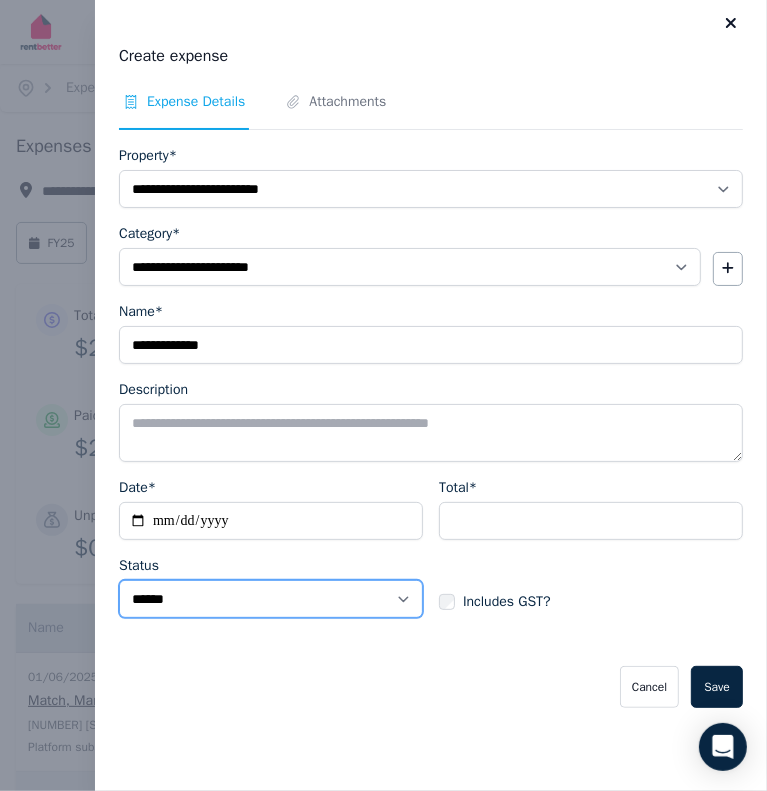 click on "****** ****" at bounding box center [271, 599] 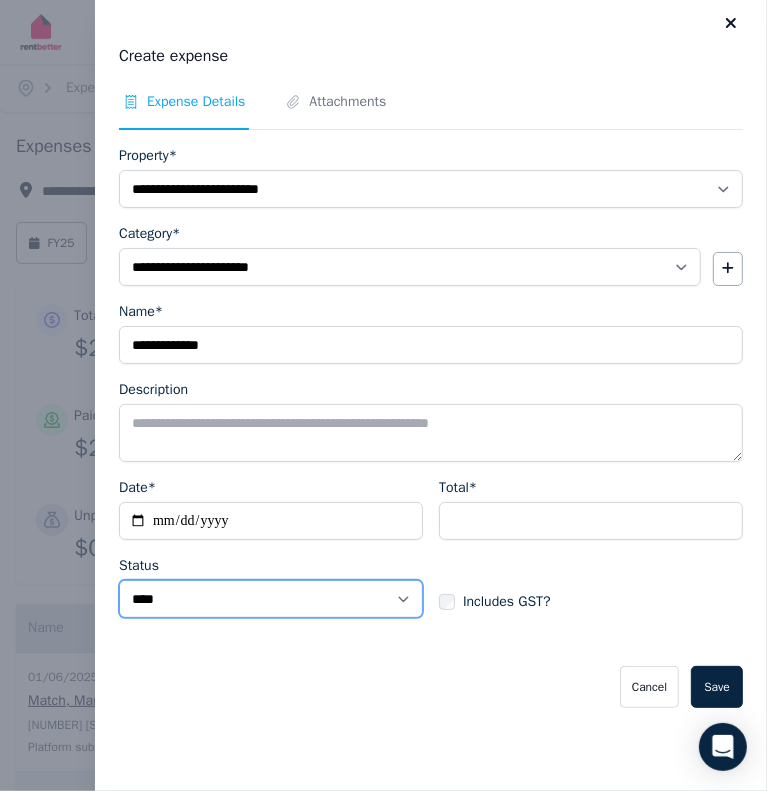 click on "****** ****" at bounding box center [271, 599] 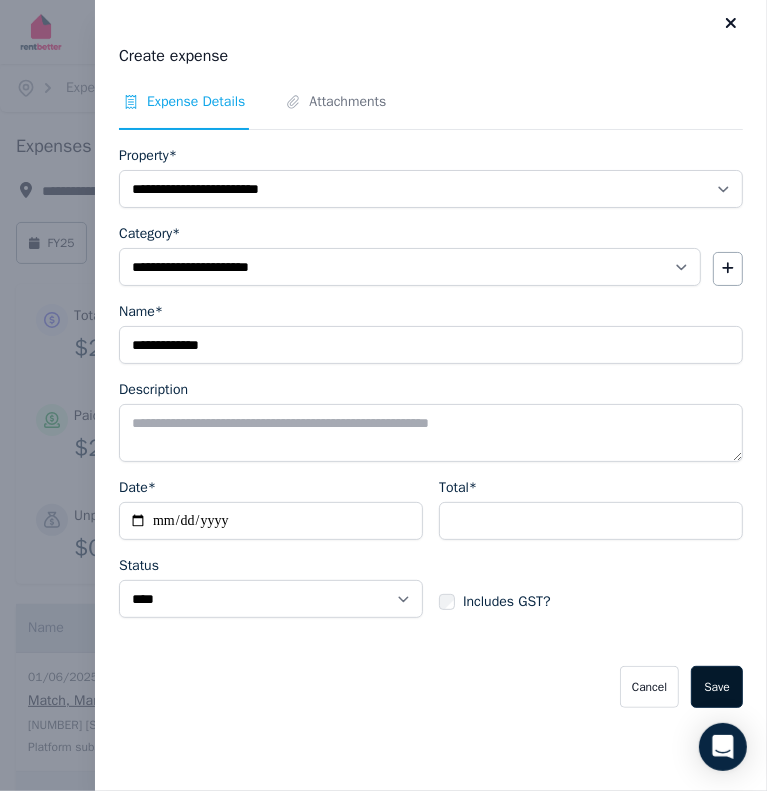 click on "Save" at bounding box center [717, 687] 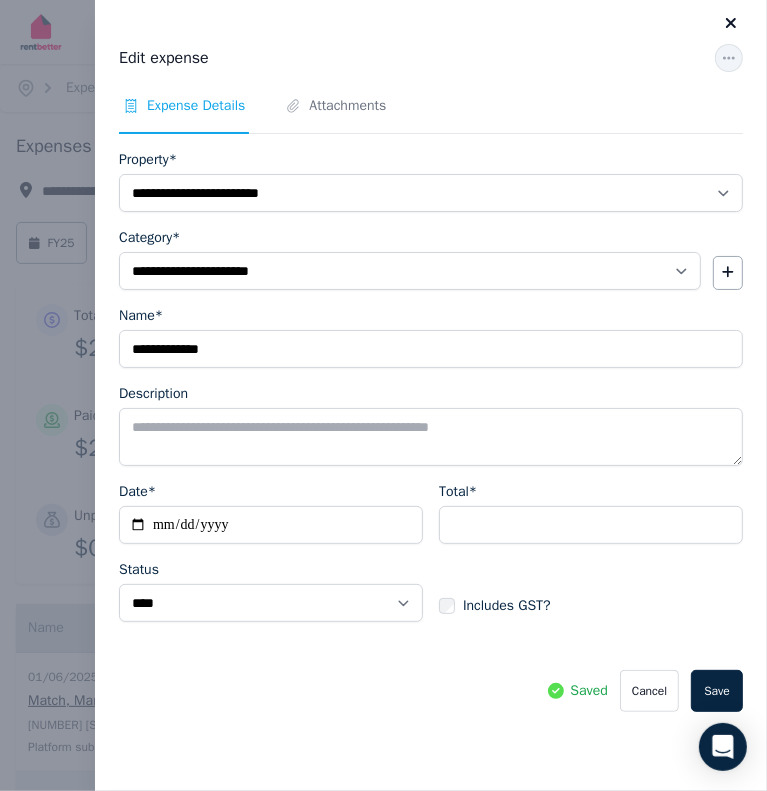 click on "Close panel" at bounding box center (731, 24) 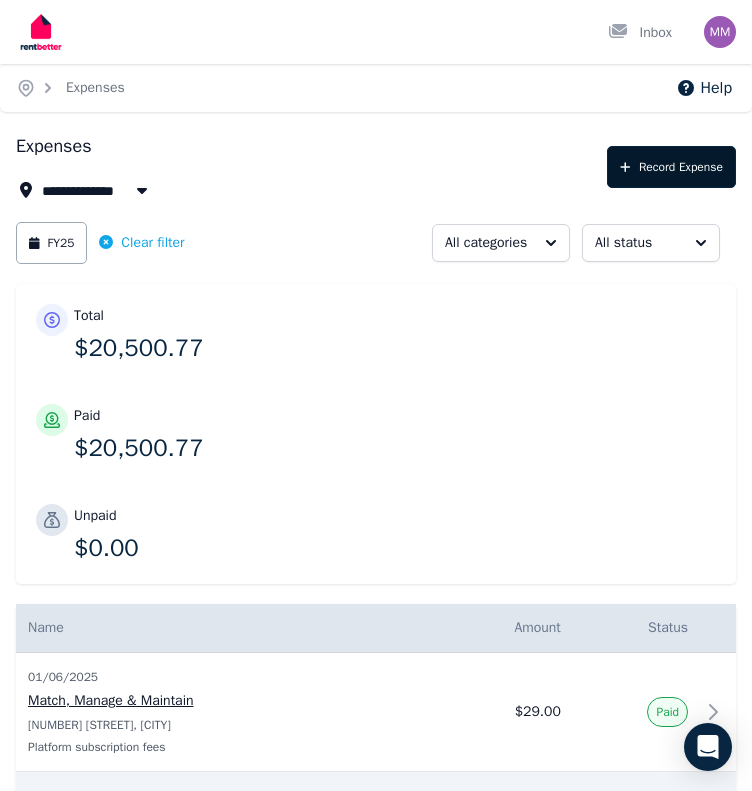 click on "Record Expense" at bounding box center [671, 167] 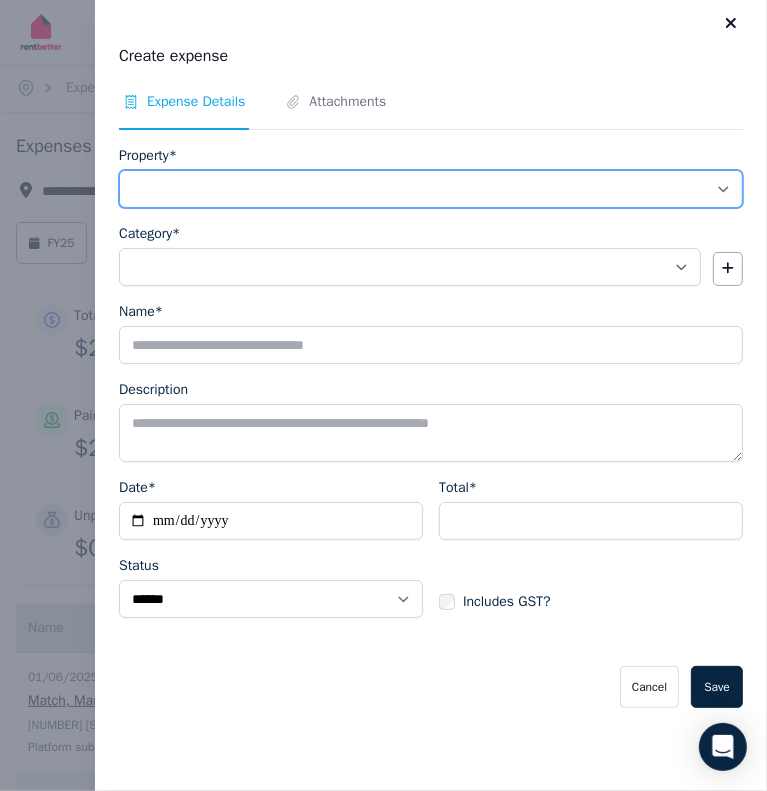 click on "**********" at bounding box center [431, 189] 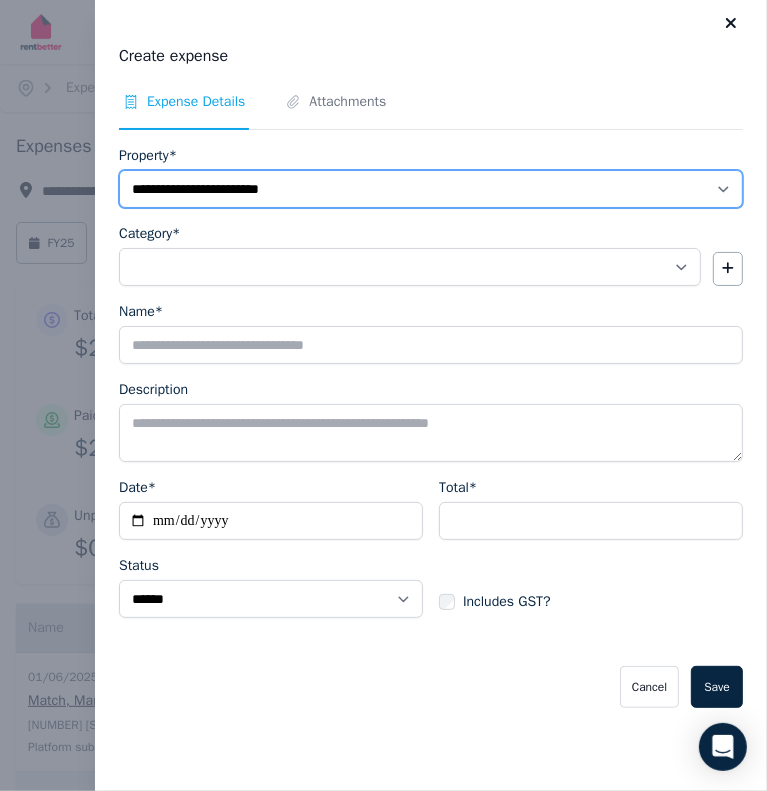 click on "**********" at bounding box center [431, 189] 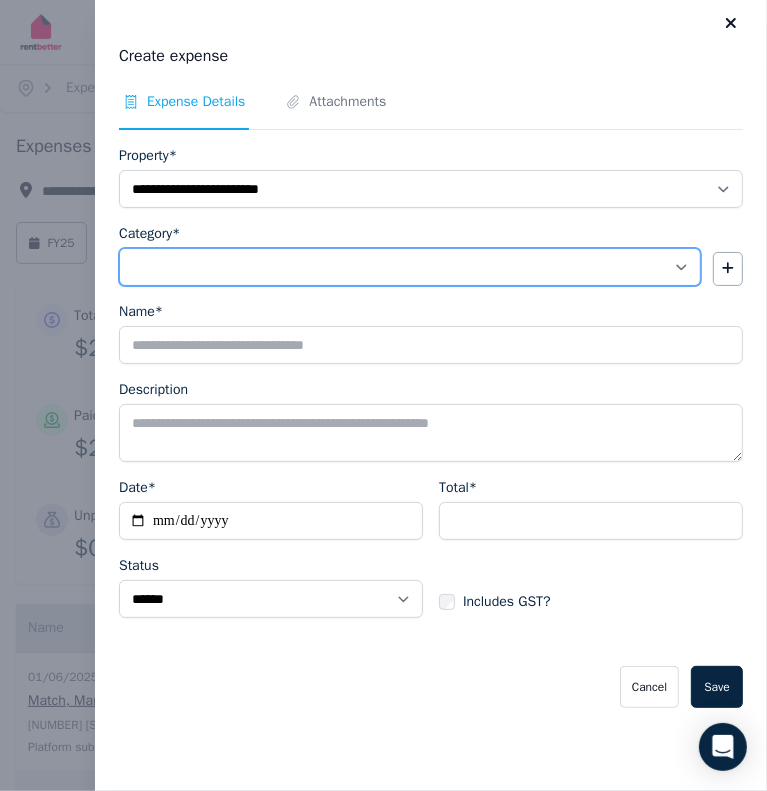 click on "**********" at bounding box center (410, 267) 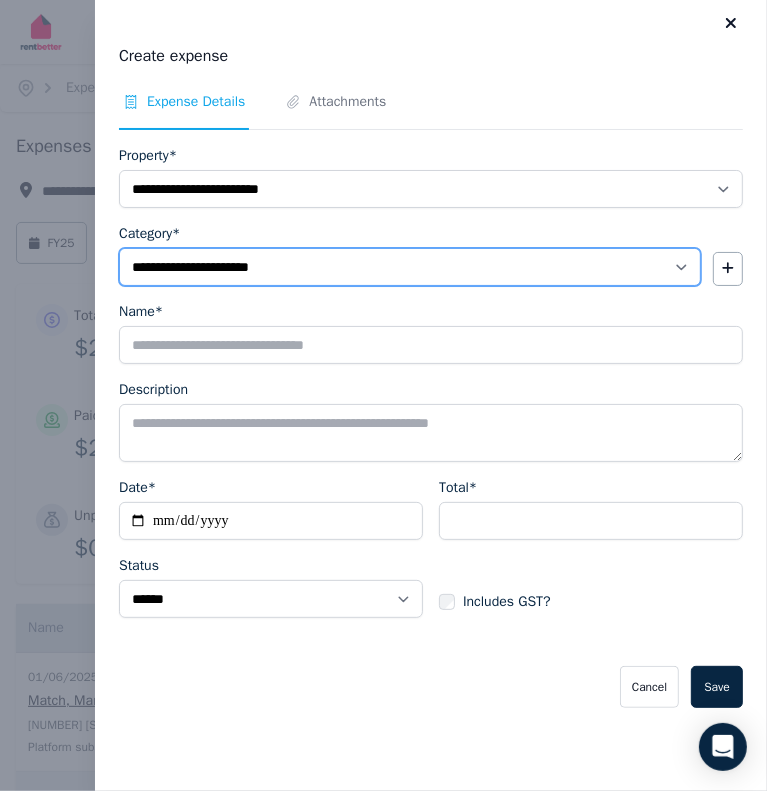 click on "**********" at bounding box center (410, 267) 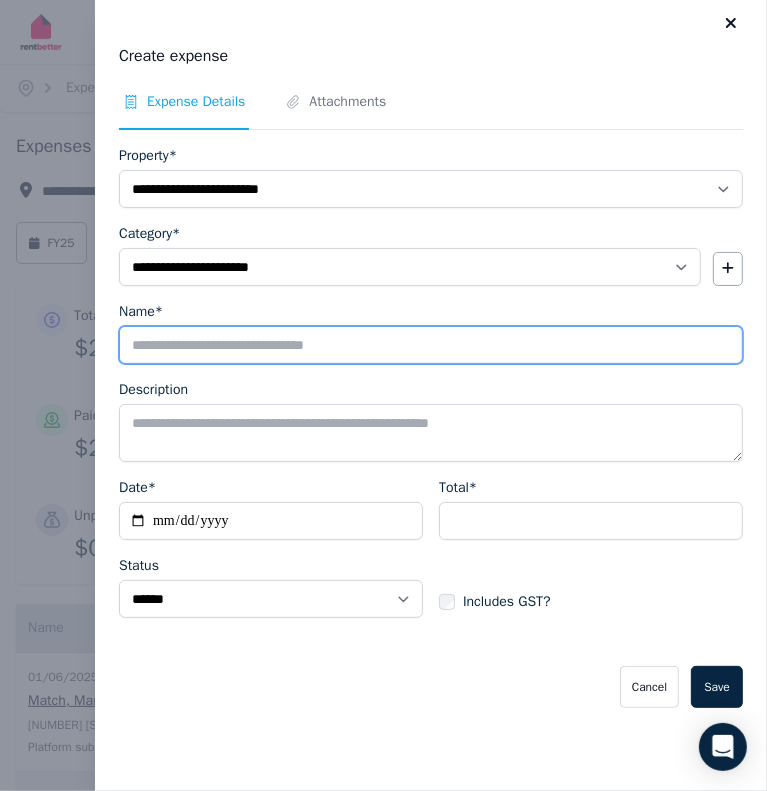 click on "Name*" at bounding box center [431, 345] 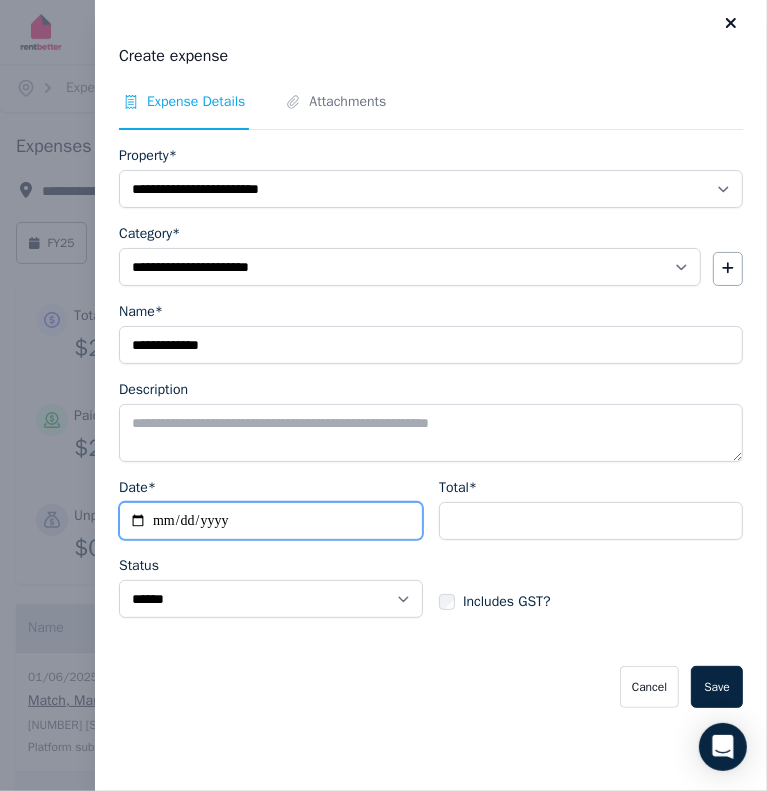 click on "Date*" at bounding box center [271, 521] 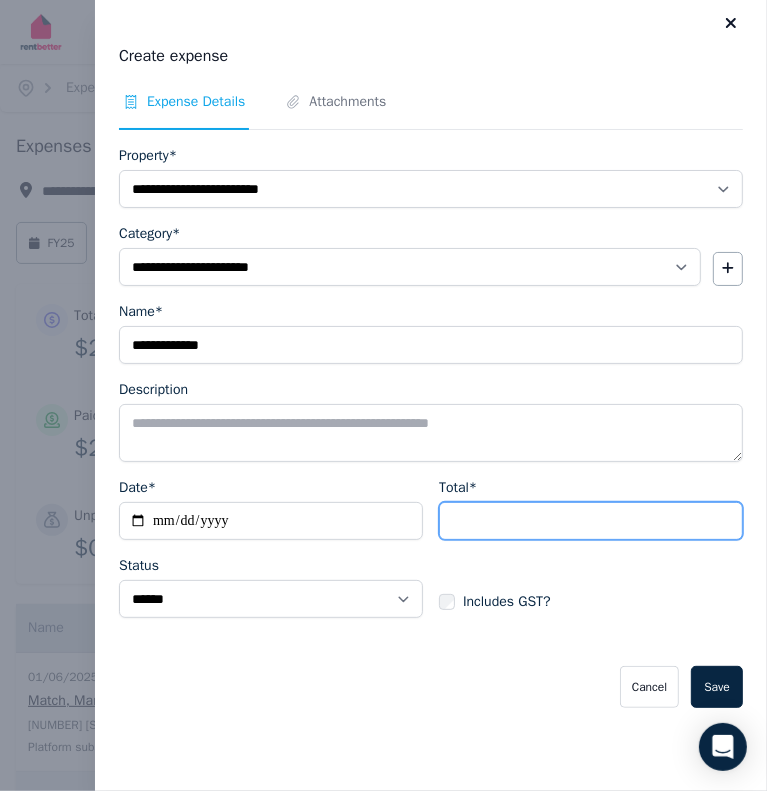 click on "Total*" at bounding box center [591, 521] 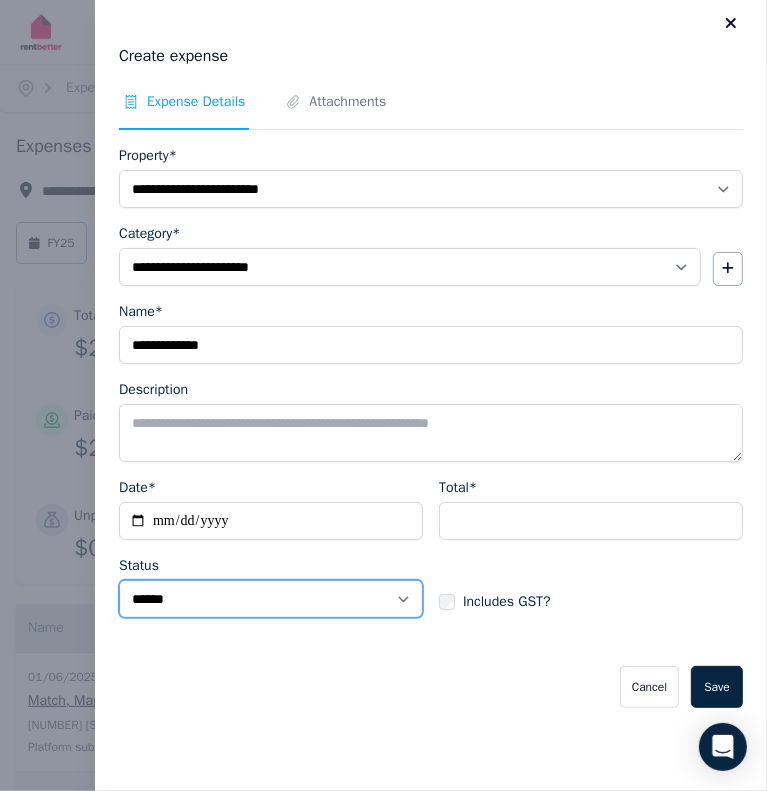 click on "****** ****" at bounding box center (271, 599) 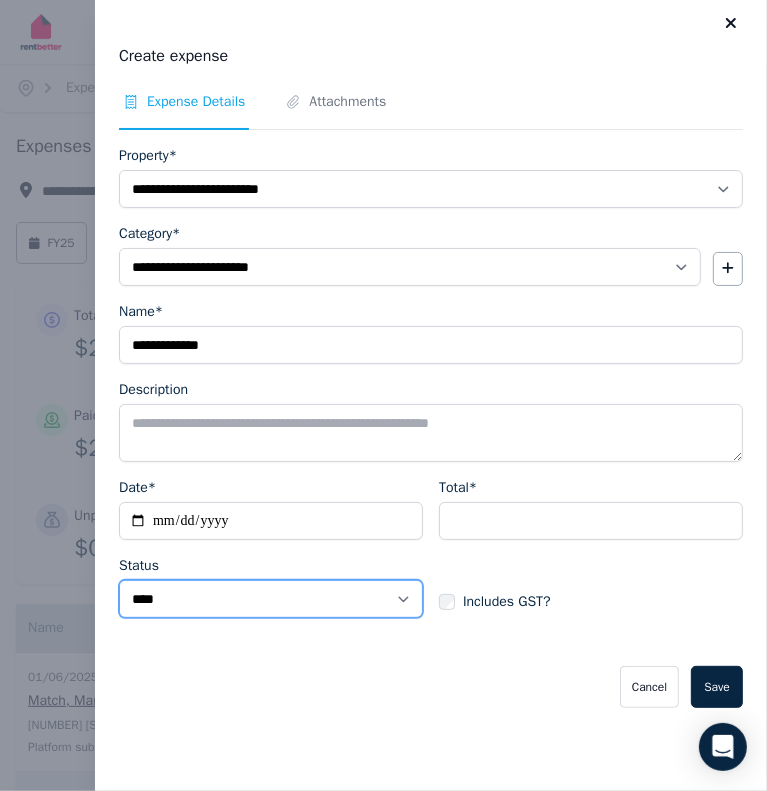 click on "****** ****" at bounding box center [271, 599] 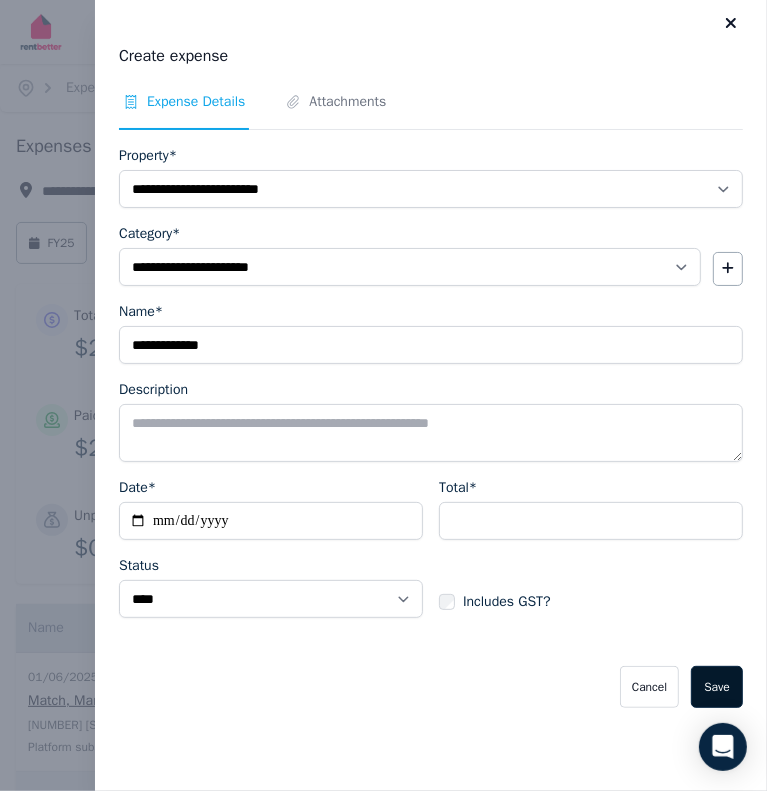 click on "Save" at bounding box center (717, 687) 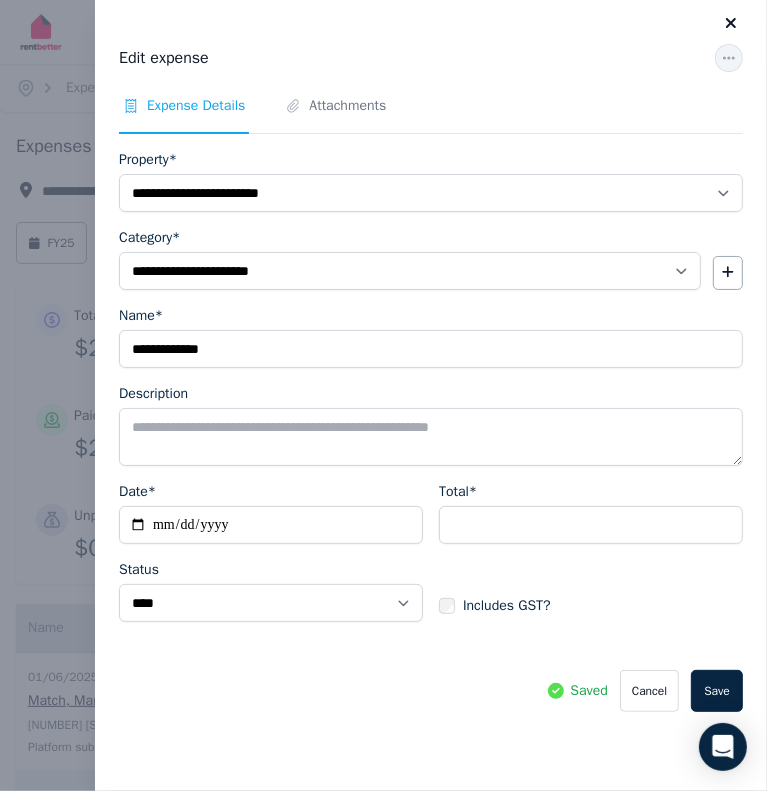 click 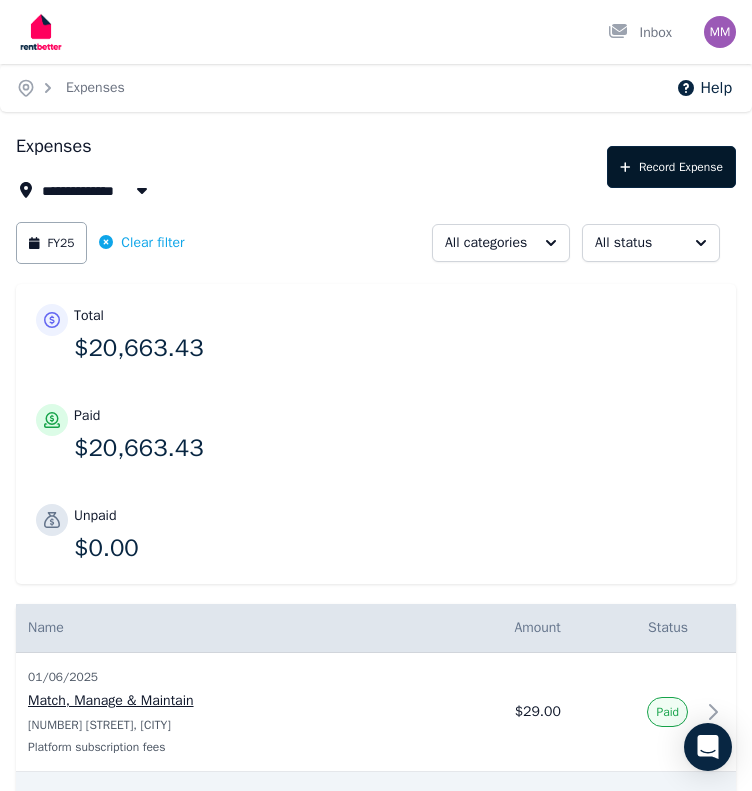 click on "Record Expense" at bounding box center (671, 167) 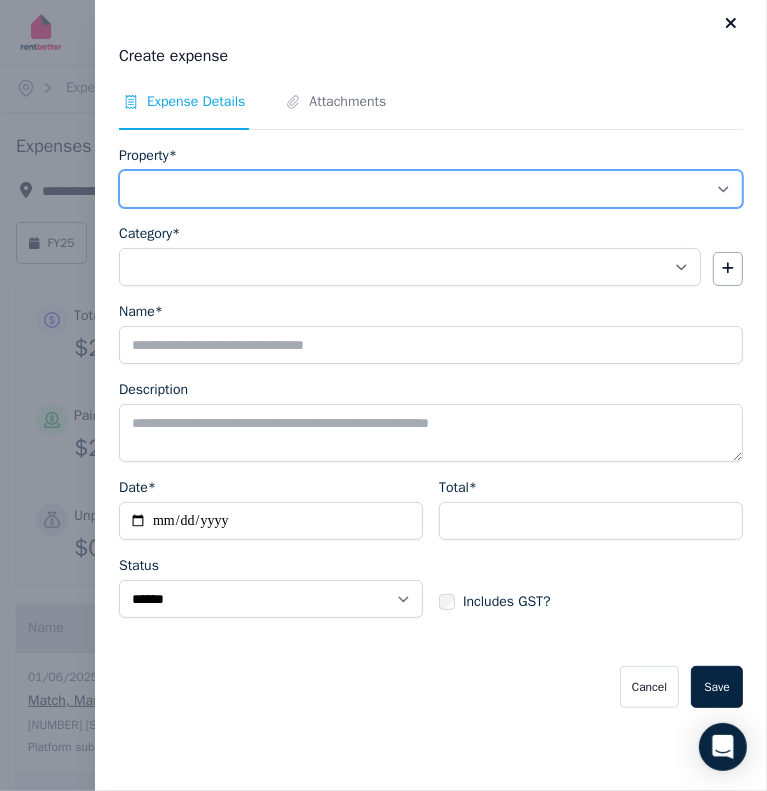 click on "**********" at bounding box center [431, 189] 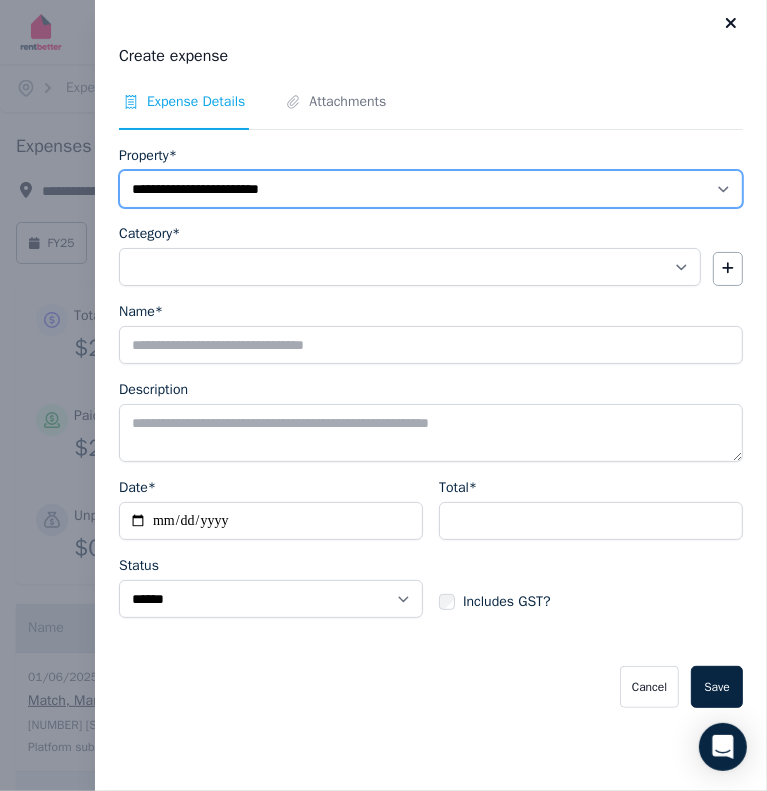 click on "**********" at bounding box center (431, 189) 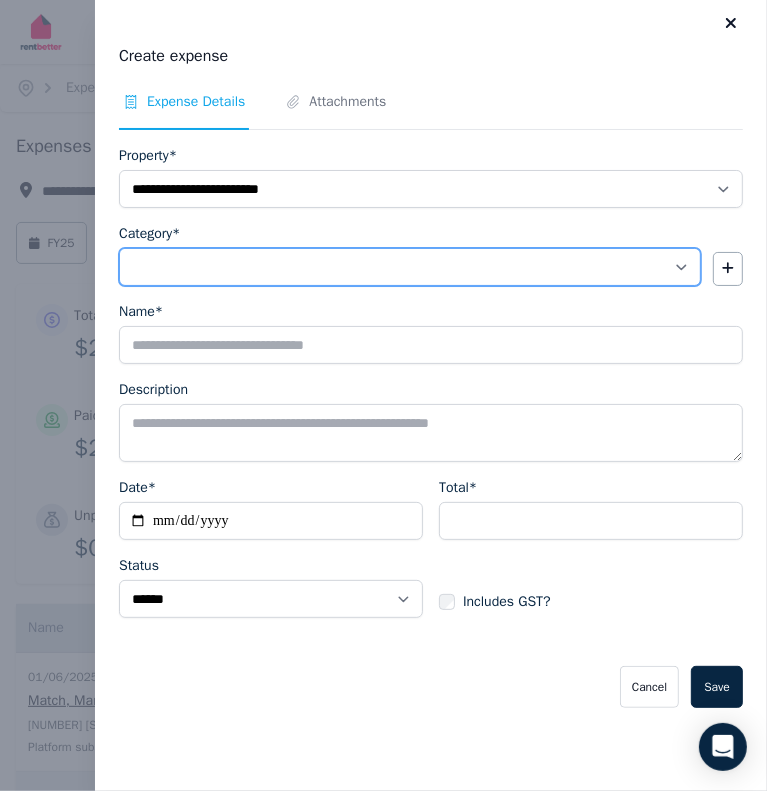 click on "**********" at bounding box center [410, 267] 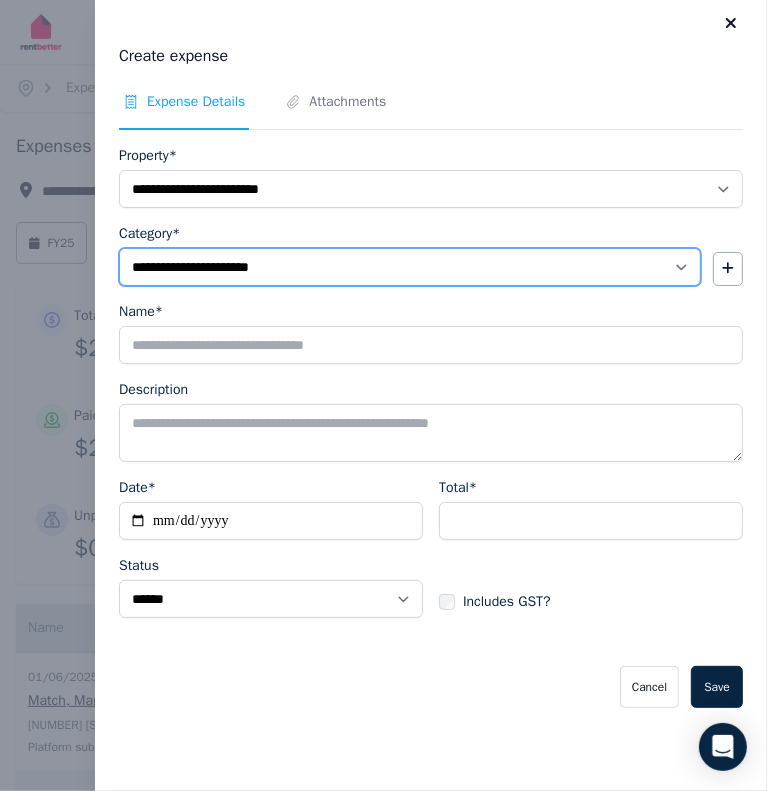 click on "**********" at bounding box center [410, 267] 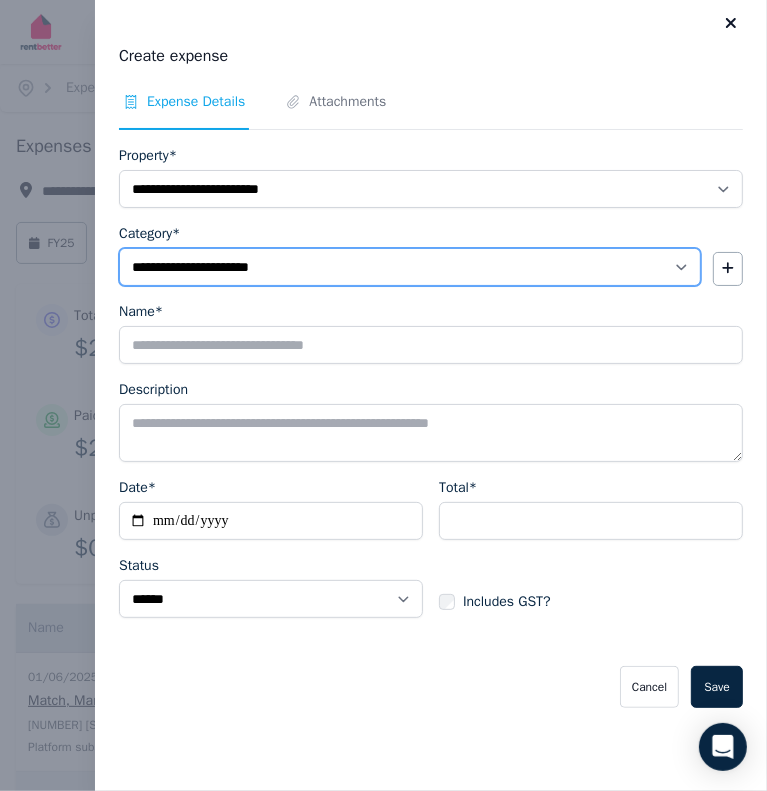 drag, startPoint x: 486, startPoint y: 267, endPoint x: 485, endPoint y: 279, distance: 12.0415945 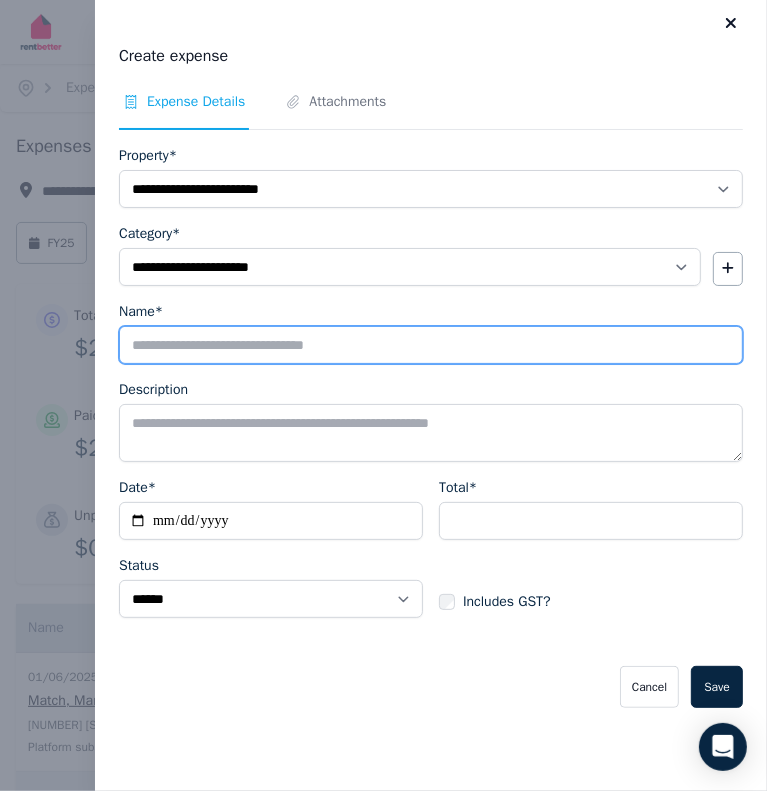 click on "Name*" at bounding box center [431, 345] 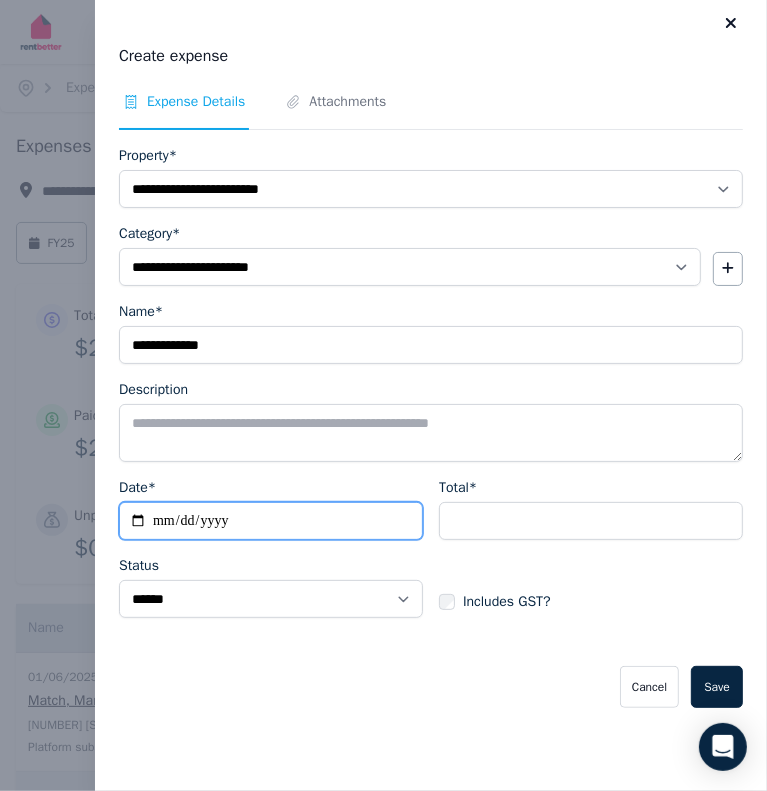 click on "Date*" at bounding box center (271, 521) 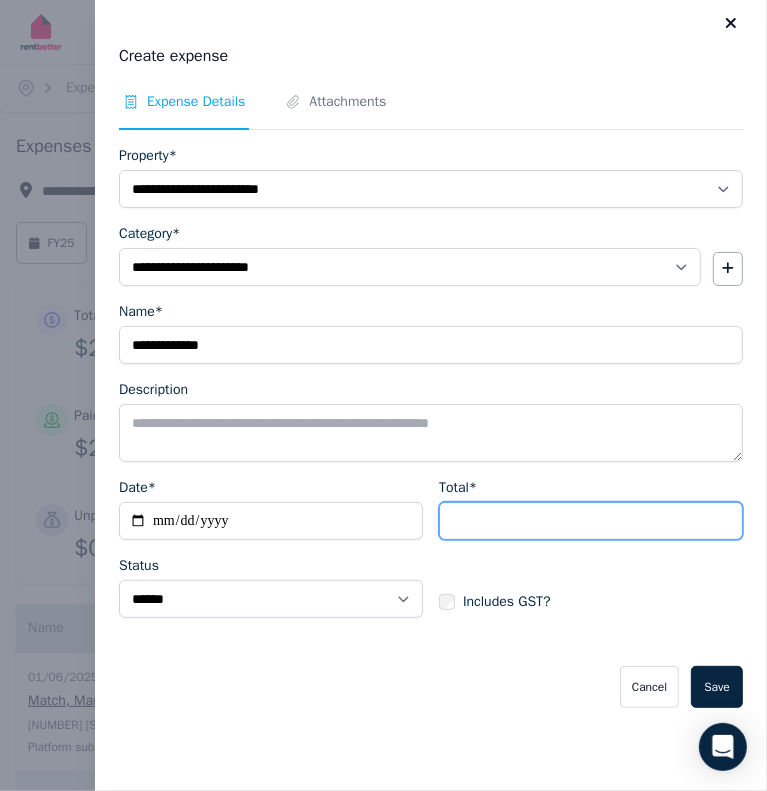 click on "Total*" at bounding box center [591, 521] 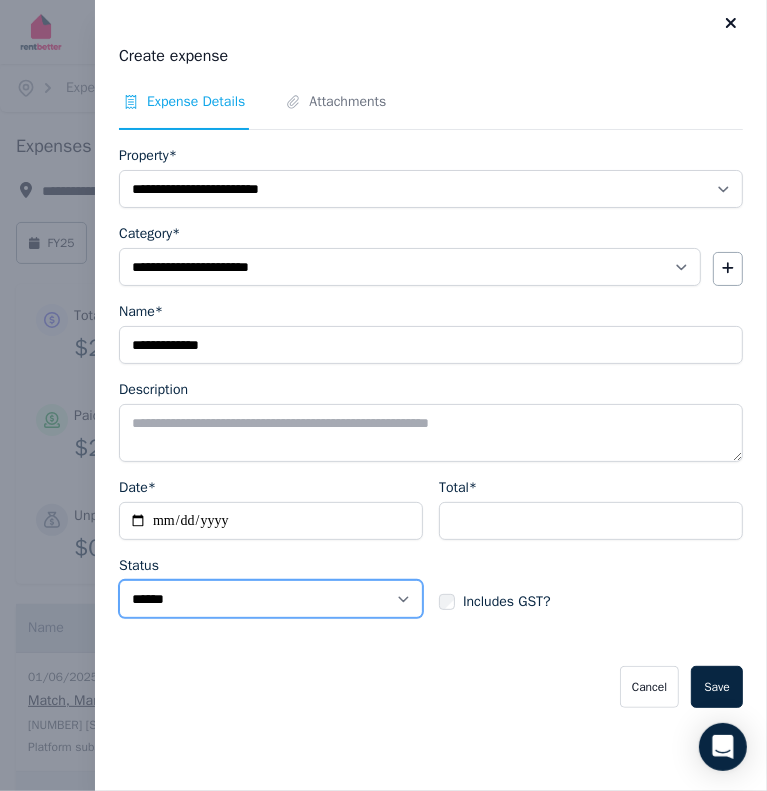click on "****** ****" at bounding box center [271, 599] 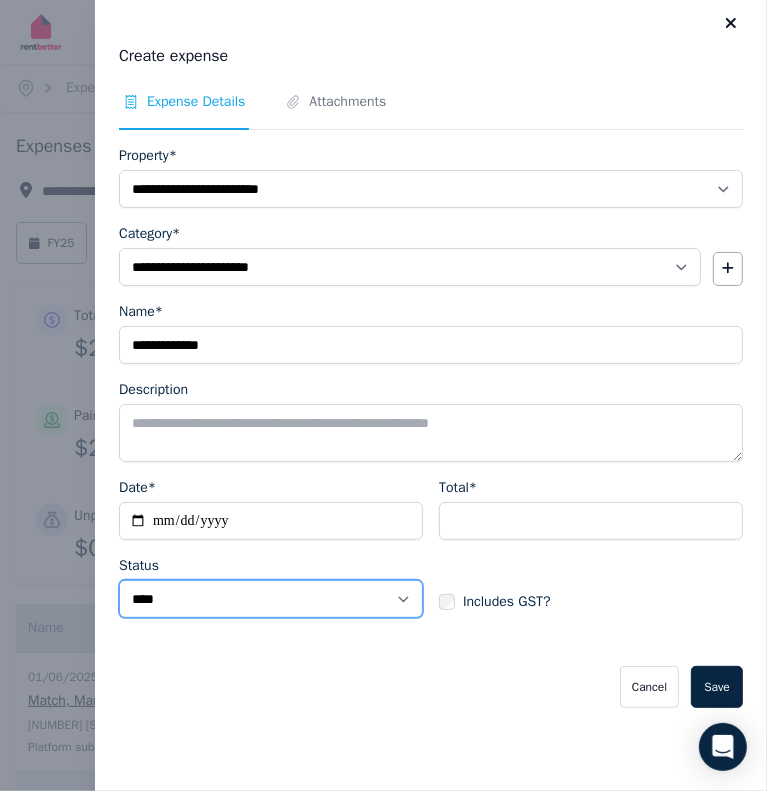 click on "****** ****" at bounding box center [271, 599] 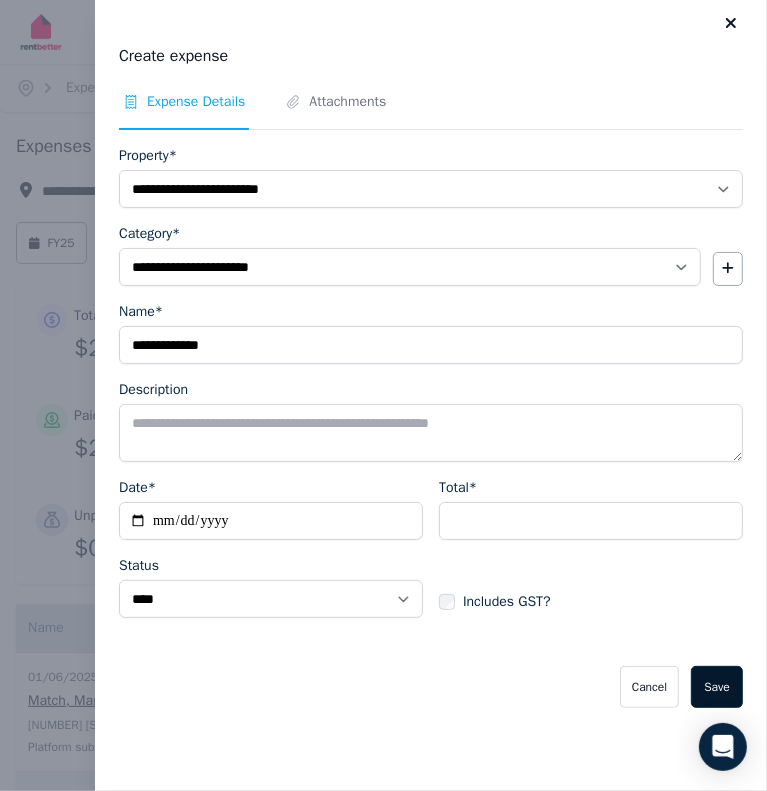 click on "Save" at bounding box center (717, 687) 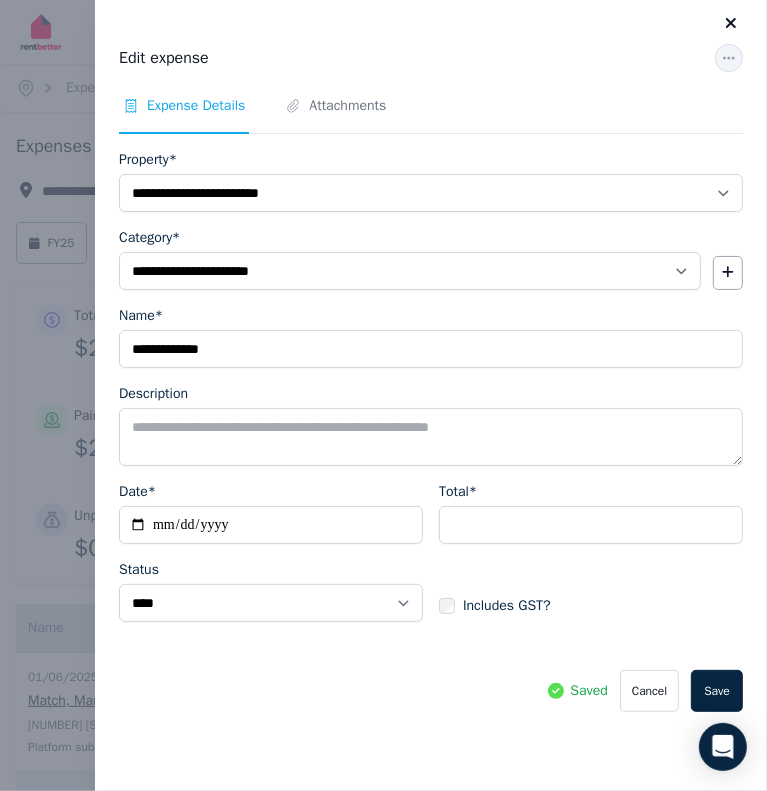 click 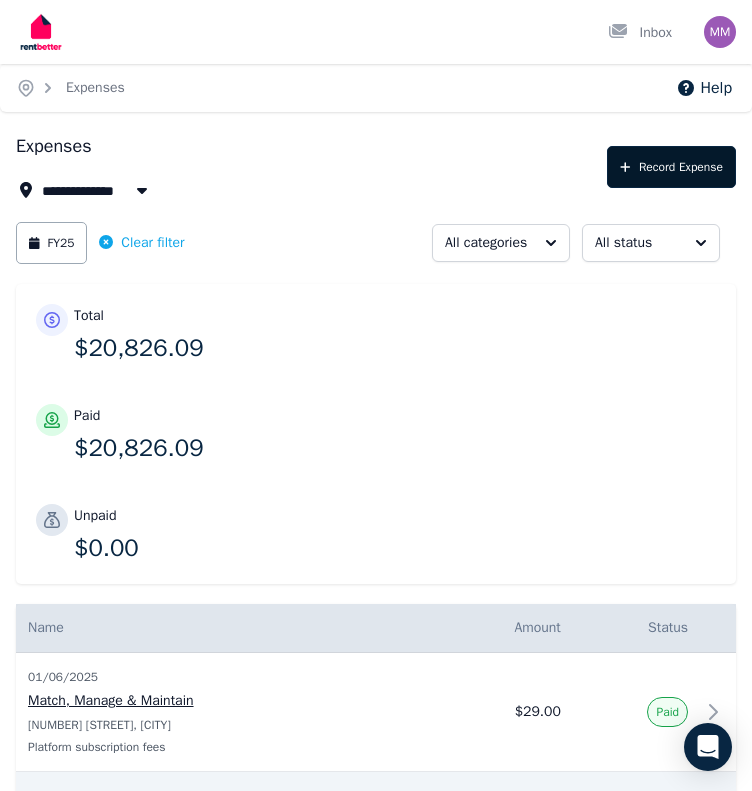 click on "Record Expense" at bounding box center (671, 167) 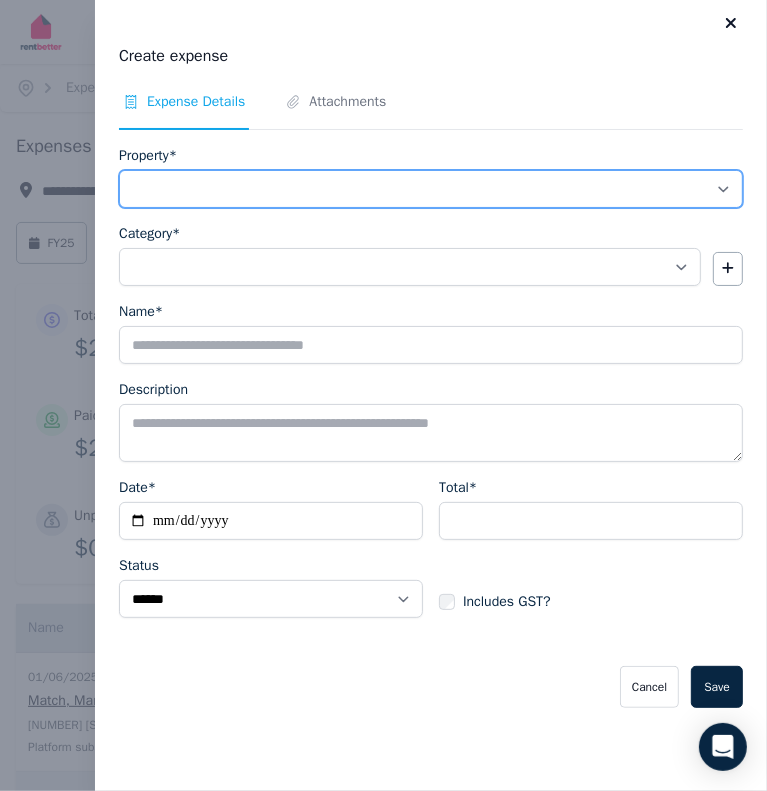click on "**********" at bounding box center (431, 189) 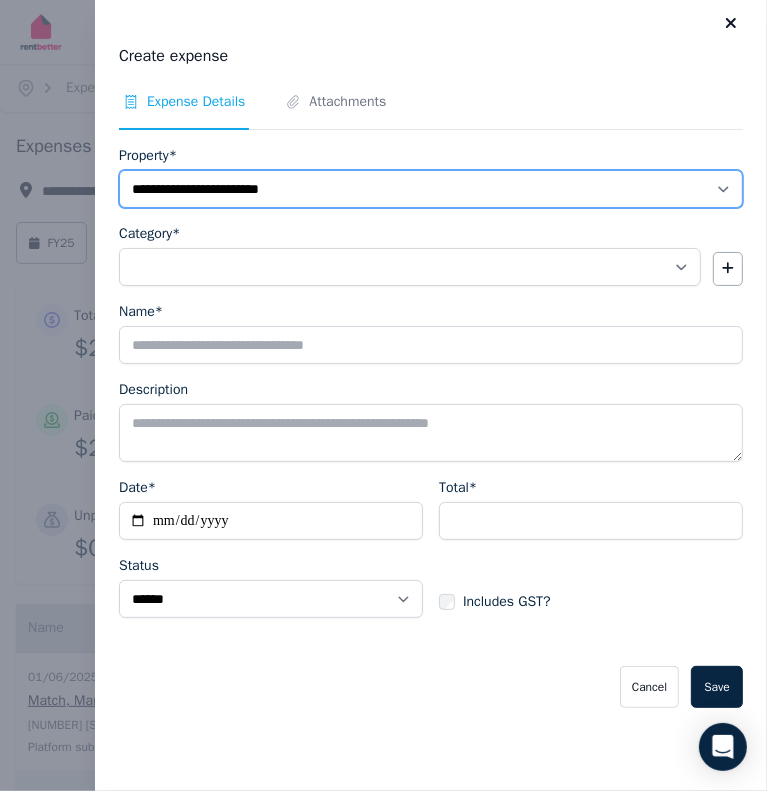 click on "**********" at bounding box center (431, 189) 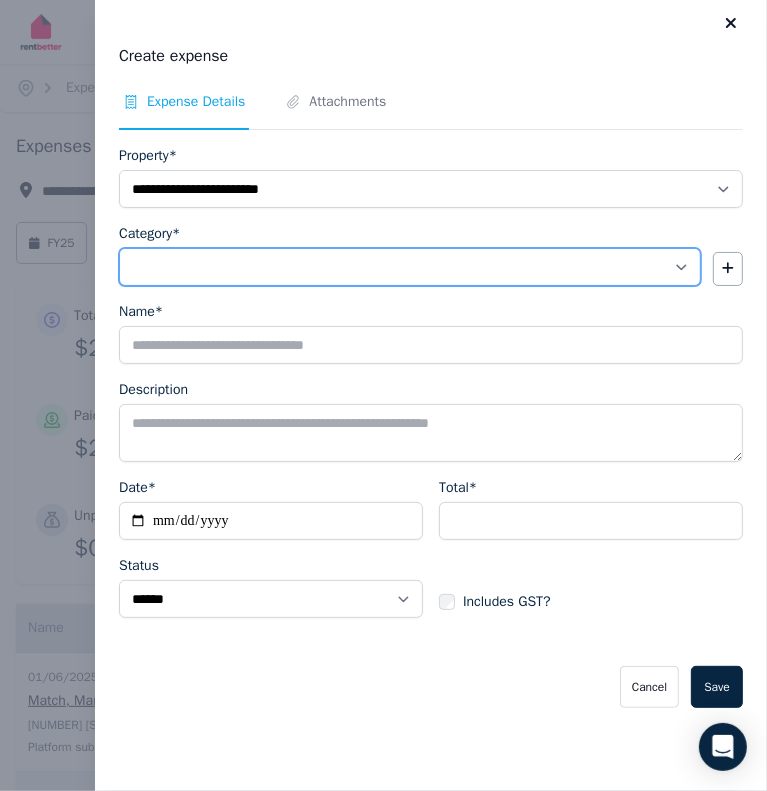 click on "**********" at bounding box center (410, 267) 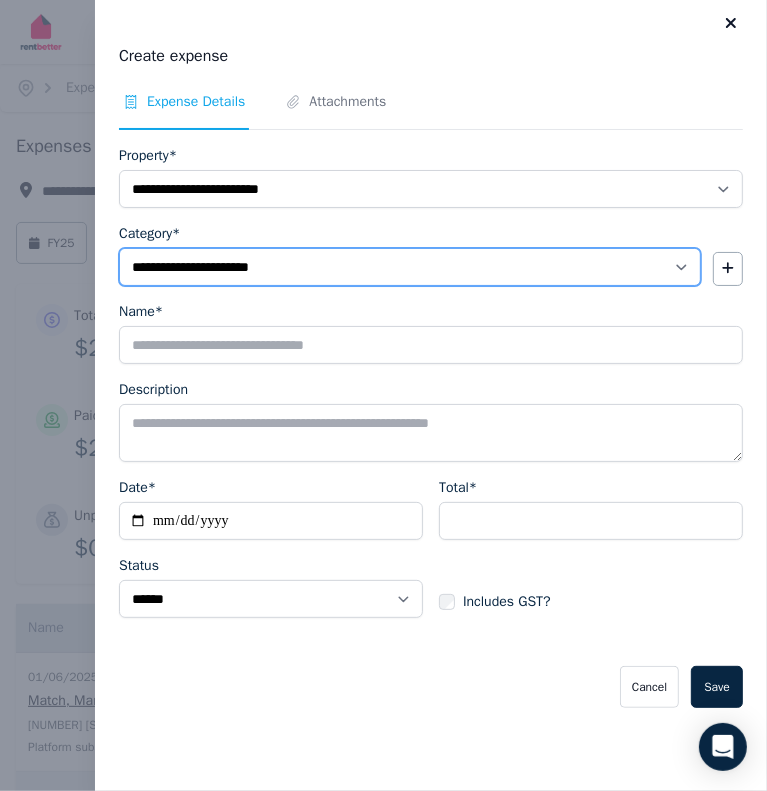 click on "**********" at bounding box center (410, 267) 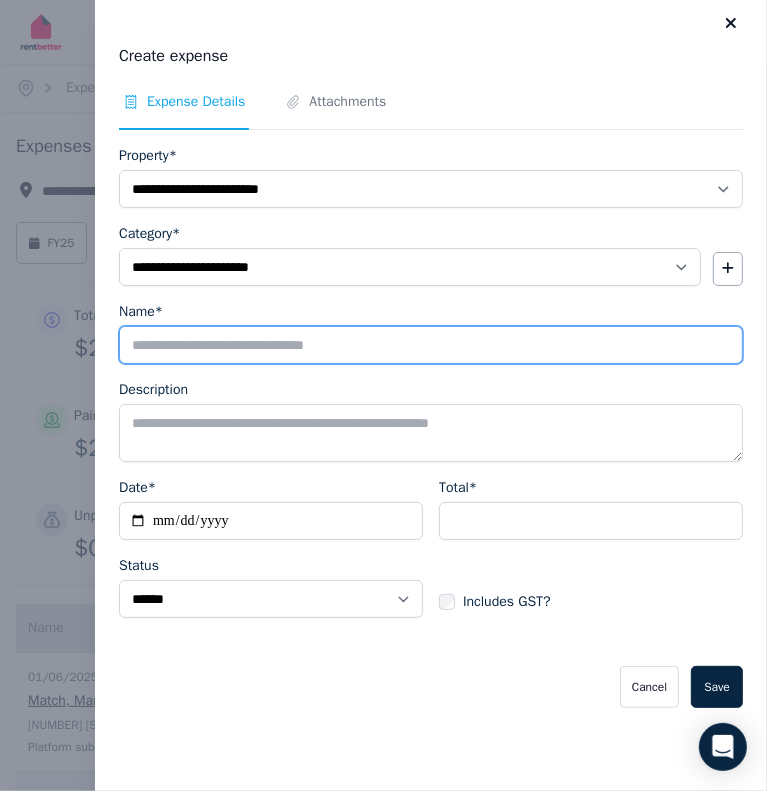 click on "Name*" at bounding box center [431, 345] 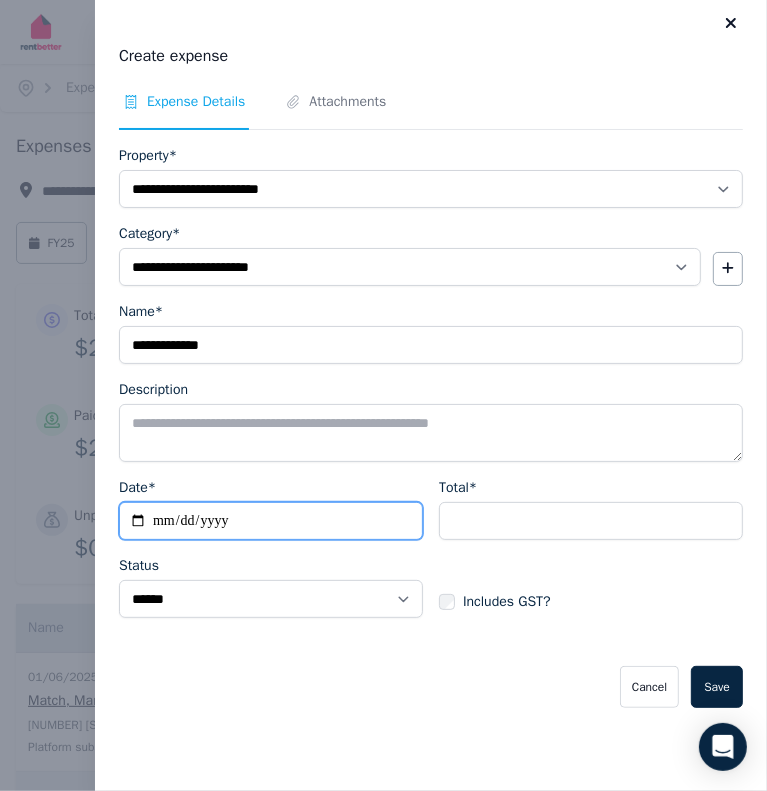 click on "Date*" at bounding box center [271, 521] 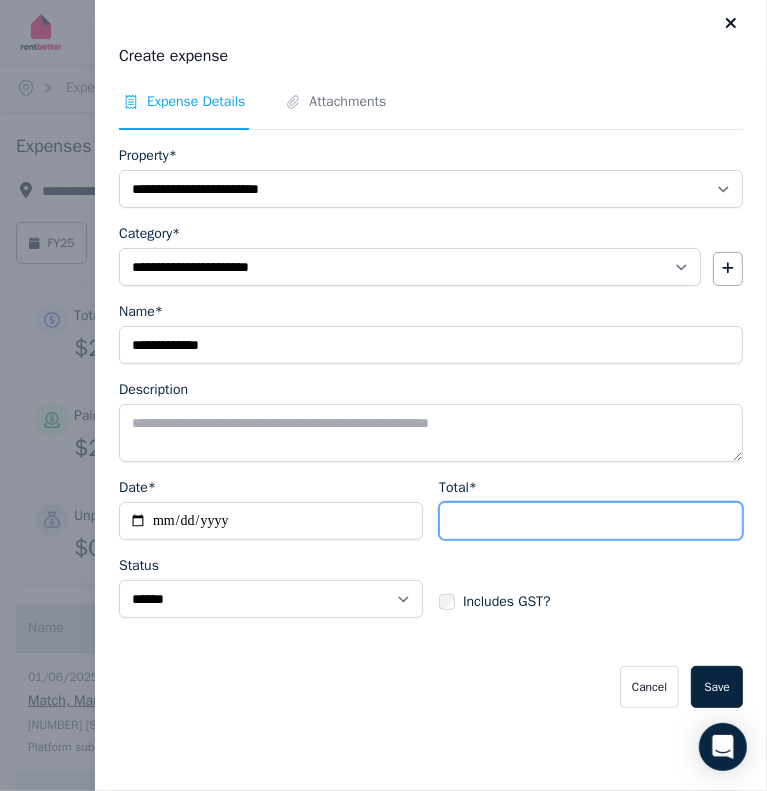 click on "Total*" at bounding box center [591, 521] 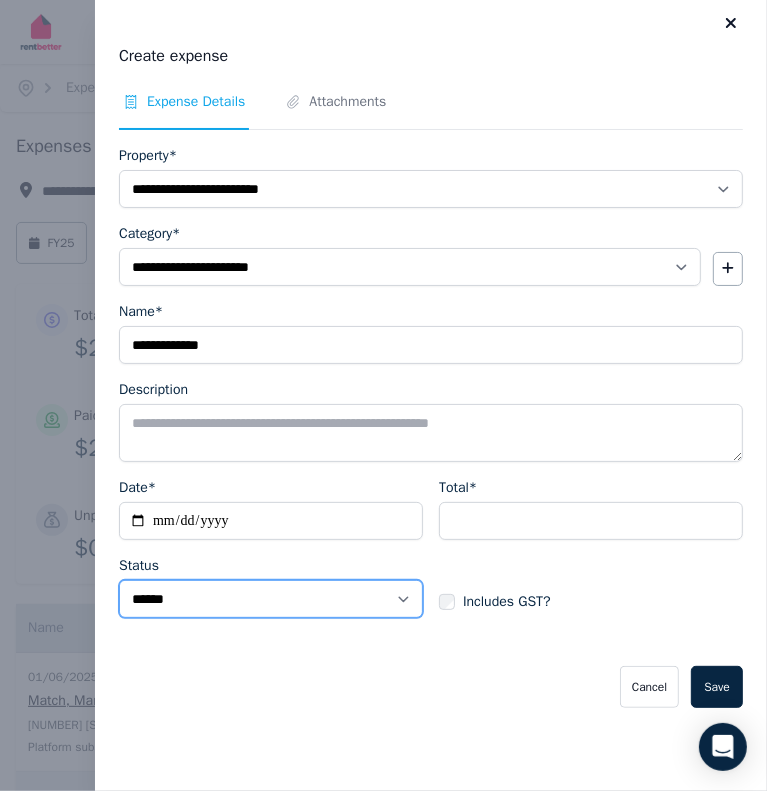 click on "****** ****" at bounding box center (271, 599) 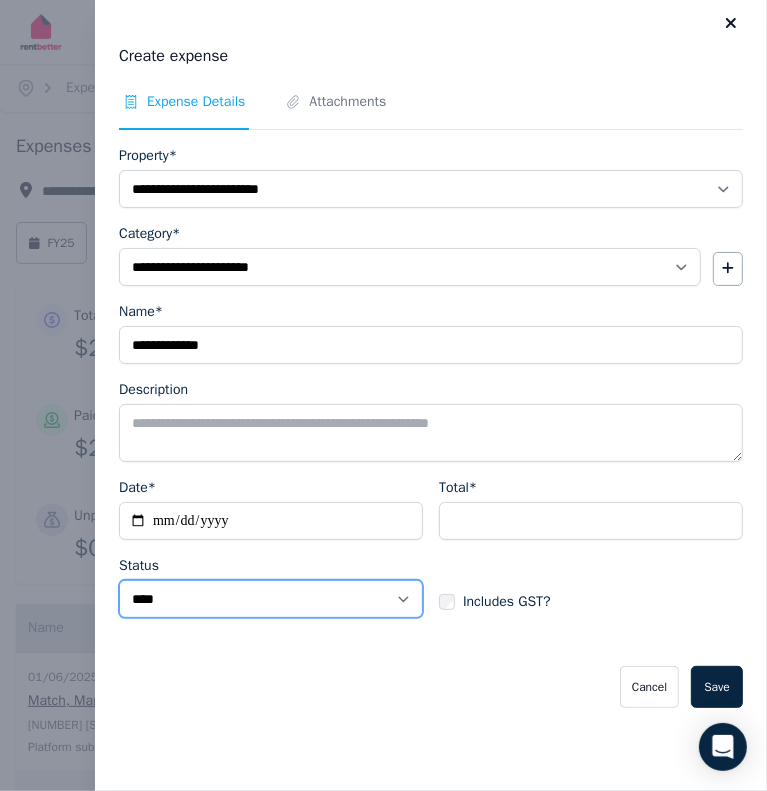 click on "****** ****" at bounding box center [271, 599] 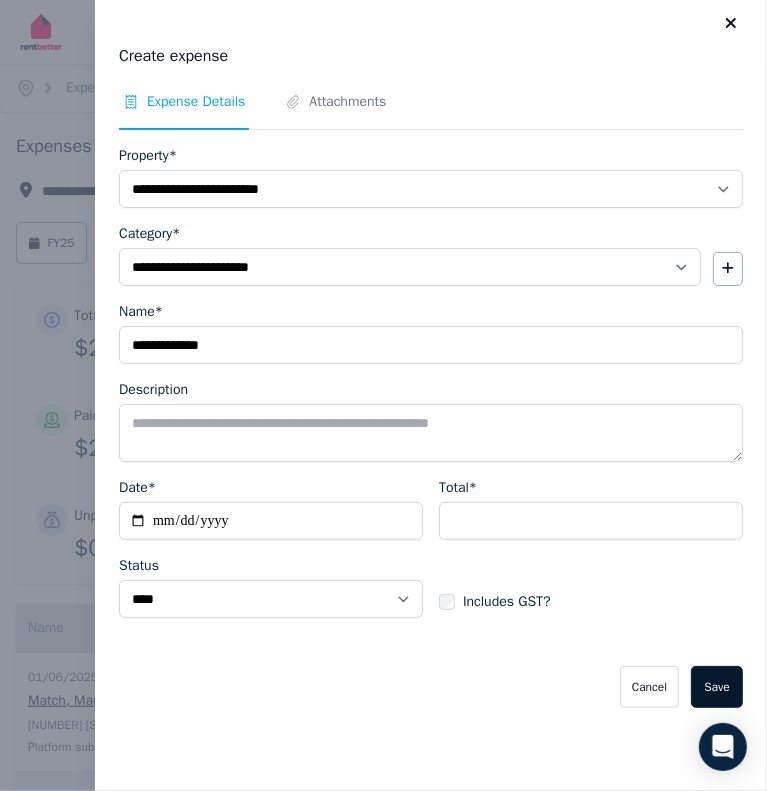 click on "Save" at bounding box center (717, 687) 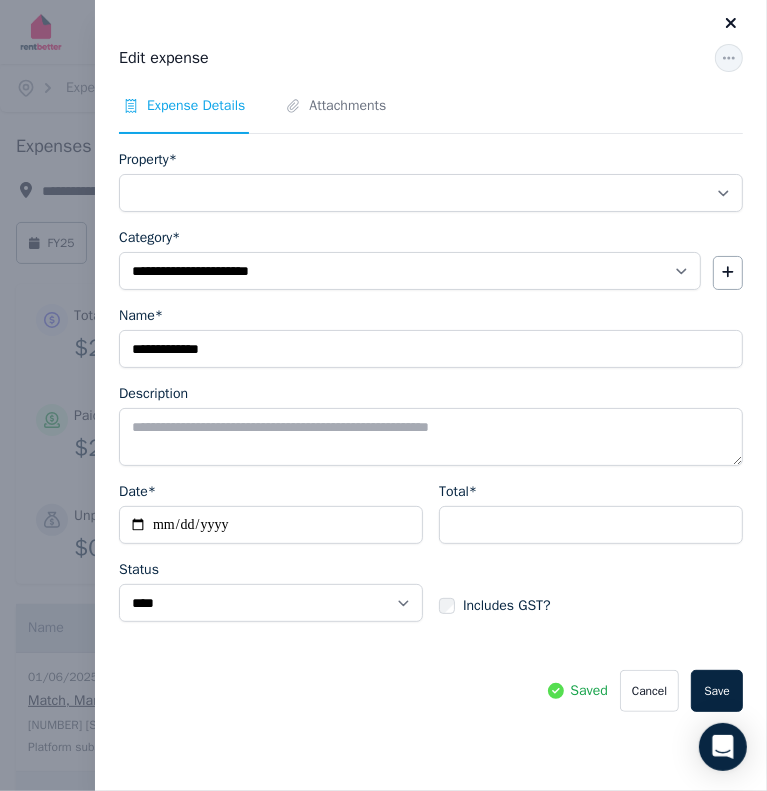 click 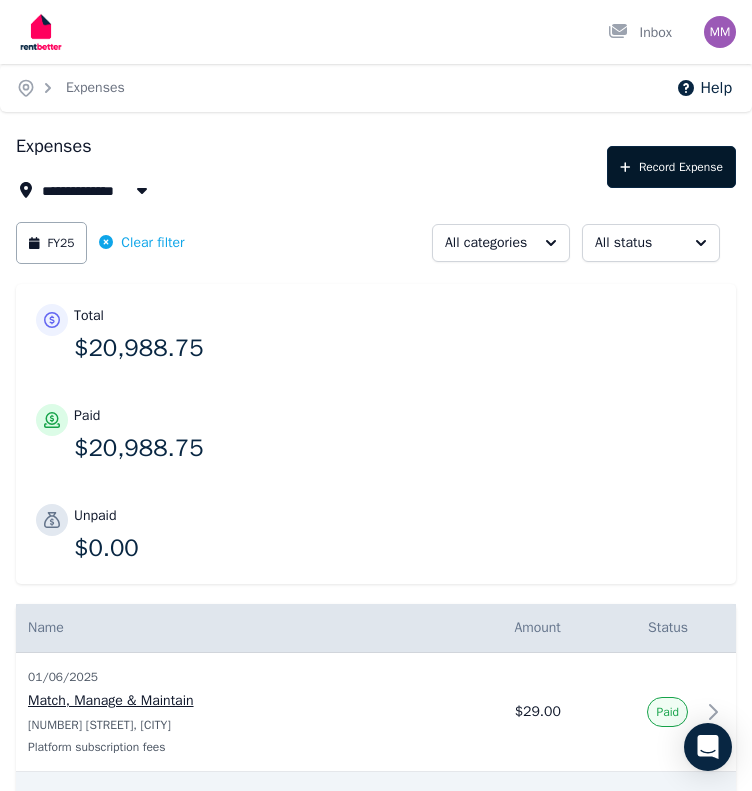 click on "Record Expense" at bounding box center (671, 167) 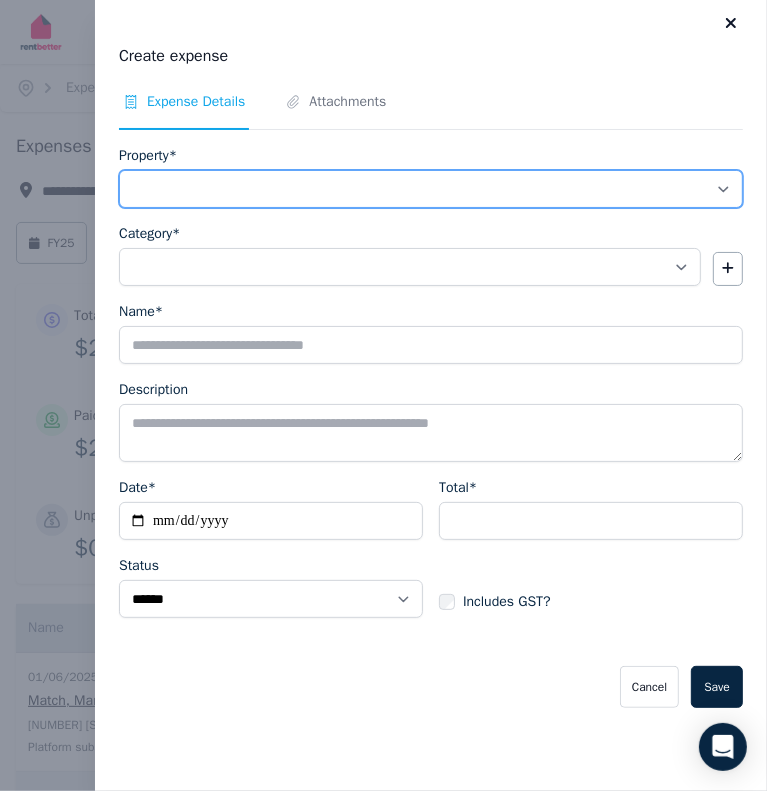 click on "**********" at bounding box center [431, 189] 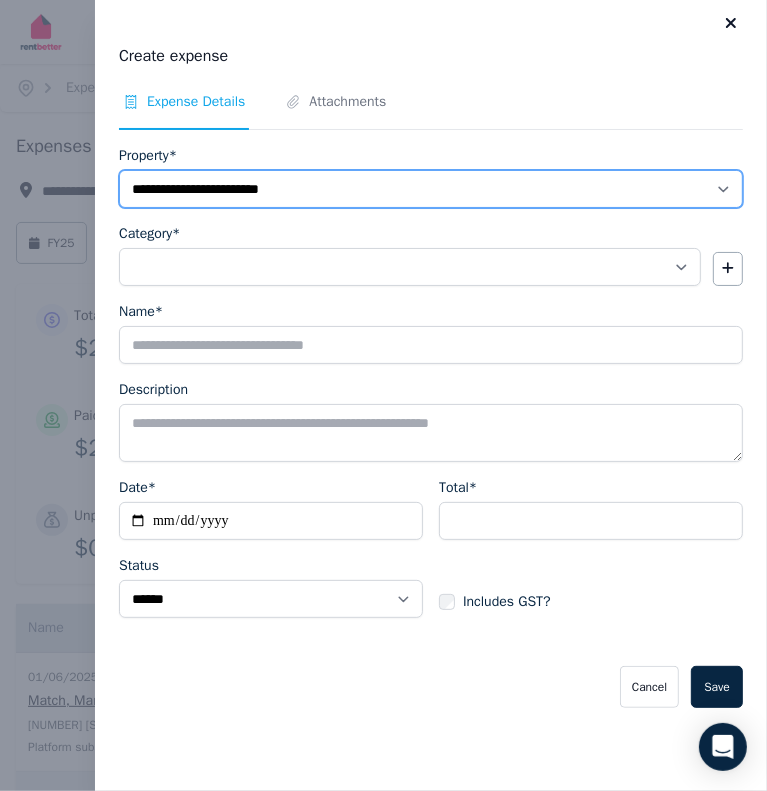 click on "**********" at bounding box center (431, 189) 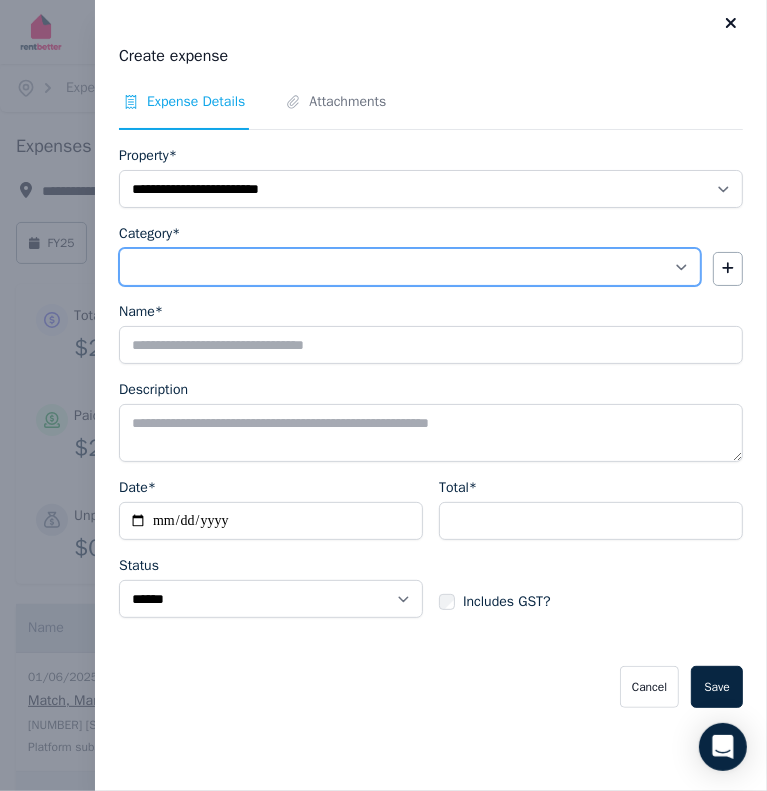 click on "**********" at bounding box center (410, 267) 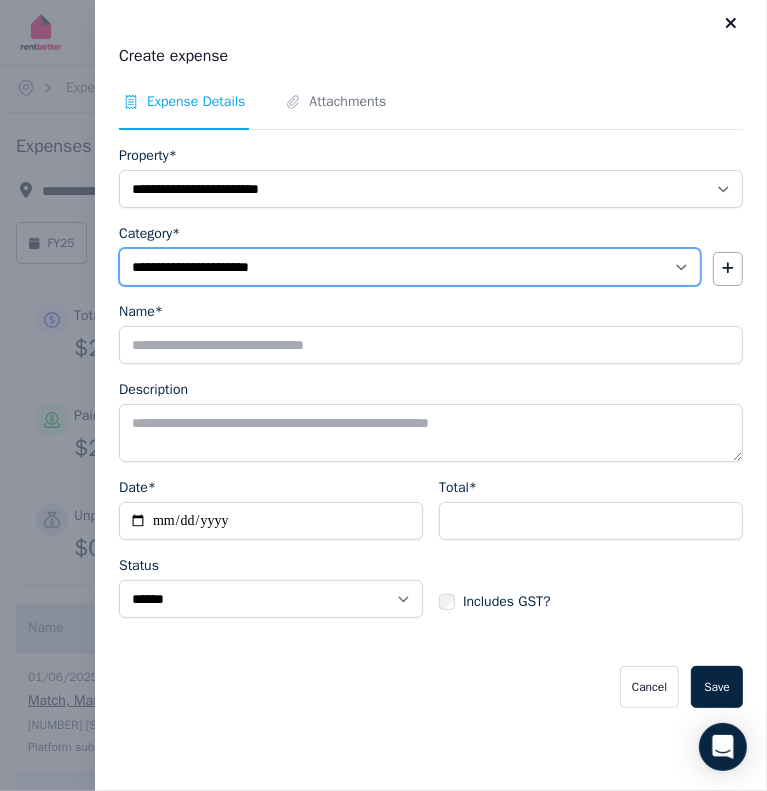 click on "**********" at bounding box center [410, 267] 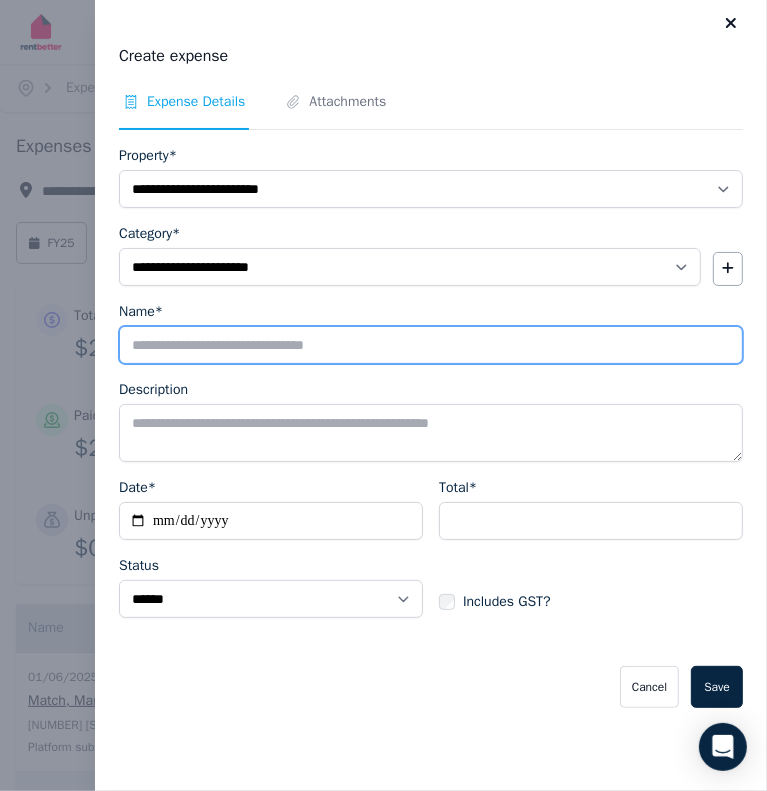 click on "Name*" at bounding box center [431, 345] 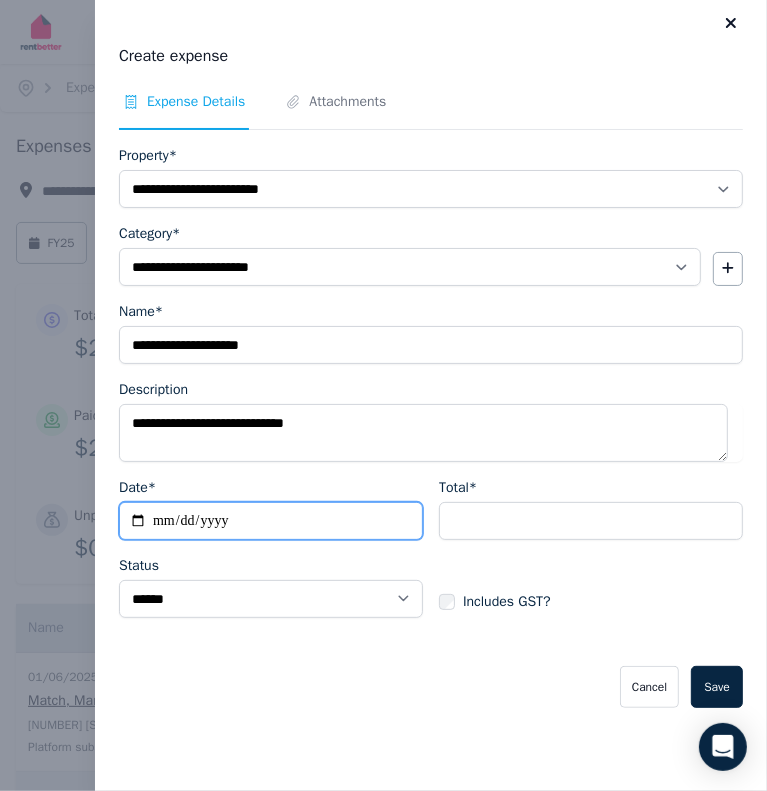 click on "Date*" at bounding box center (271, 521) 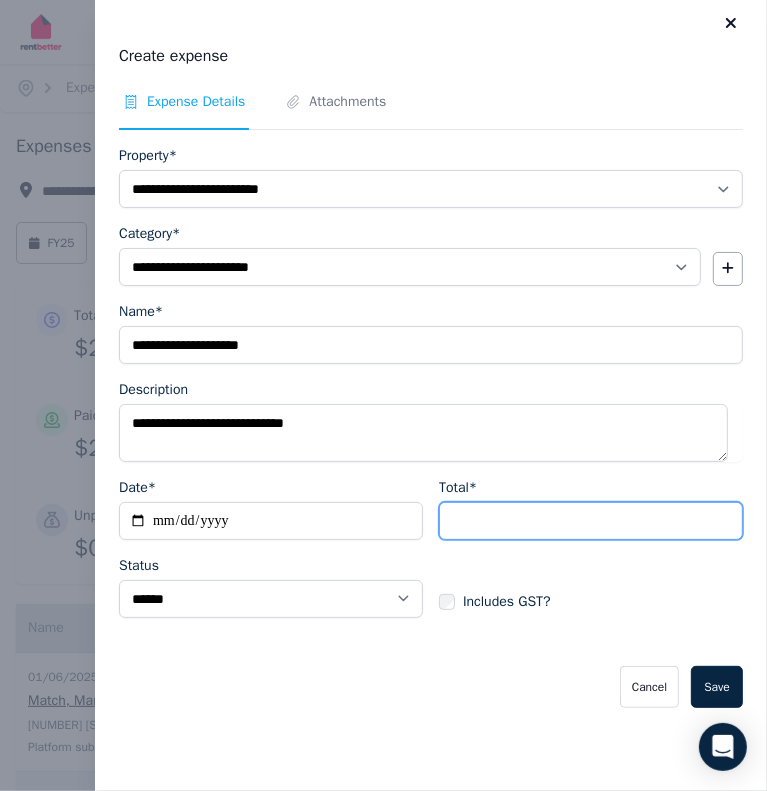 click on "Total*" at bounding box center (591, 521) 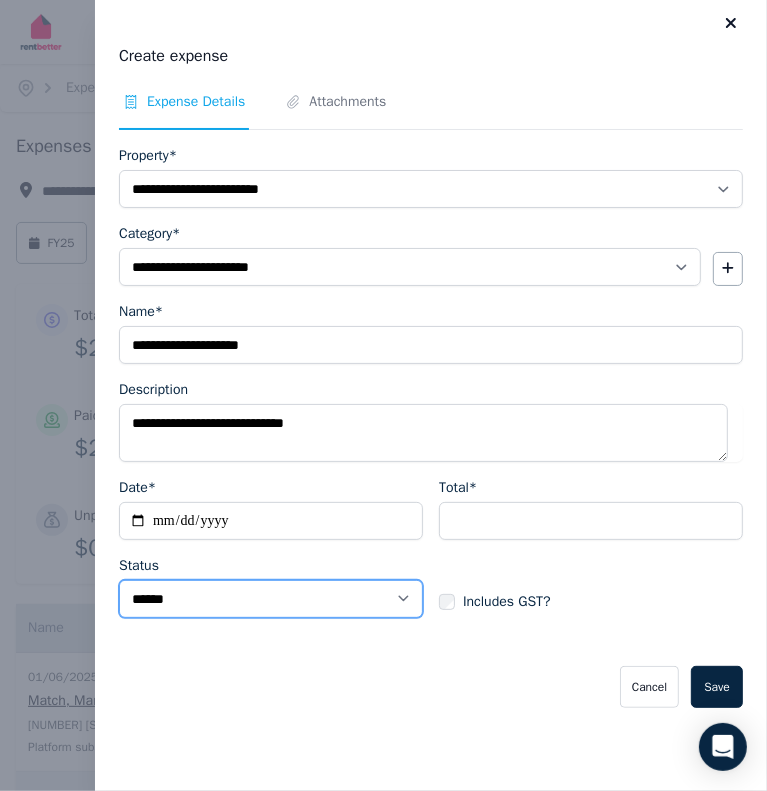 click on "****** ****" at bounding box center (271, 599) 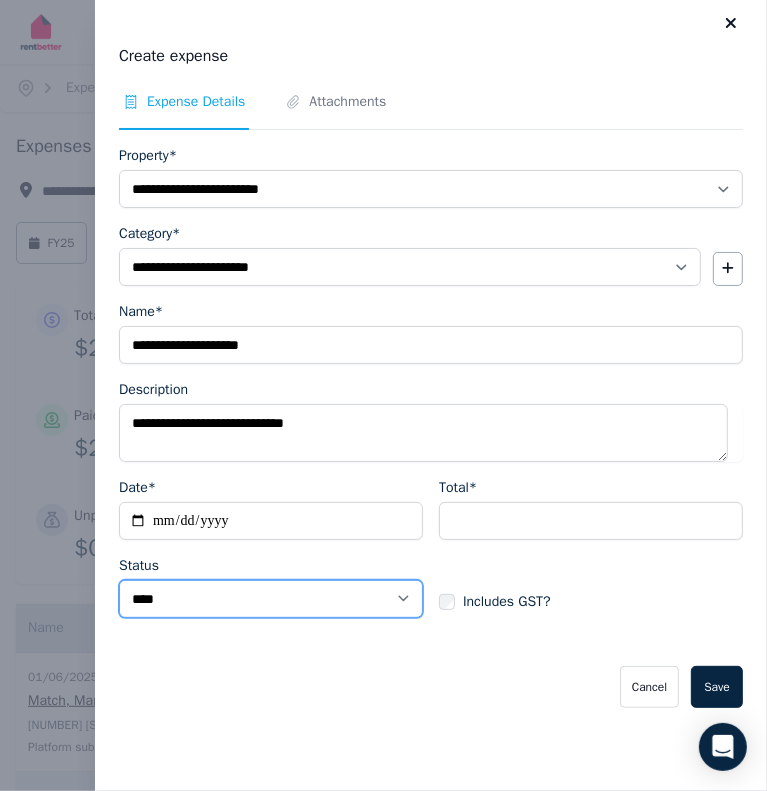 click on "****** ****" at bounding box center (271, 599) 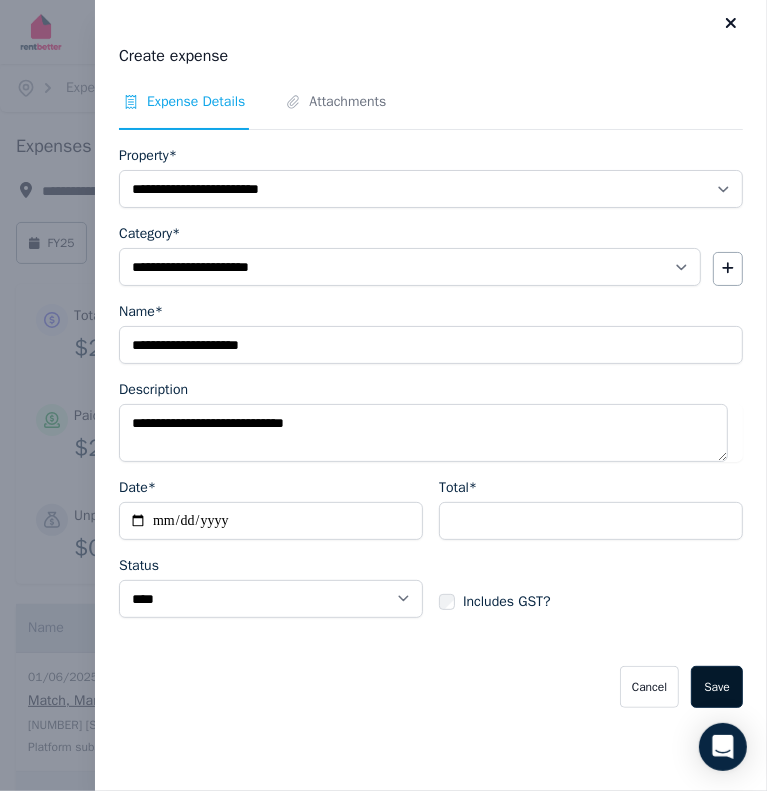 click on "Save" at bounding box center [717, 687] 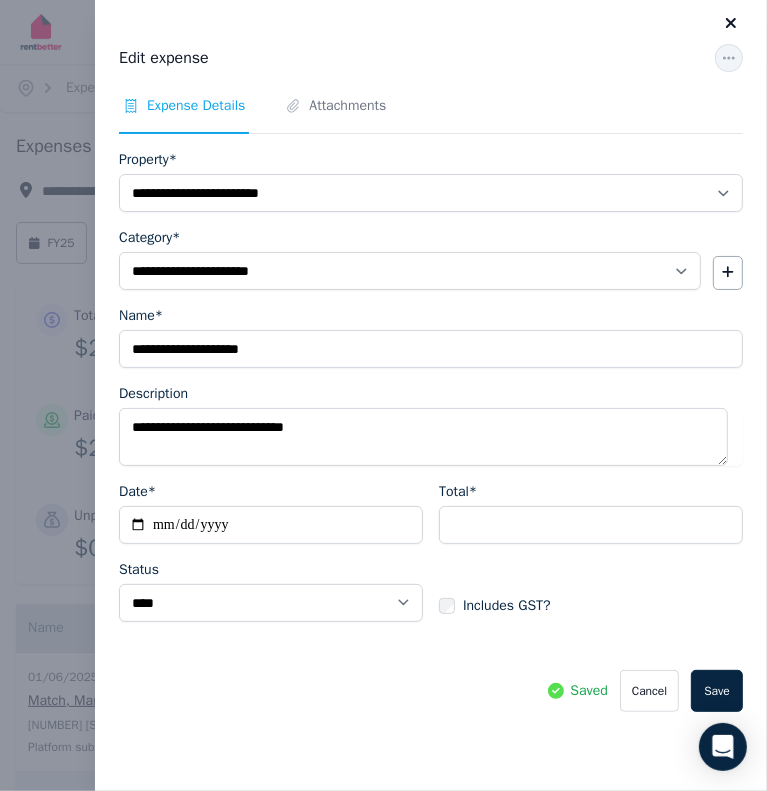 click 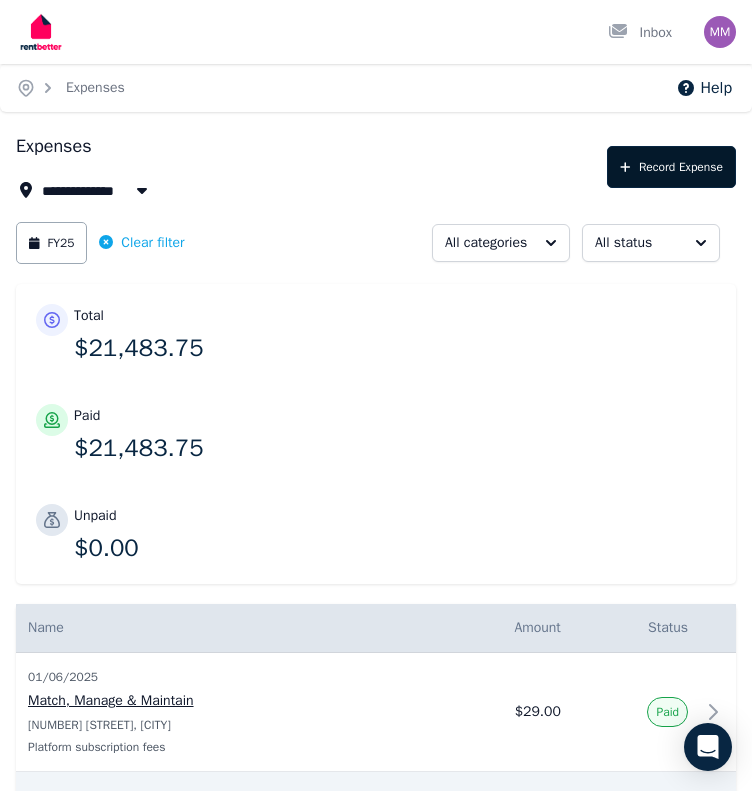 click on "Record Expense" at bounding box center [671, 167] 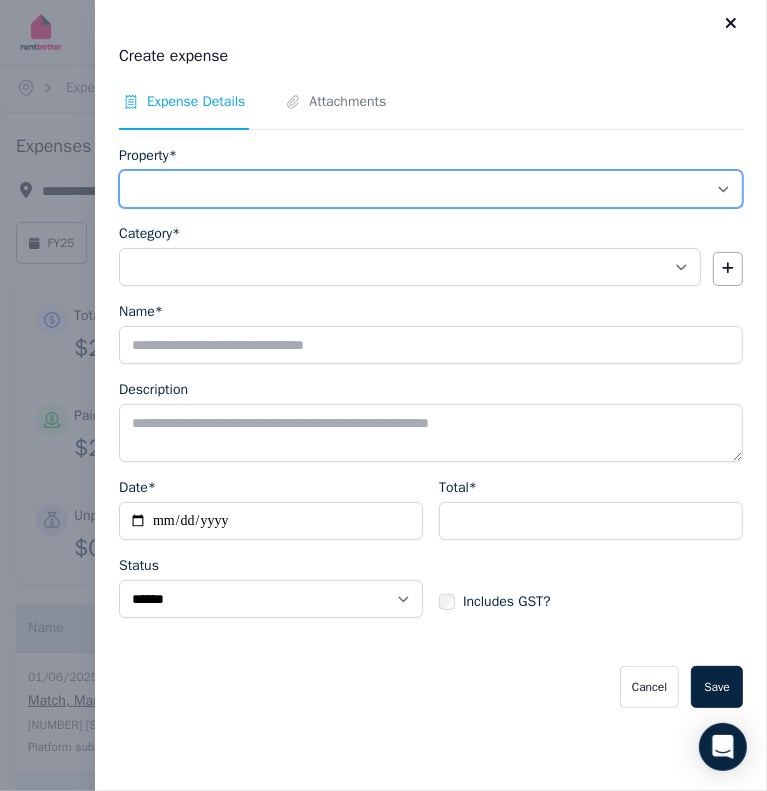 click on "**********" at bounding box center (431, 189) 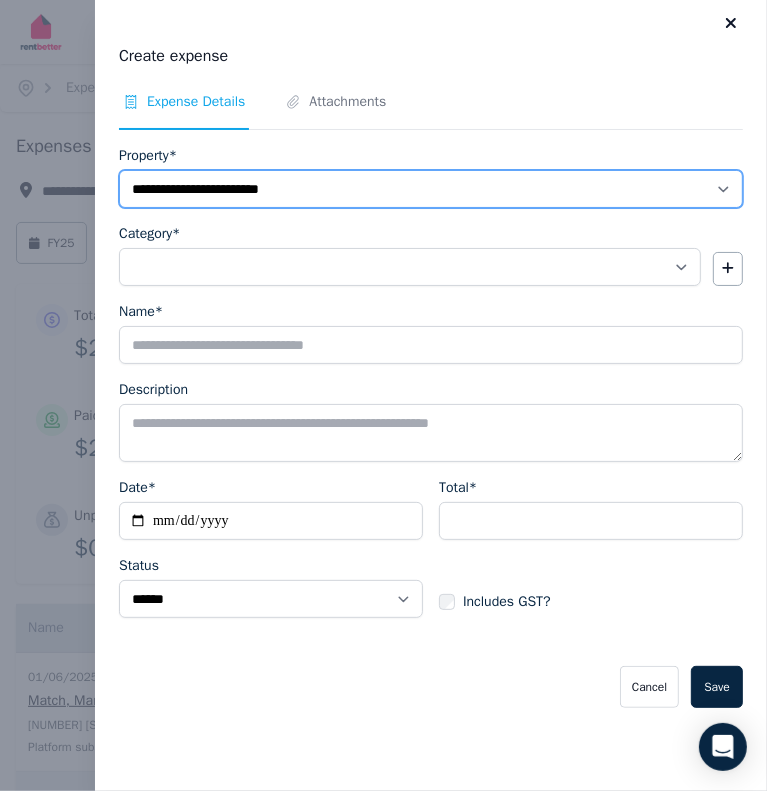 click on "**********" at bounding box center [431, 189] 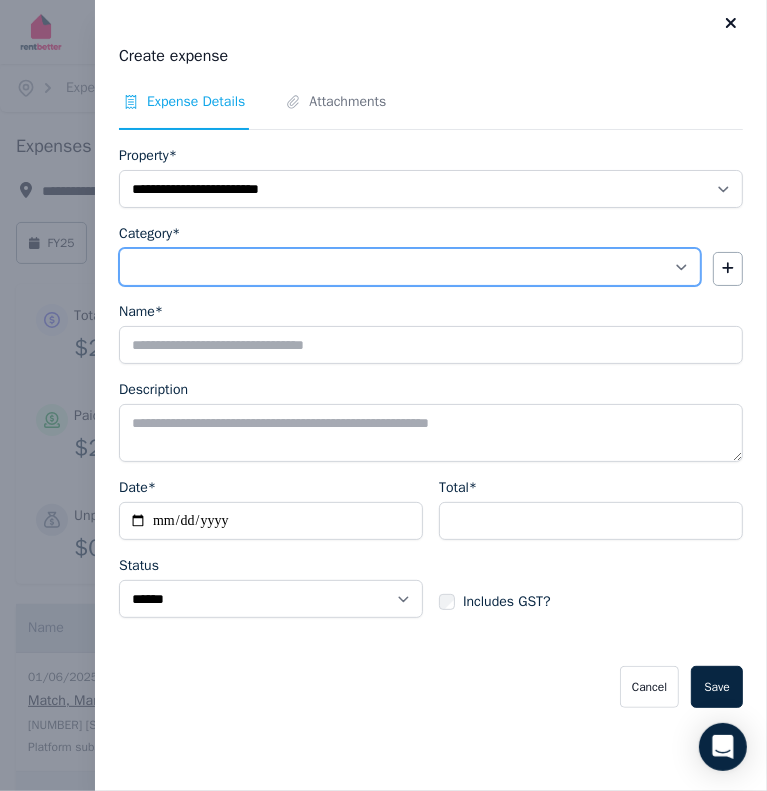 click on "**********" at bounding box center (410, 267) 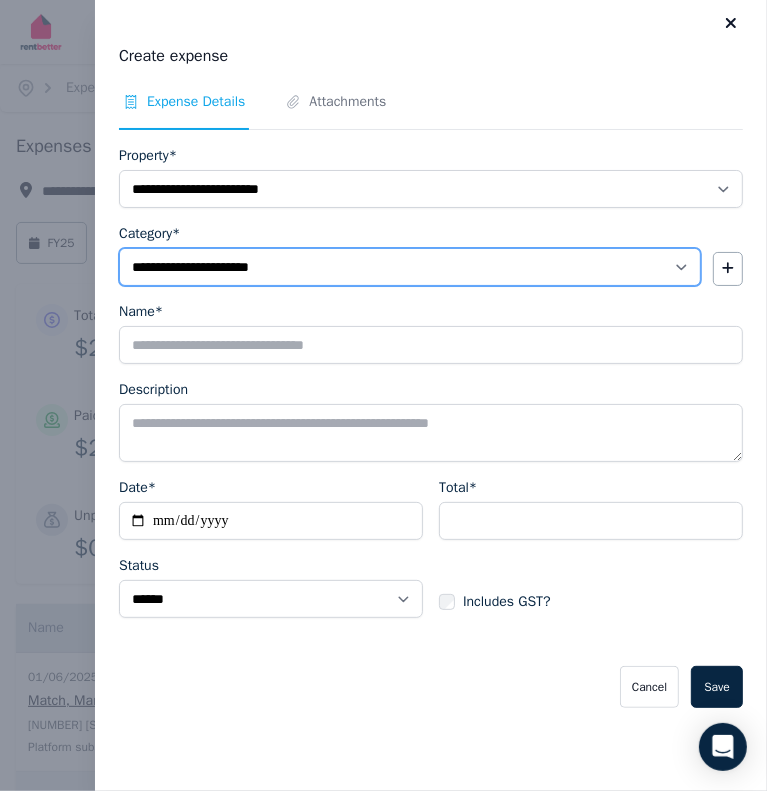 click on "**********" at bounding box center (410, 267) 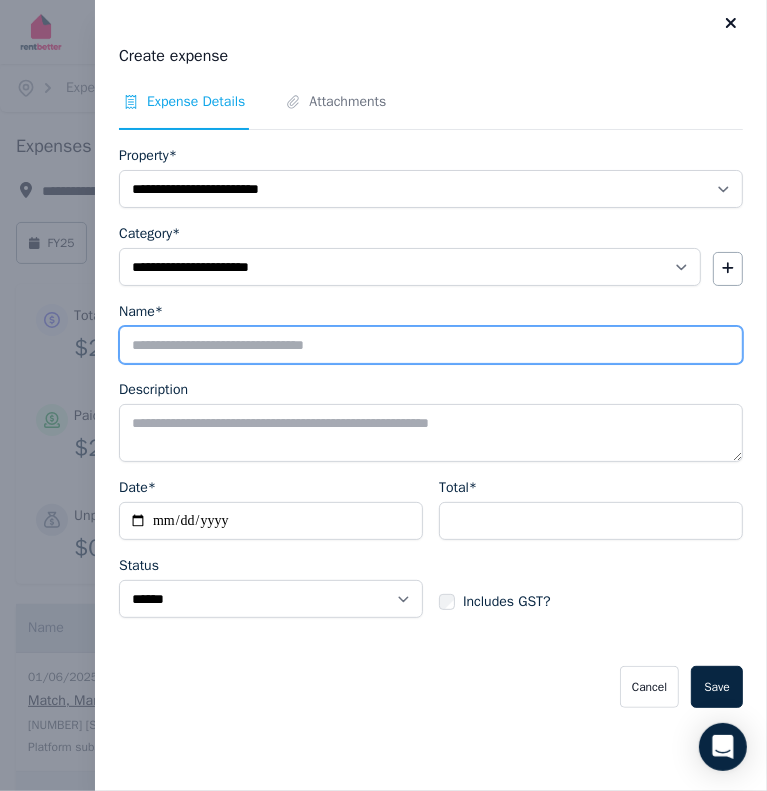 click on "Name*" at bounding box center (431, 345) 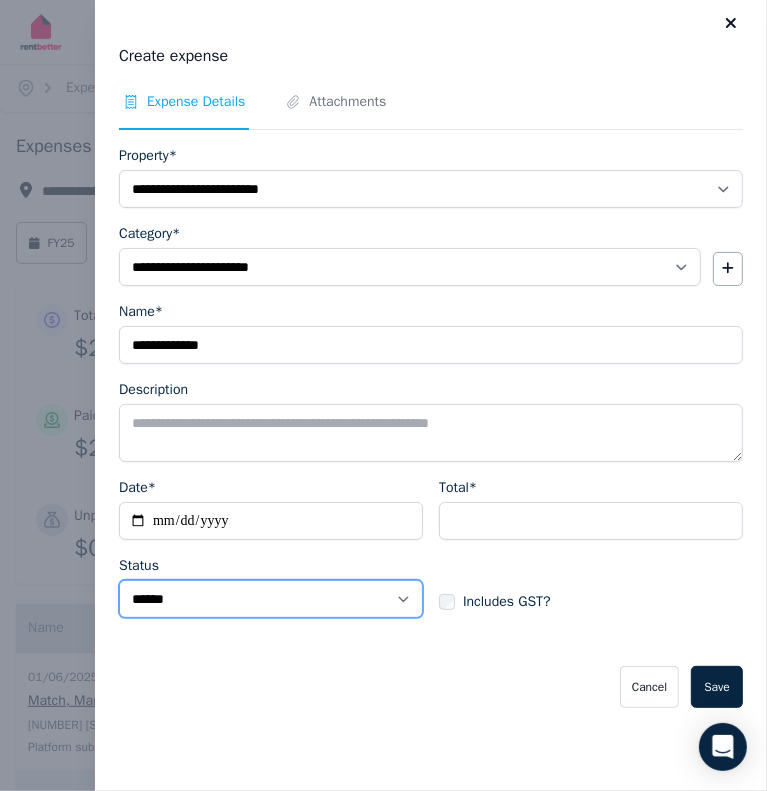 click on "****** ****" at bounding box center [271, 599] 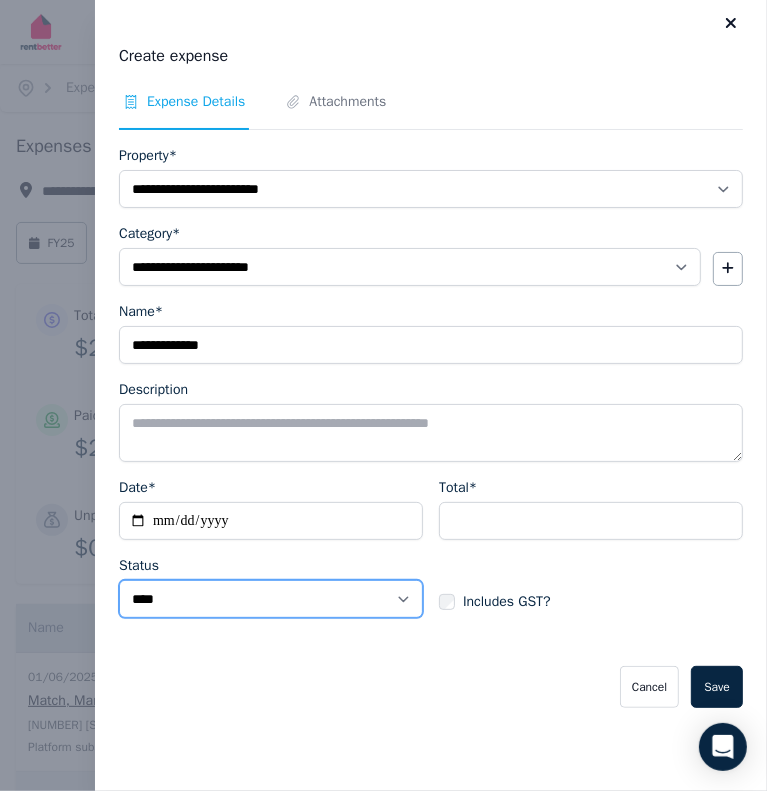click on "****** ****" at bounding box center (271, 599) 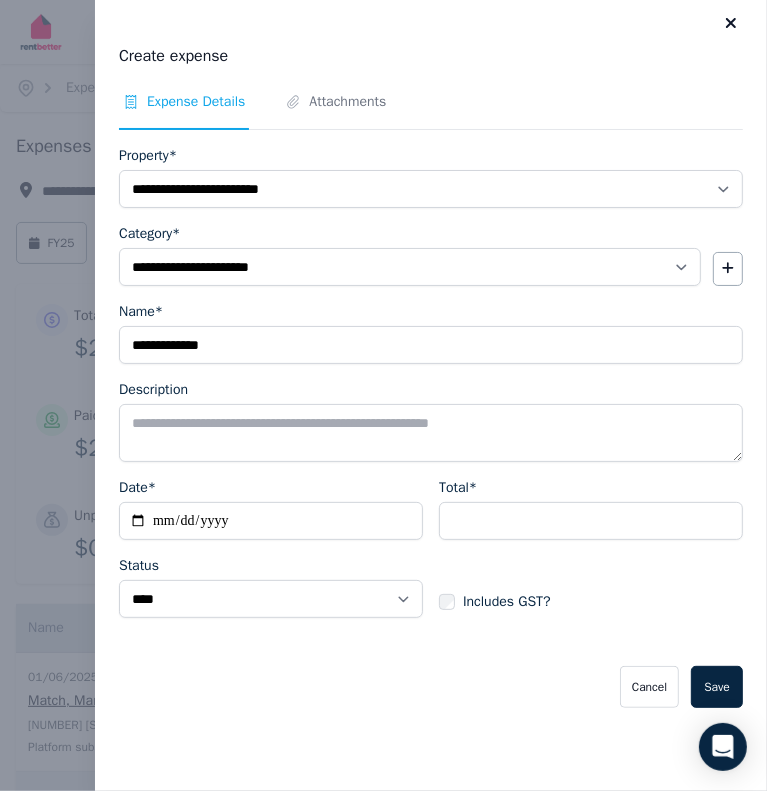 click on "Save" at bounding box center (717, 687) 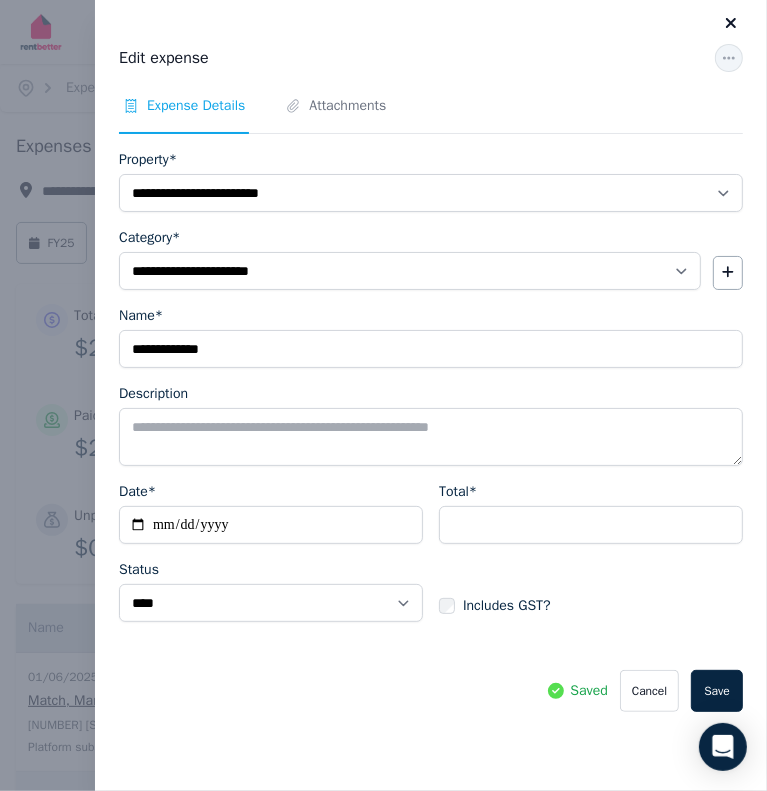 click 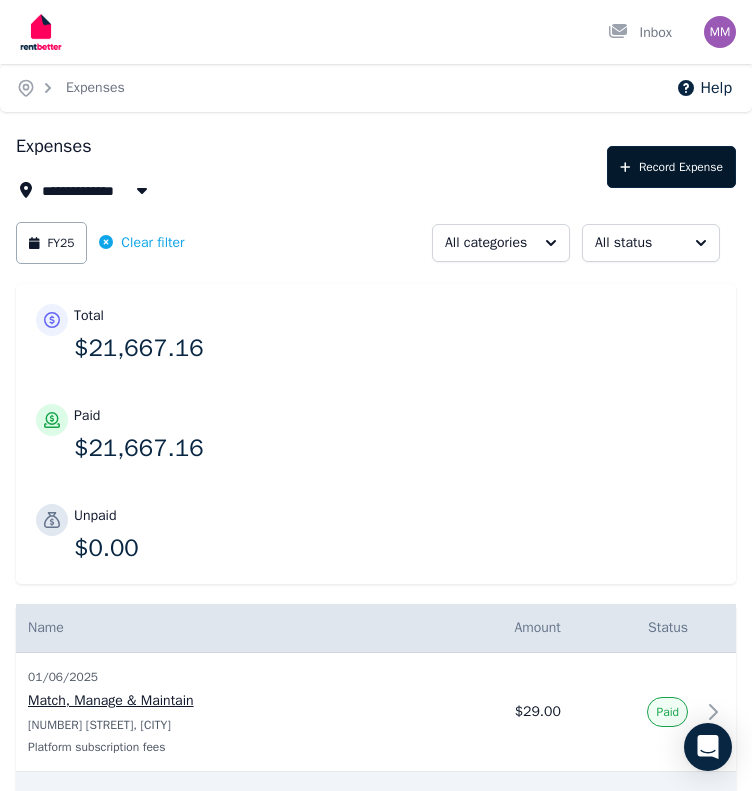click on "Record Expense" at bounding box center [671, 167] 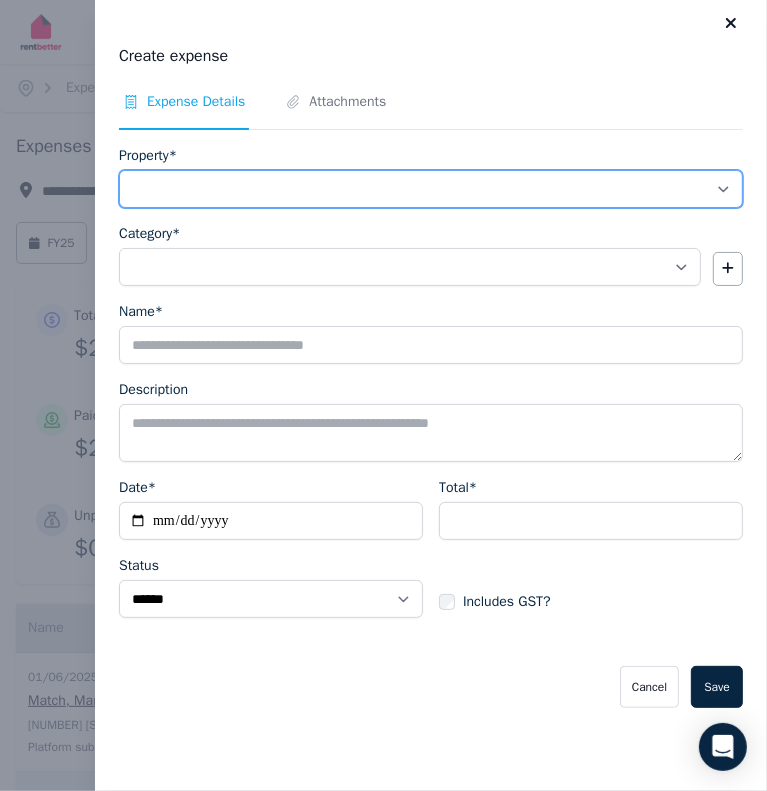 click on "**********" at bounding box center (431, 189) 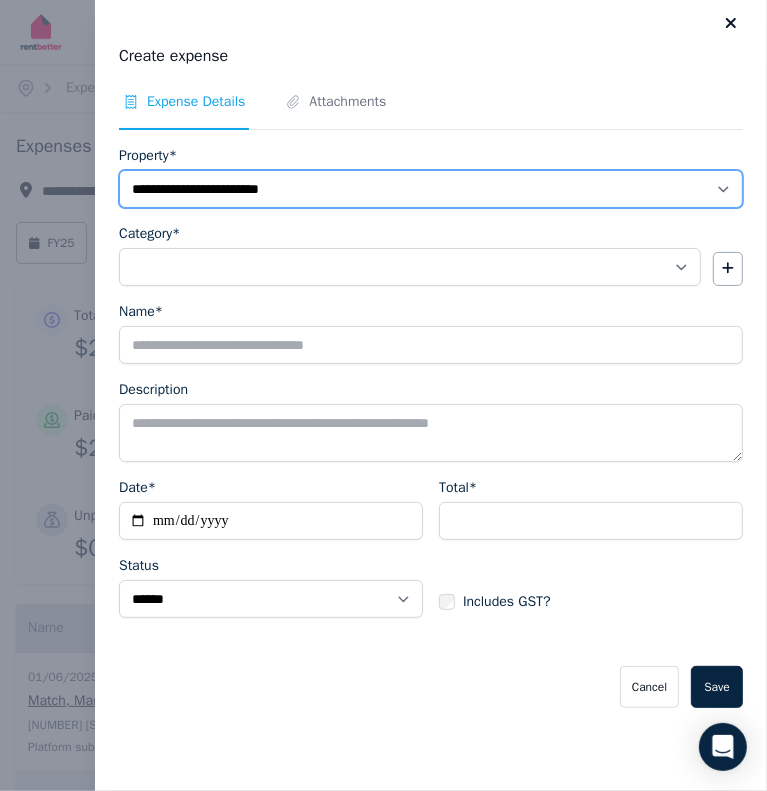 click on "**********" at bounding box center [431, 189] 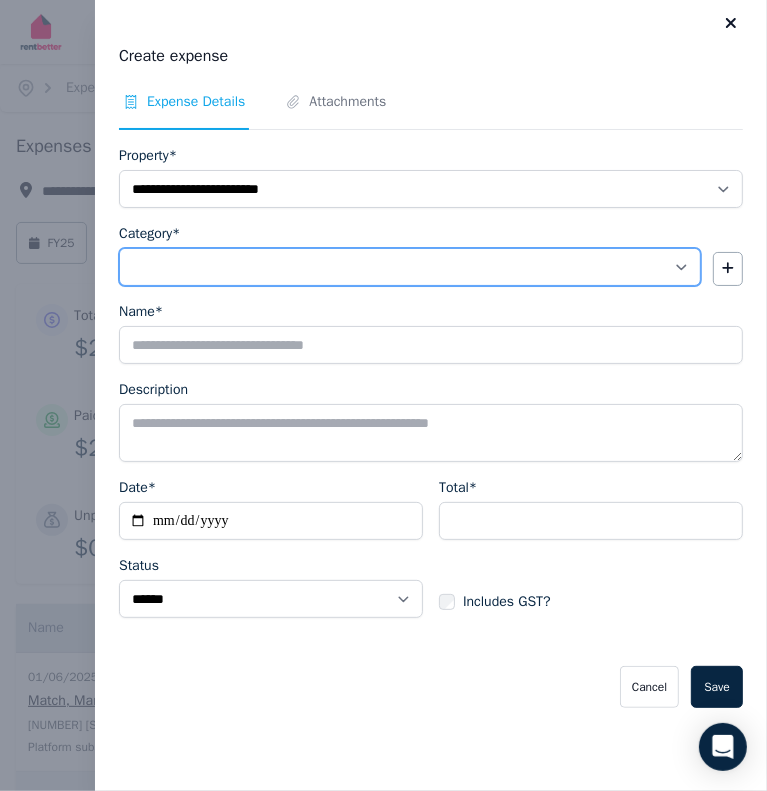 click on "**********" at bounding box center (410, 267) 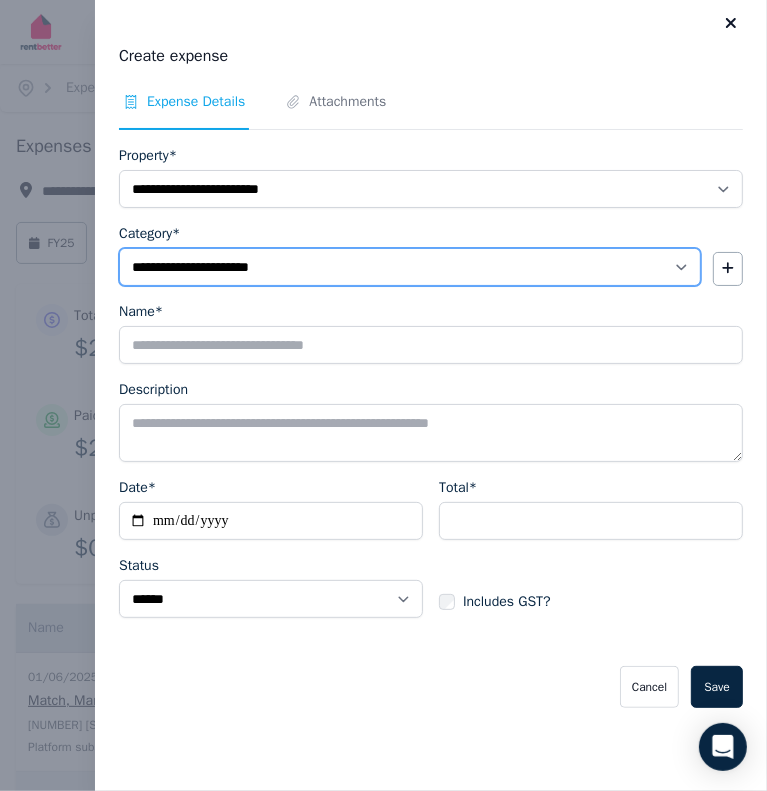 click on "**********" at bounding box center [410, 267] 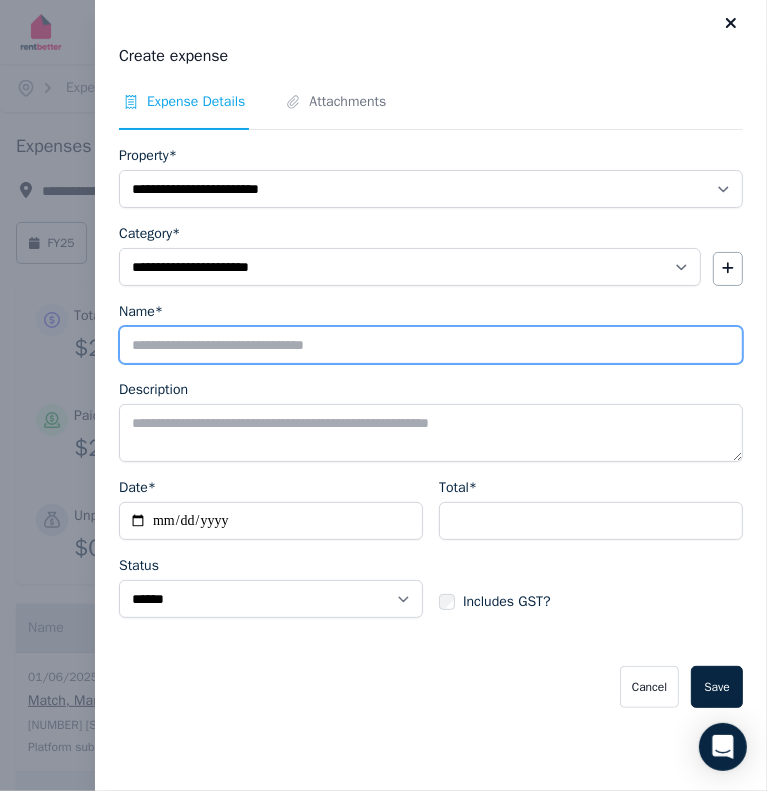 click on "Name*" at bounding box center (431, 345) 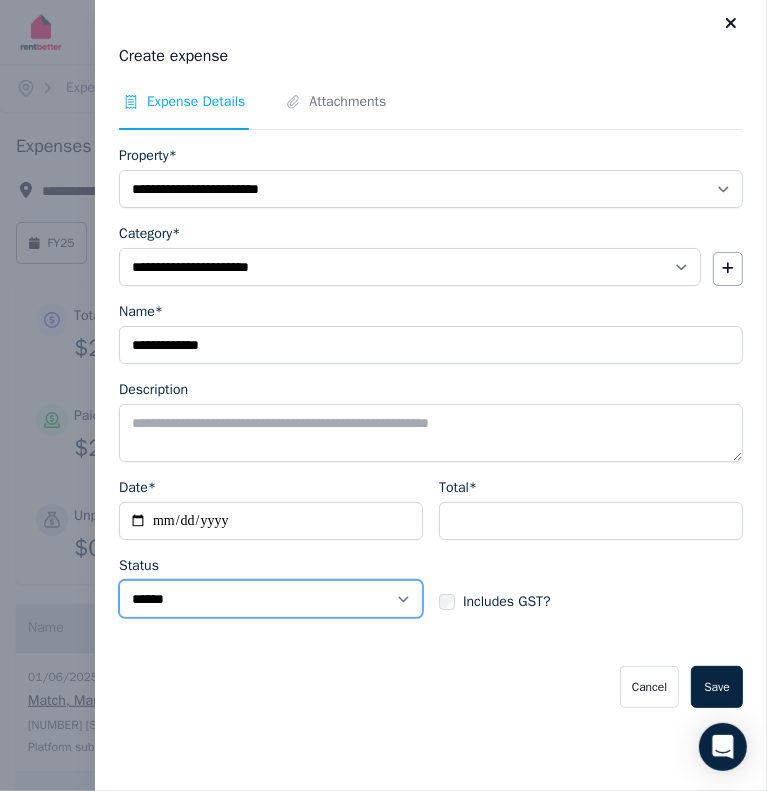 click on "****** ****" at bounding box center (271, 599) 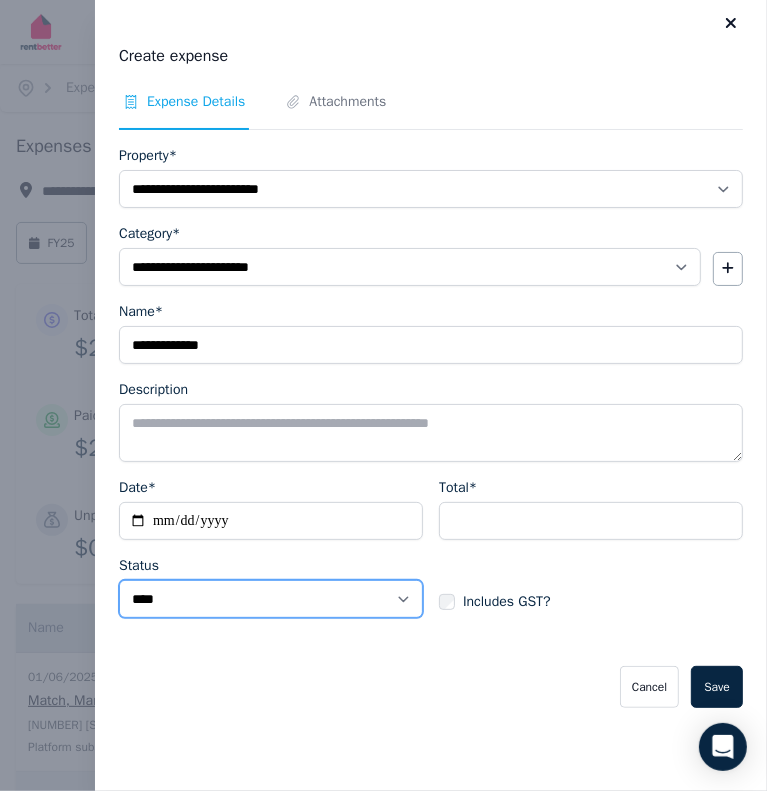 click on "****** ****" at bounding box center (271, 599) 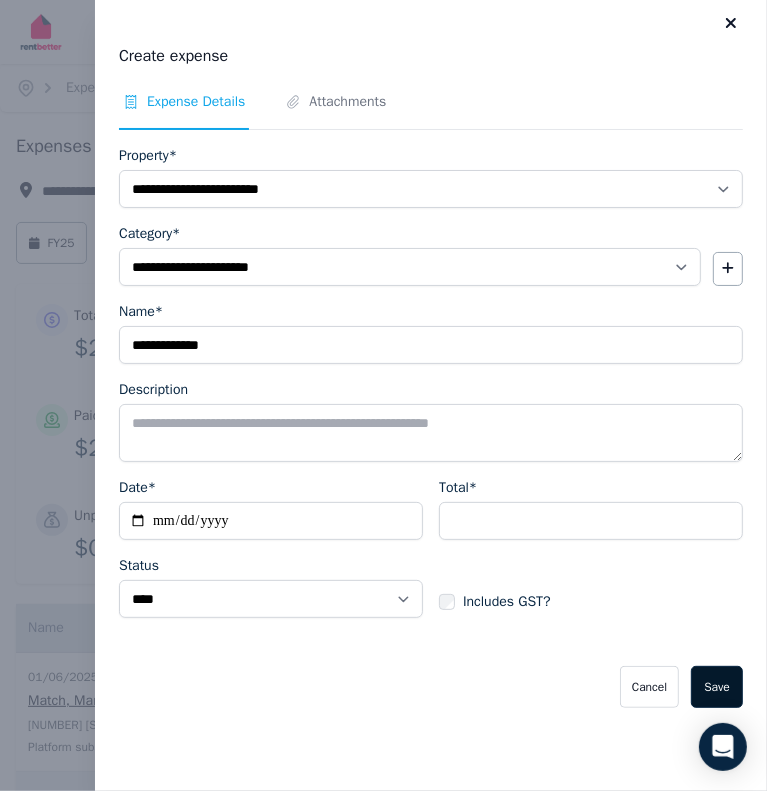 click on "Save" at bounding box center [717, 687] 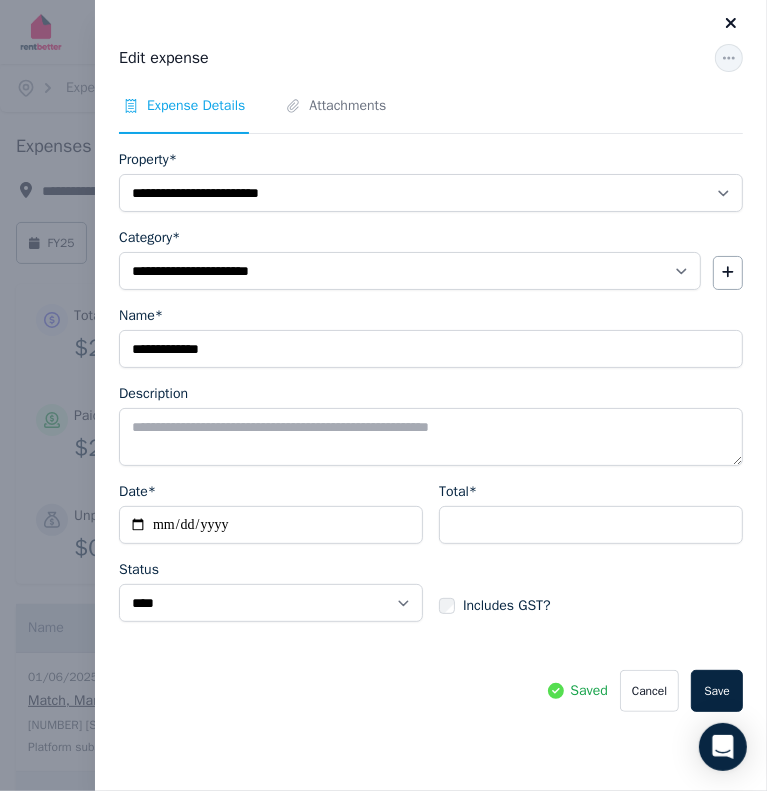click 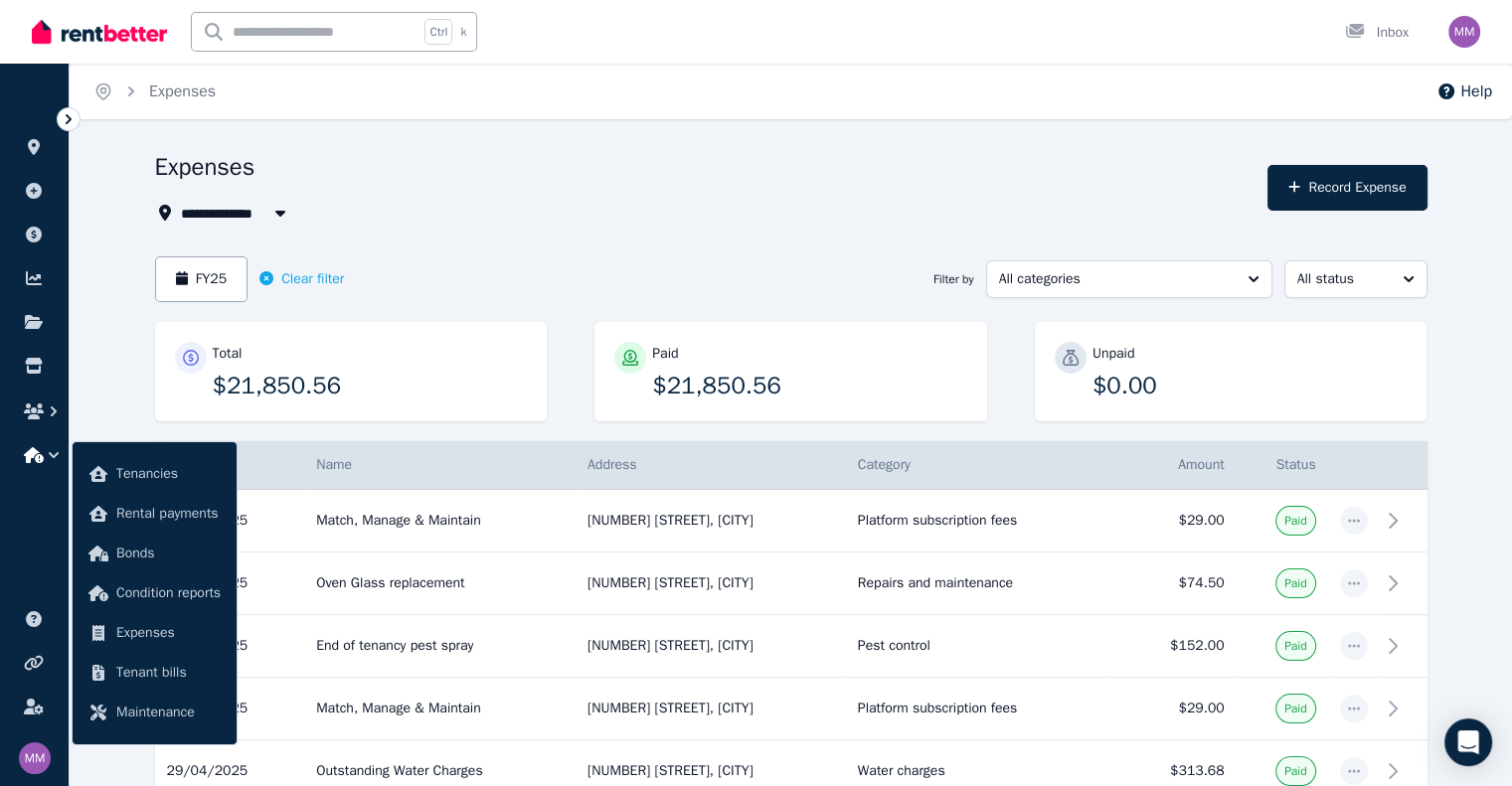 click on "**********" at bounding box center (791, 1939) 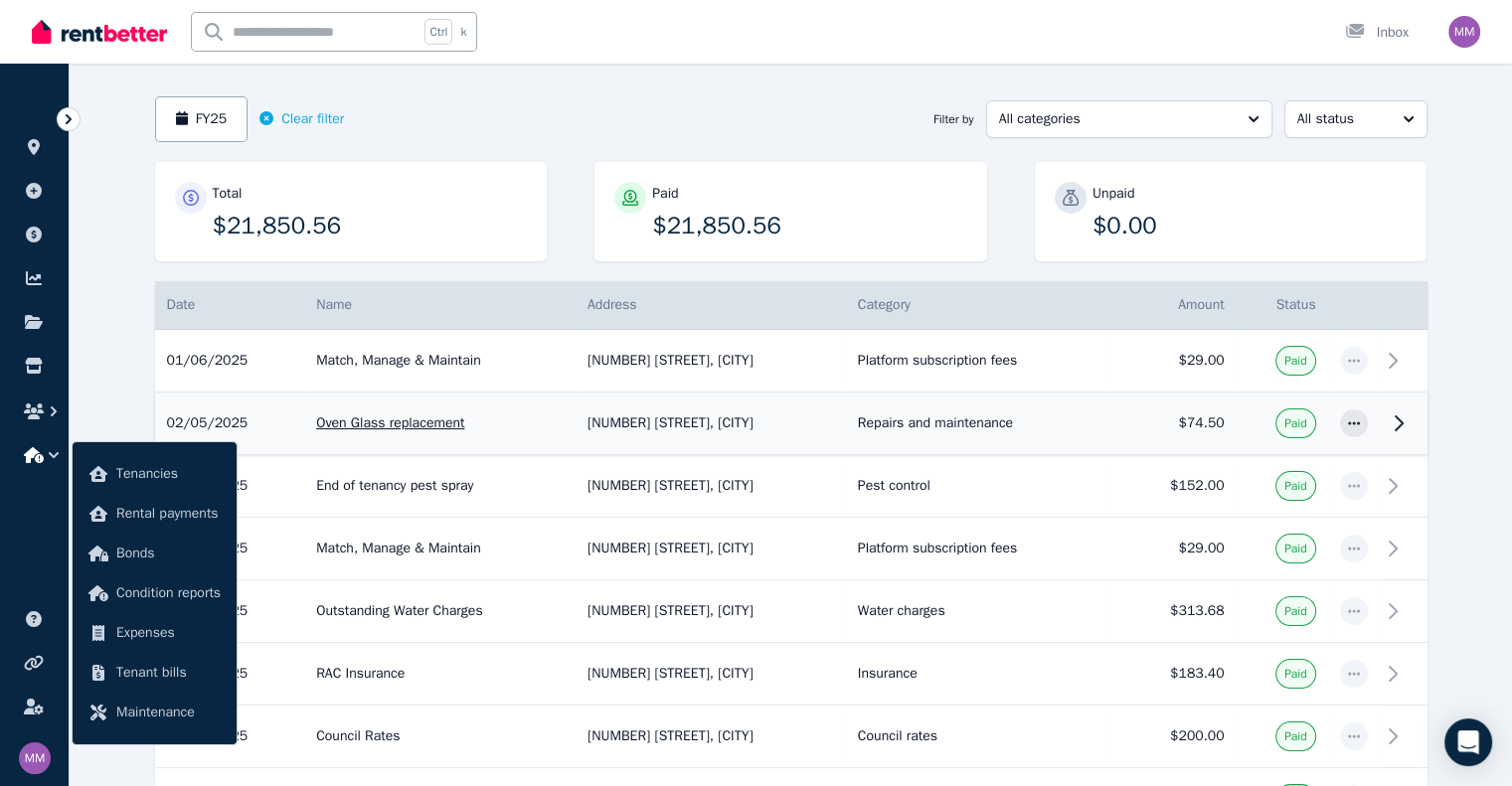 scroll, scrollTop: 0, scrollLeft: 0, axis: both 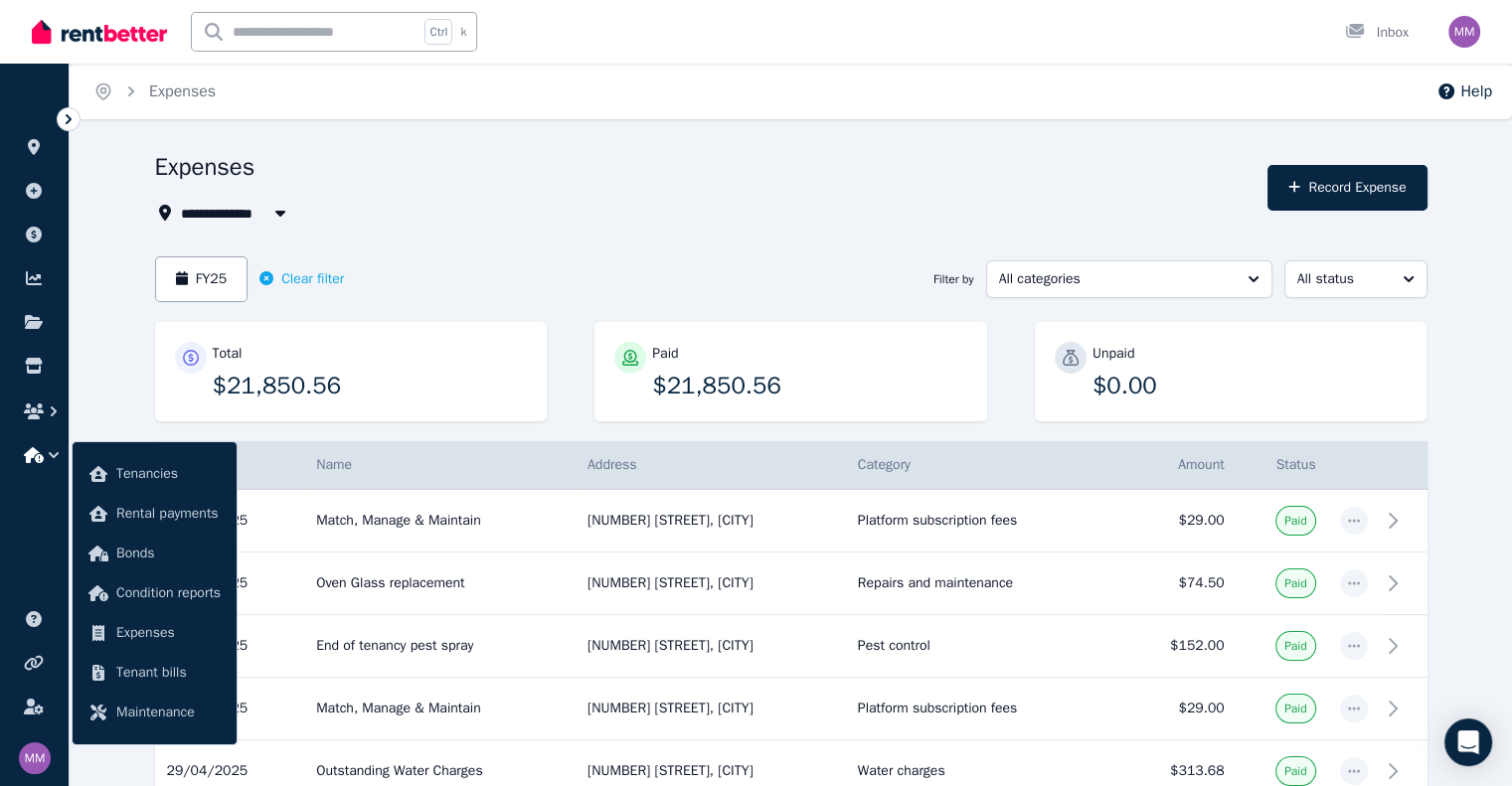 click 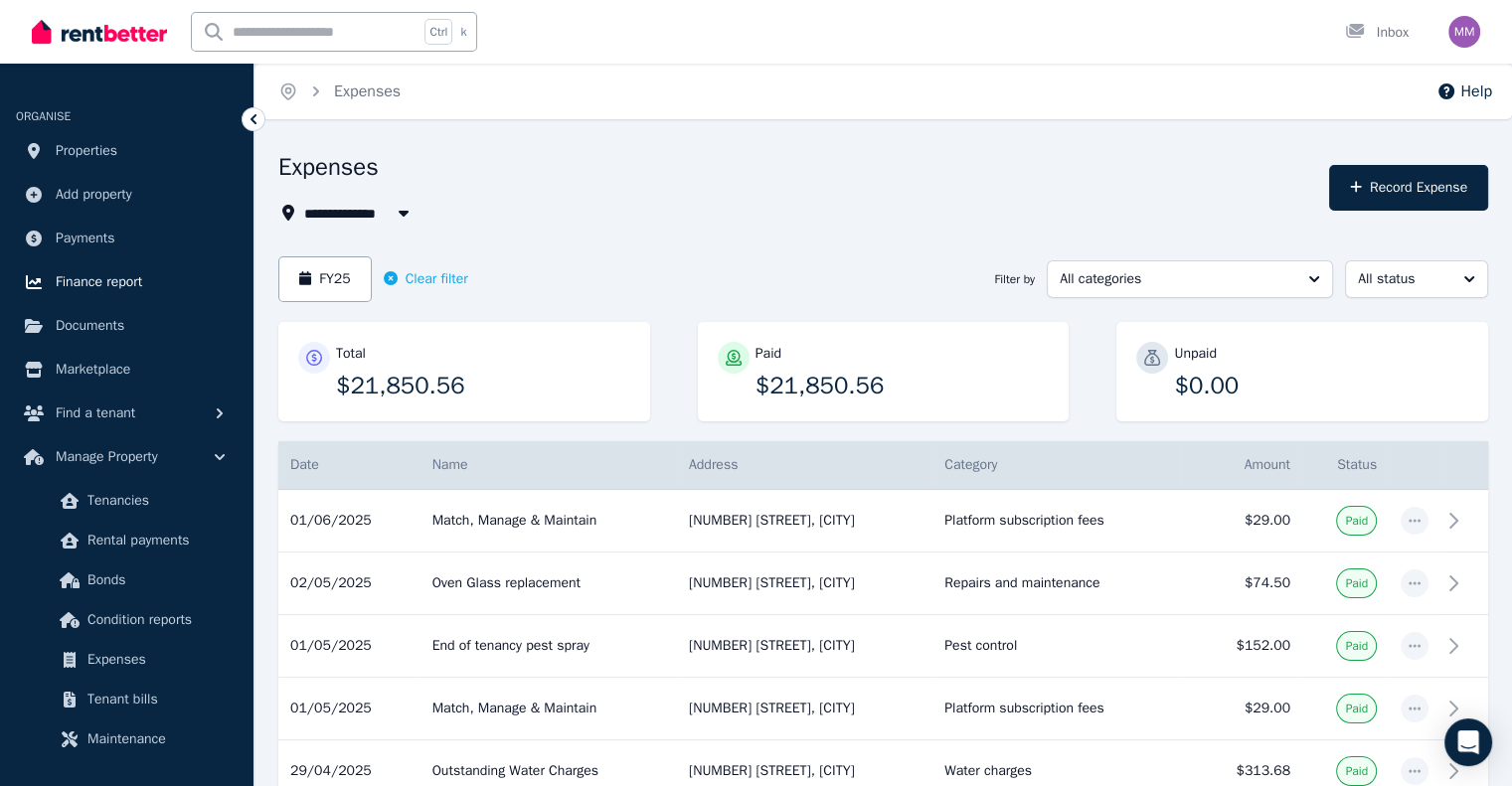 click on "Finance report" at bounding box center (98, 282) 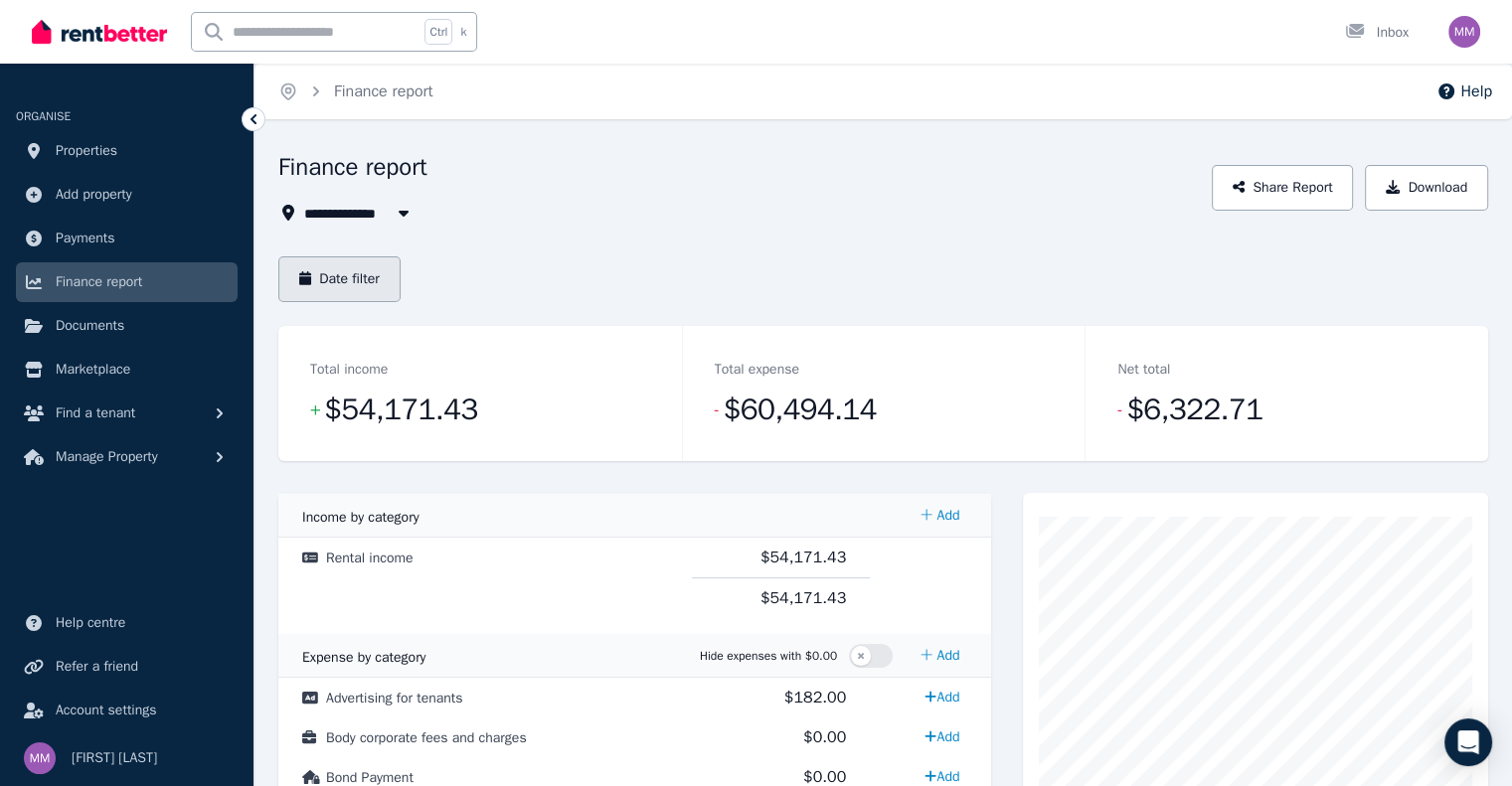 click on "Date filter" at bounding box center (339, 279) 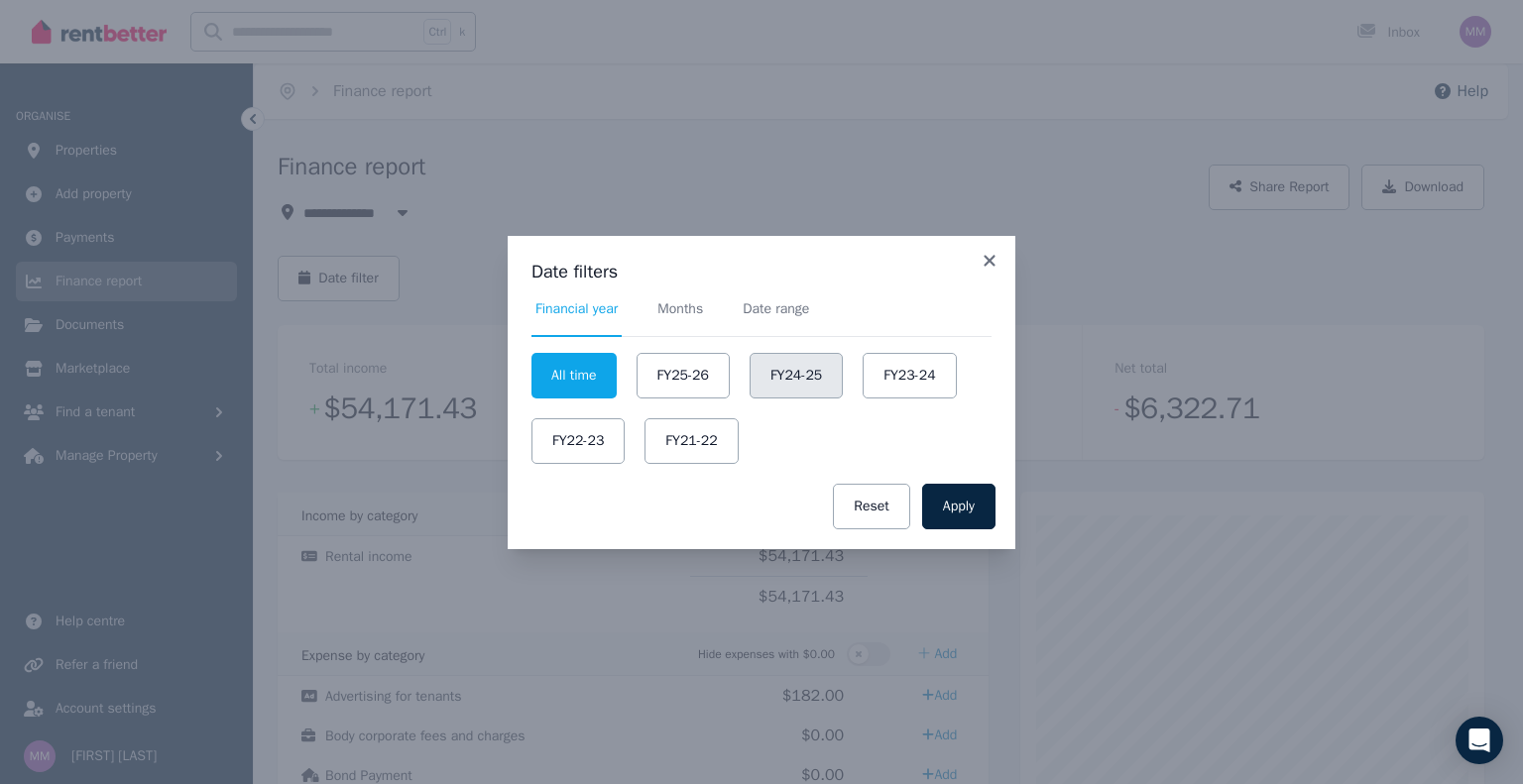 click on "FY24-25" at bounding box center (796, 376) 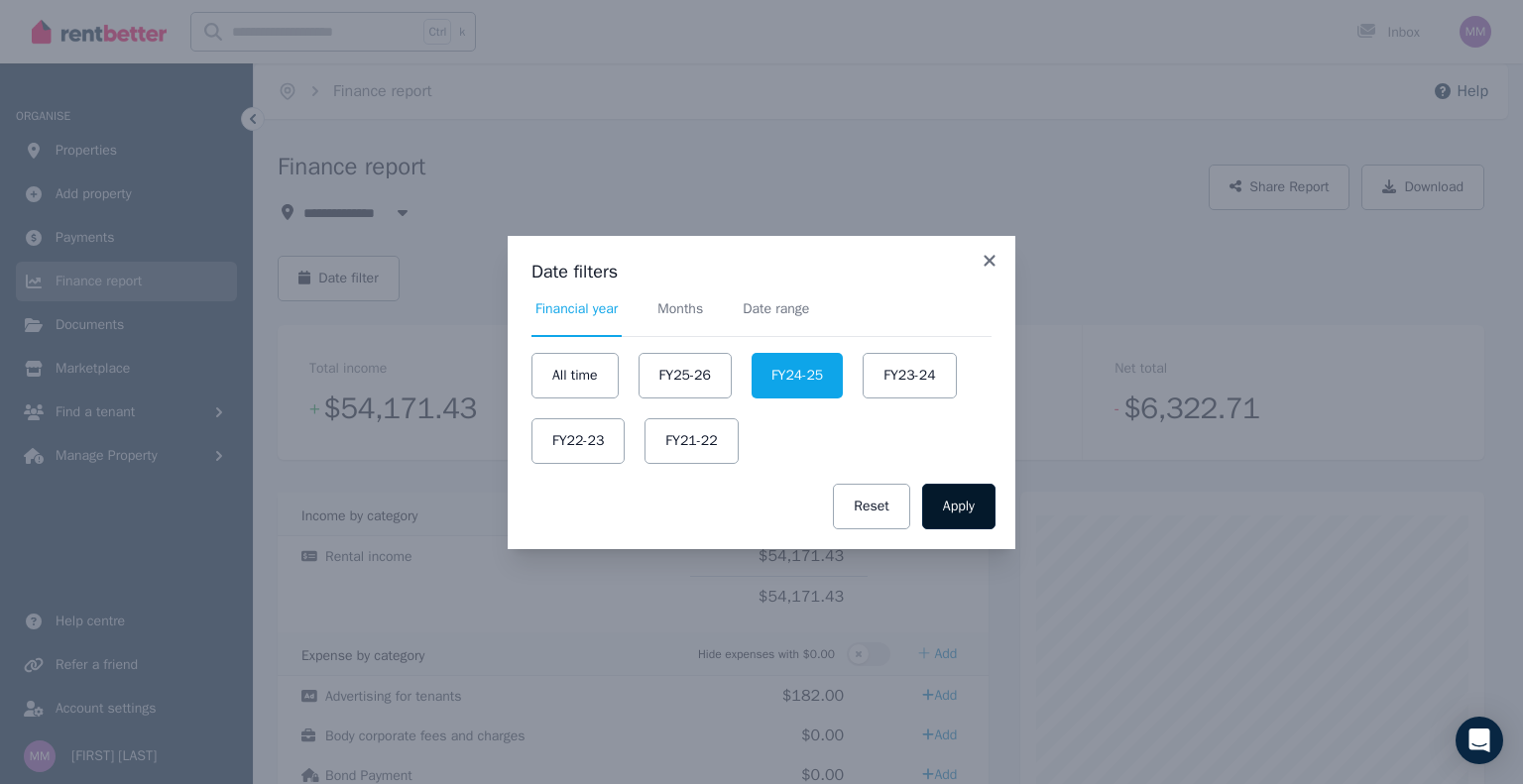 click on "Apply" at bounding box center [959, 506] 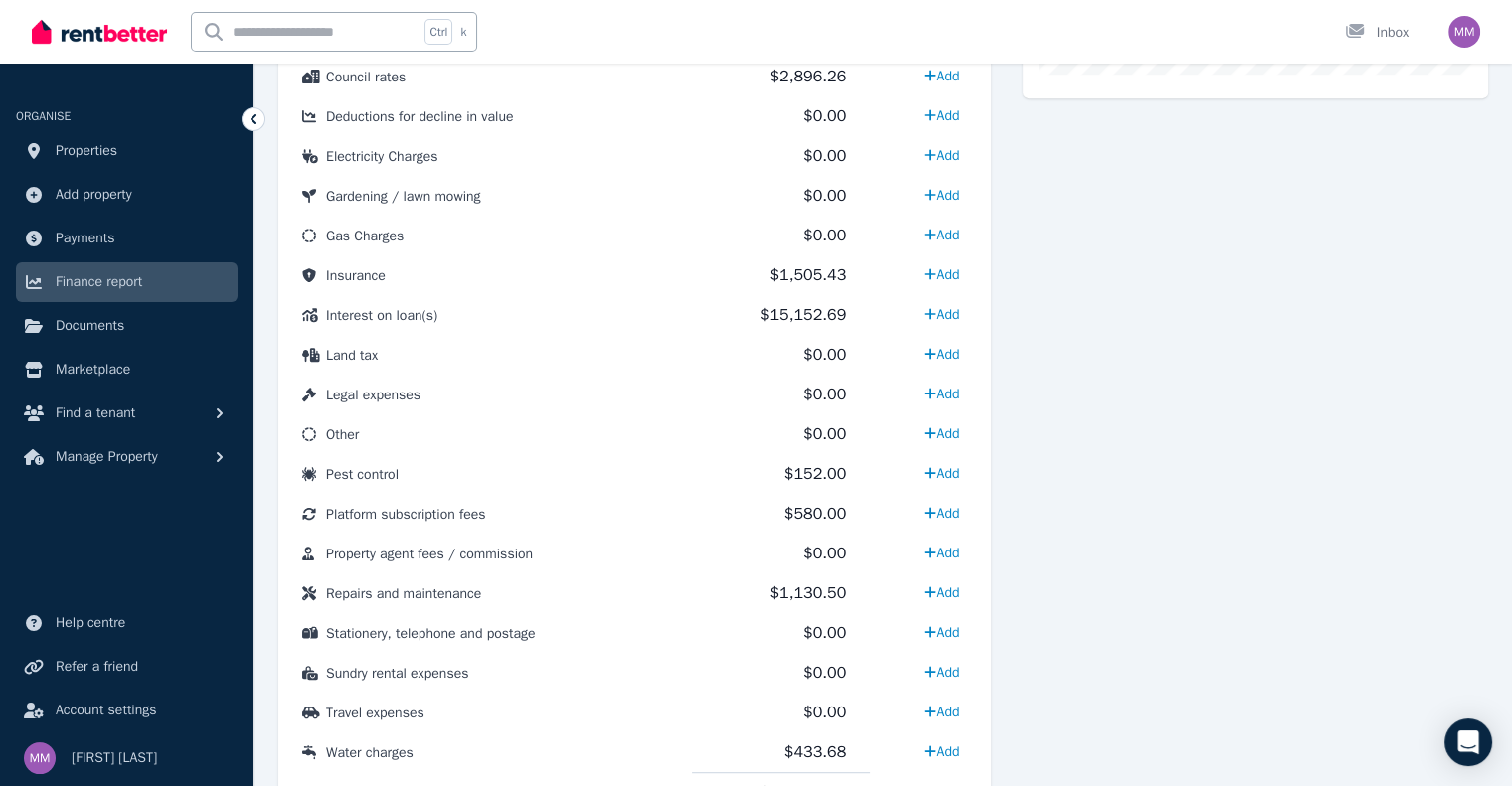 scroll, scrollTop: 894, scrollLeft: 0, axis: vertical 